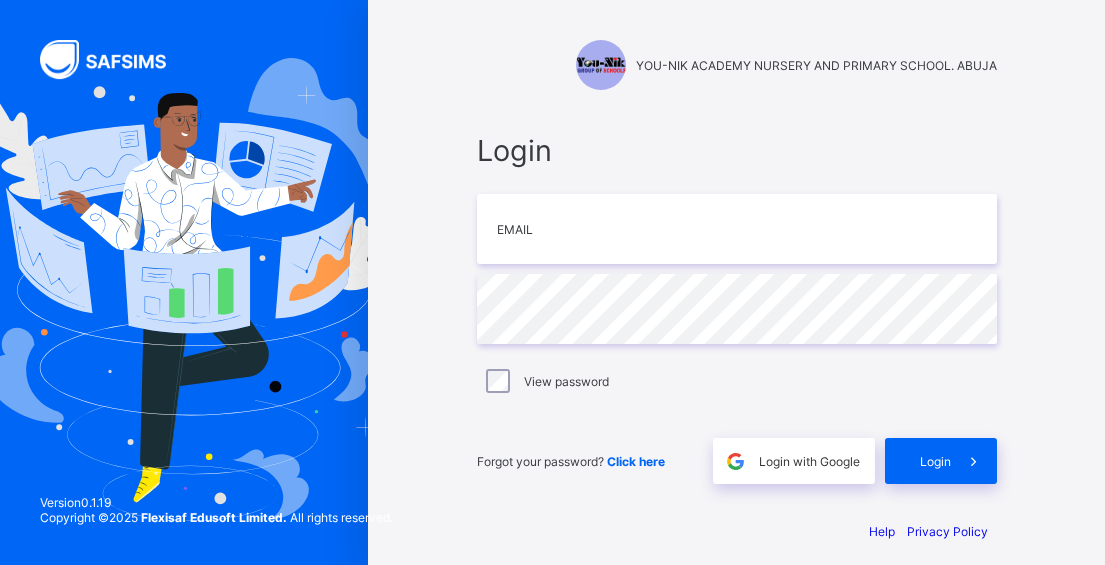 scroll, scrollTop: 0, scrollLeft: 0, axis: both 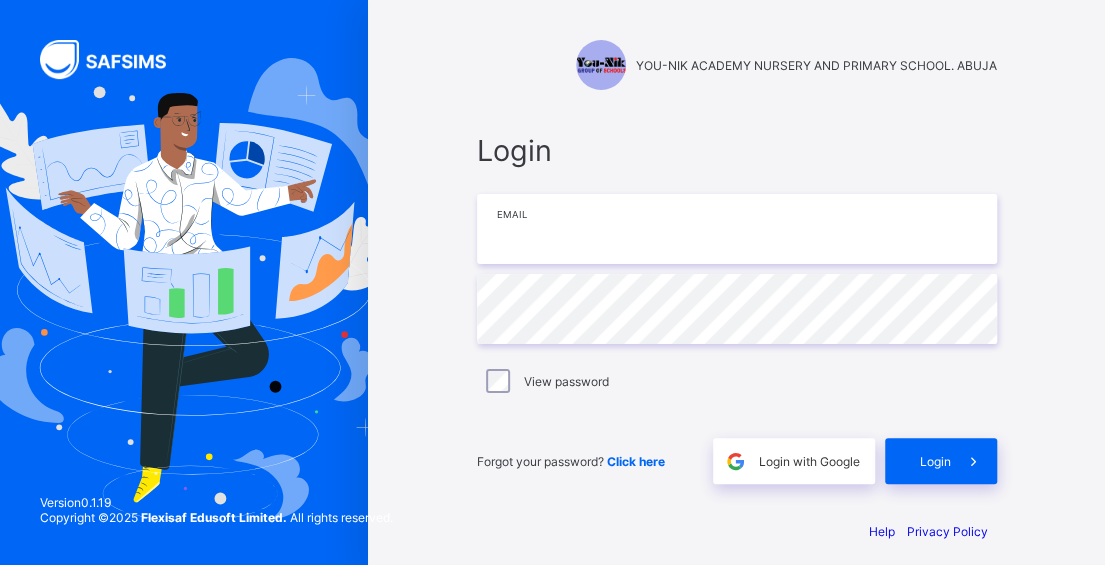 click at bounding box center (737, 229) 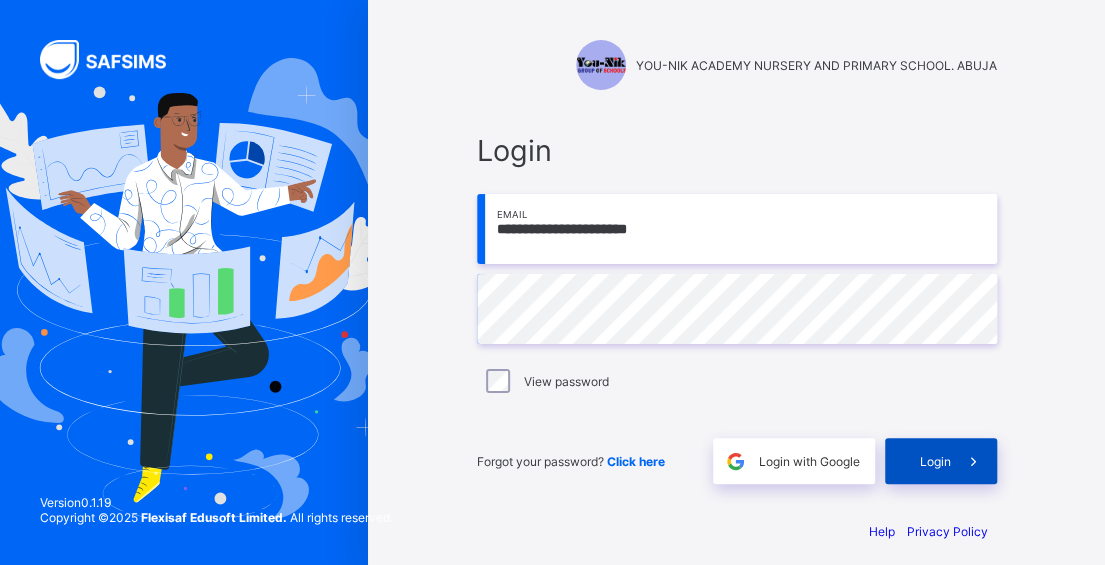 click on "Login" at bounding box center [935, 461] 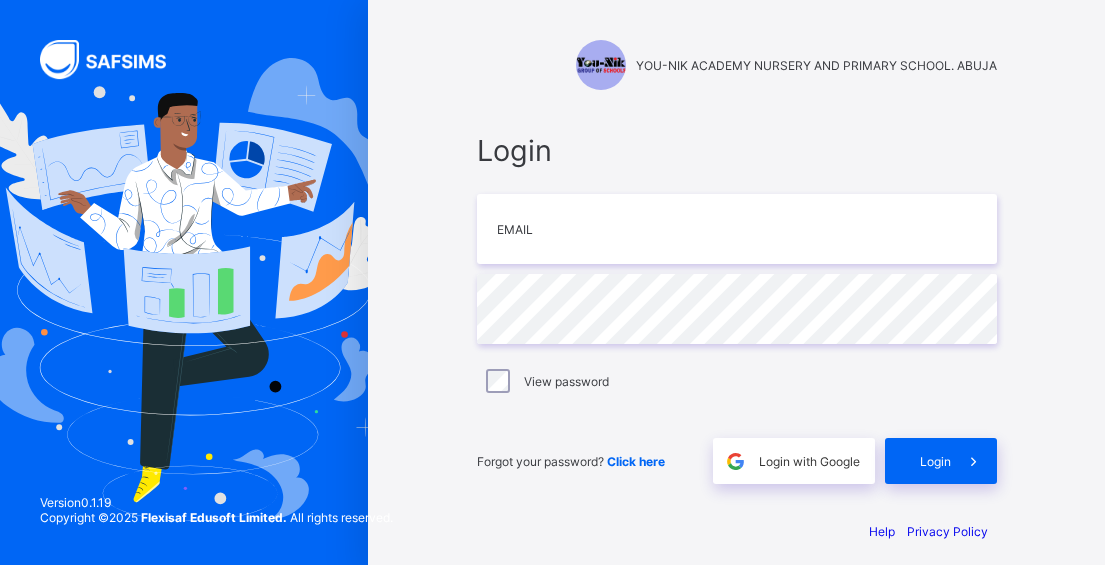 scroll, scrollTop: 0, scrollLeft: 0, axis: both 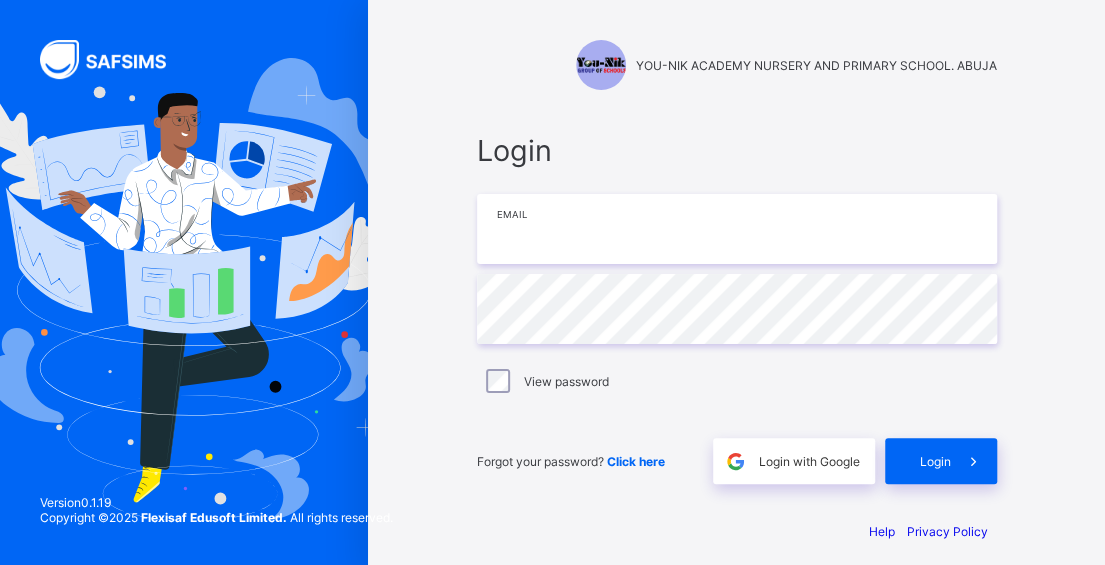 click at bounding box center [737, 229] 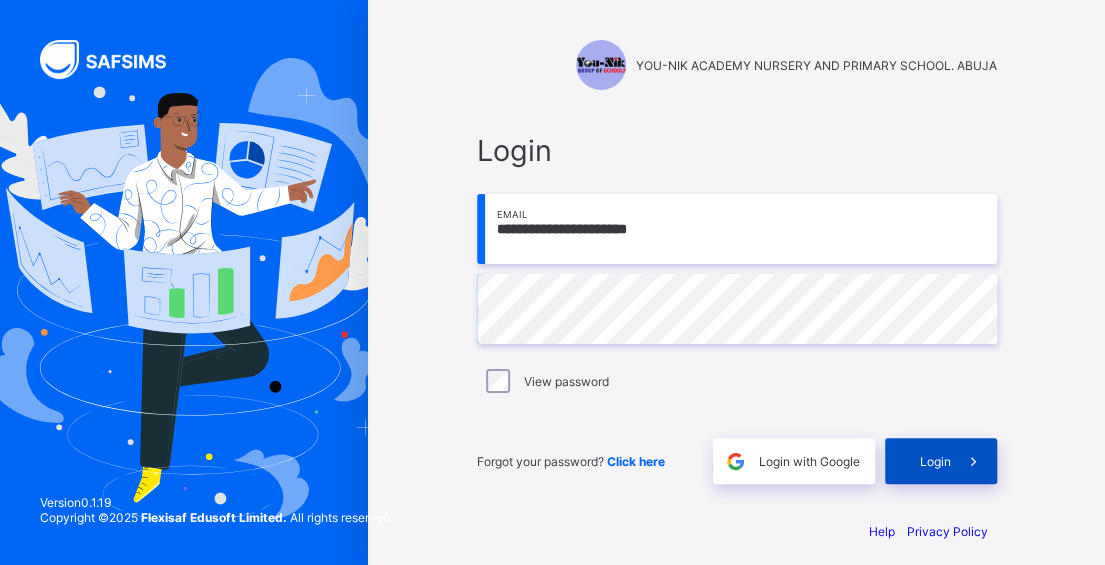 click on "Login" at bounding box center [935, 461] 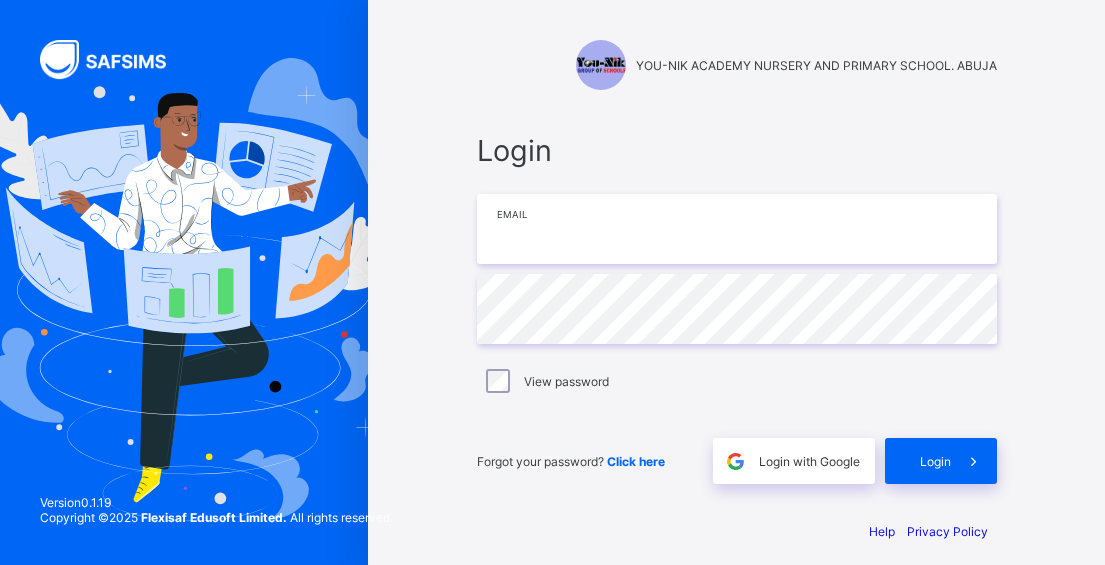 scroll, scrollTop: 0, scrollLeft: 0, axis: both 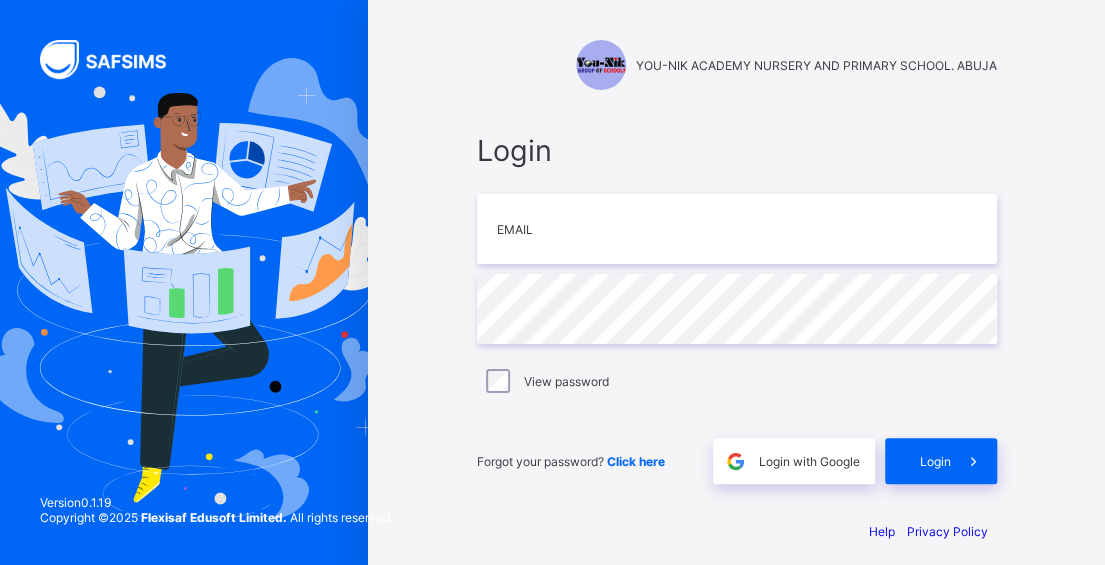 type on "**********" 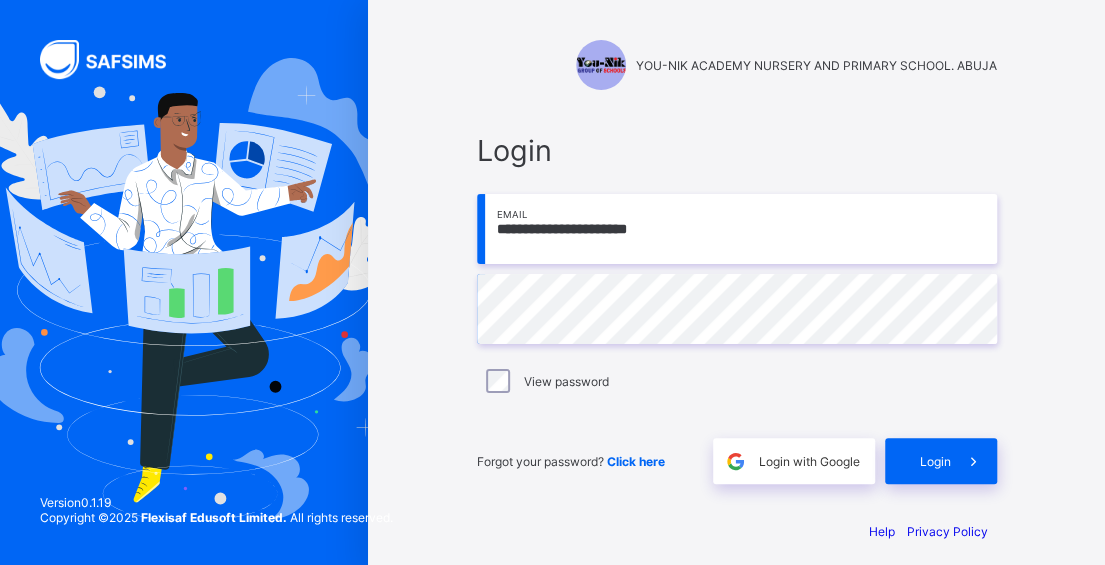 click on "Click here" at bounding box center (636, 461) 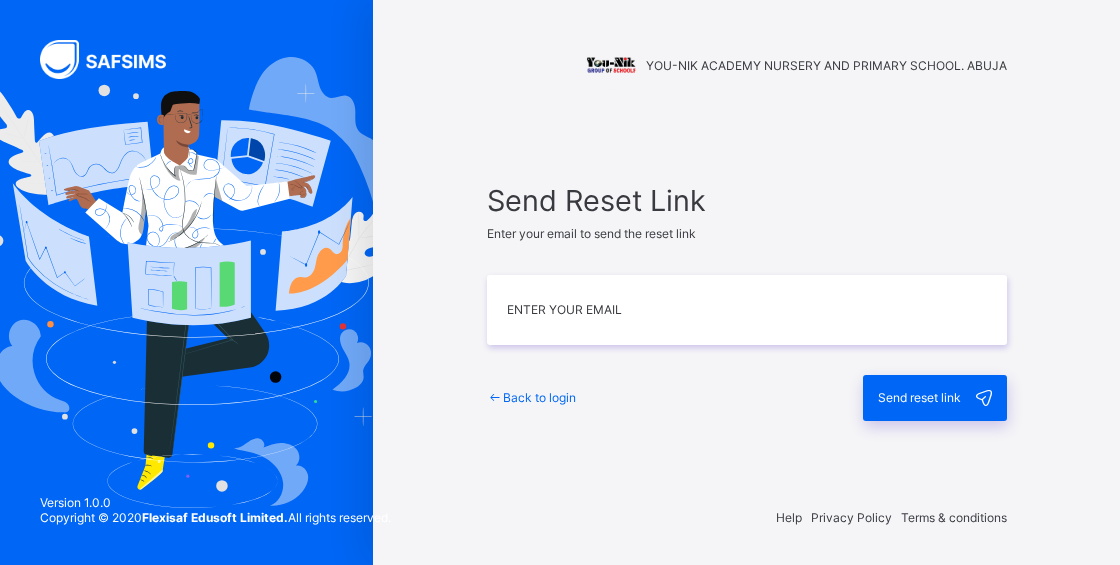 scroll, scrollTop: 0, scrollLeft: 0, axis: both 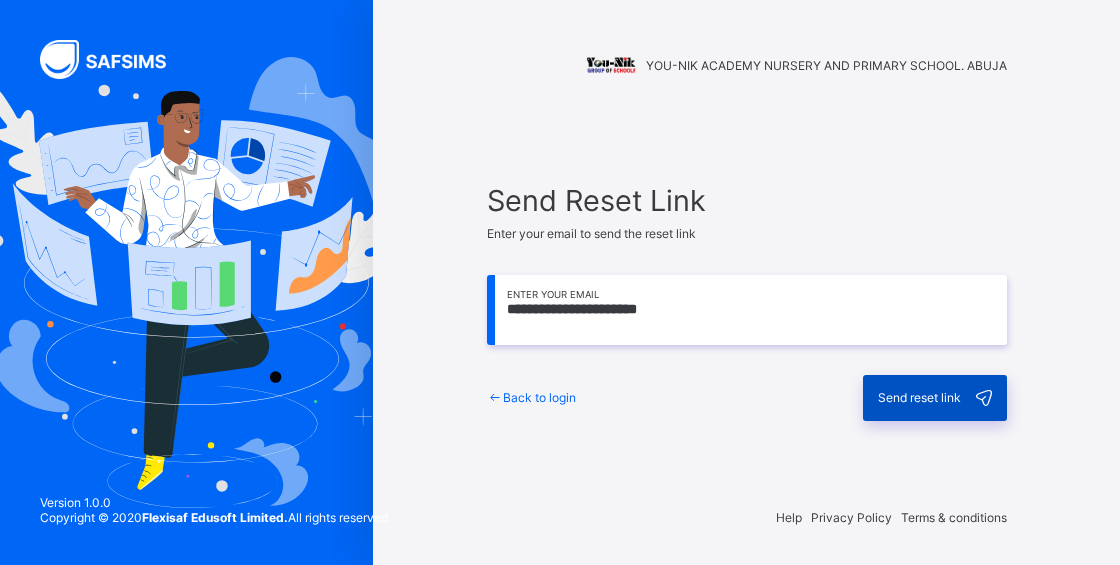 click on "Send reset link" at bounding box center [935, 398] 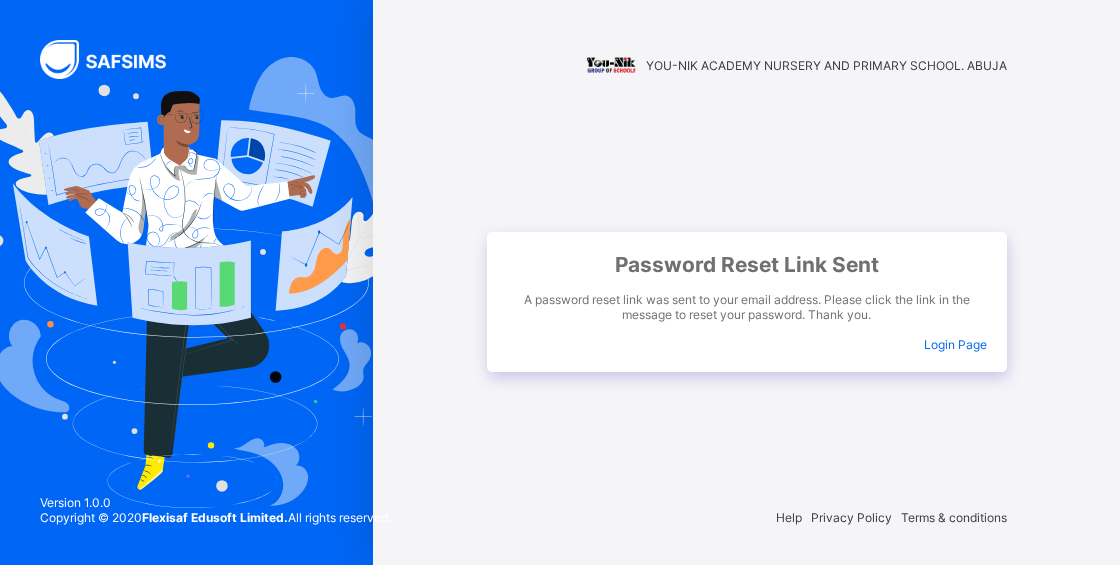 click on "Login Page" at bounding box center [955, 344] 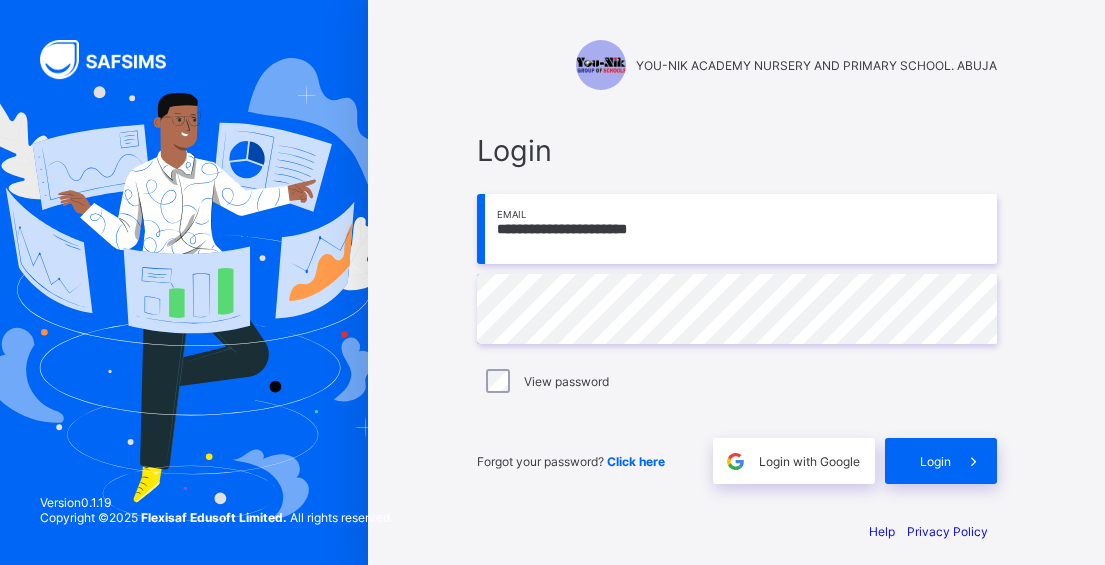 scroll, scrollTop: 0, scrollLeft: 0, axis: both 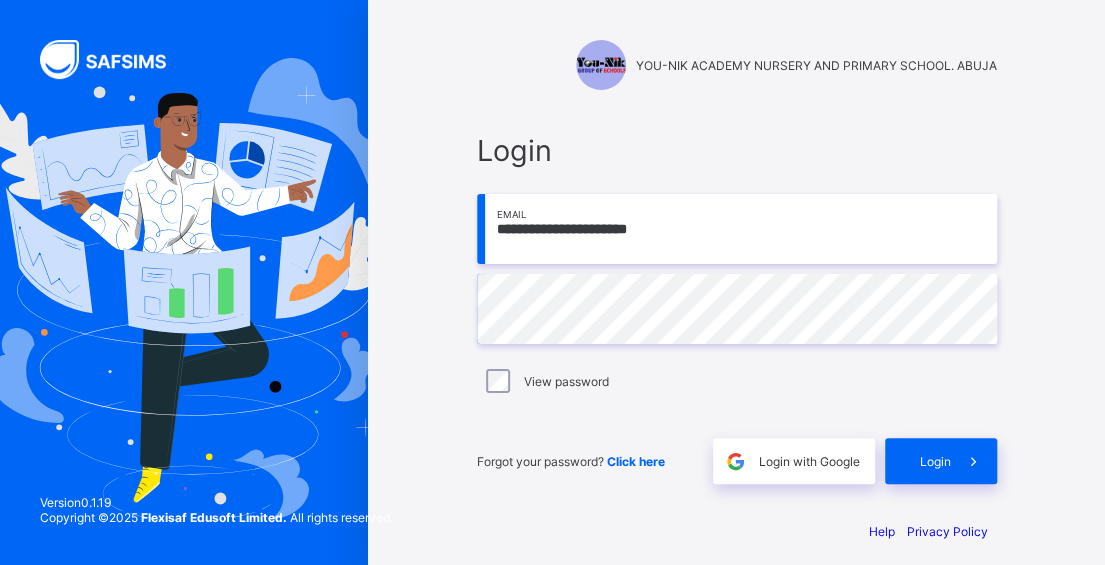 click on "View password" at bounding box center (566, 381) 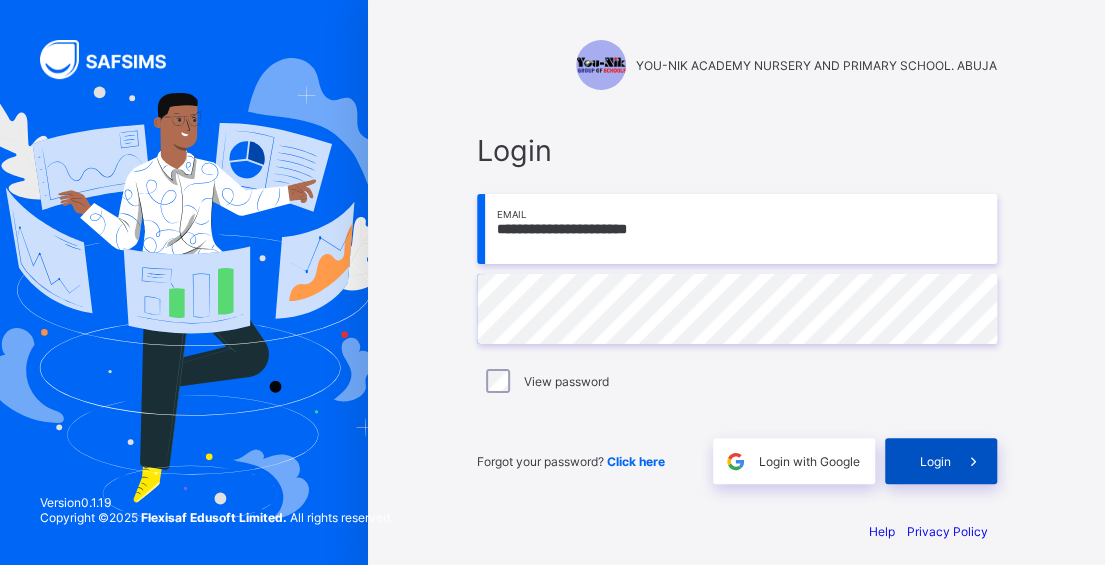 click on "Login" at bounding box center [935, 461] 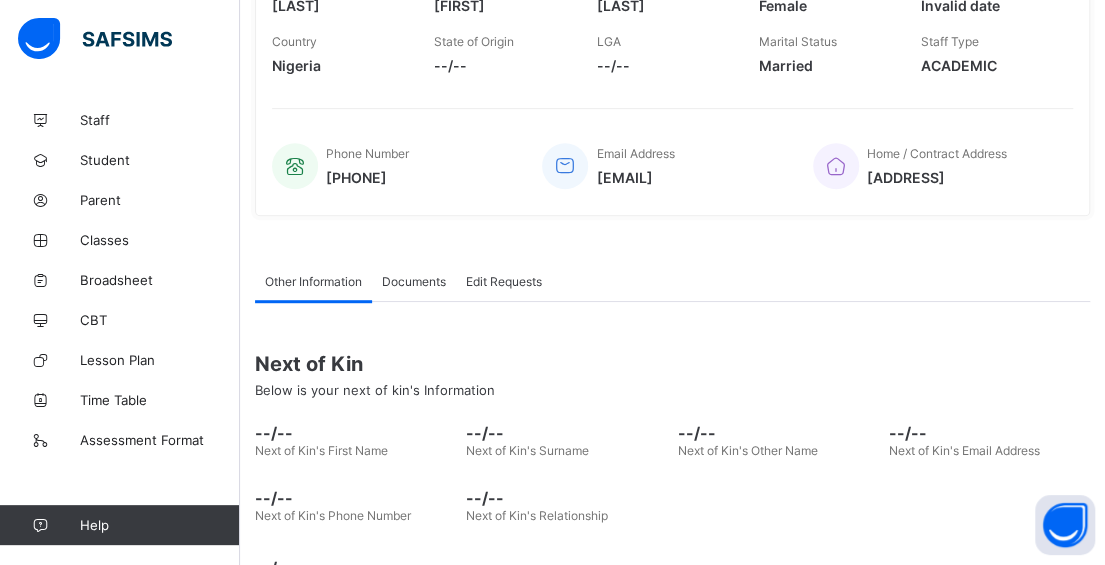 scroll, scrollTop: 0, scrollLeft: 0, axis: both 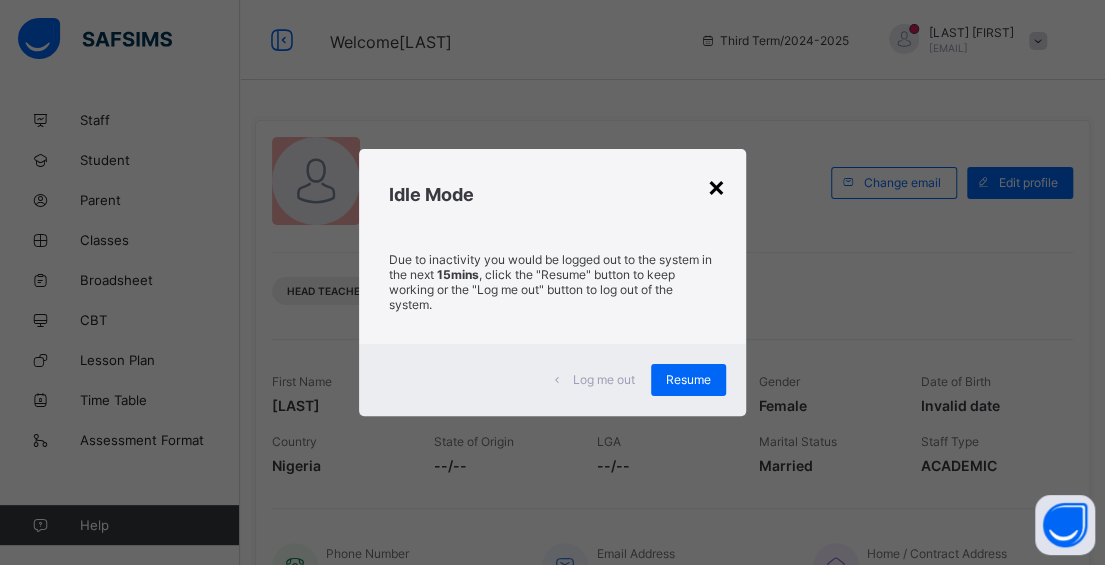click on "×" at bounding box center (716, 186) 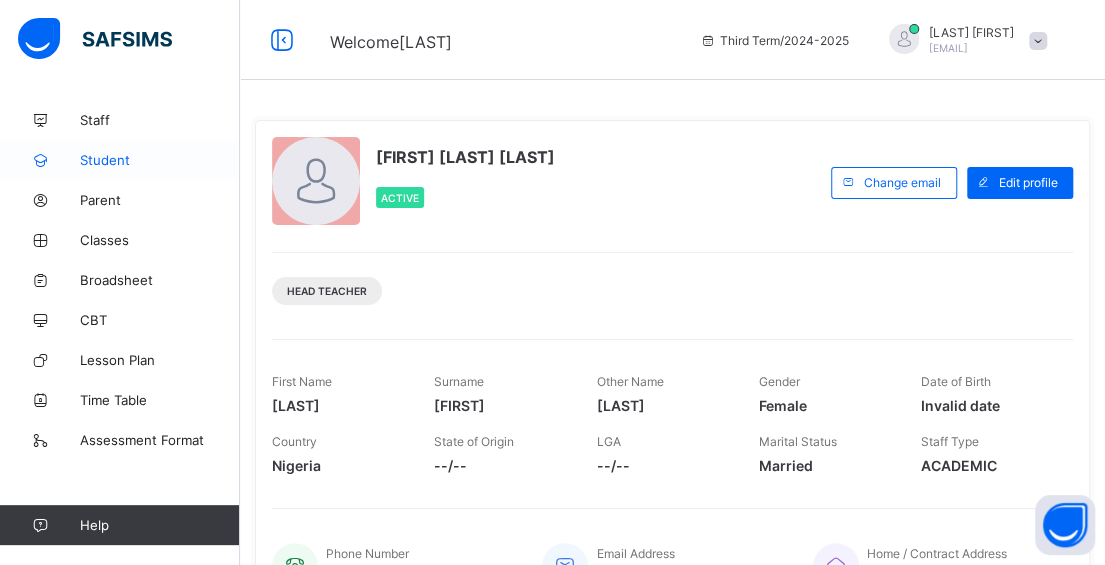 click on "Student" at bounding box center (160, 160) 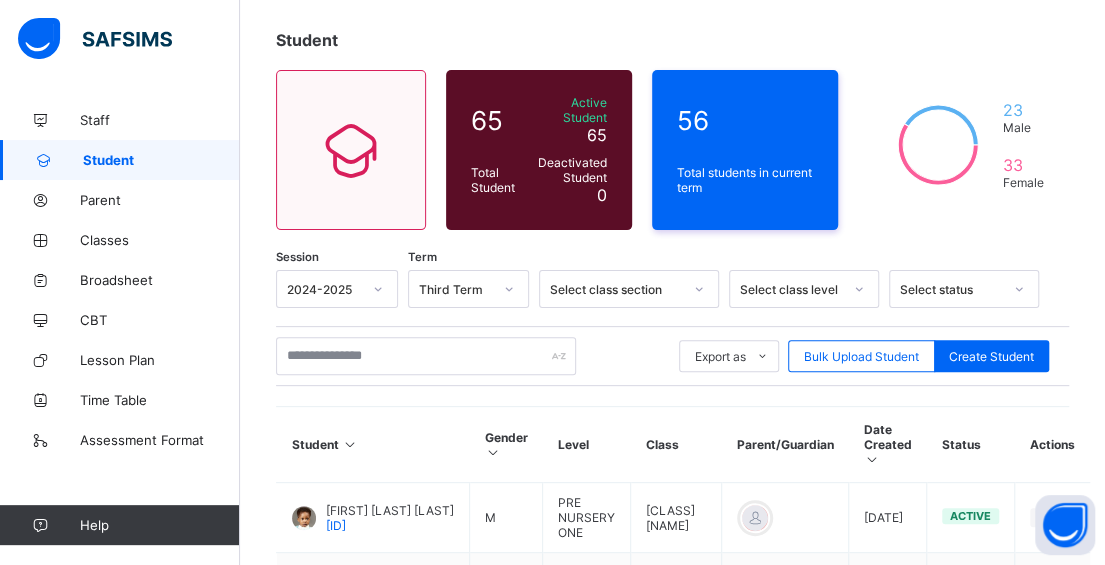 scroll, scrollTop: 0, scrollLeft: 0, axis: both 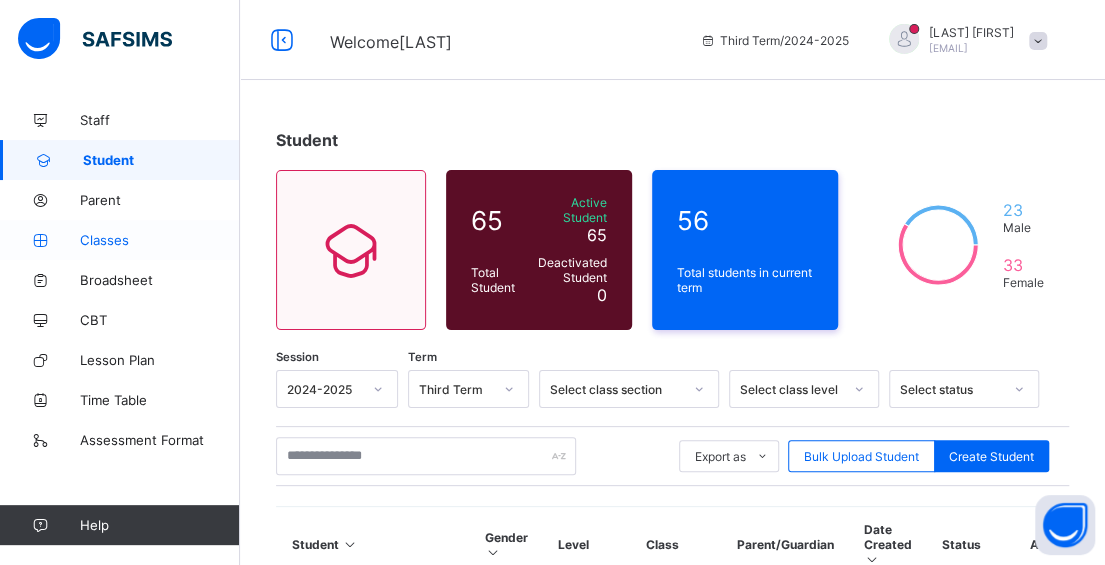 click on "Classes" at bounding box center (160, 240) 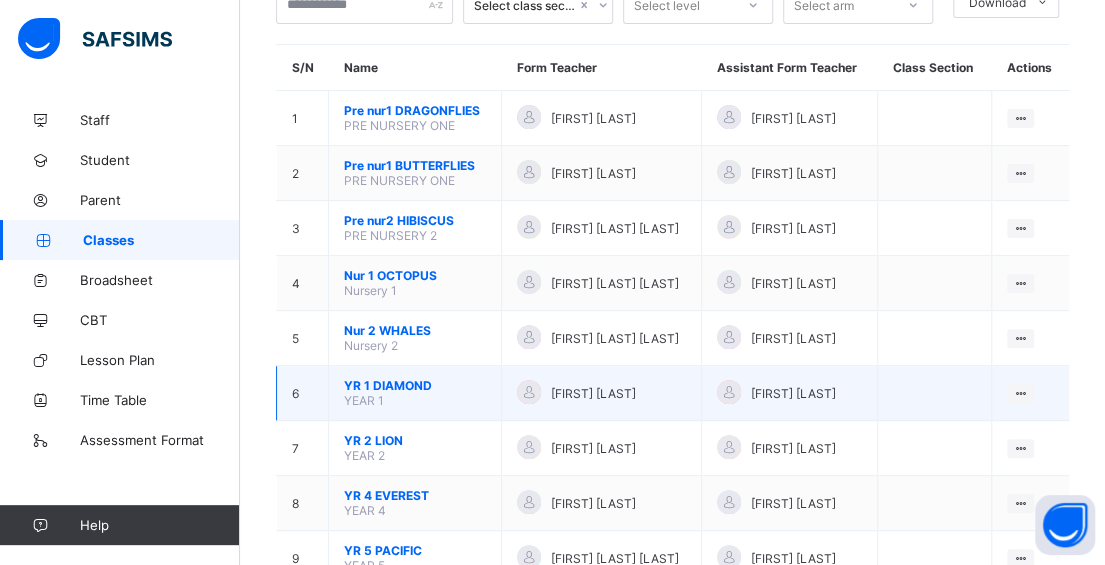 scroll, scrollTop: 0, scrollLeft: 0, axis: both 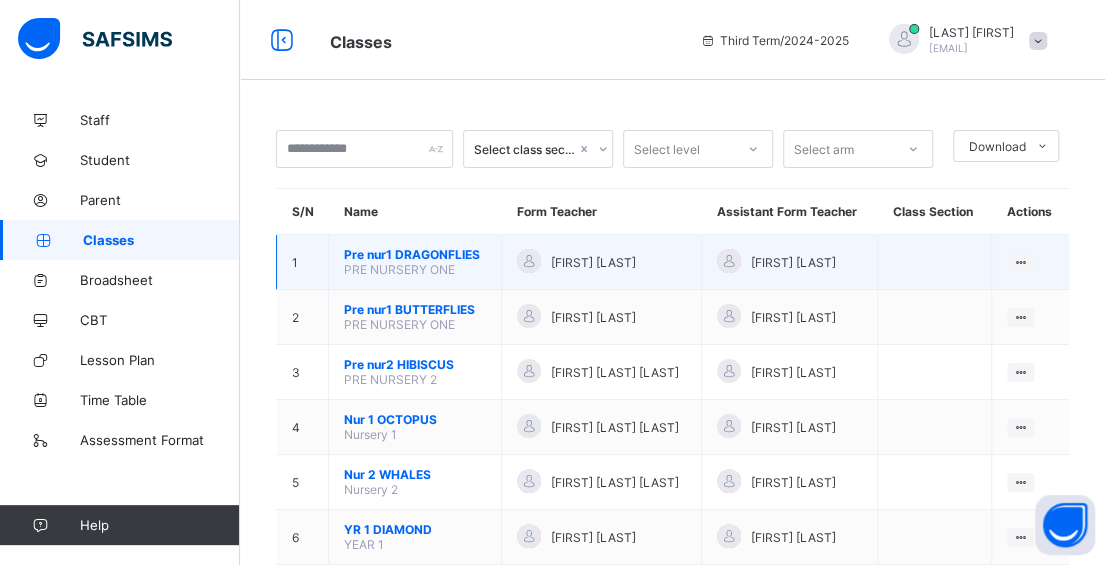 click on "Pre nur1    DRAGONFLIES" at bounding box center [415, 254] 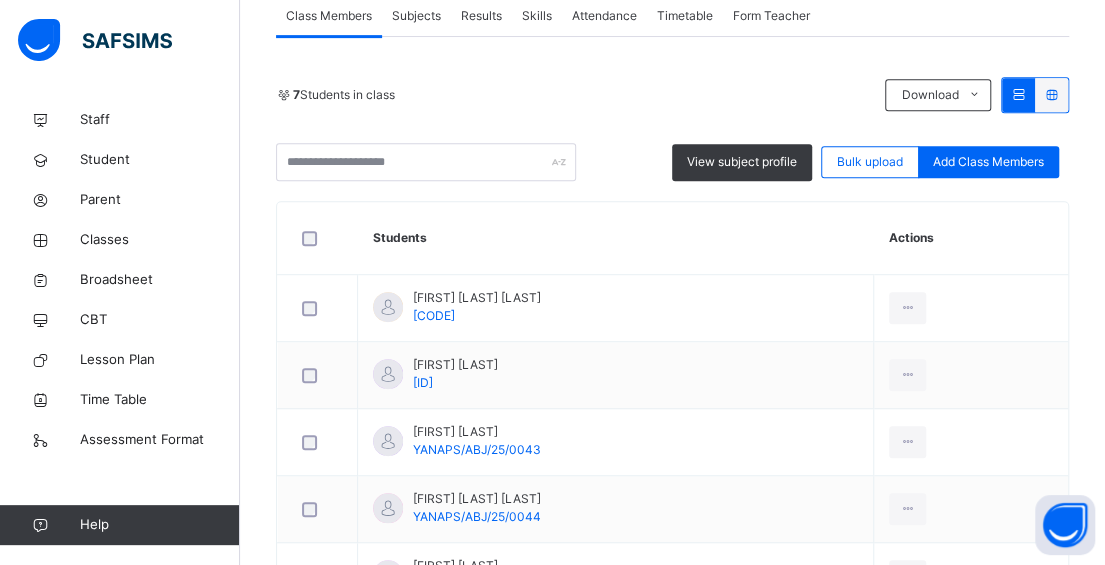 scroll, scrollTop: 400, scrollLeft: 0, axis: vertical 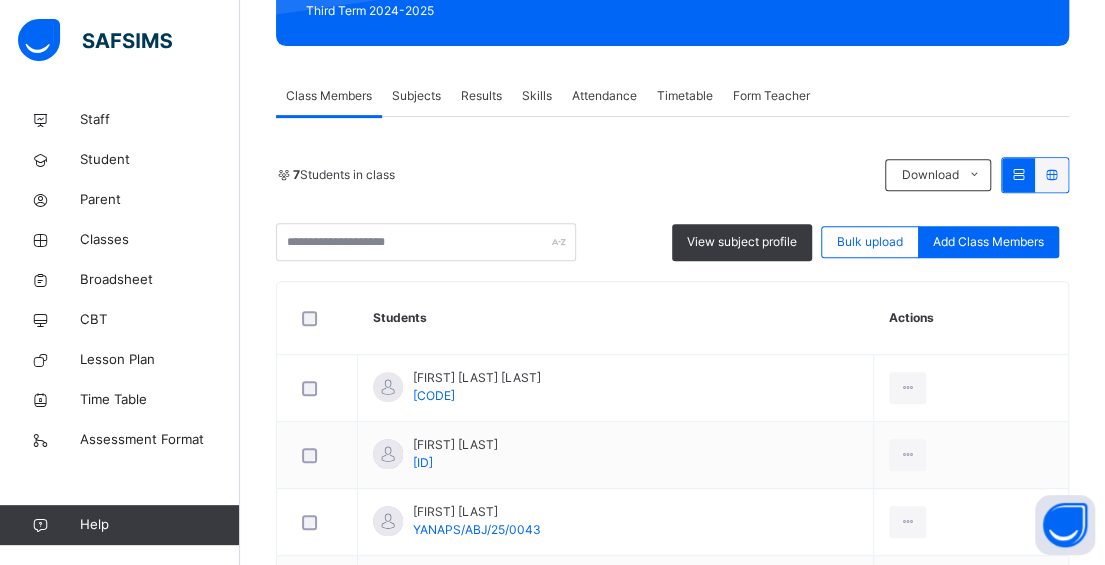 click on "Results" at bounding box center [481, 96] 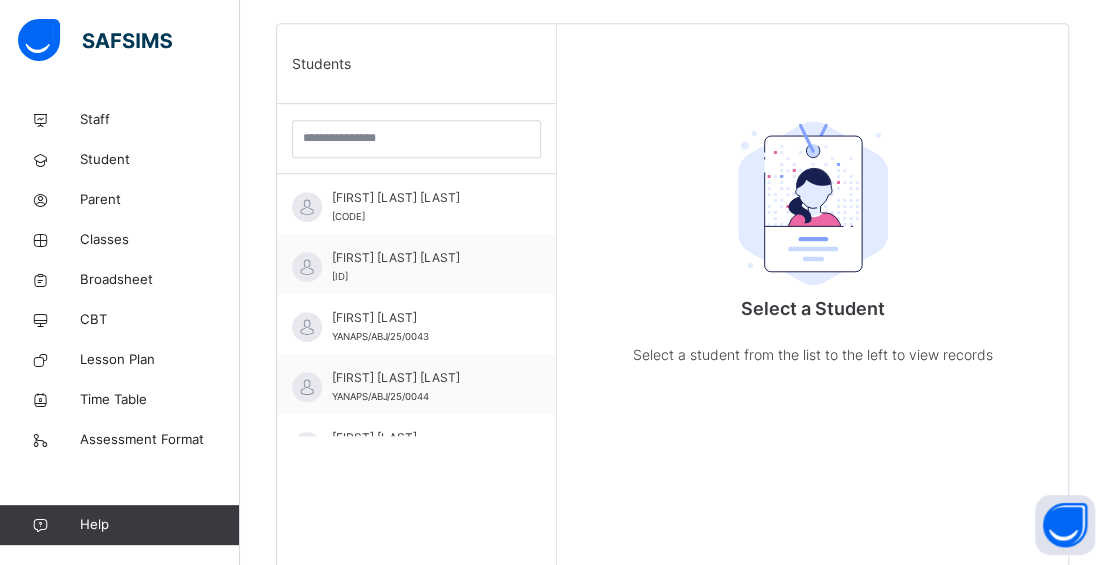 scroll, scrollTop: 500, scrollLeft: 0, axis: vertical 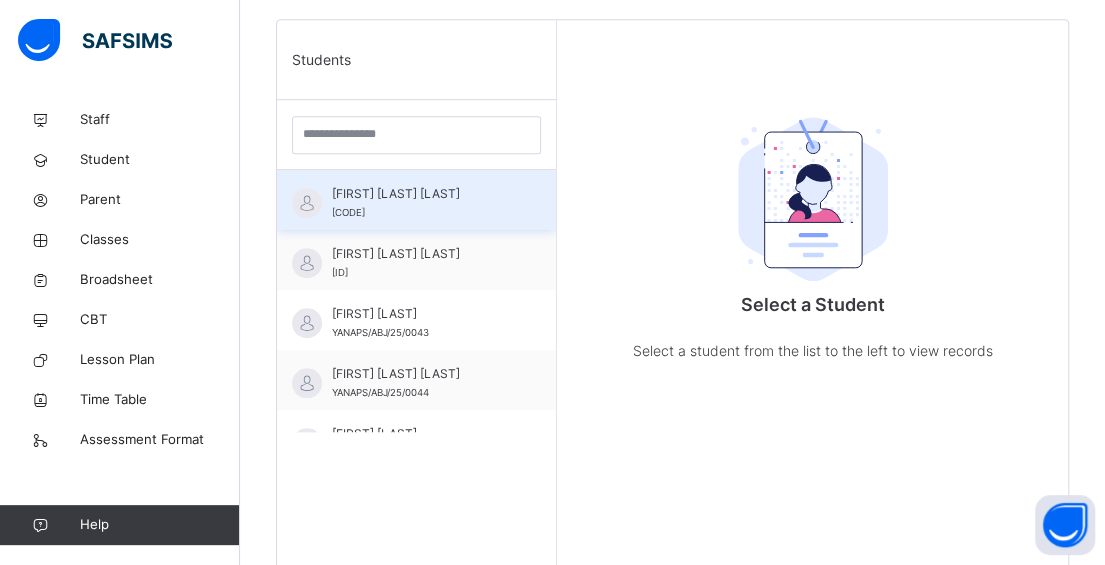 click on "[FIRST] [LAST] [LAST]" at bounding box center [421, 194] 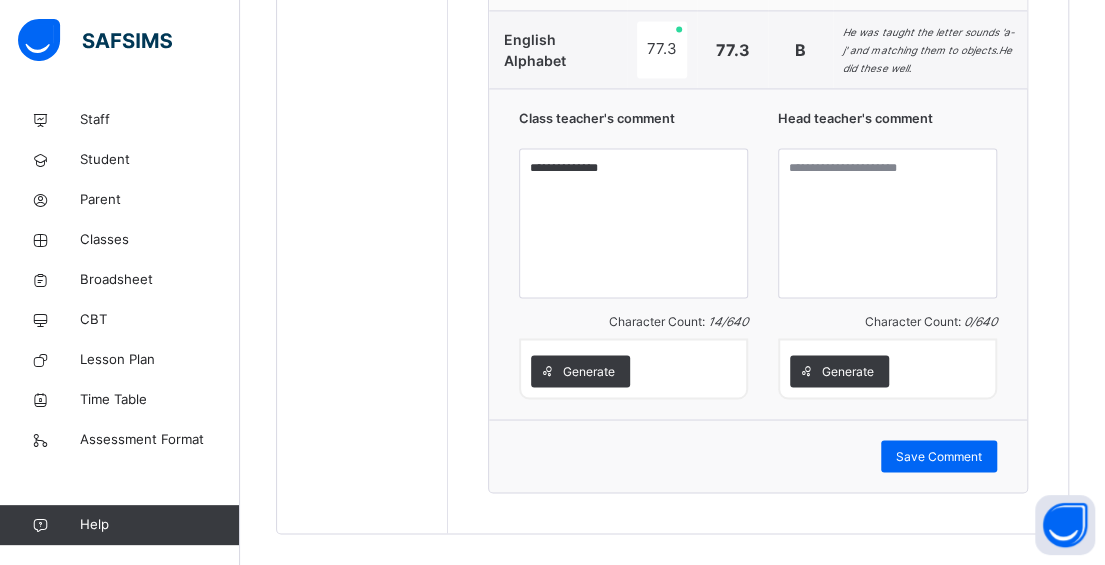 scroll, scrollTop: 1335, scrollLeft: 0, axis: vertical 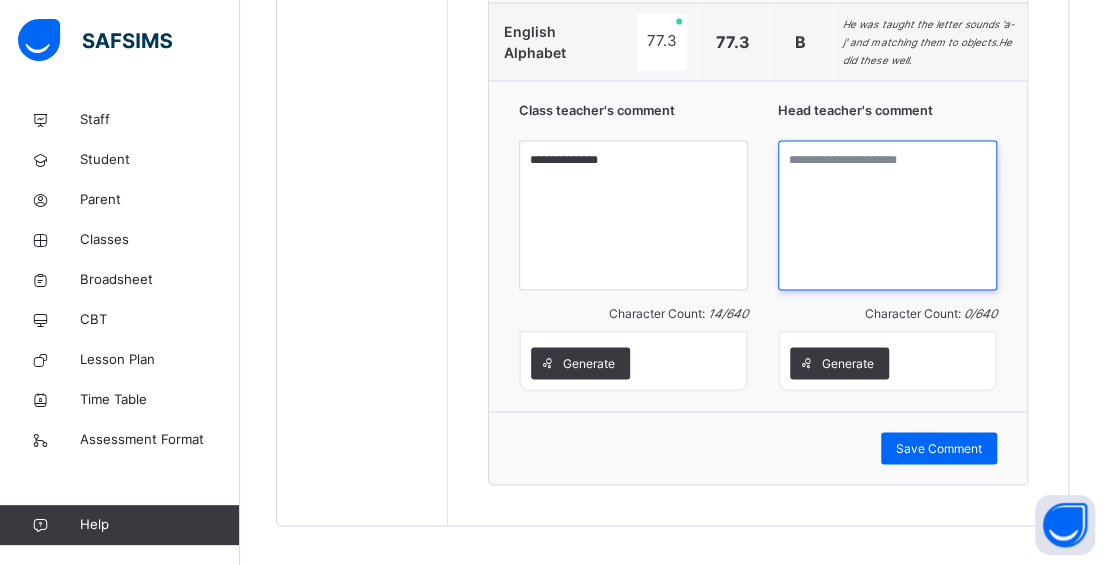 click at bounding box center [887, 215] 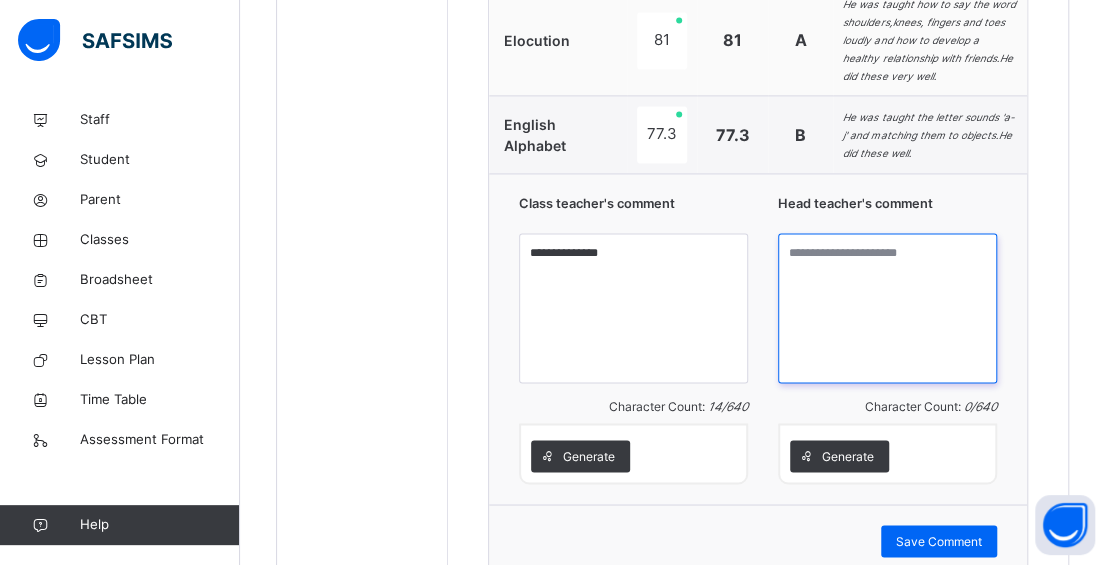 scroll, scrollTop: 1335, scrollLeft: 0, axis: vertical 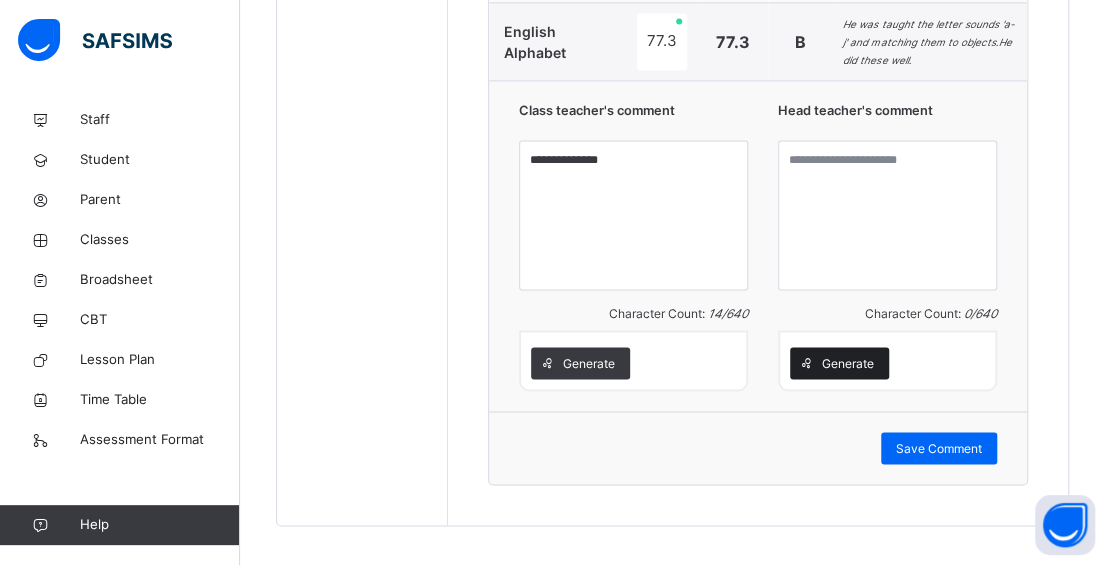 click on "Generate" at bounding box center (848, 363) 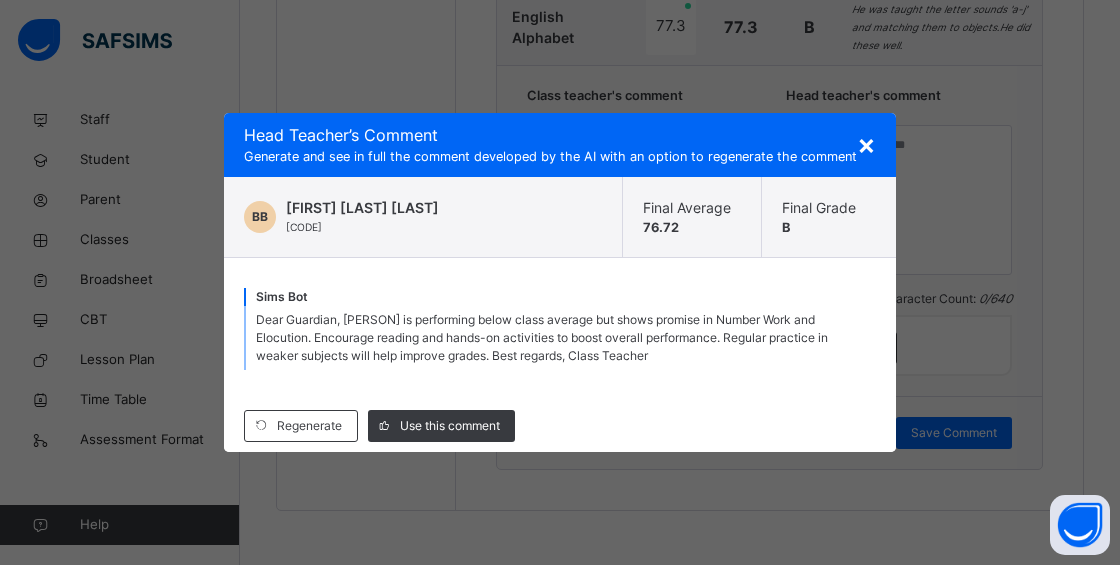 click on "×" at bounding box center [866, 144] 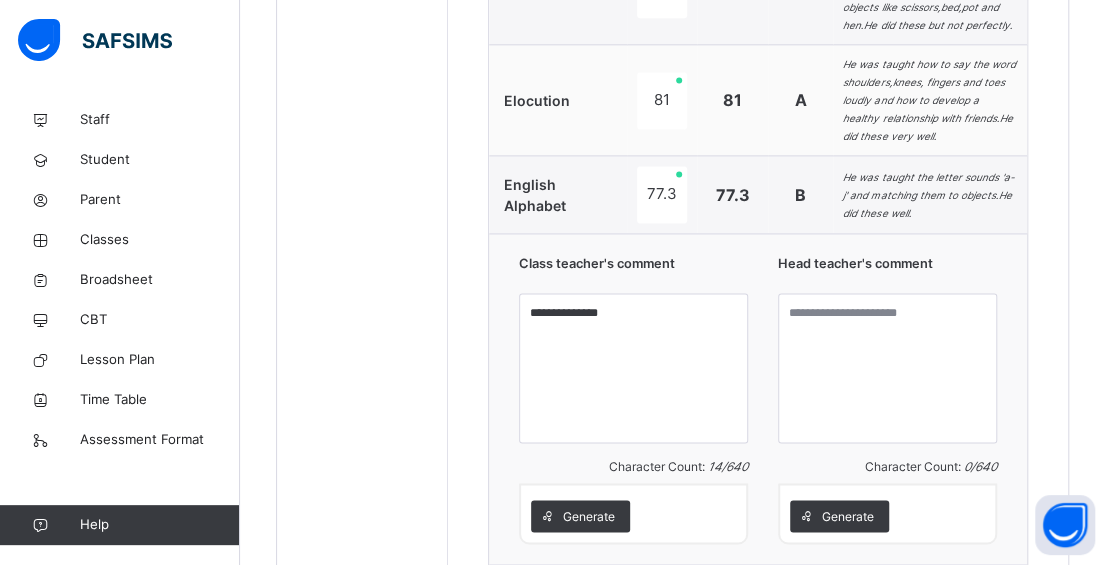 scroll, scrollTop: 1335, scrollLeft: 0, axis: vertical 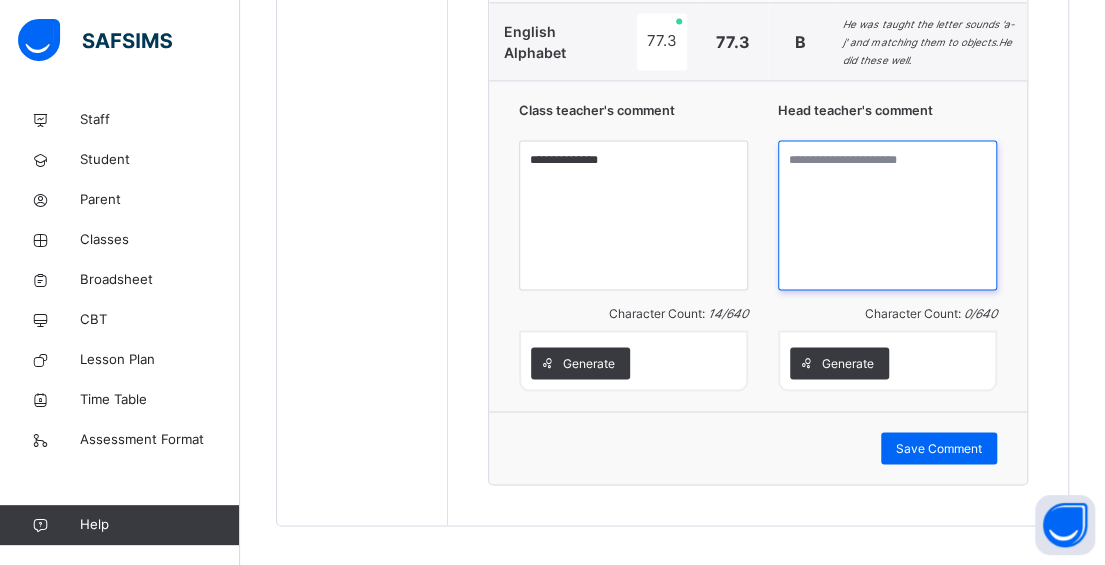 click at bounding box center [887, 215] 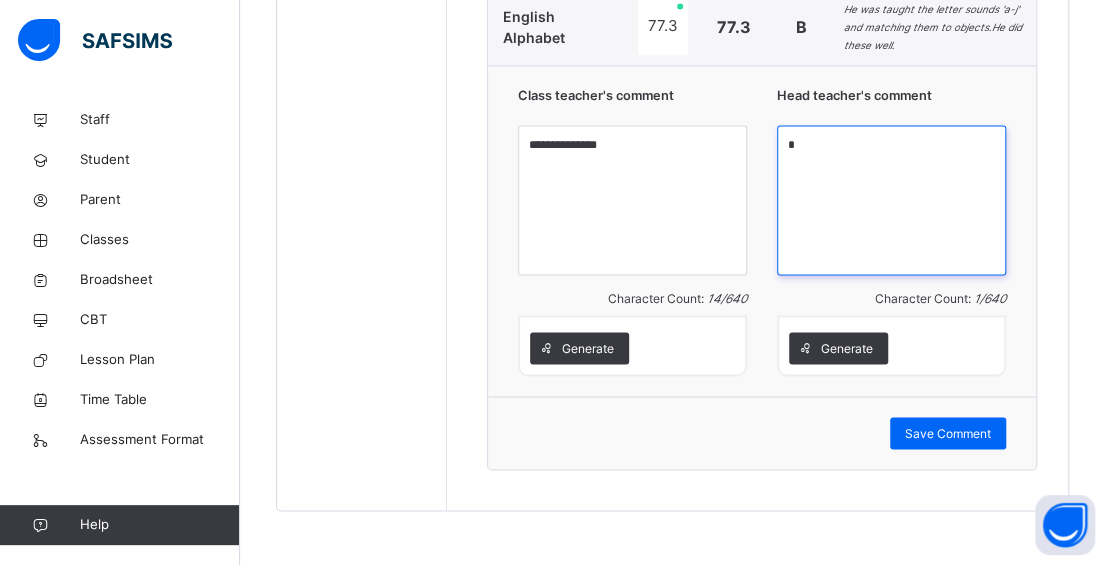 drag, startPoint x: 809, startPoint y: 142, endPoint x: 786, endPoint y: 142, distance: 23 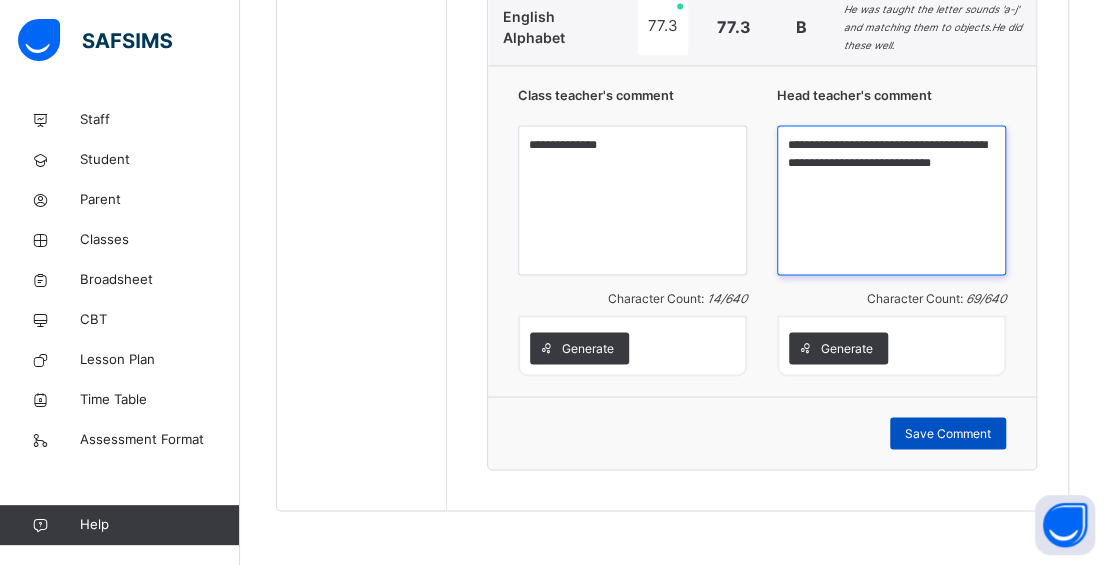type on "**********" 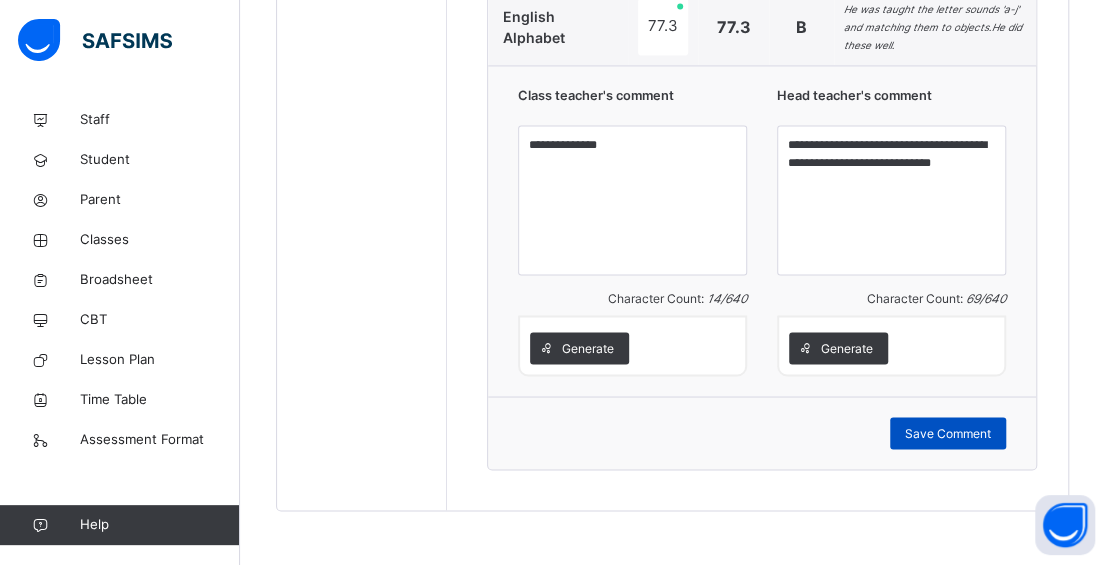 click on "Save Comment" at bounding box center (948, 433) 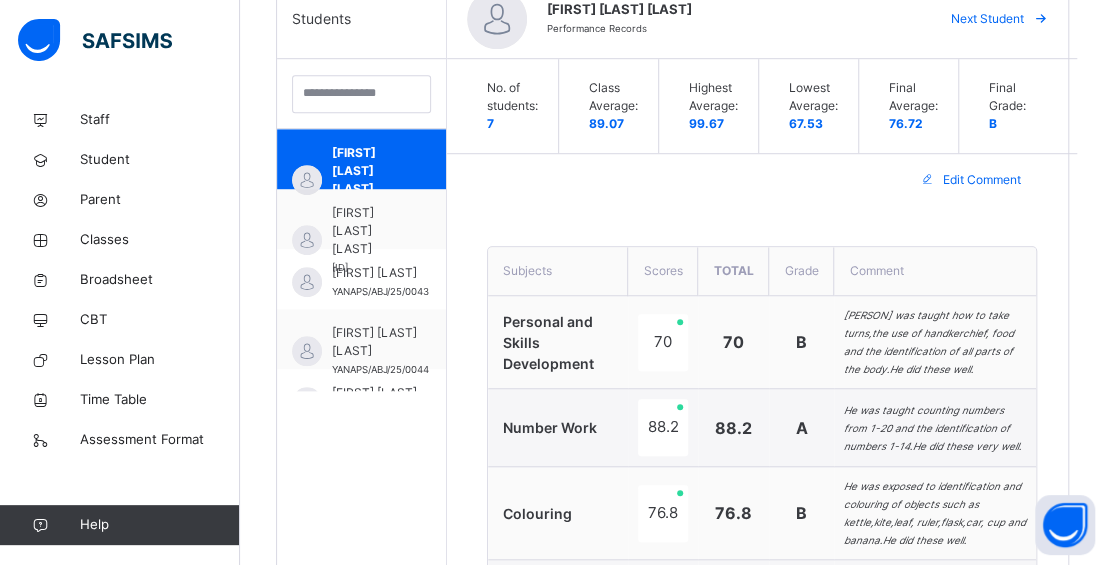 scroll, scrollTop: 535, scrollLeft: 0, axis: vertical 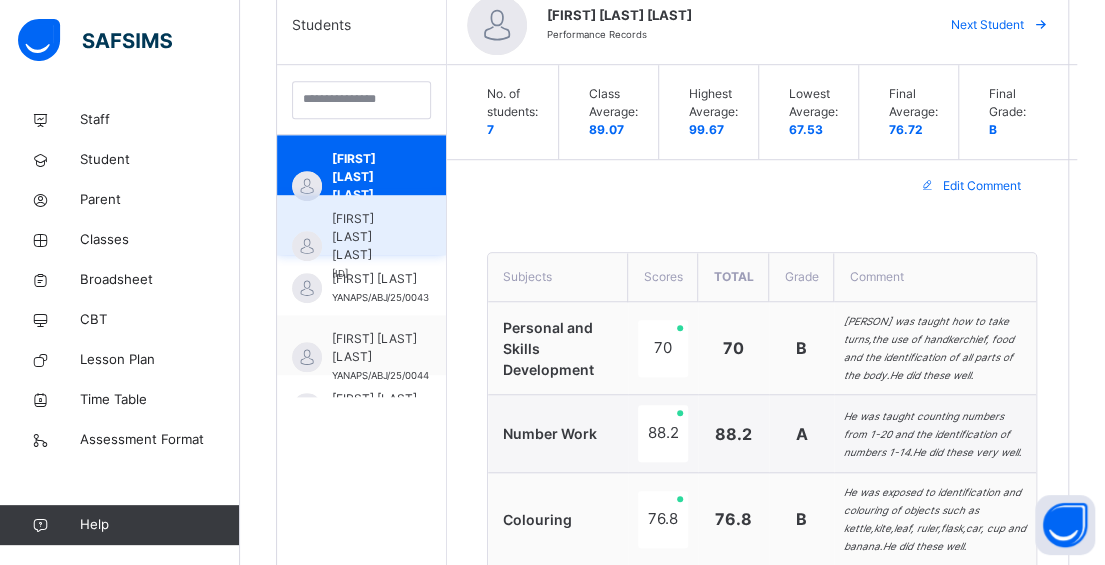 click on "[FIRST] [LAST] [LAST]" at bounding box center (366, 237) 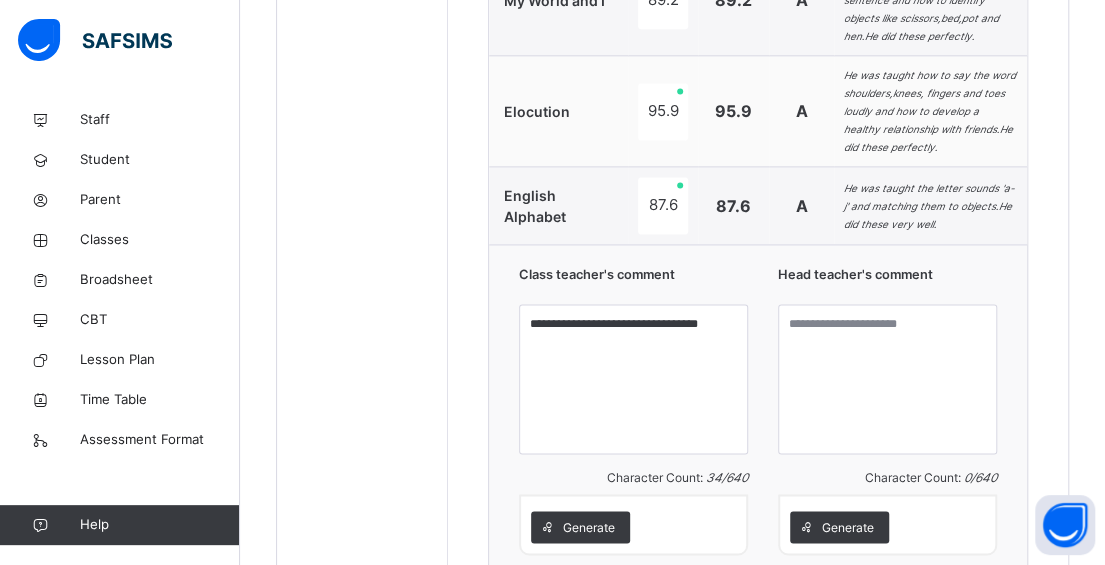 scroll, scrollTop: 1235, scrollLeft: 0, axis: vertical 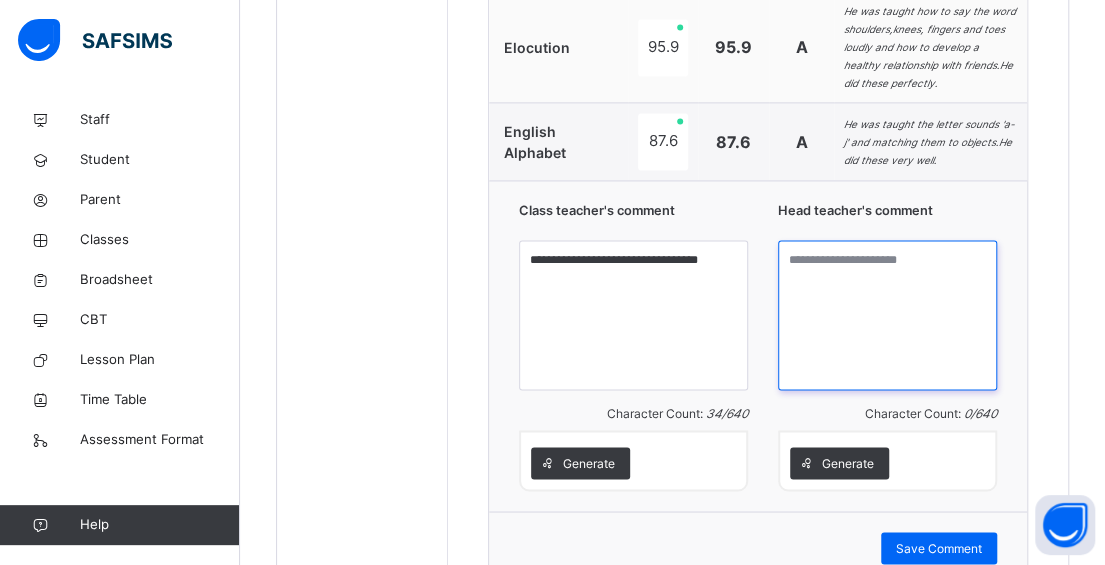drag, startPoint x: 943, startPoint y: 238, endPoint x: 837, endPoint y: 238, distance: 106 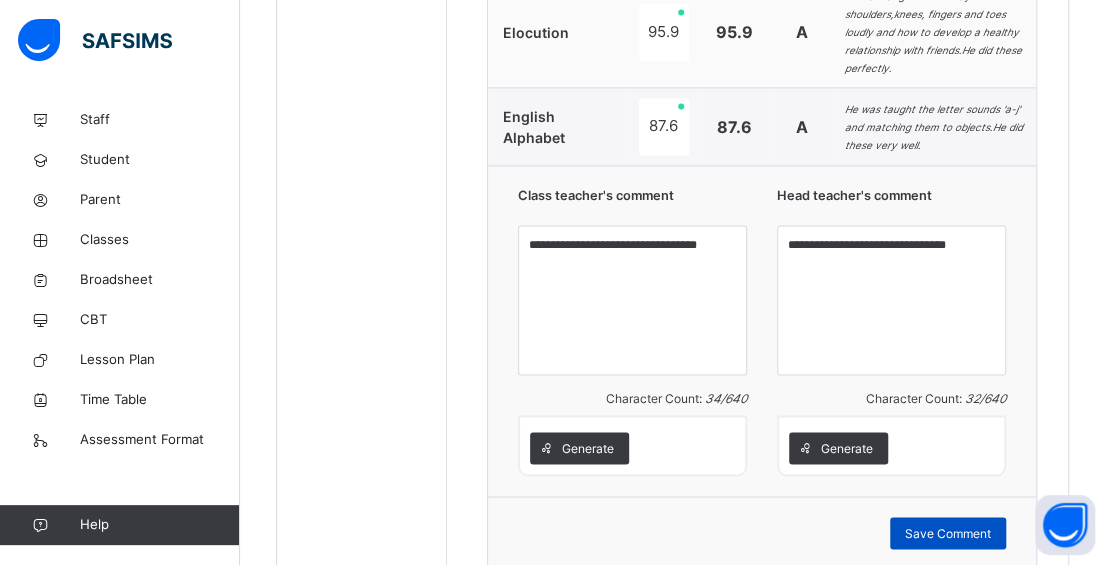 click on "Save Comment" at bounding box center (948, 533) 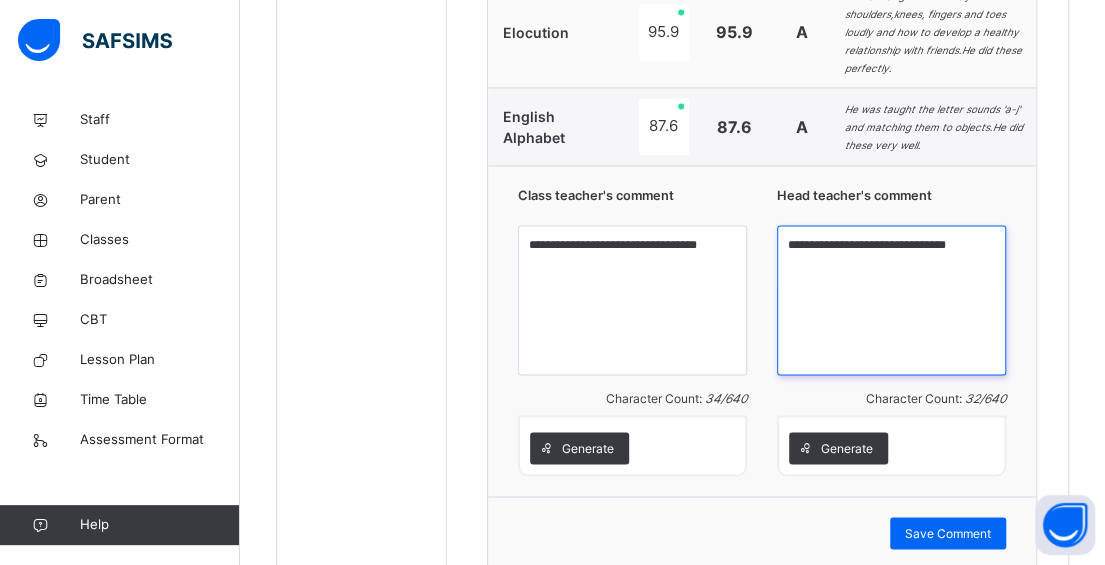 drag, startPoint x: 978, startPoint y: 236, endPoint x: 792, endPoint y: 242, distance: 186.09676 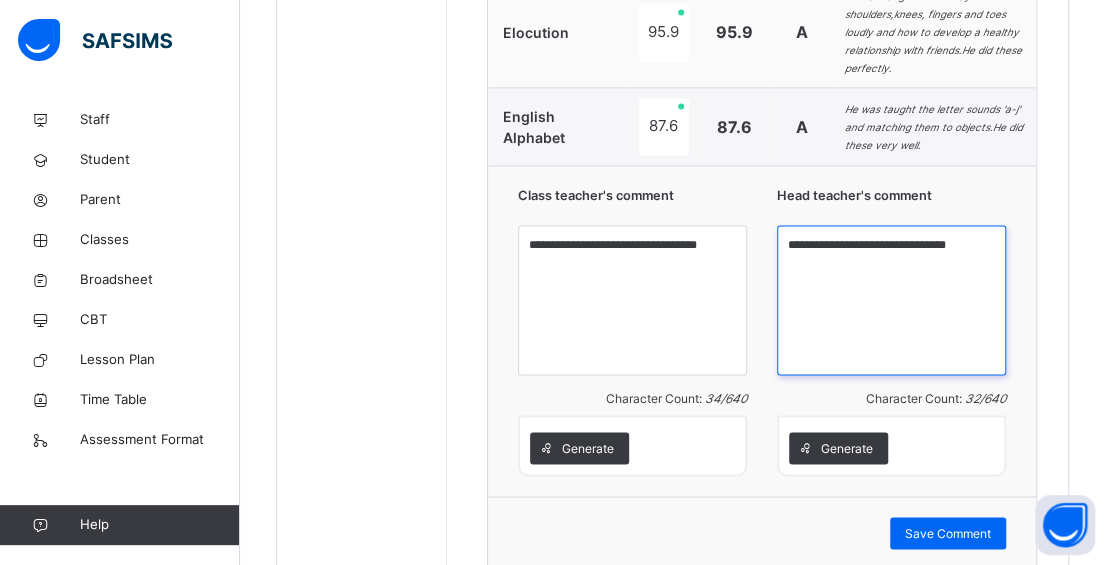 click on "**********" at bounding box center [891, 300] 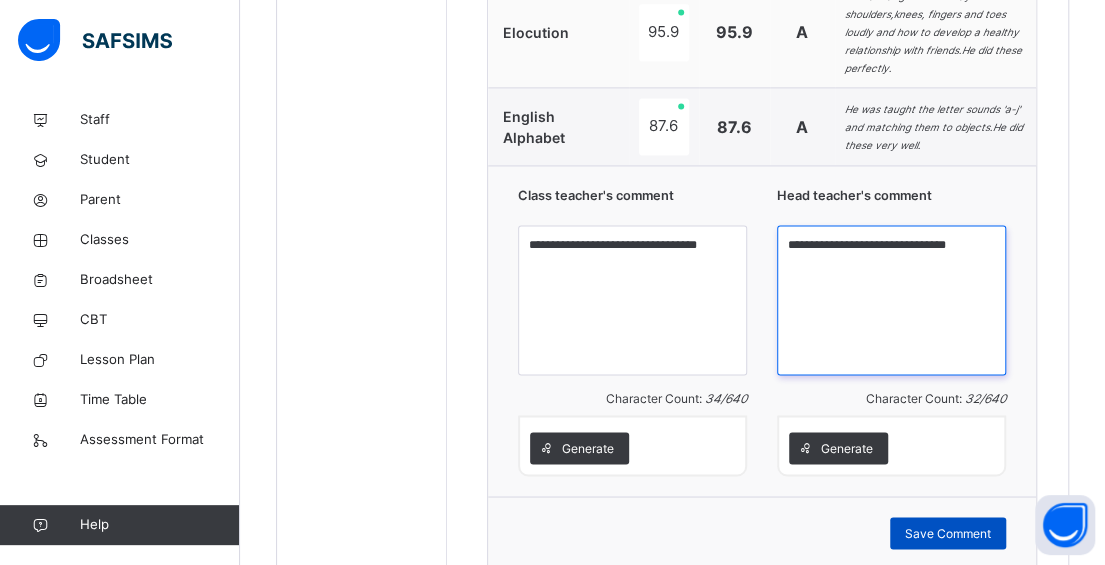 type on "**********" 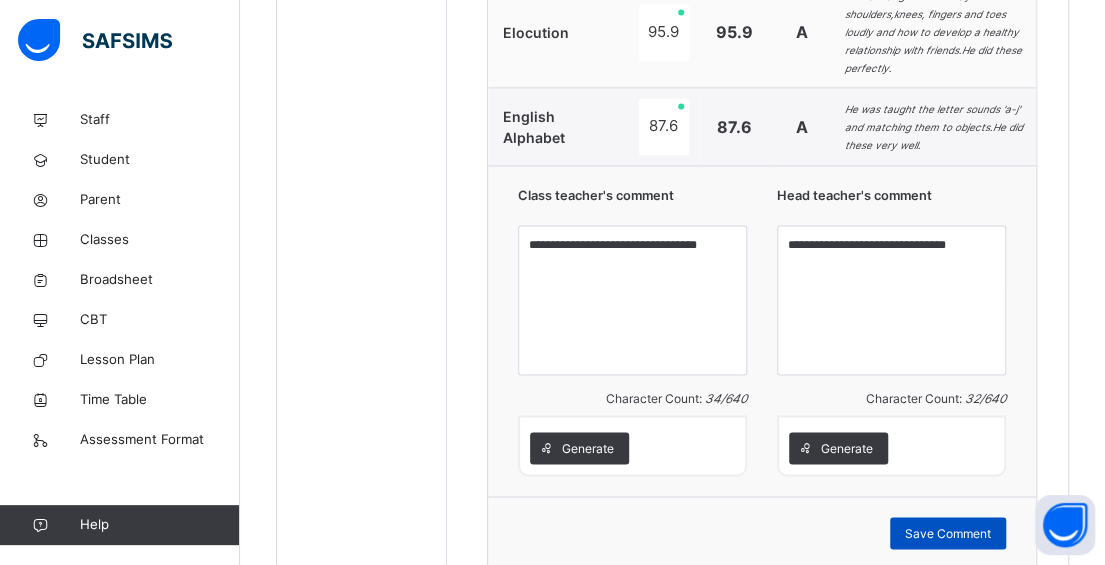 click on "Save Comment" at bounding box center (948, 533) 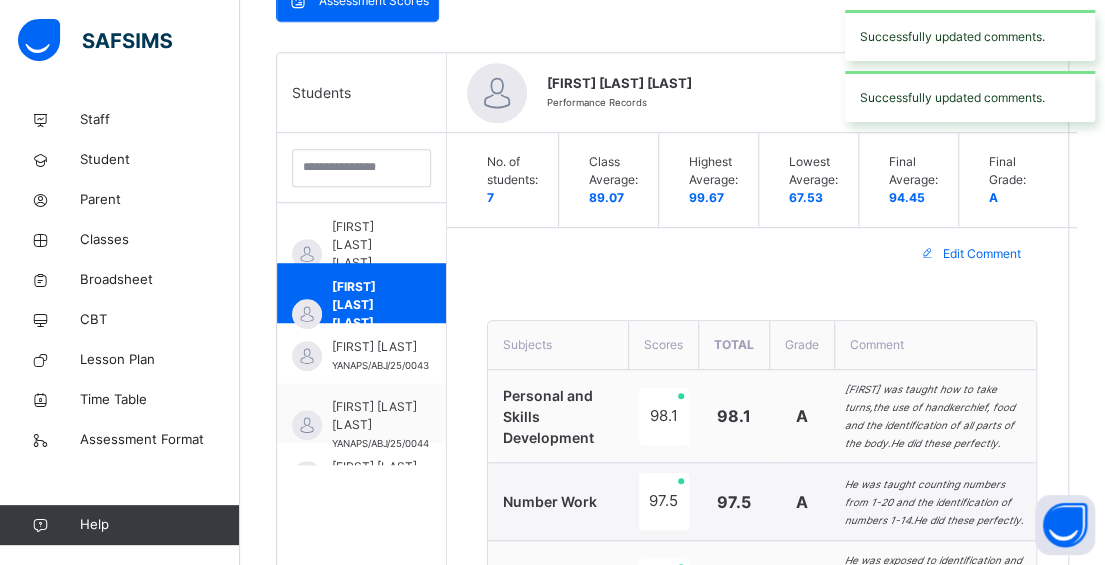 scroll, scrollTop: 435, scrollLeft: 0, axis: vertical 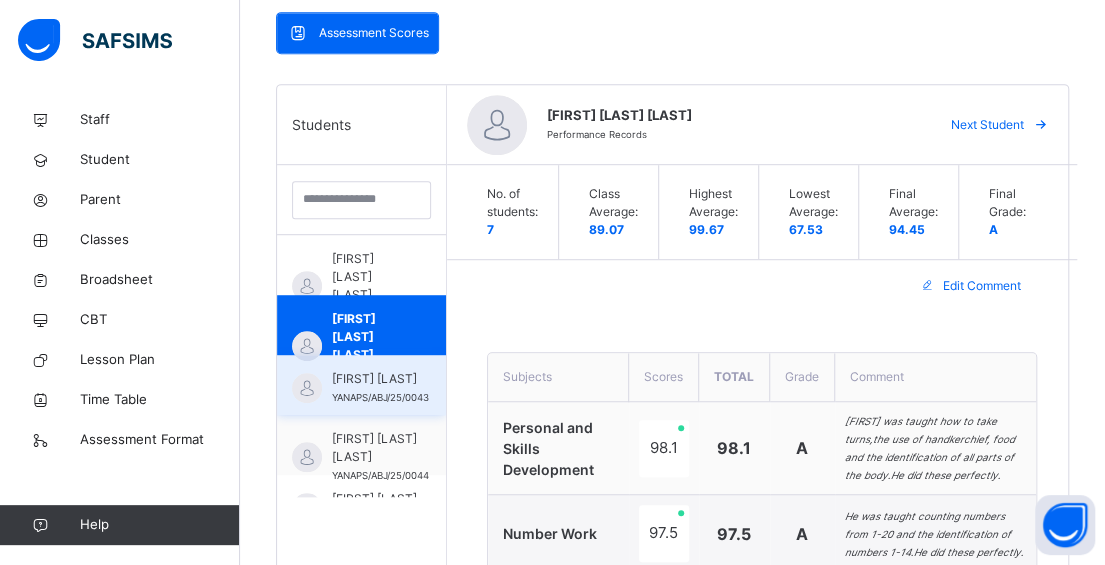 click on "[FIRST] [LAST]" at bounding box center [380, 379] 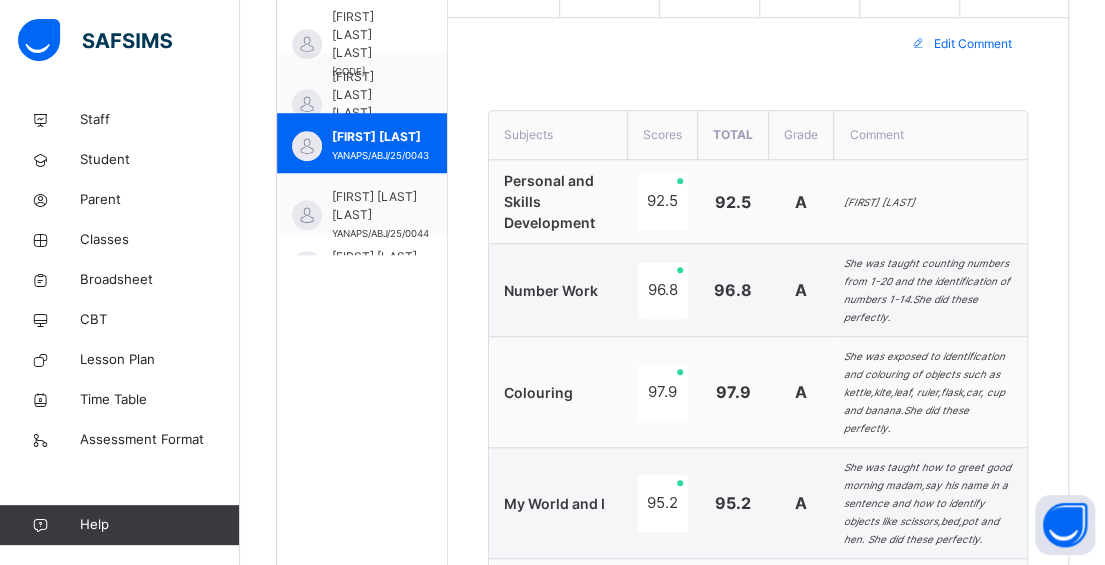 scroll, scrollTop: 1035, scrollLeft: 0, axis: vertical 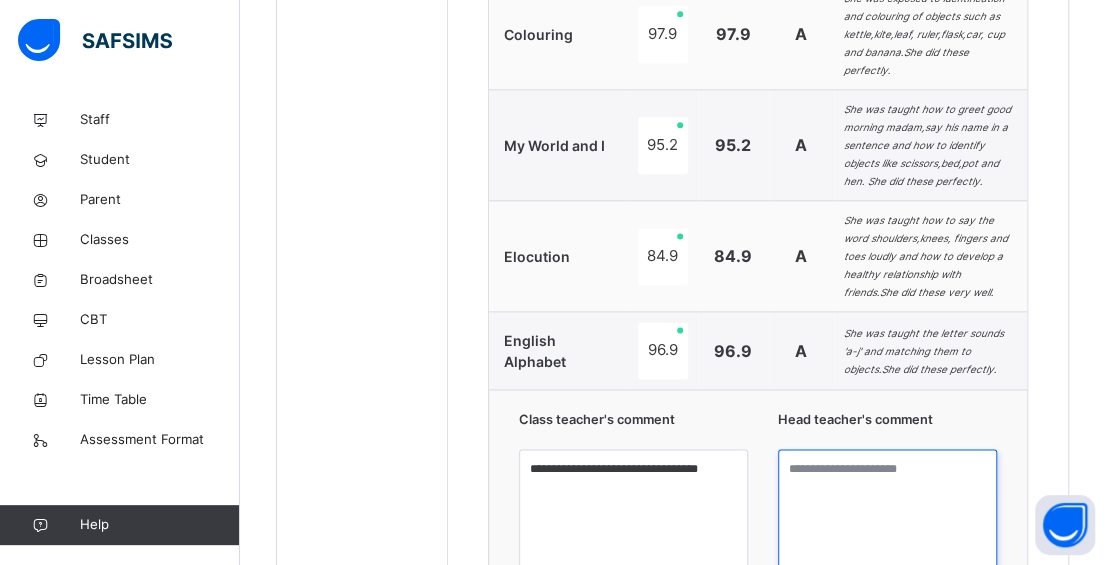 click at bounding box center (887, 524) 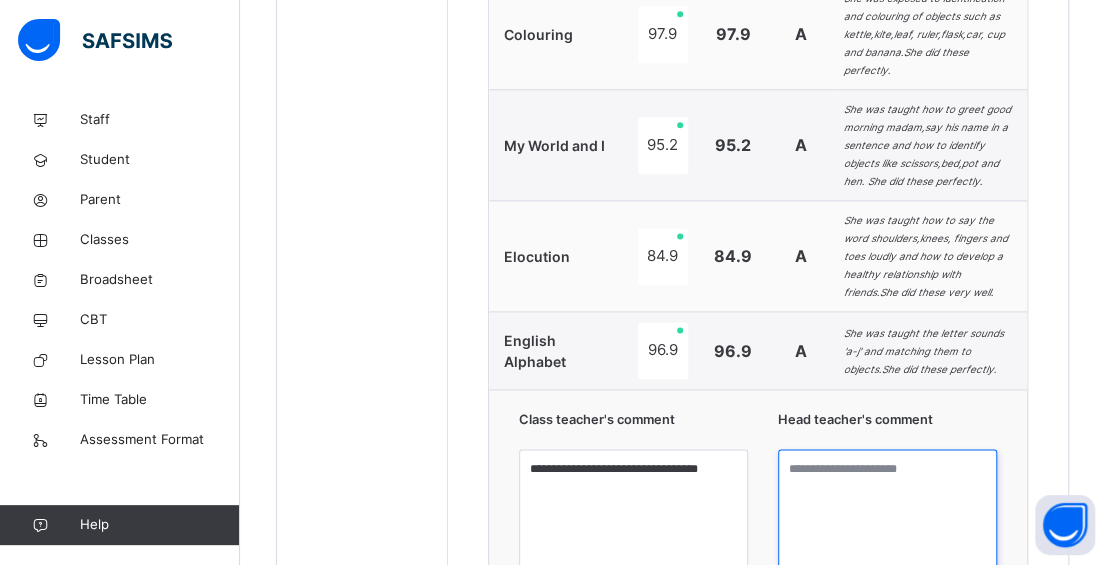 paste on "**********" 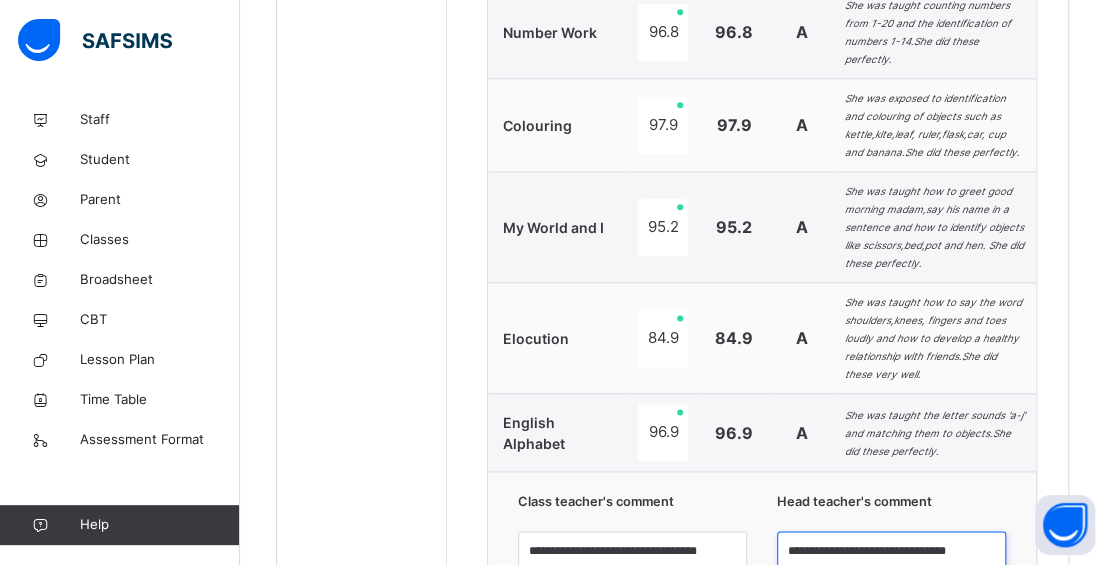 scroll, scrollTop: 635, scrollLeft: 0, axis: vertical 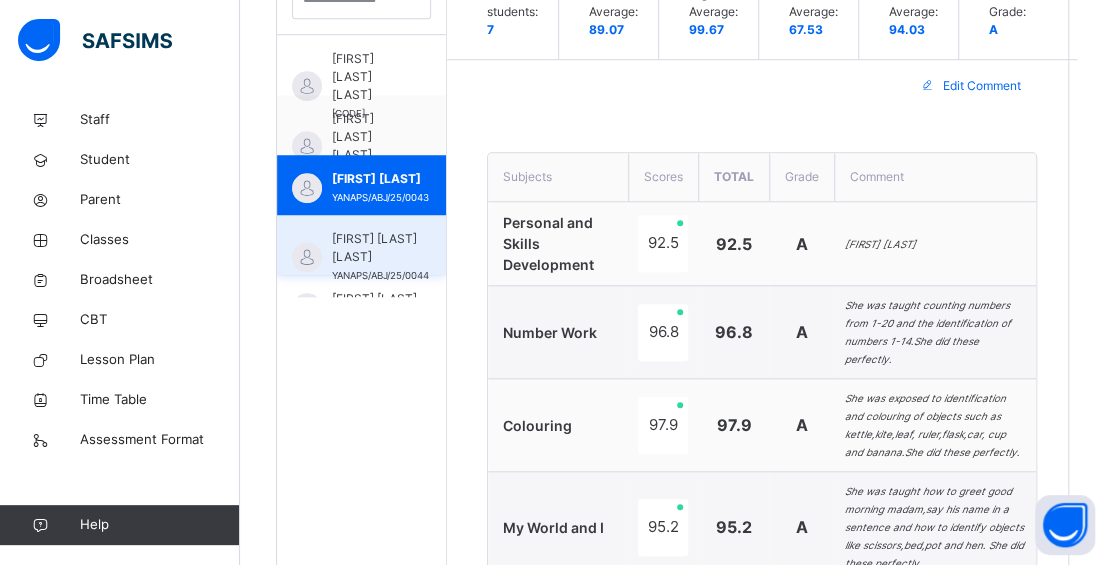 type on "**********" 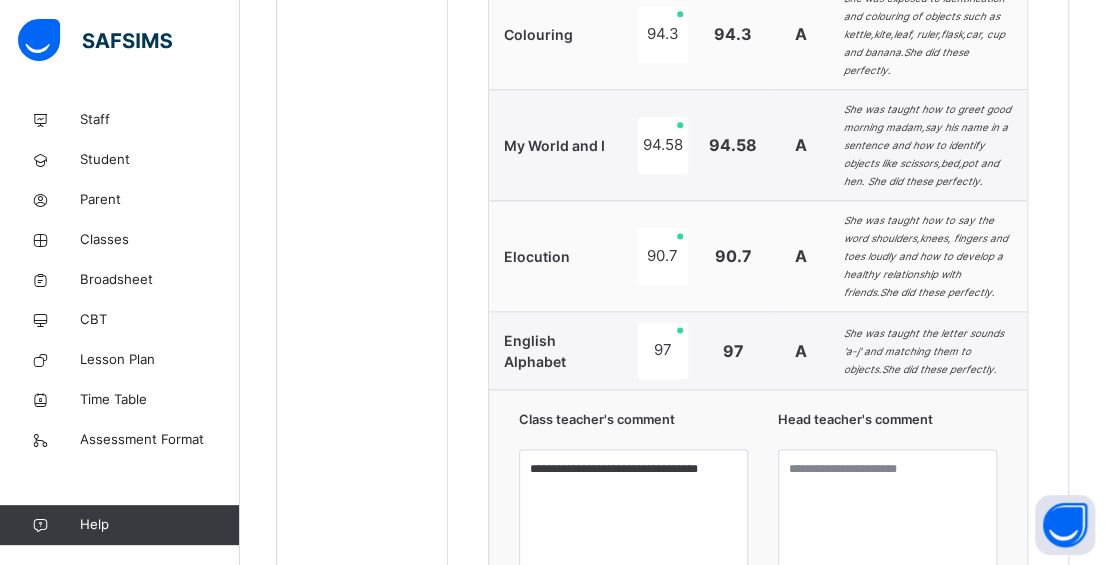scroll, scrollTop: 1135, scrollLeft: 0, axis: vertical 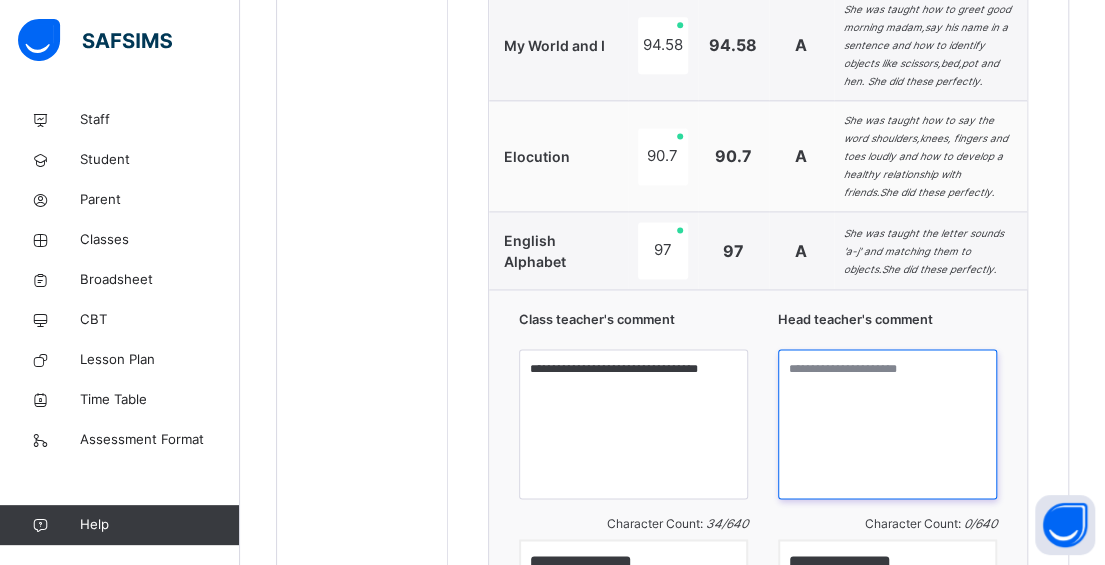 click at bounding box center [887, 424] 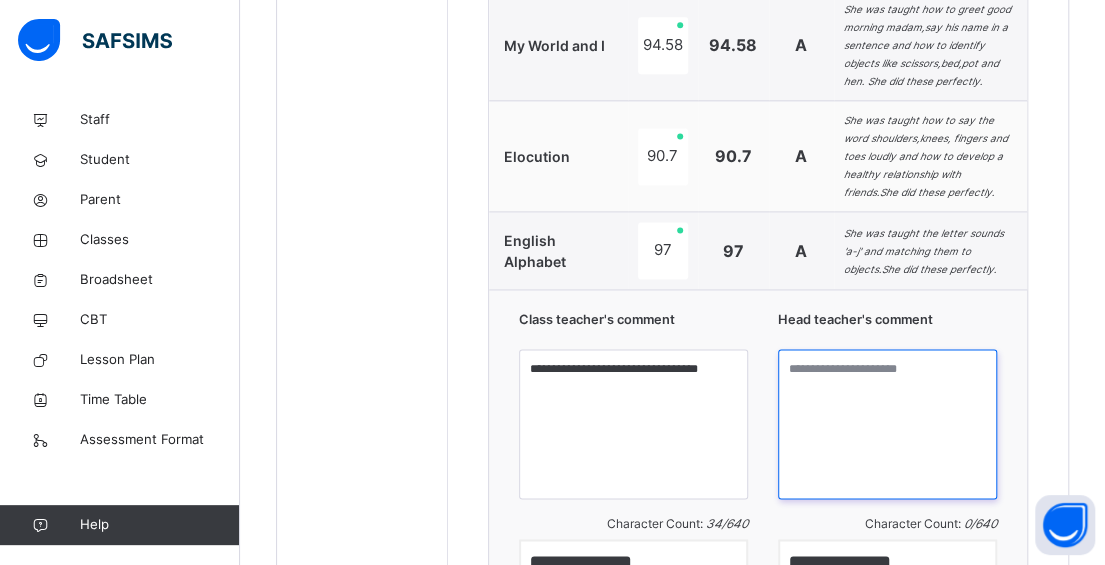 paste on "**********" 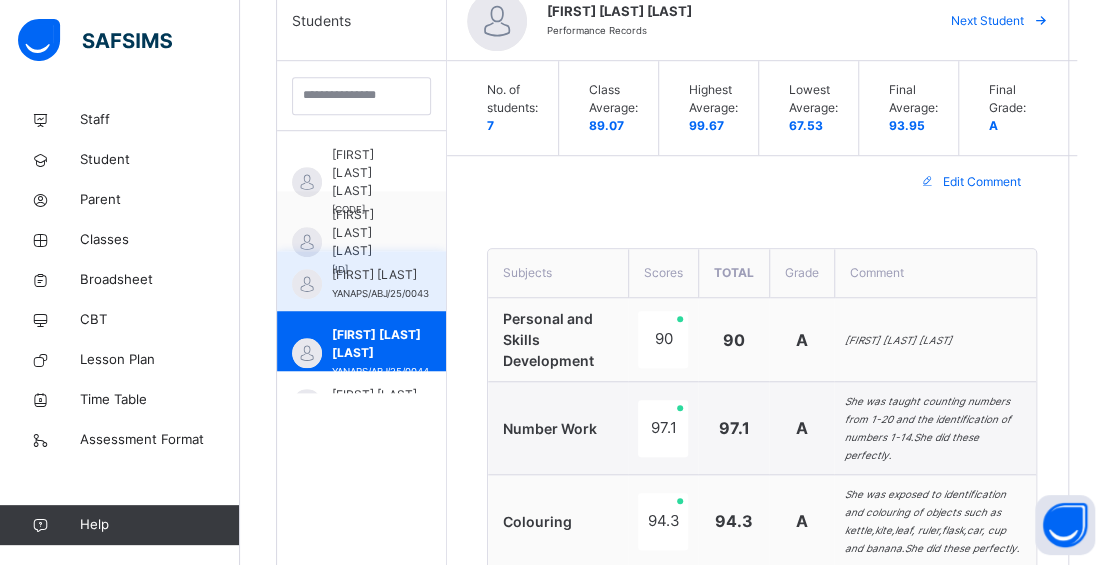 scroll, scrollTop: 535, scrollLeft: 0, axis: vertical 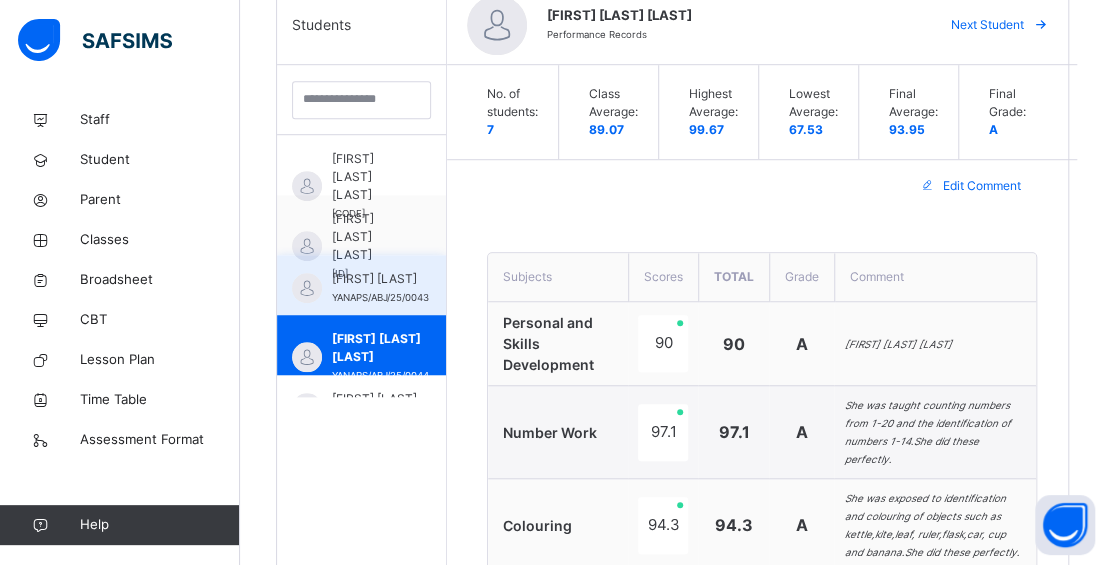 type on "**********" 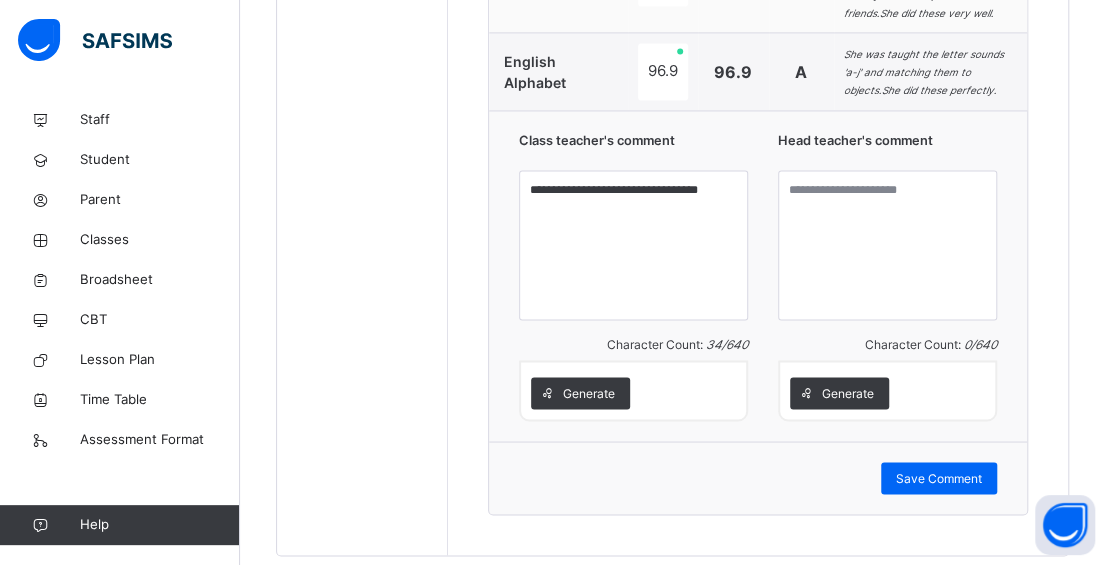 scroll, scrollTop: 1335, scrollLeft: 0, axis: vertical 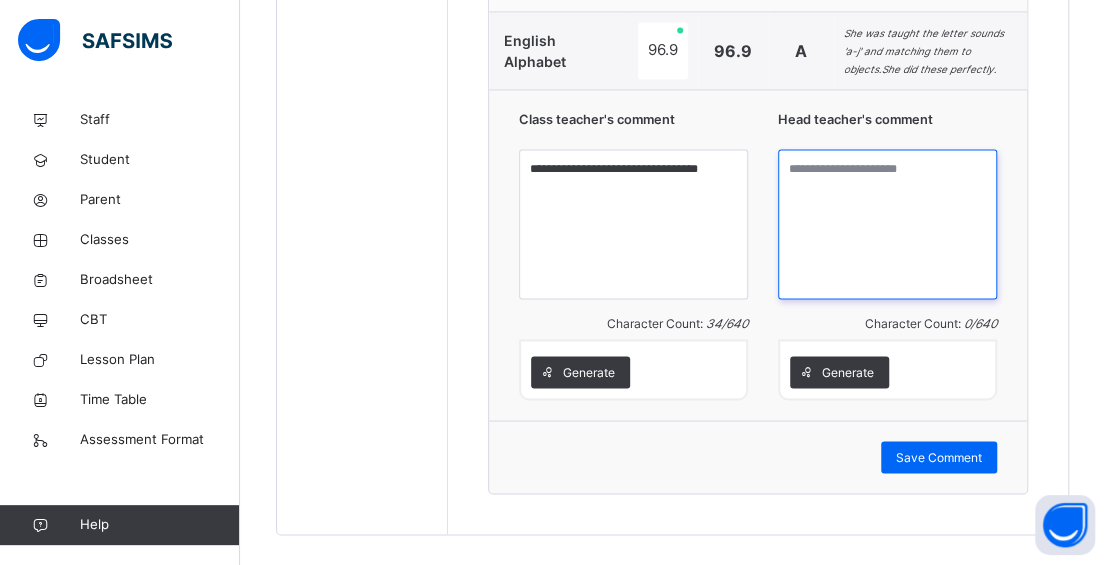 click at bounding box center (887, 224) 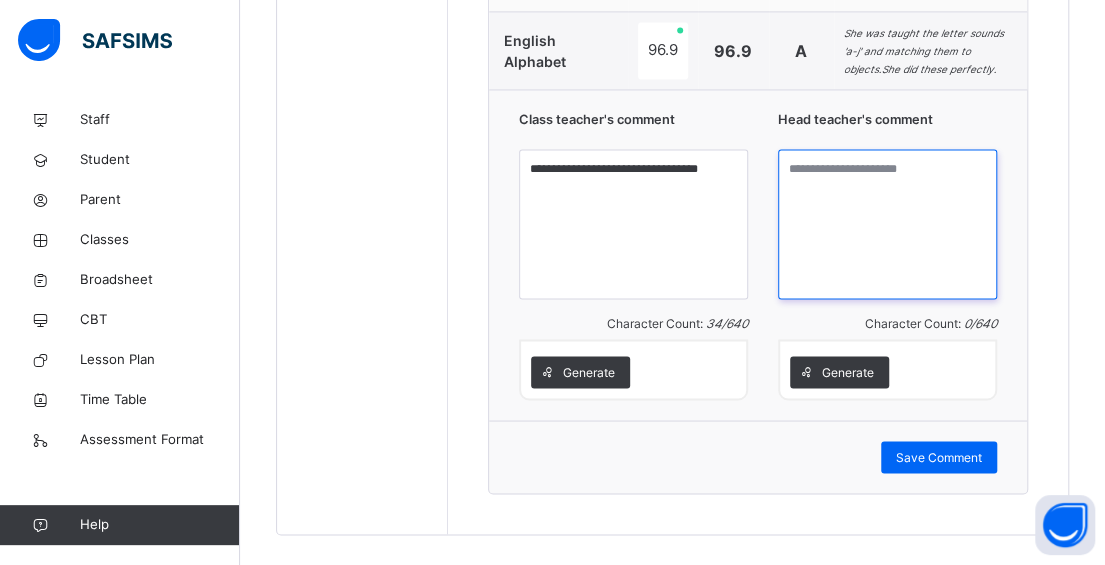 paste on "**********" 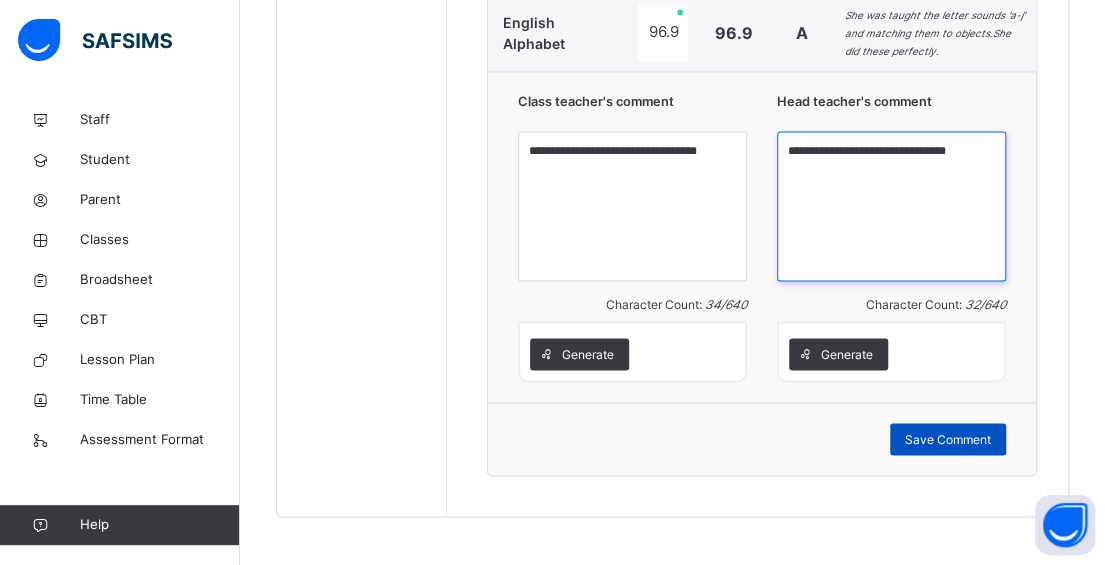 type on "**********" 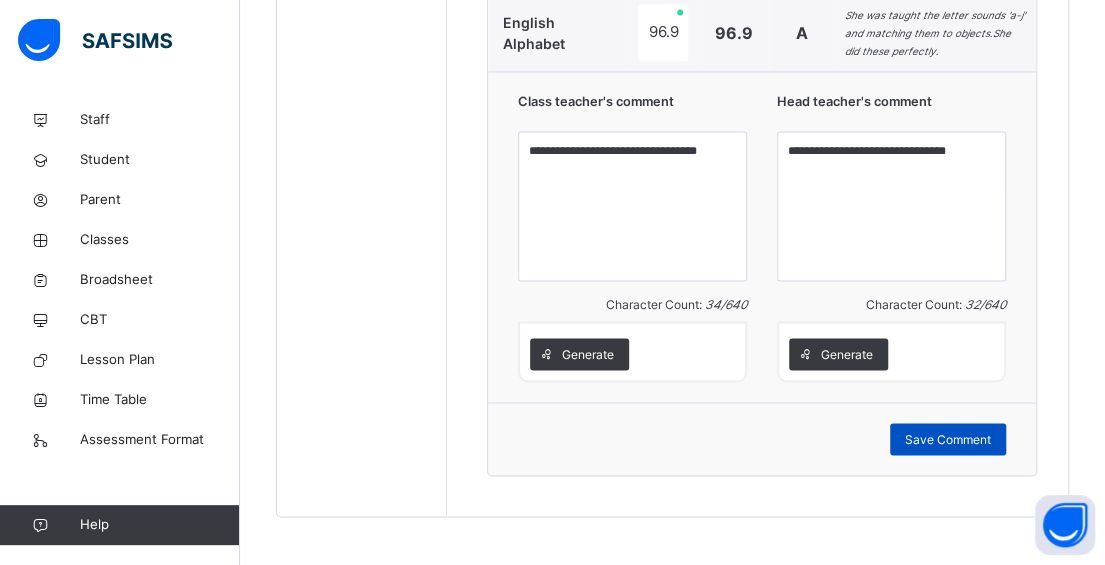 click on "Save Comment" at bounding box center (948, 439) 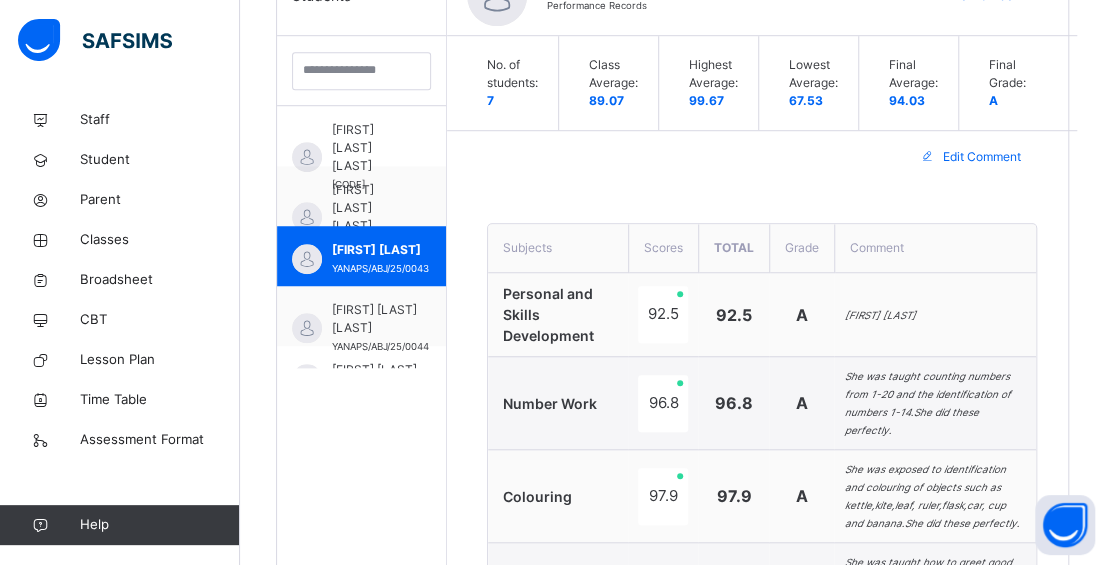 scroll, scrollTop: 535, scrollLeft: 0, axis: vertical 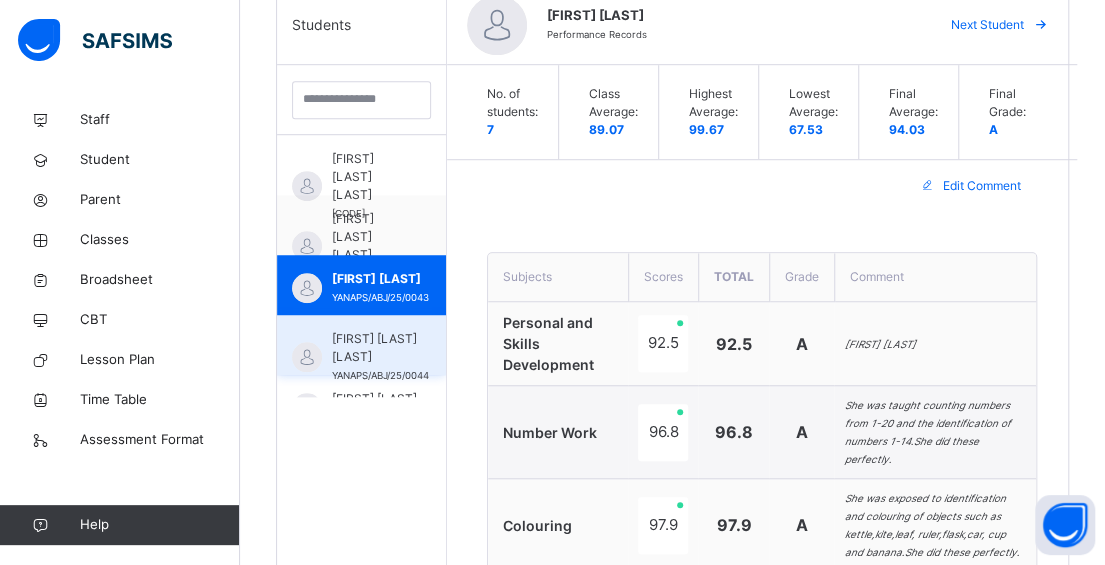 click on "[FIRST] [LAST] [LAST]" at bounding box center [380, 348] 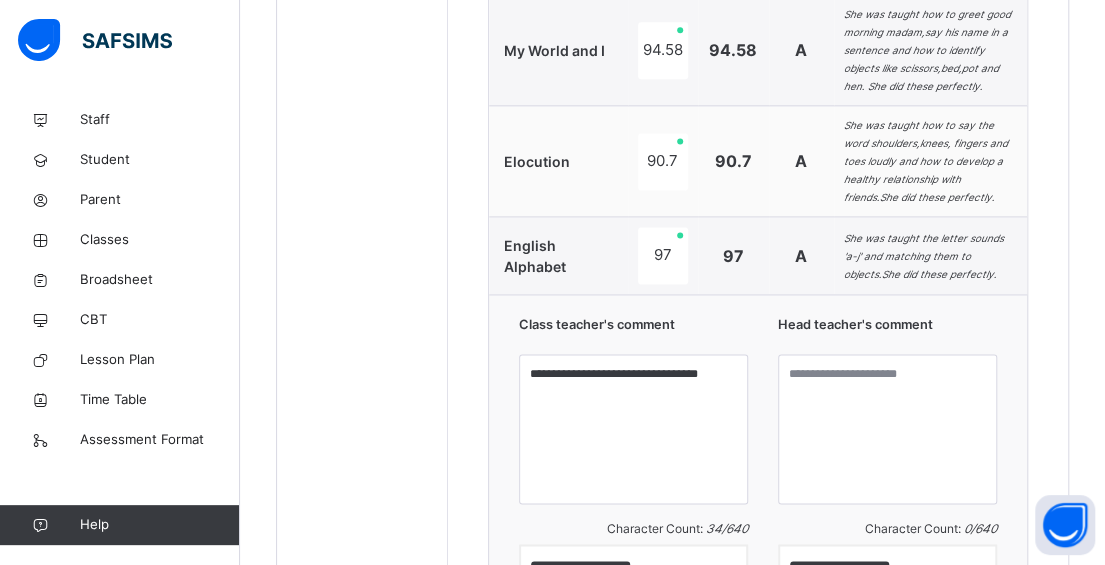 scroll, scrollTop: 1235, scrollLeft: 0, axis: vertical 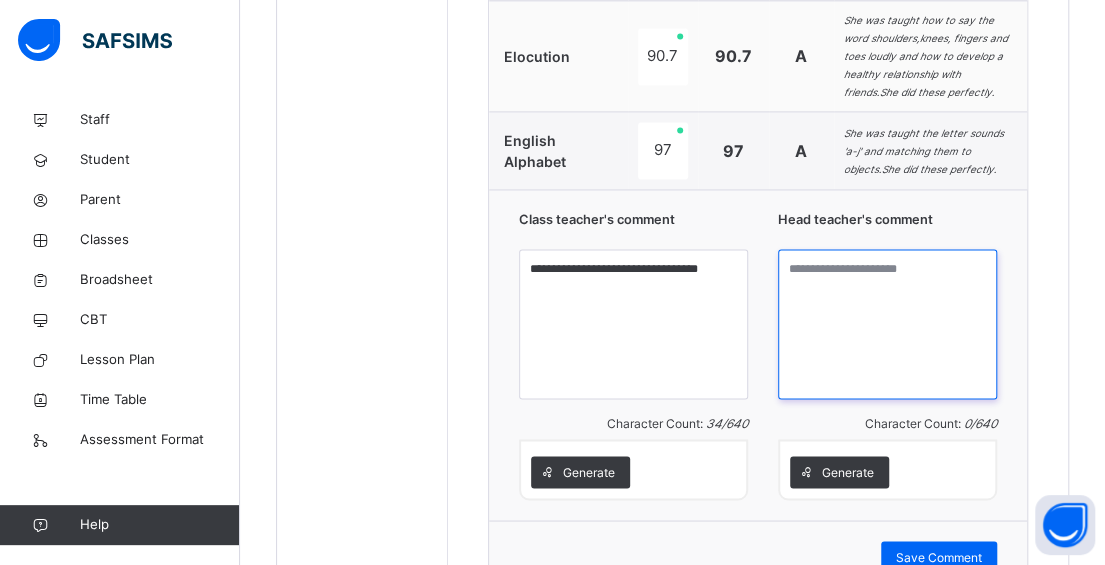 click at bounding box center [887, 324] 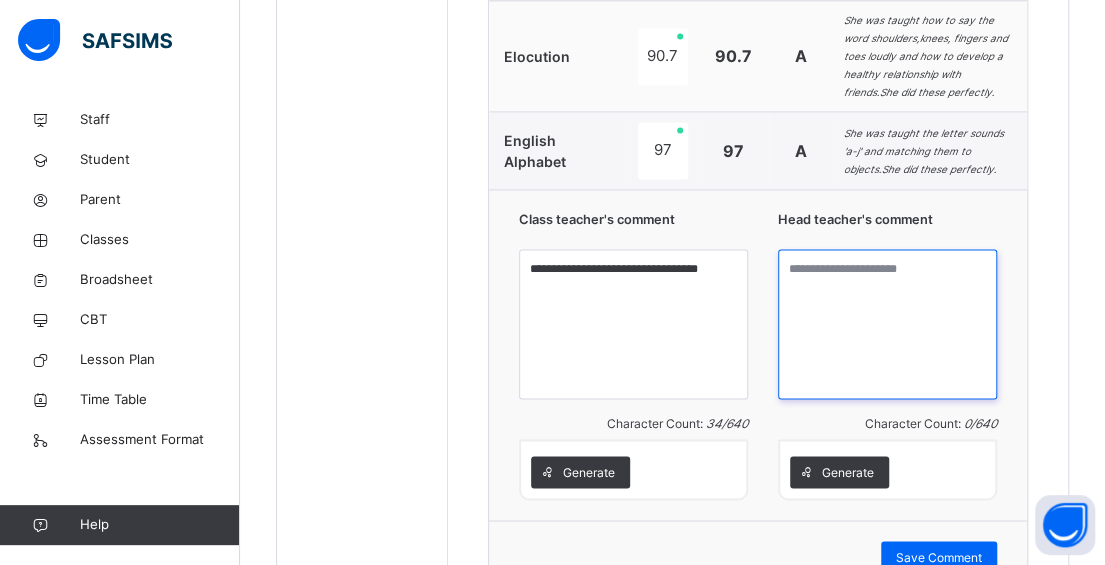 paste on "**********" 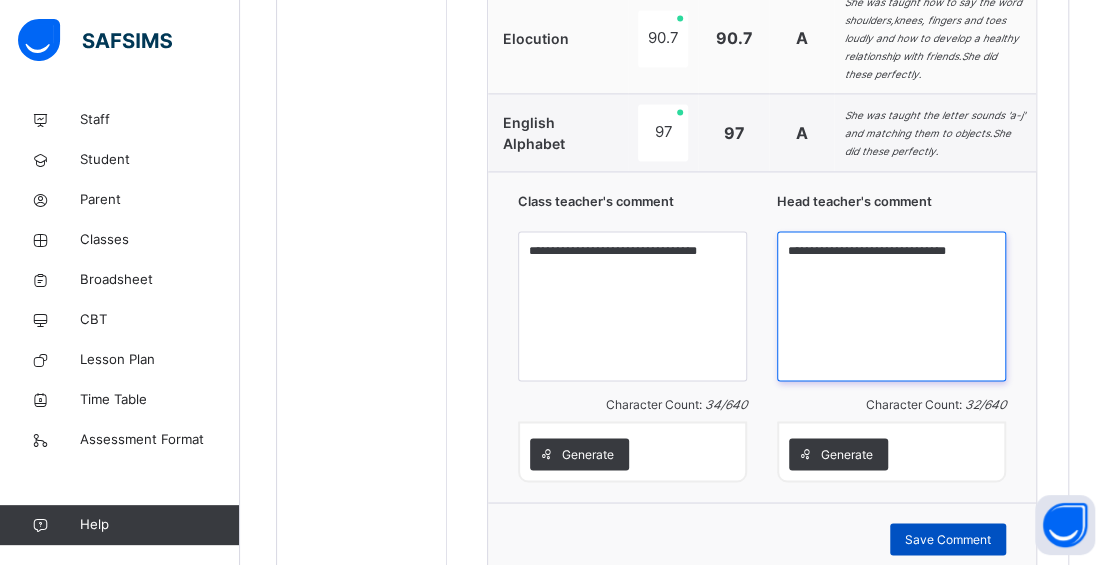 type on "**********" 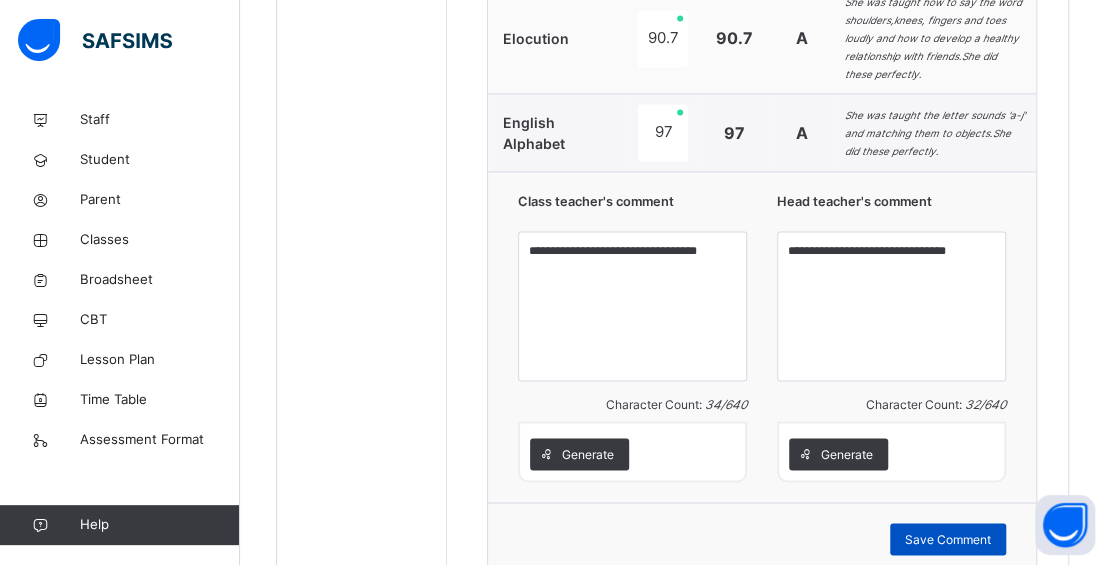 click on "Save Comment" at bounding box center [948, 539] 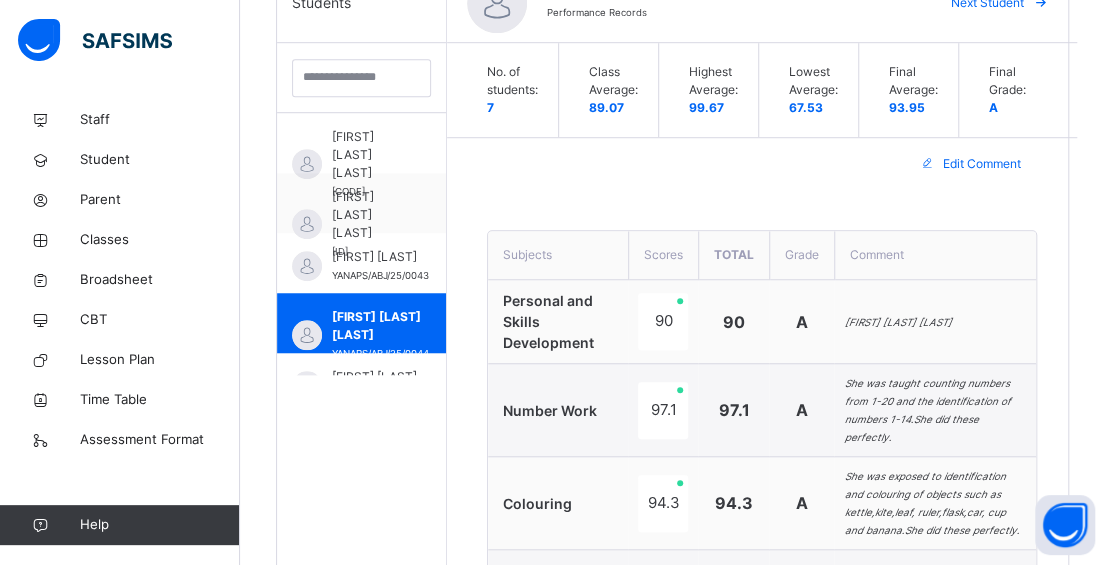 scroll, scrollTop: 535, scrollLeft: 0, axis: vertical 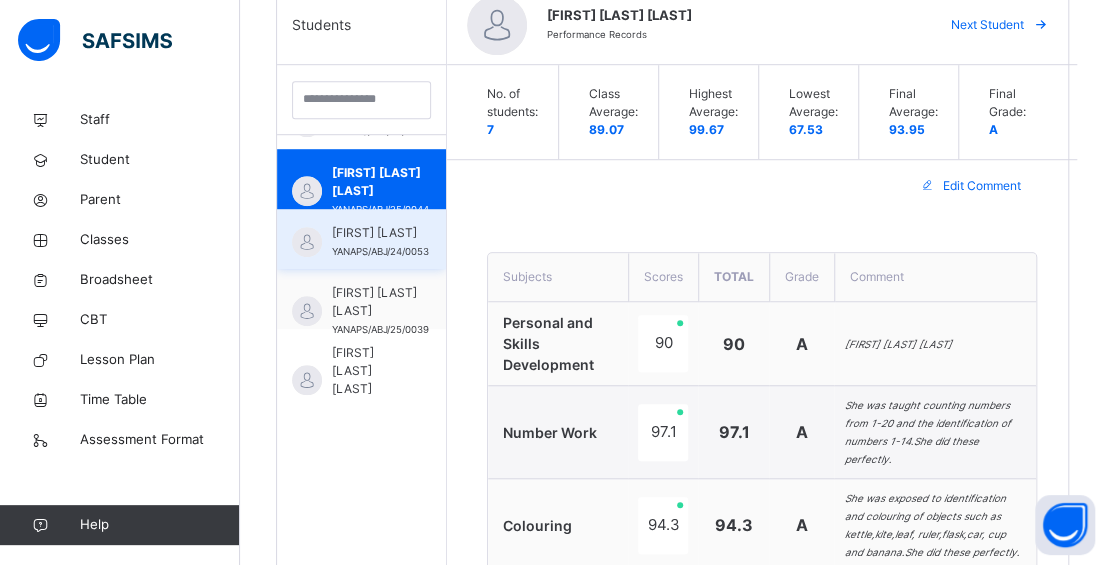 click on "[FIRST] [LAST]" at bounding box center (380, 233) 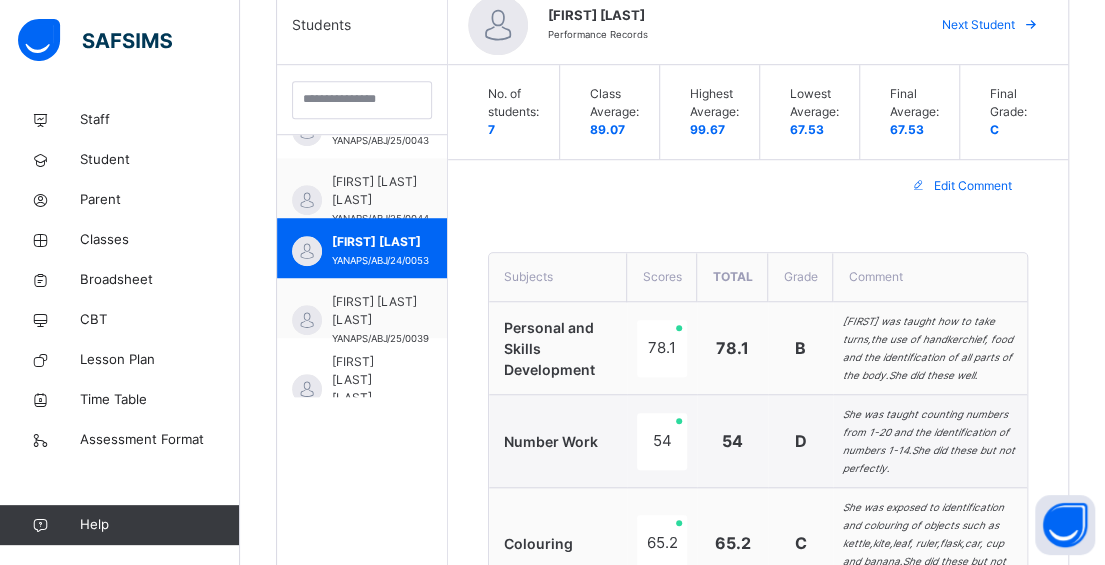 scroll, scrollTop: 166, scrollLeft: 0, axis: vertical 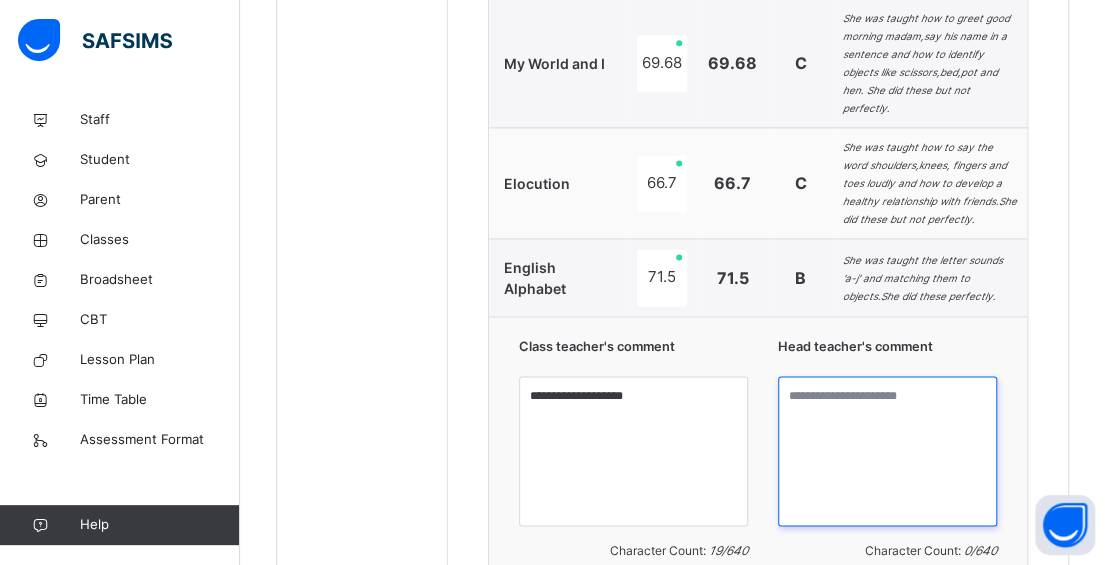 click at bounding box center (887, 451) 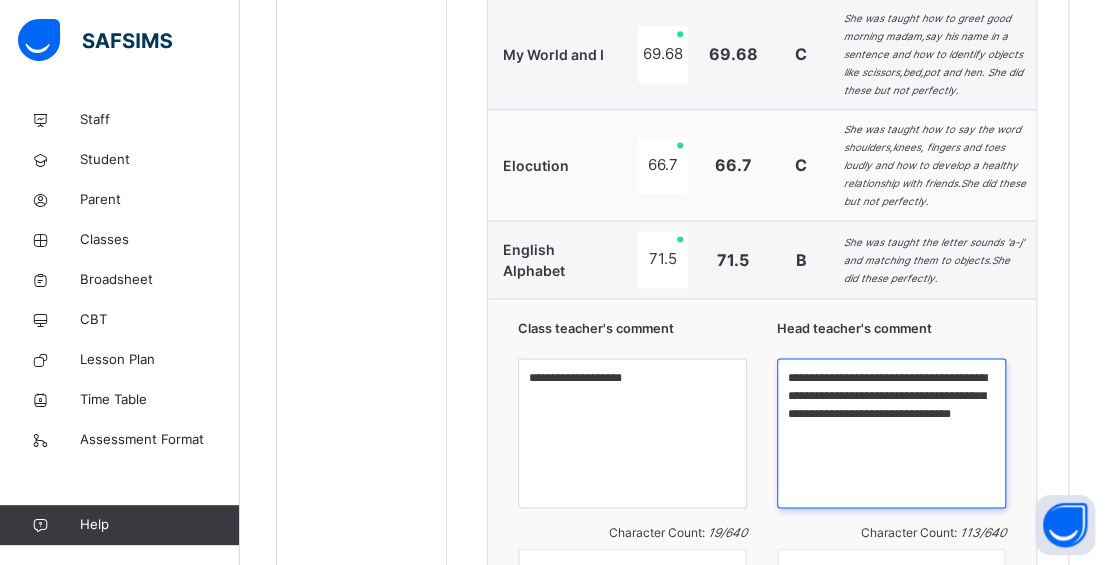 click on "**********" at bounding box center [891, 433] 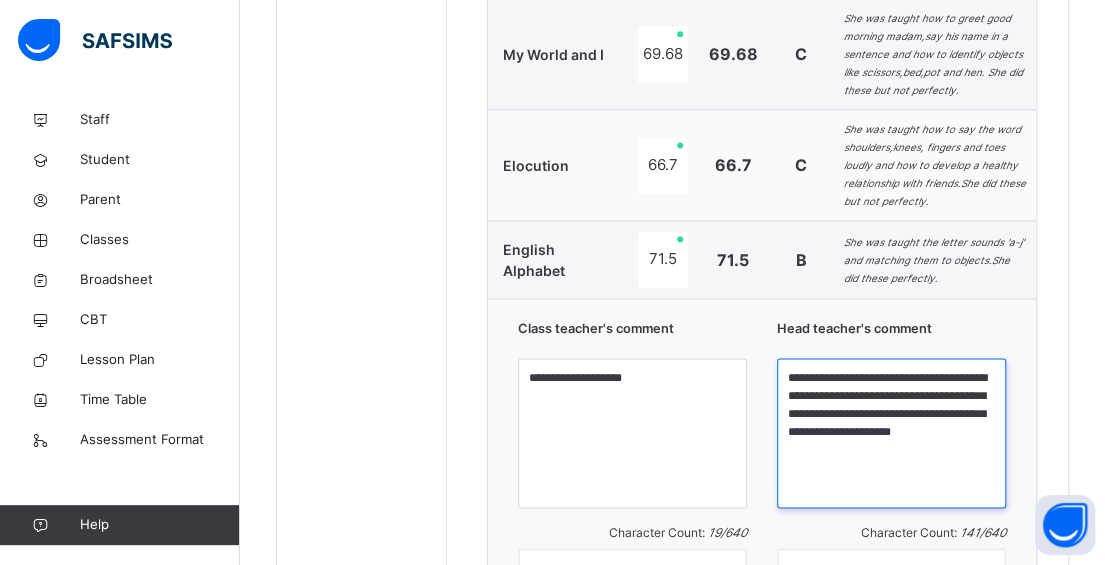 click on "**********" at bounding box center [891, 433] 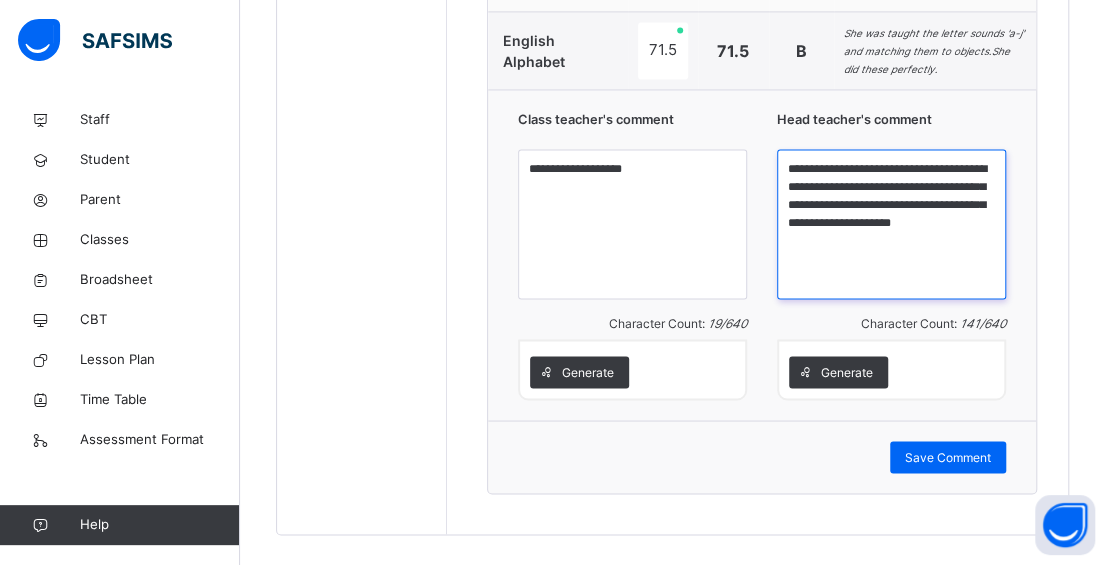 scroll, scrollTop: 1368, scrollLeft: 0, axis: vertical 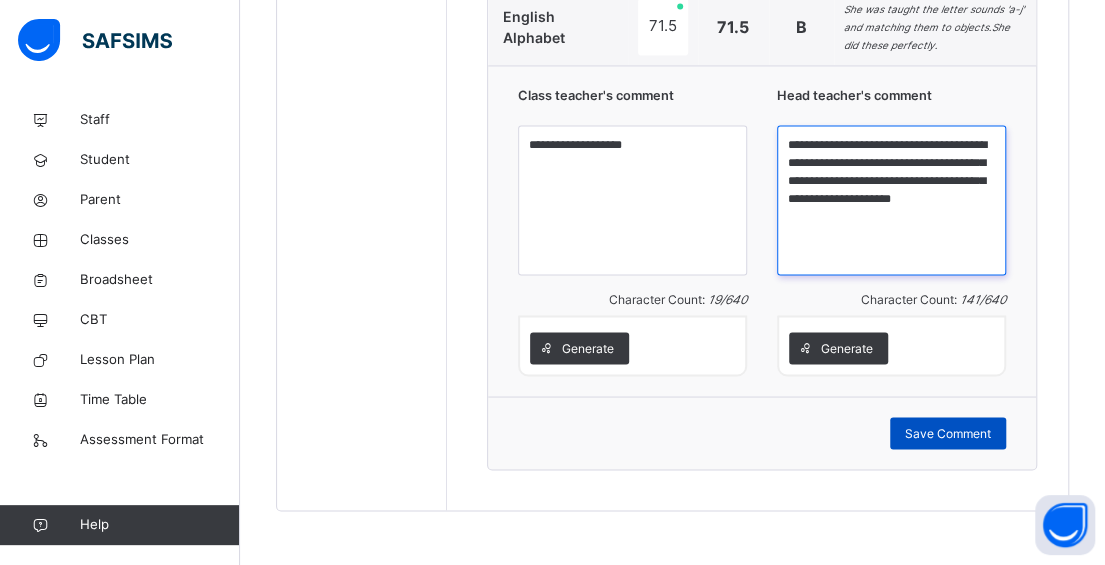 type on "**********" 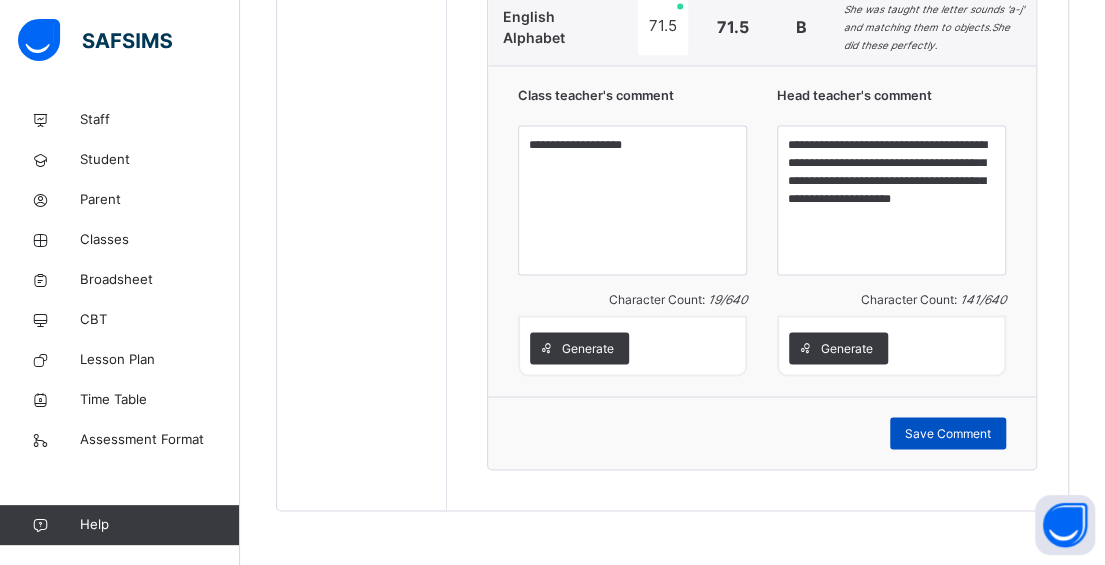 click on "Save Comment" at bounding box center [948, 433] 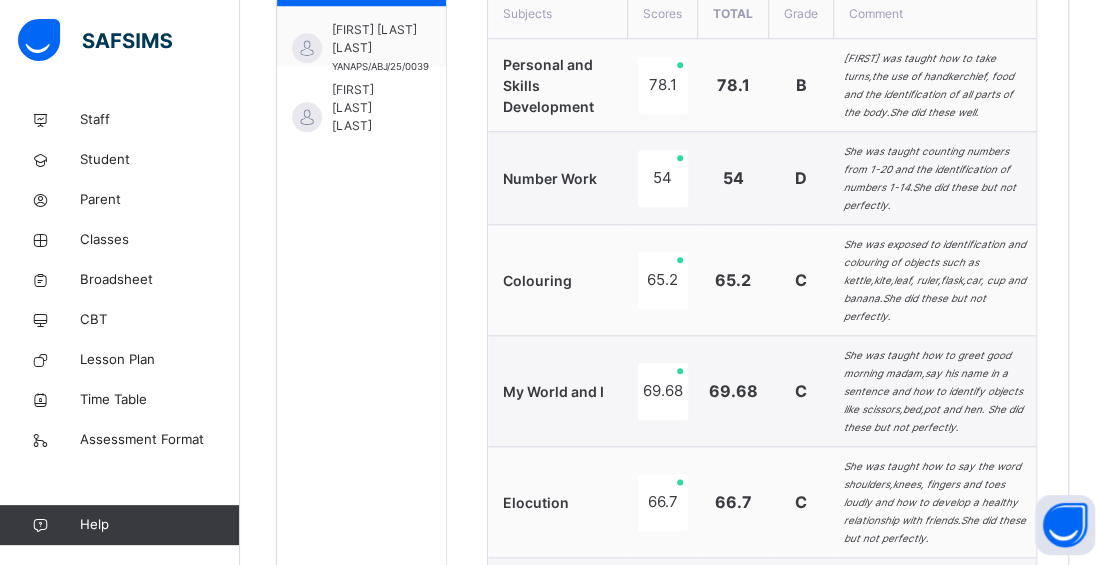 scroll, scrollTop: 768, scrollLeft: 0, axis: vertical 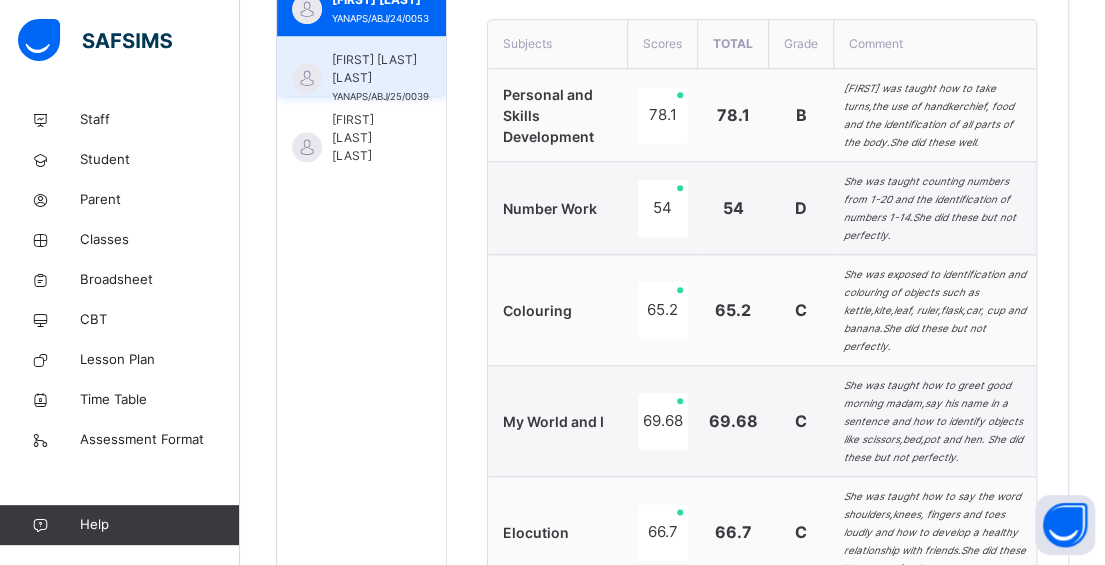 click on "[FIRST] [LAST] [LAST]" at bounding box center (380, 69) 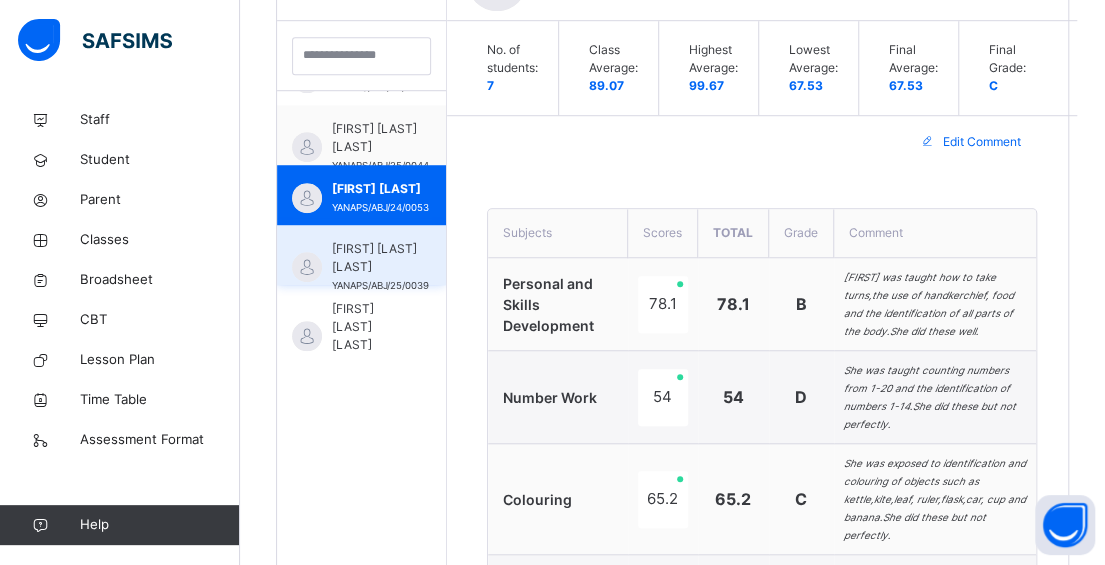 scroll, scrollTop: 157, scrollLeft: 0, axis: vertical 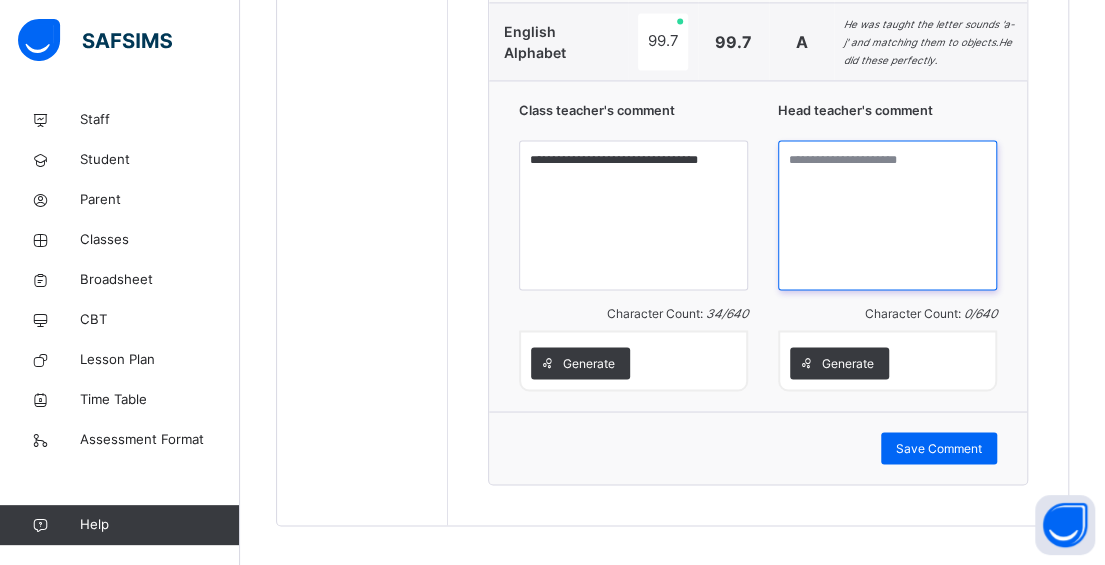 click at bounding box center (887, 215) 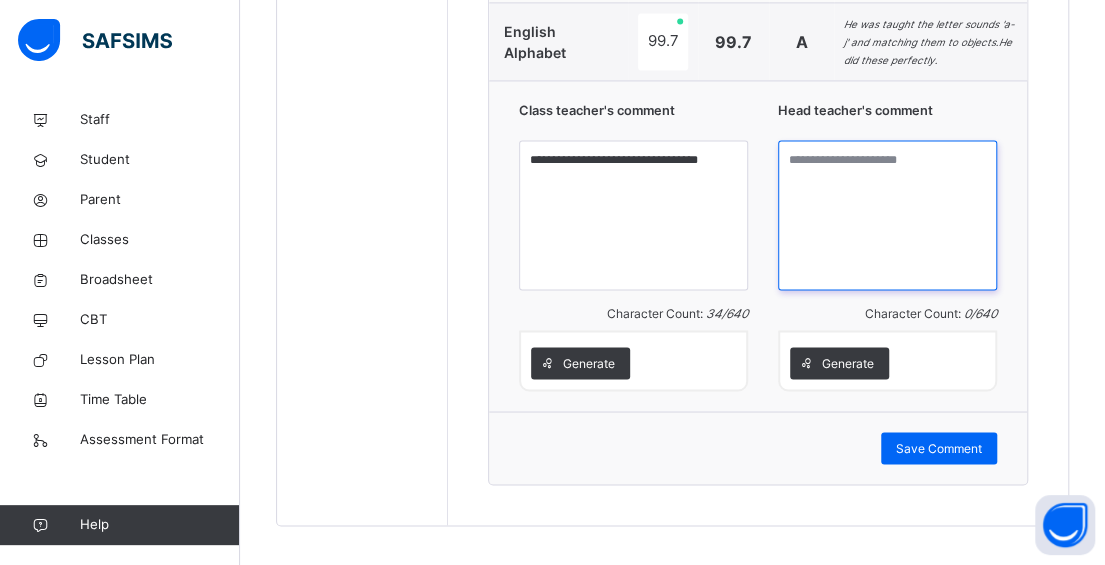 paste on "**********" 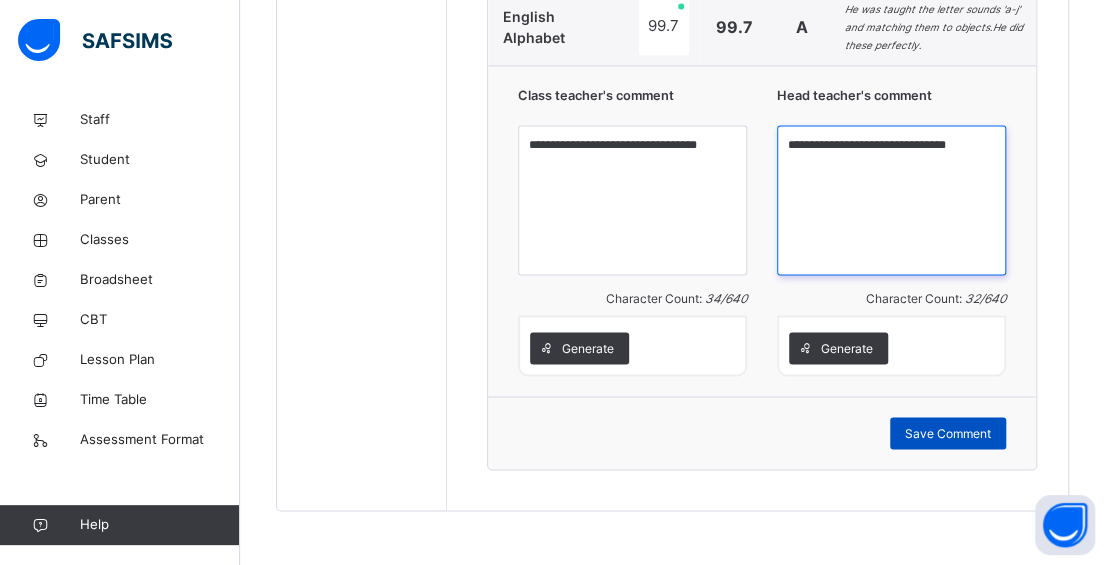 type on "**********" 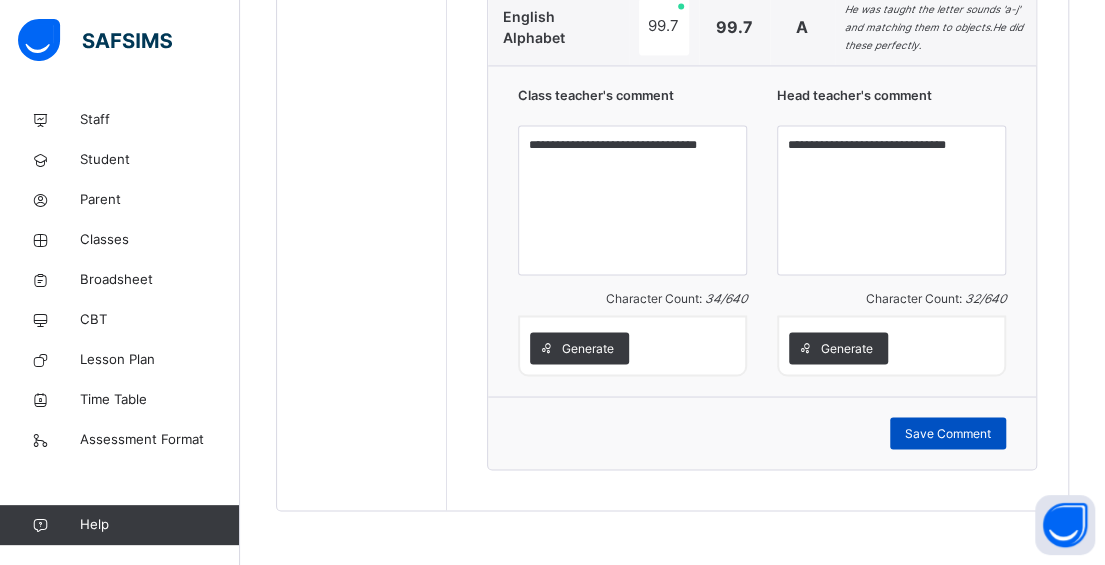 click on "Save Comment" at bounding box center [948, 433] 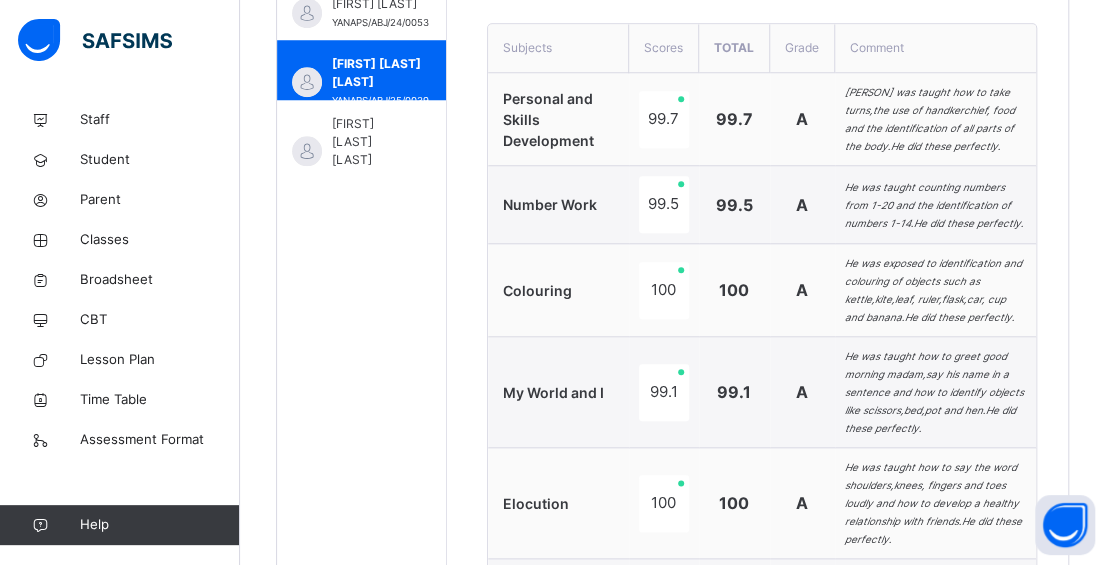 scroll, scrollTop: 735, scrollLeft: 0, axis: vertical 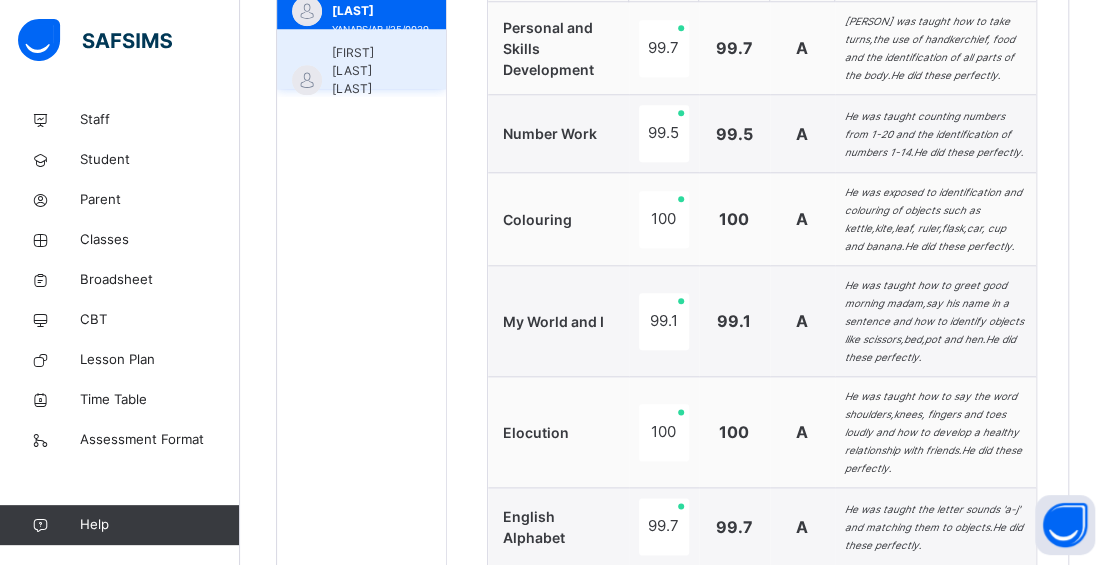click on "[FIRST] [LAST] [LAST]" at bounding box center [366, 71] 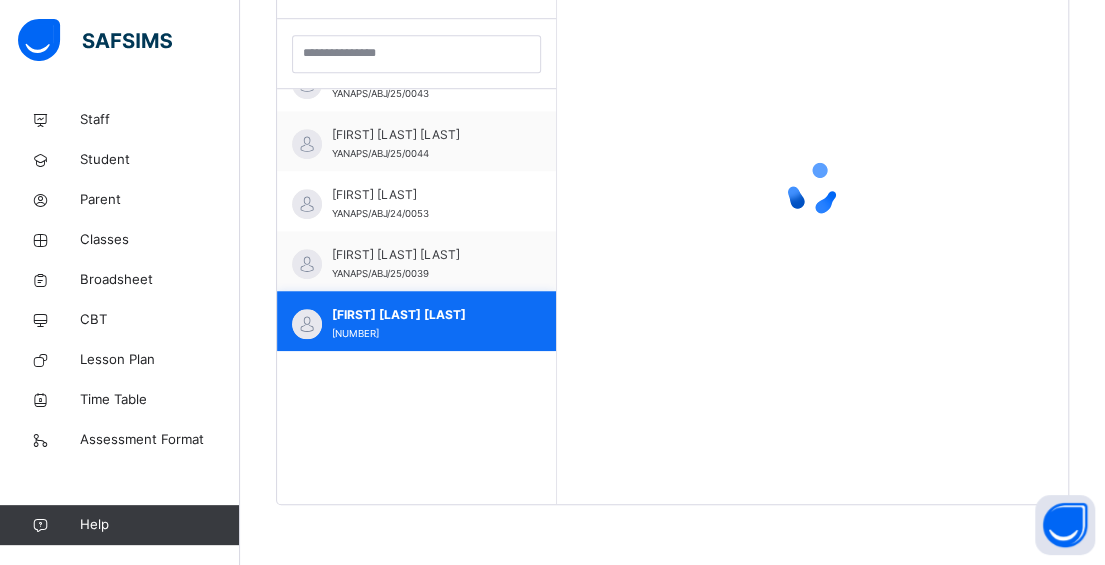 scroll, scrollTop: 579, scrollLeft: 0, axis: vertical 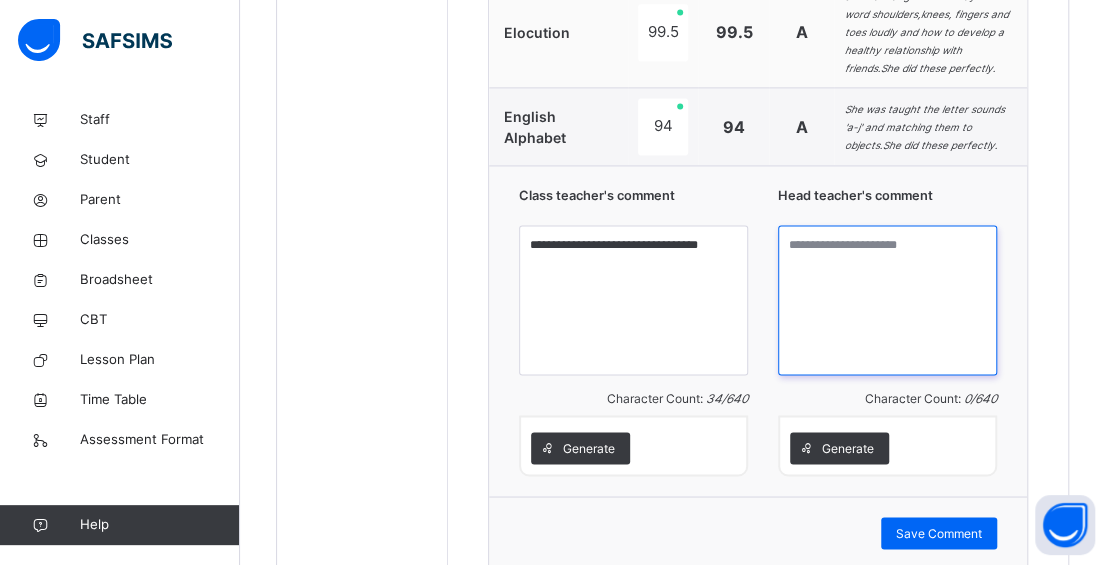 click at bounding box center (887, 300) 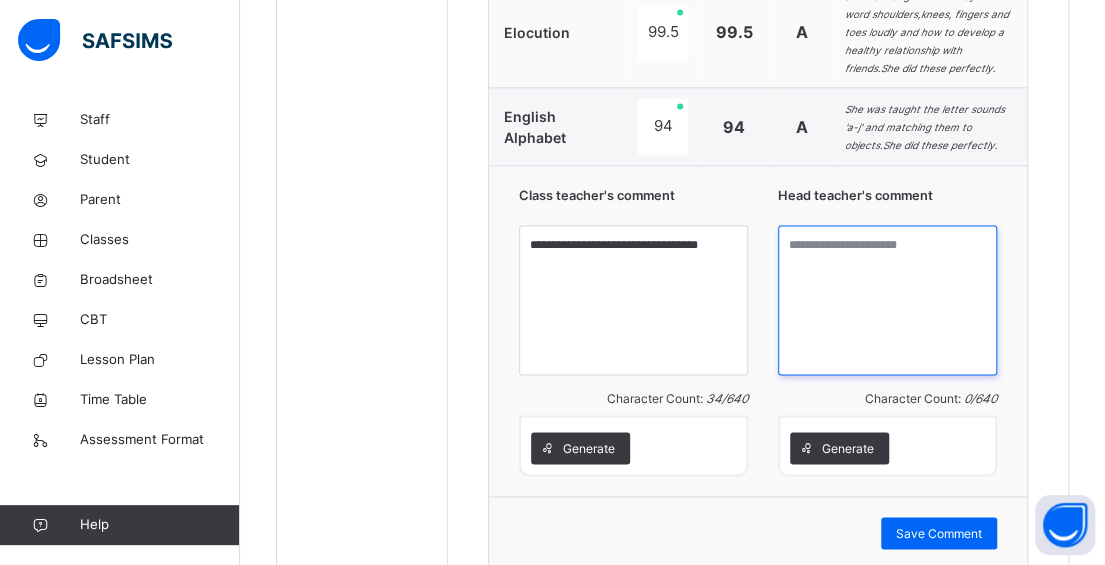 paste on "**********" 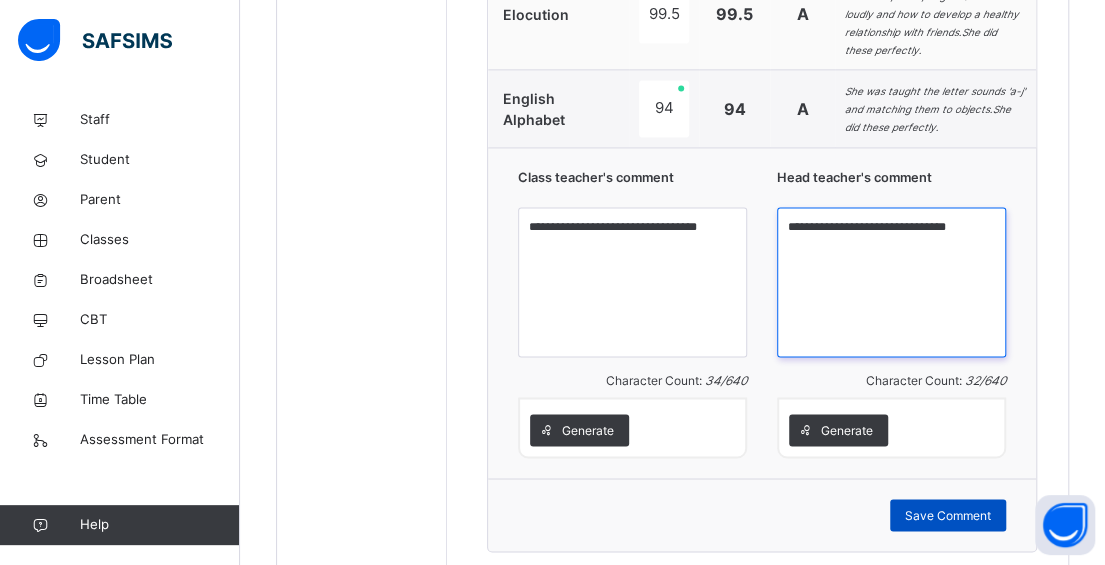 type on "**********" 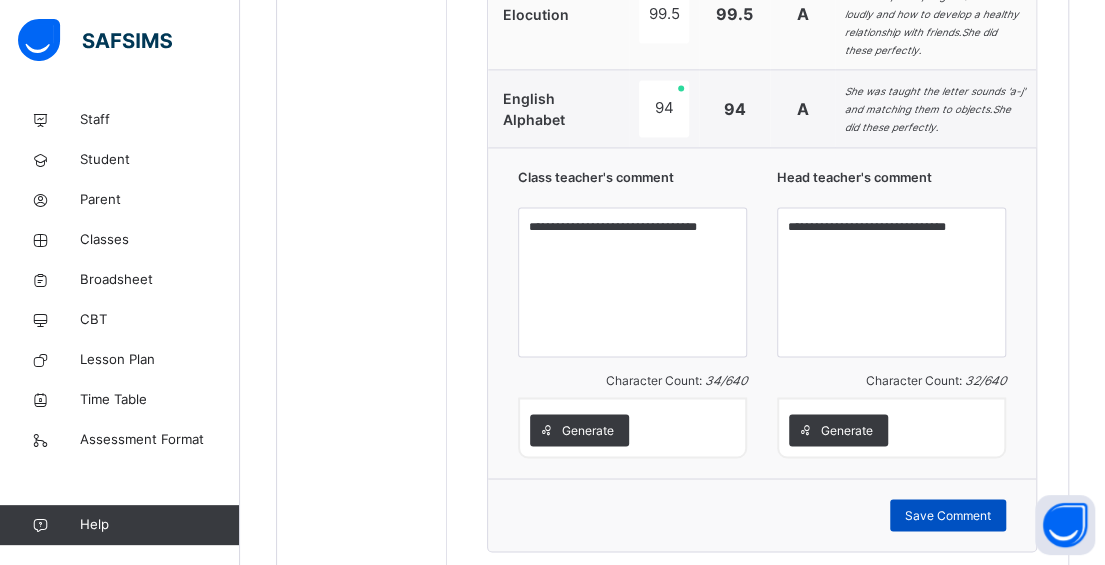 click on "Save Comment" at bounding box center [948, 515] 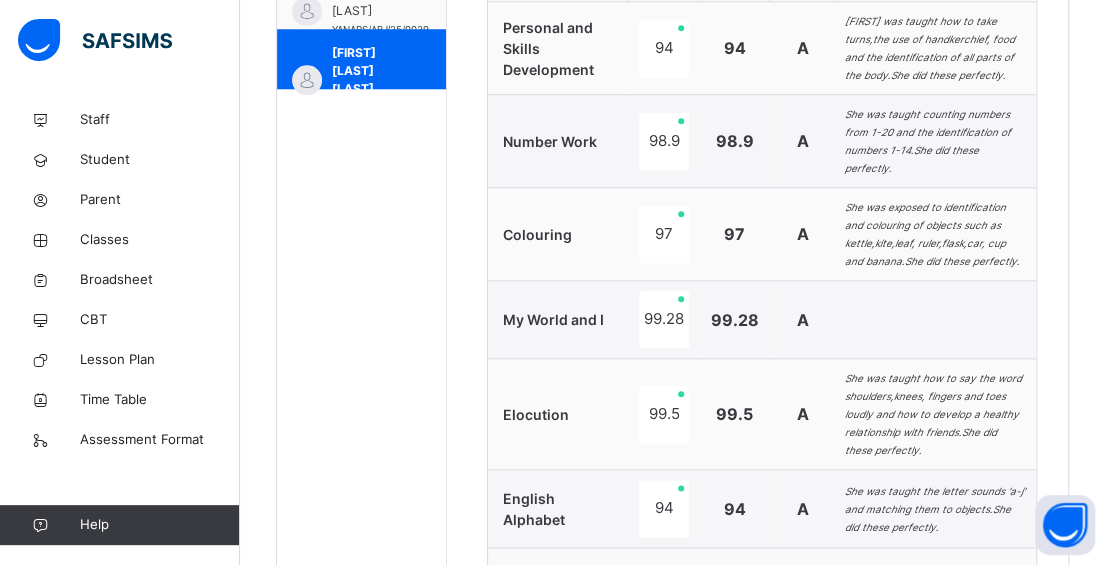 scroll, scrollTop: 335, scrollLeft: 0, axis: vertical 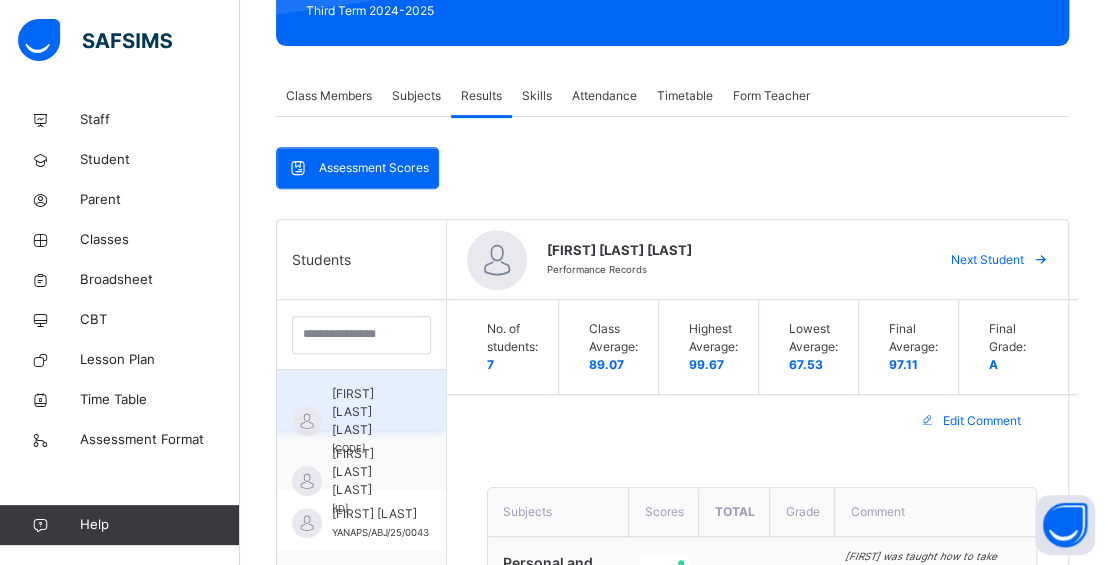 click on "[FIRST] [LAST] [LAST]" at bounding box center (366, 412) 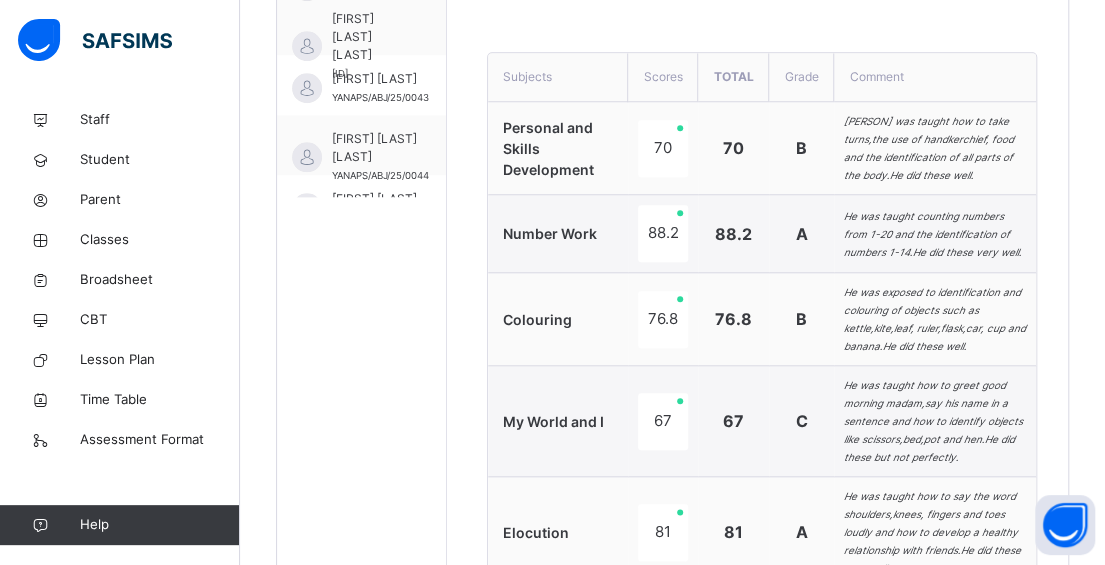 scroll, scrollTop: 0, scrollLeft: 0, axis: both 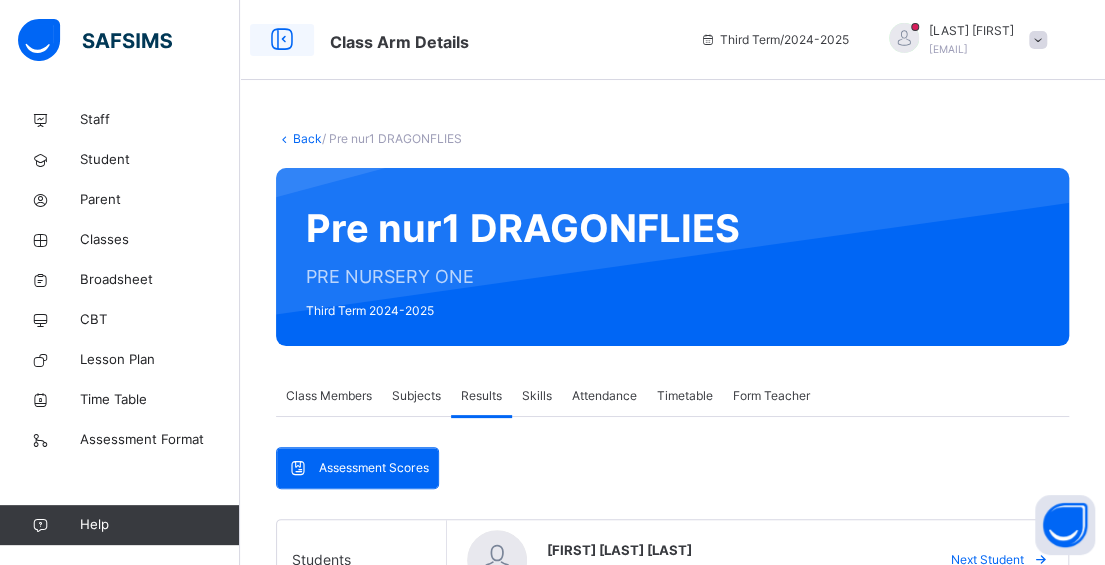click at bounding box center [282, 40] 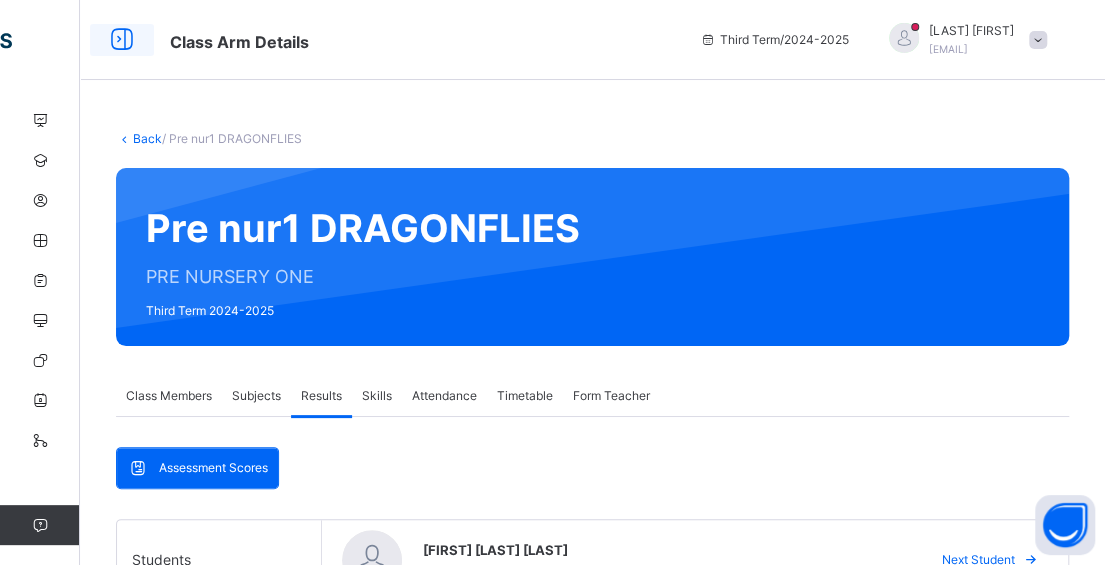 click at bounding box center [122, 40] 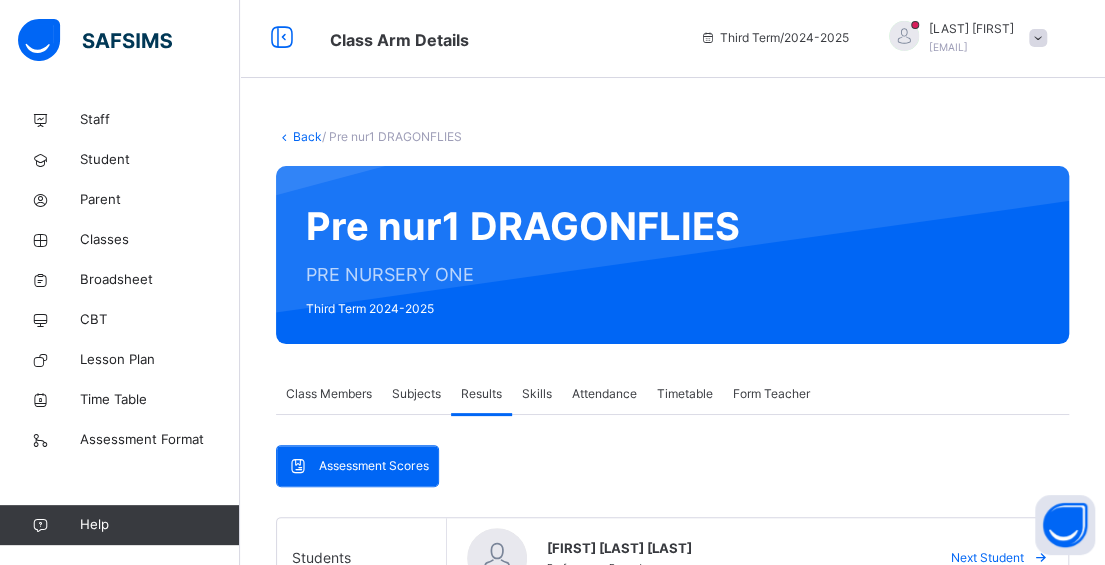 scroll, scrollTop: 0, scrollLeft: 0, axis: both 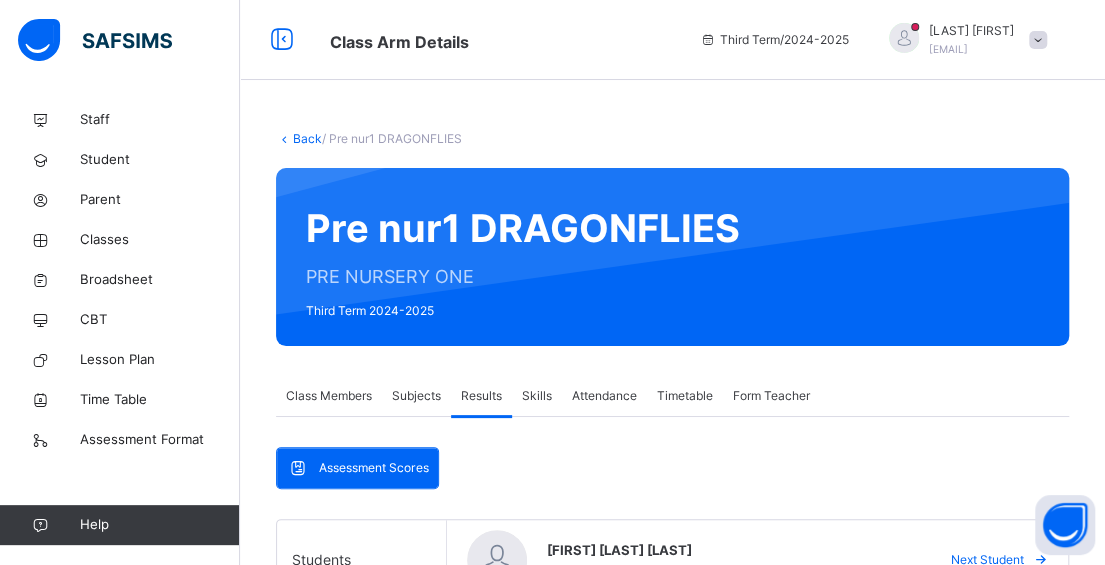 click on "Back" at bounding box center (307, 138) 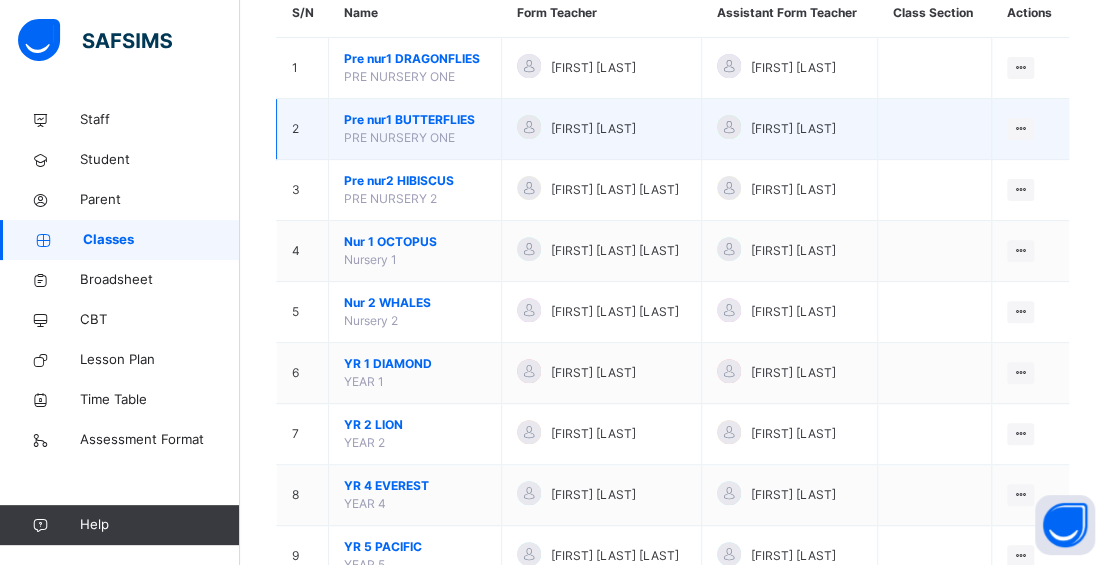 click on "Pre nur1 BUTTERFLIES" at bounding box center (415, 120) 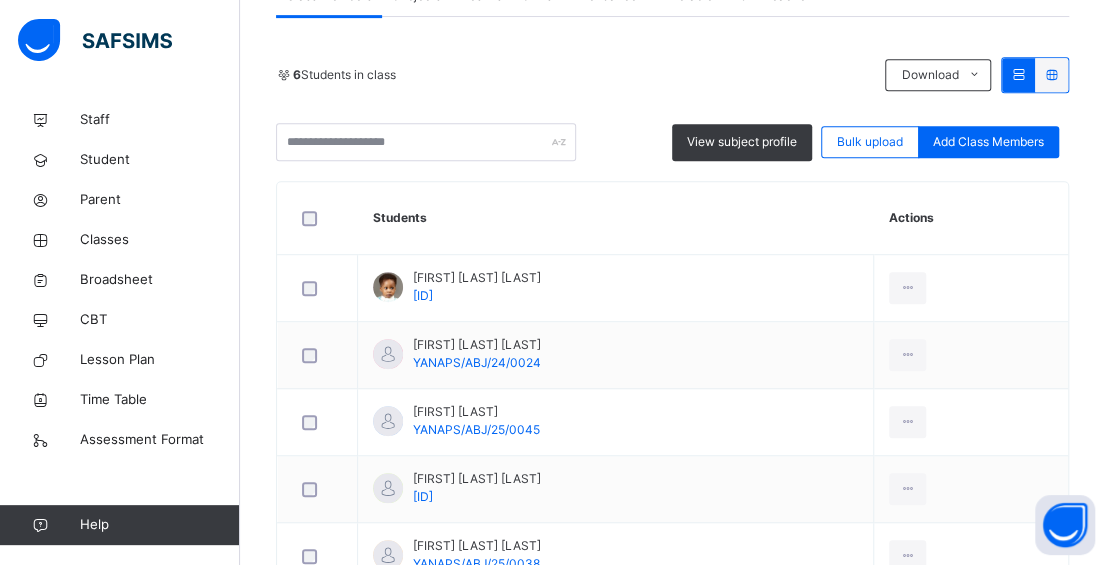 scroll, scrollTop: 0, scrollLeft: 0, axis: both 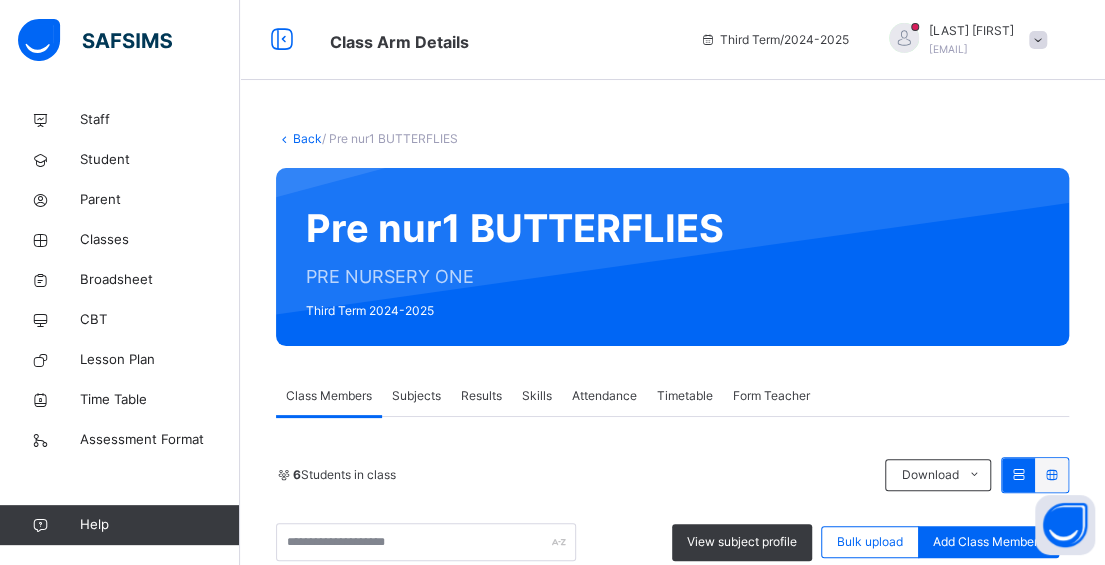 click on "Results" at bounding box center (481, 396) 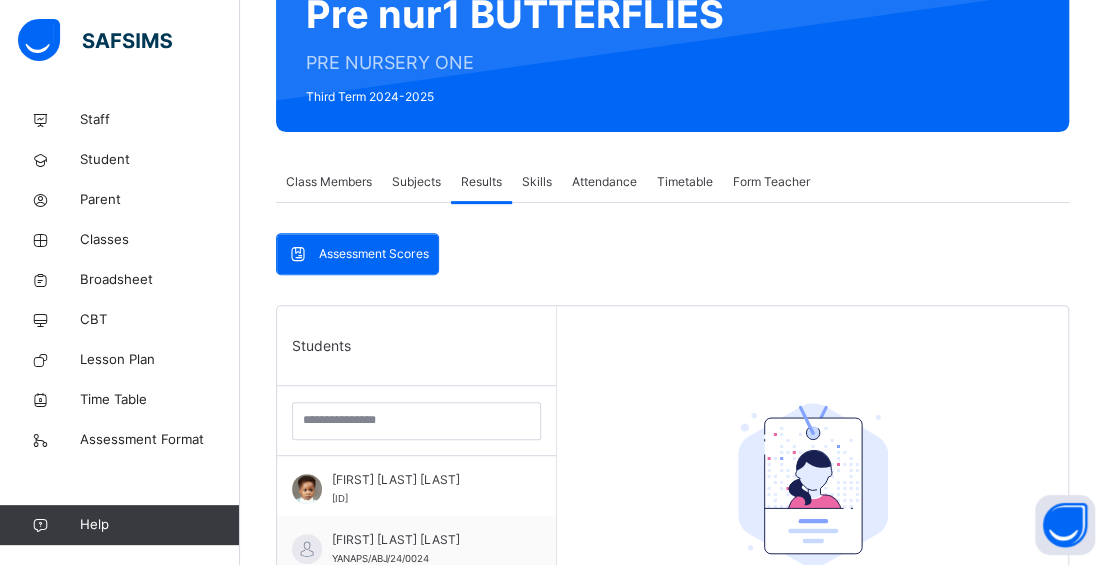 scroll, scrollTop: 500, scrollLeft: 0, axis: vertical 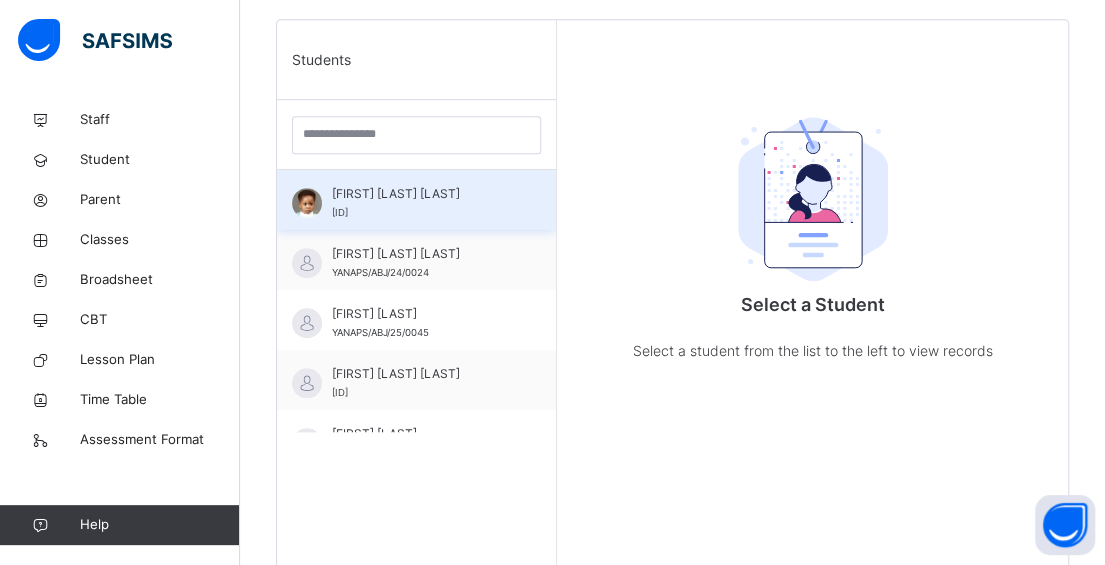 click on "[FIRST]  [LAST]  [LAST]" at bounding box center [421, 194] 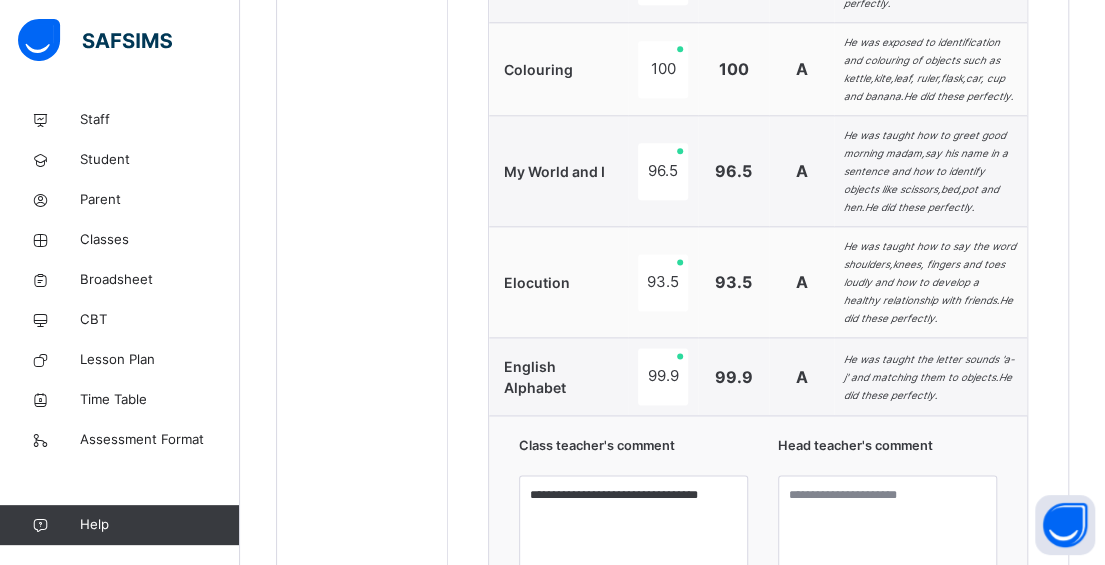 scroll, scrollTop: 1200, scrollLeft: 0, axis: vertical 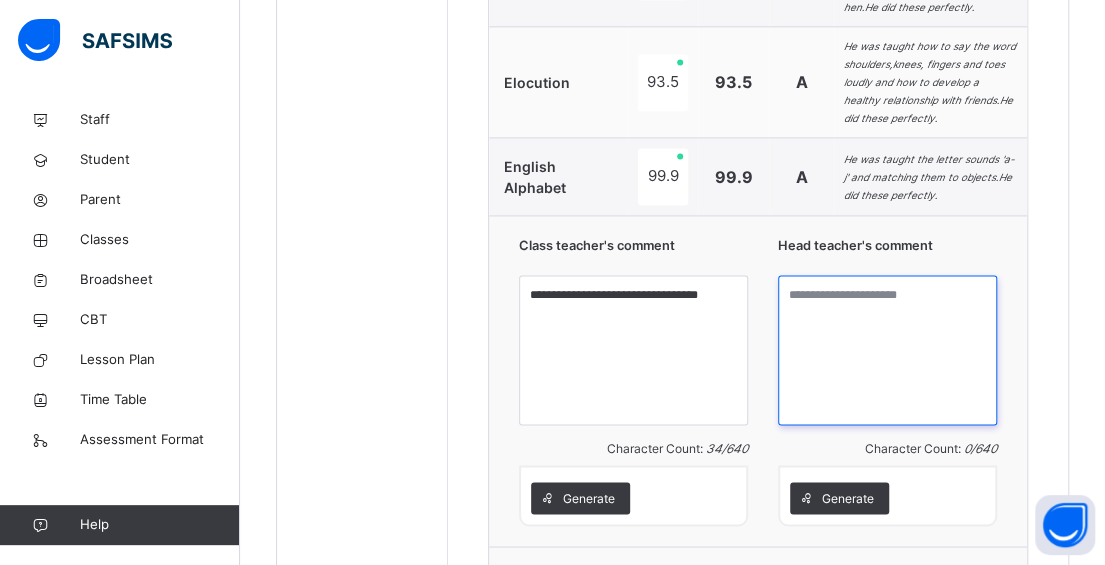 click at bounding box center (887, 350) 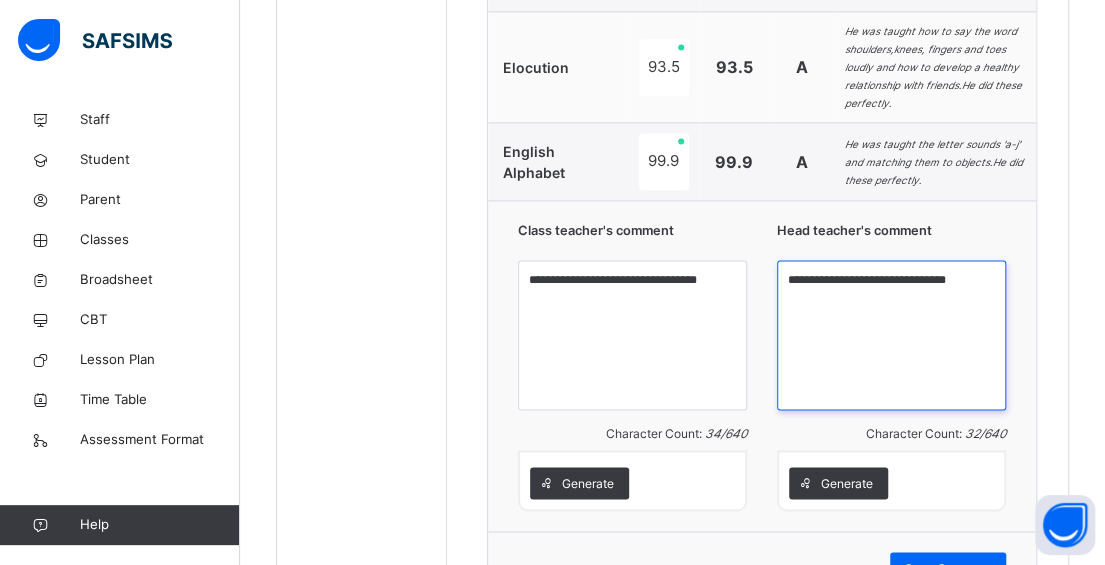 scroll, scrollTop: 1300, scrollLeft: 0, axis: vertical 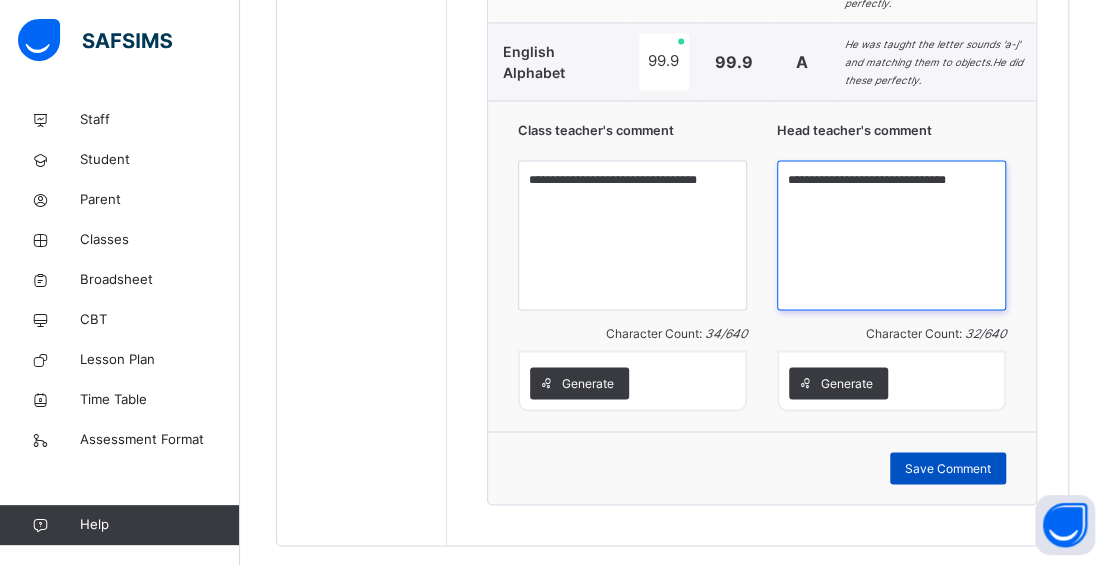 type on "**********" 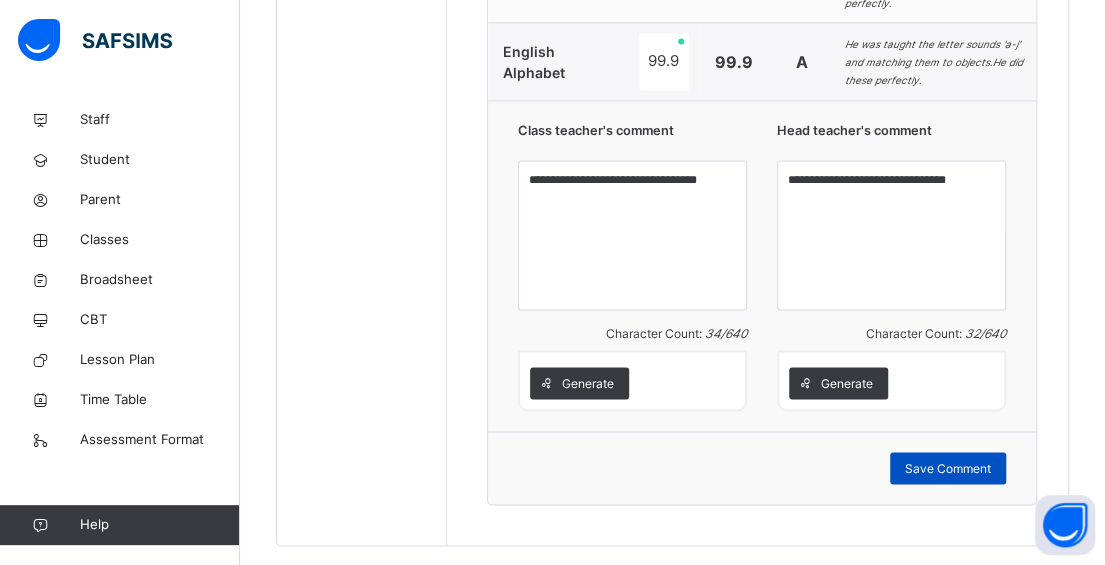 click on "Save Comment" at bounding box center (948, 468) 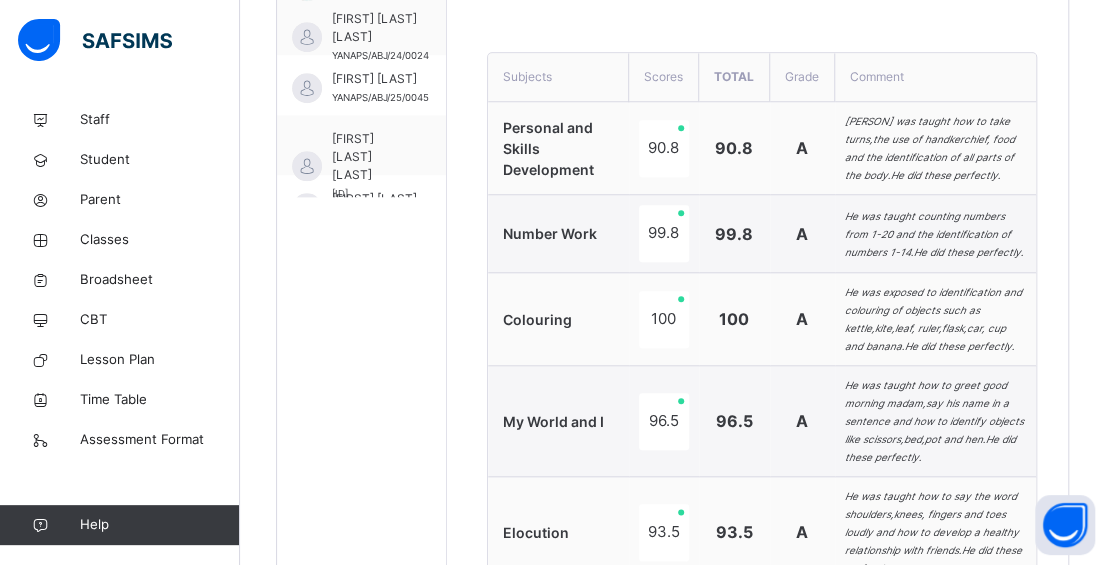 scroll, scrollTop: 435, scrollLeft: 0, axis: vertical 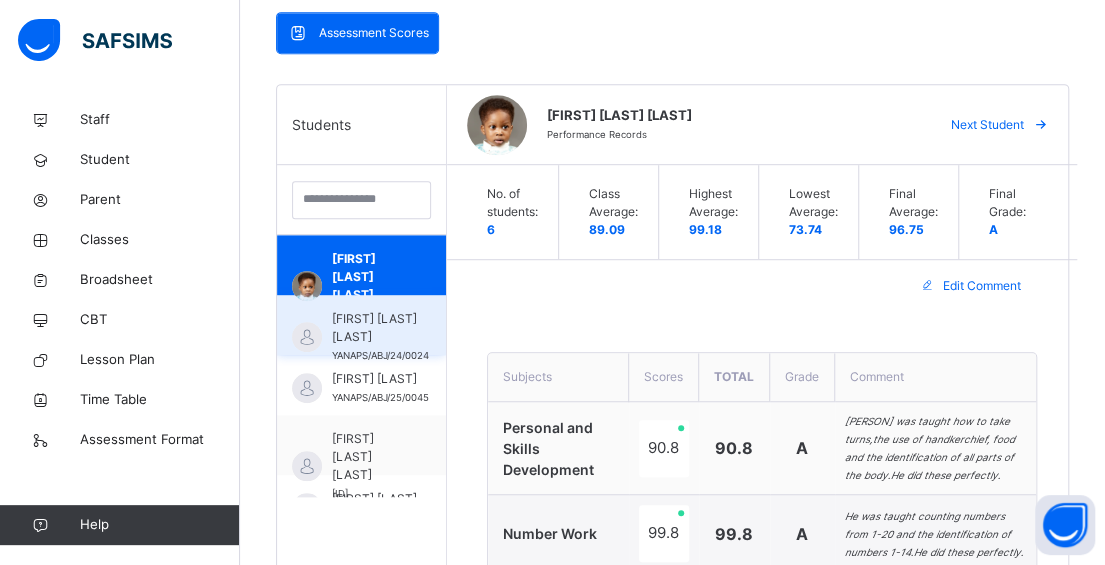 click on "[FIRST] [LAST] [LAST]" at bounding box center [380, 328] 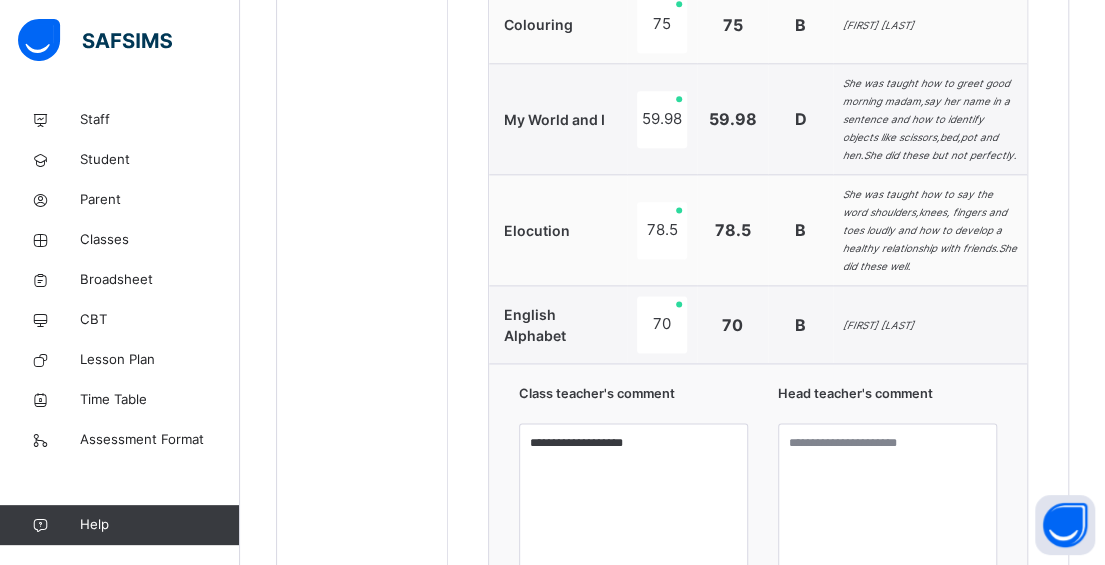 scroll, scrollTop: 1135, scrollLeft: 0, axis: vertical 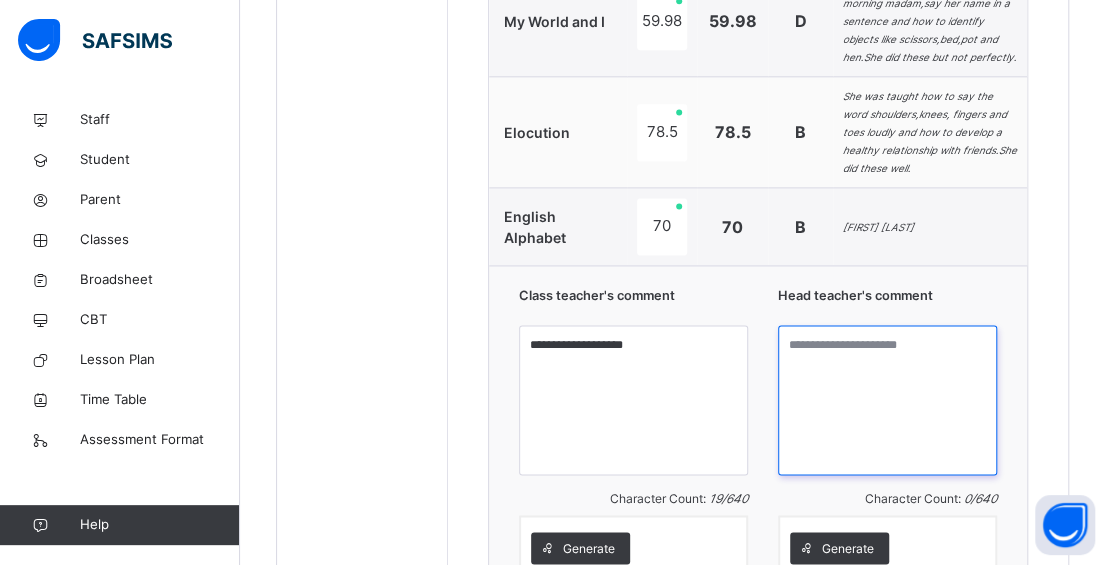 click at bounding box center (887, 400) 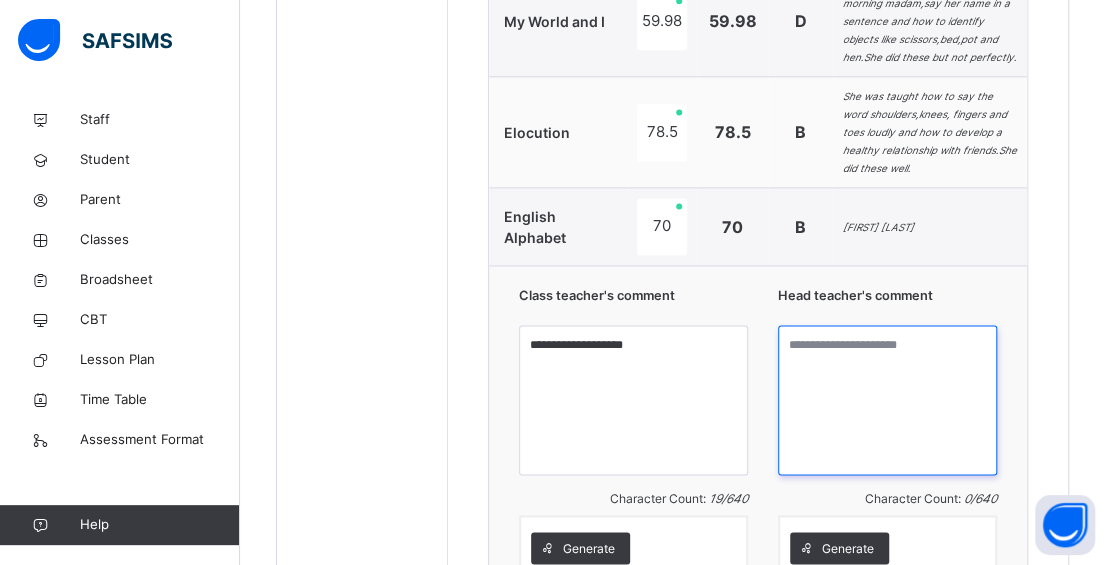 paste on "**********" 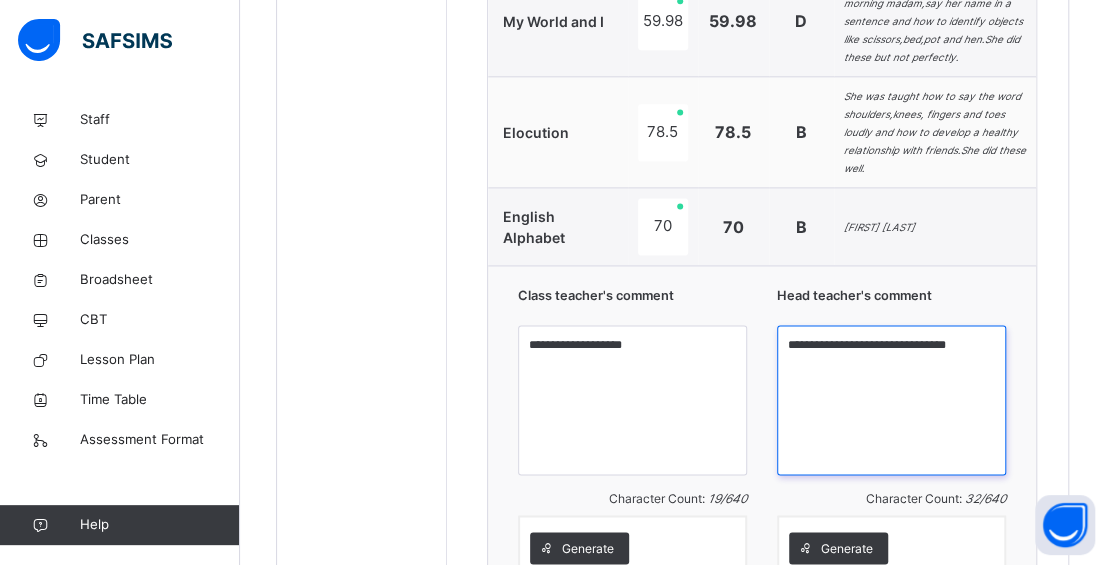drag, startPoint x: 862, startPoint y: 344, endPoint x: 804, endPoint y: 338, distance: 58.30952 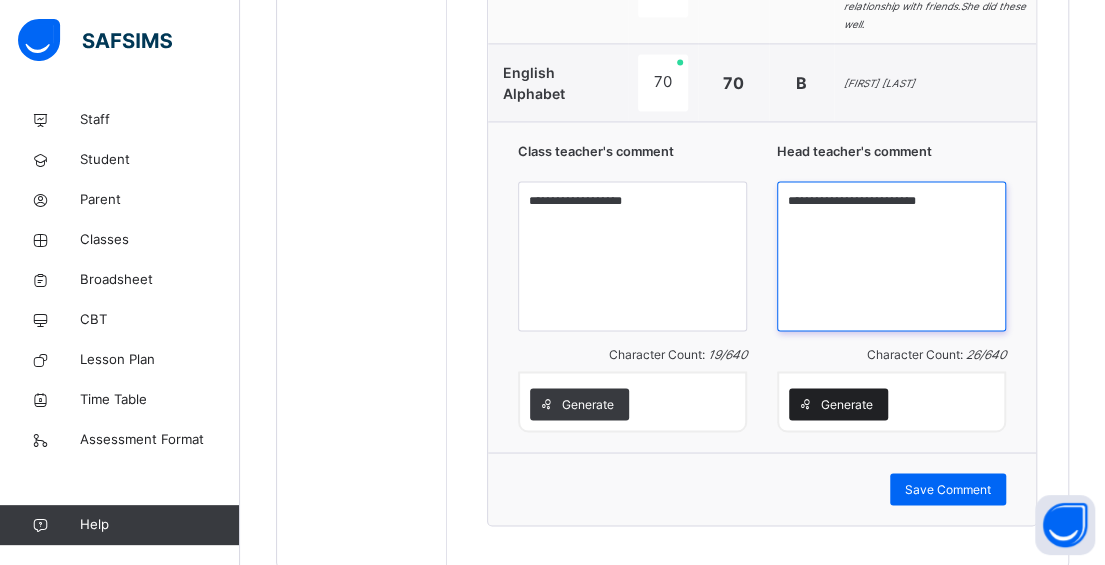 scroll, scrollTop: 1335, scrollLeft: 0, axis: vertical 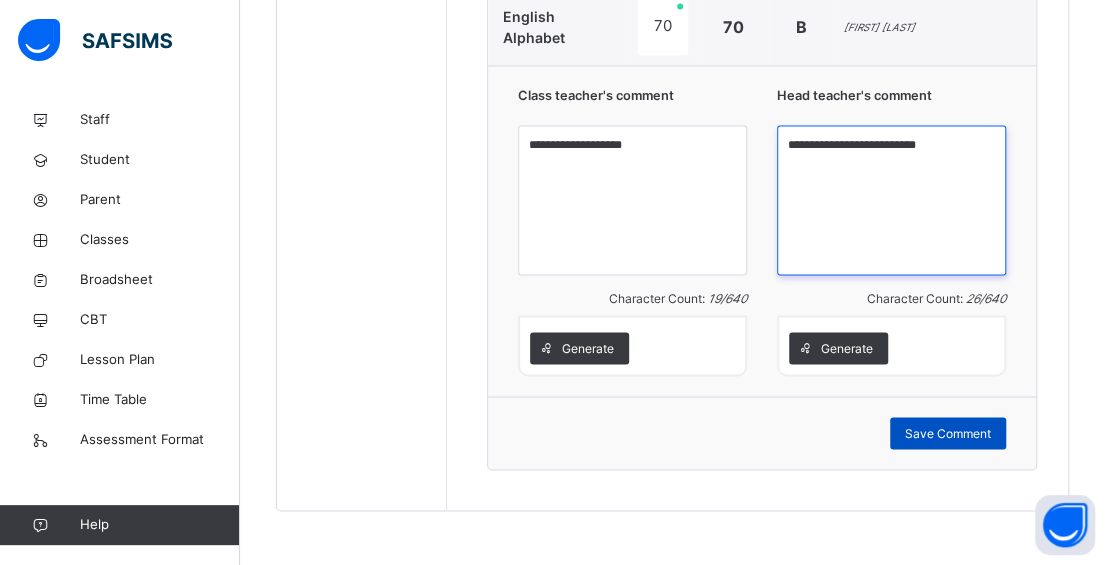 type on "**********" 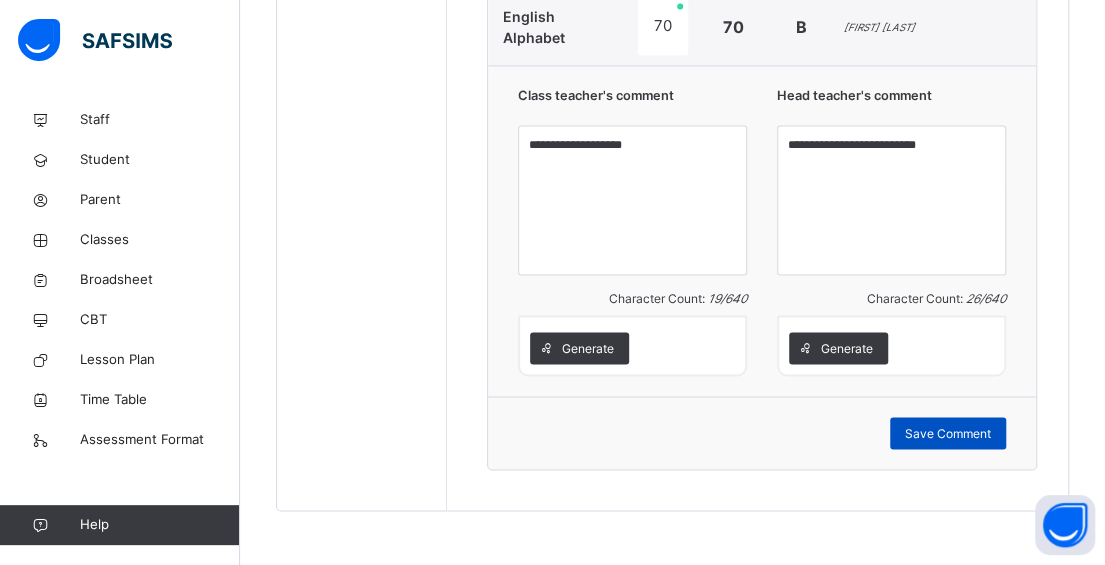 click on "Save Comment" at bounding box center (948, 433) 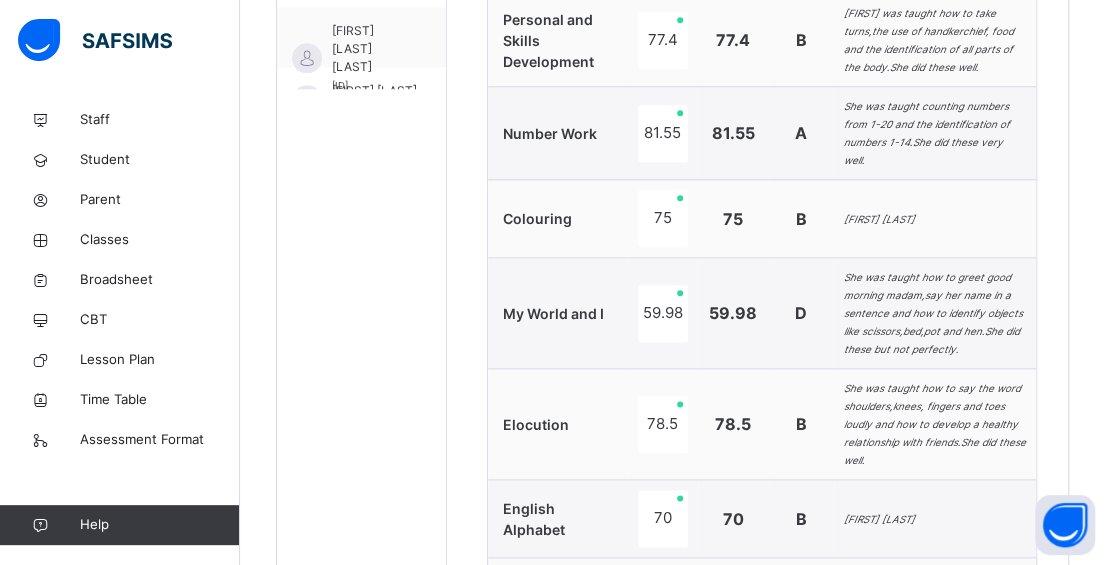scroll, scrollTop: 635, scrollLeft: 0, axis: vertical 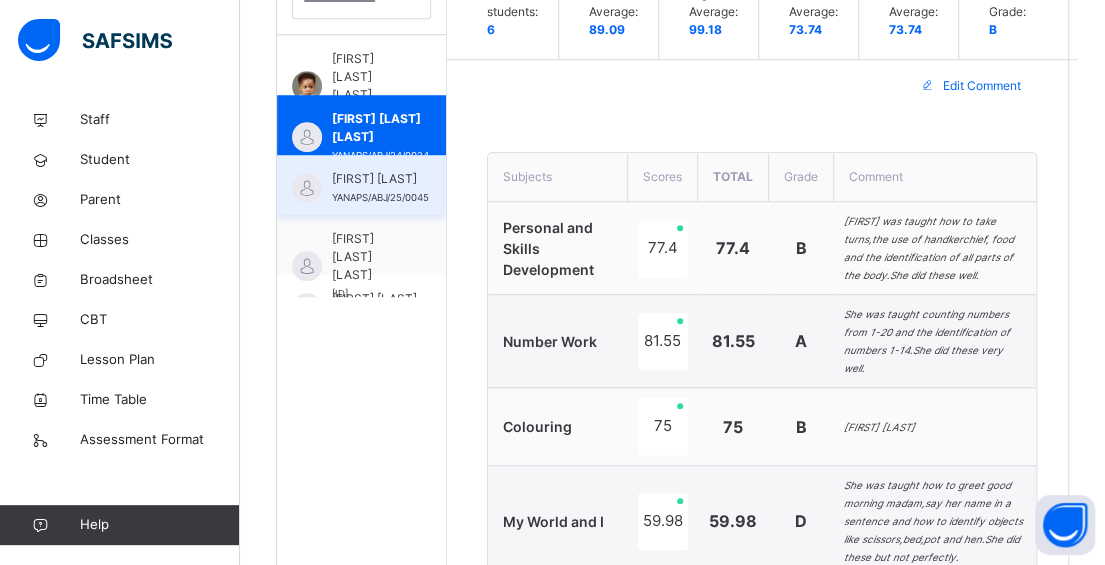 click on "[FIRST] [LAST]" at bounding box center (380, 179) 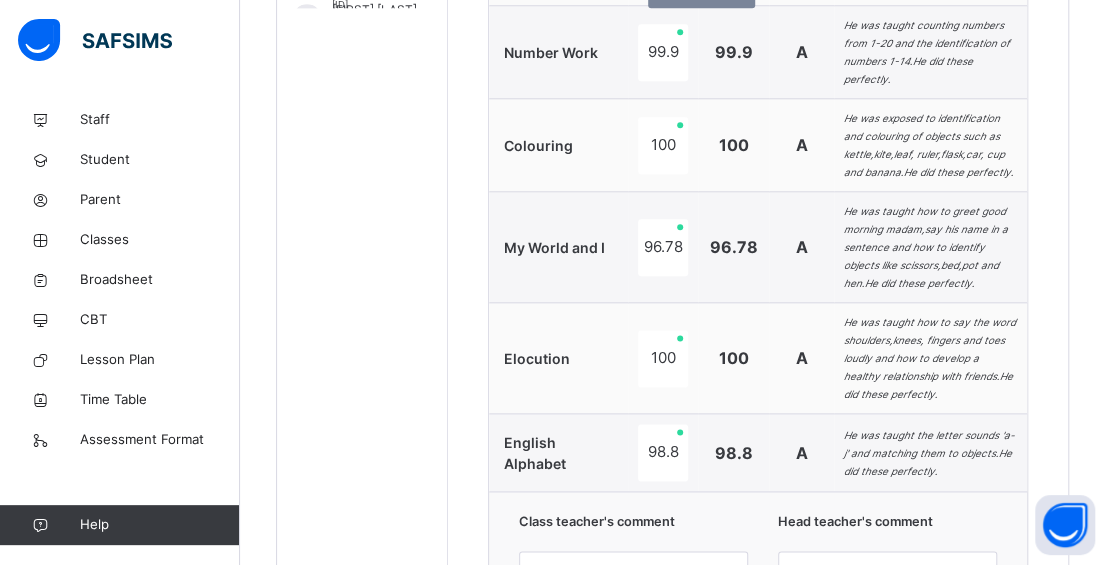 scroll, scrollTop: 1235, scrollLeft: 0, axis: vertical 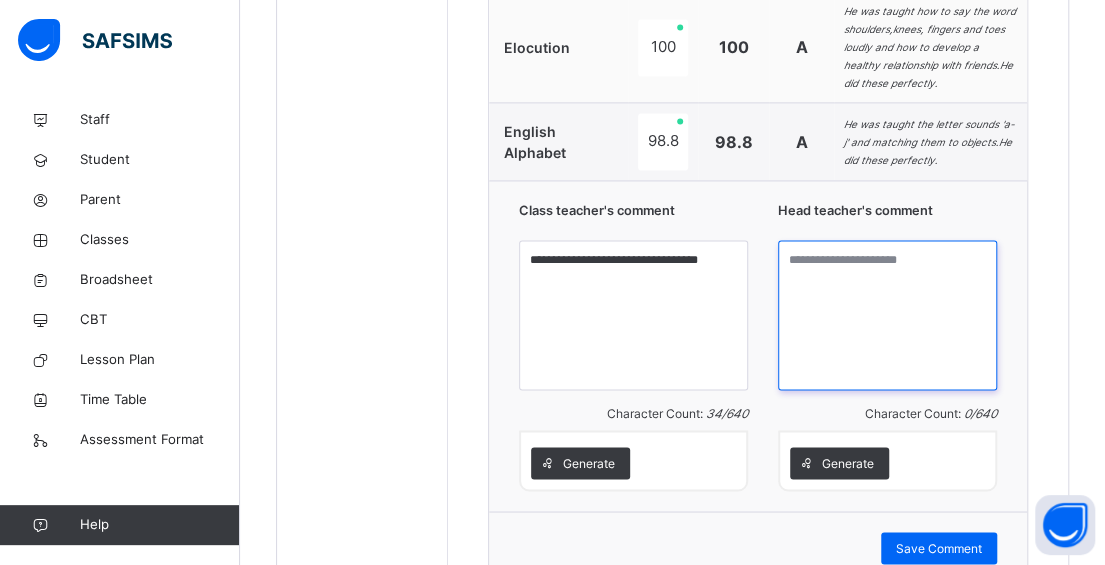 click at bounding box center (887, 315) 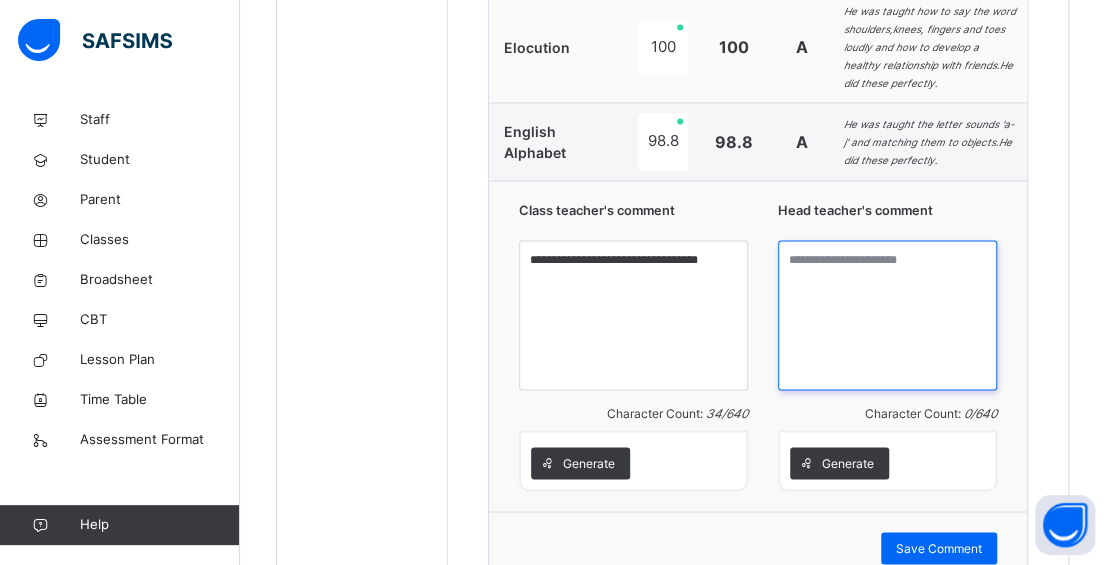 paste on "**********" 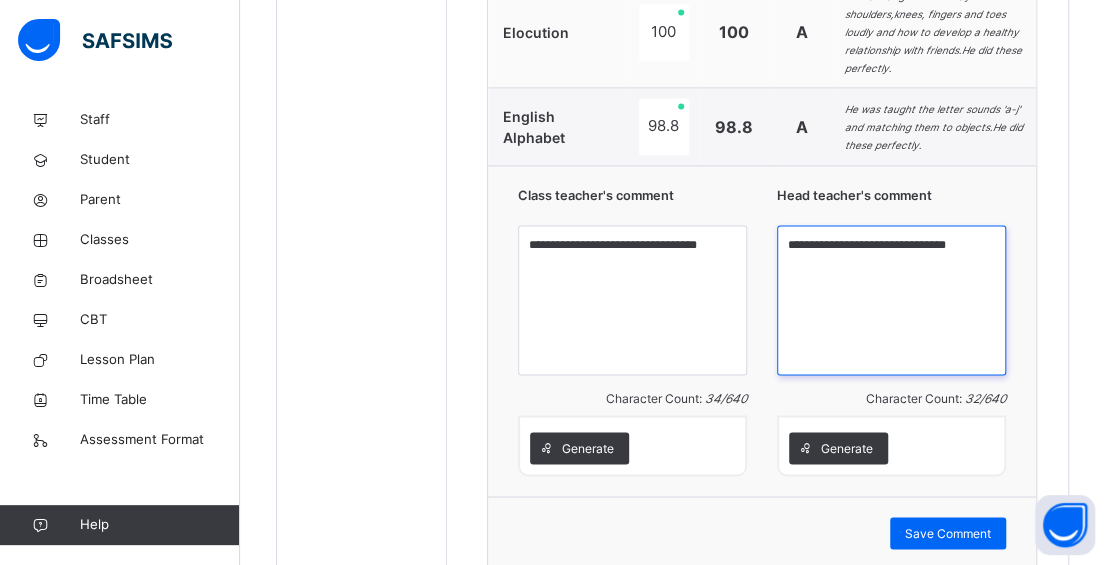 click on "**********" at bounding box center [891, 300] 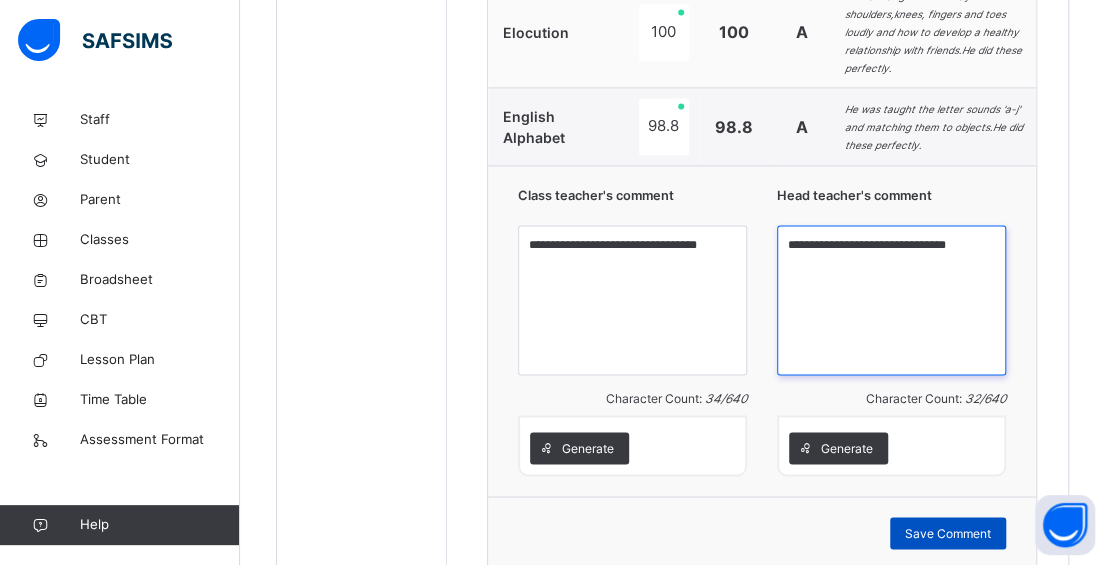 type on "**********" 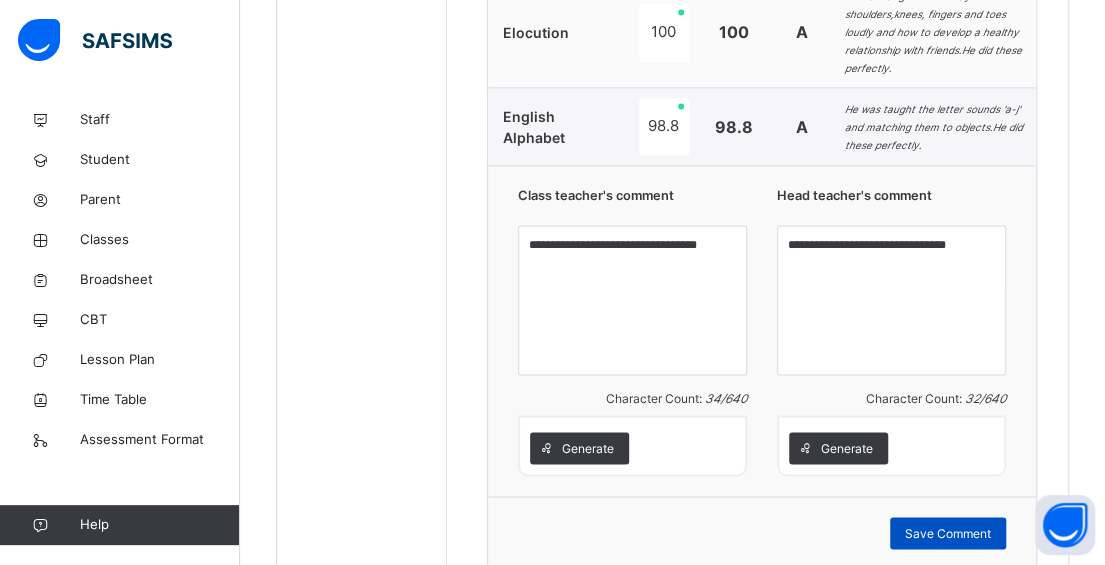 click on "Save Comment" at bounding box center [948, 533] 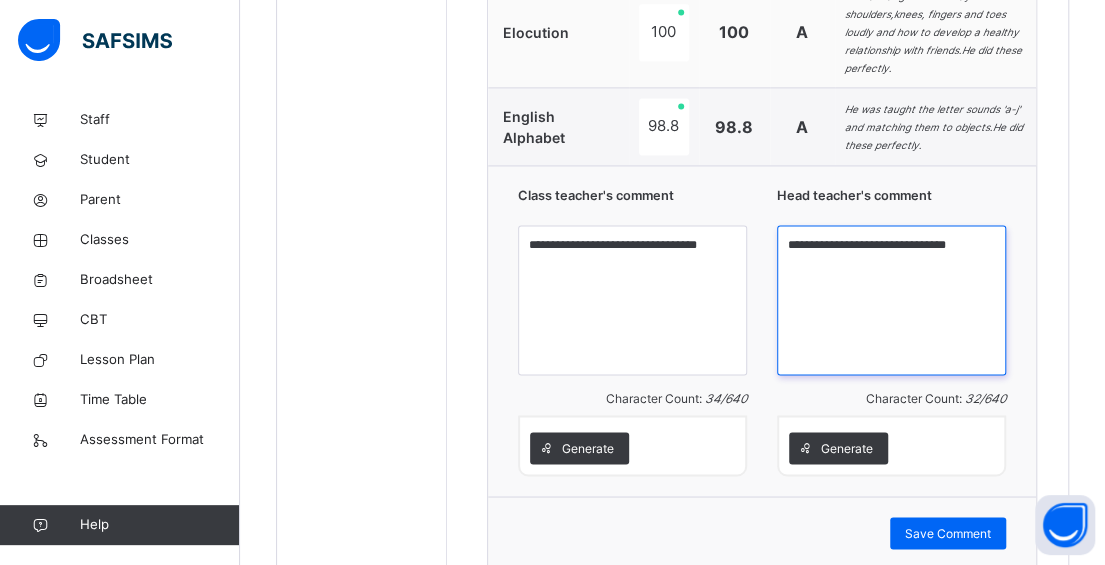 drag, startPoint x: 972, startPoint y: 239, endPoint x: 775, endPoint y: 240, distance: 197.00253 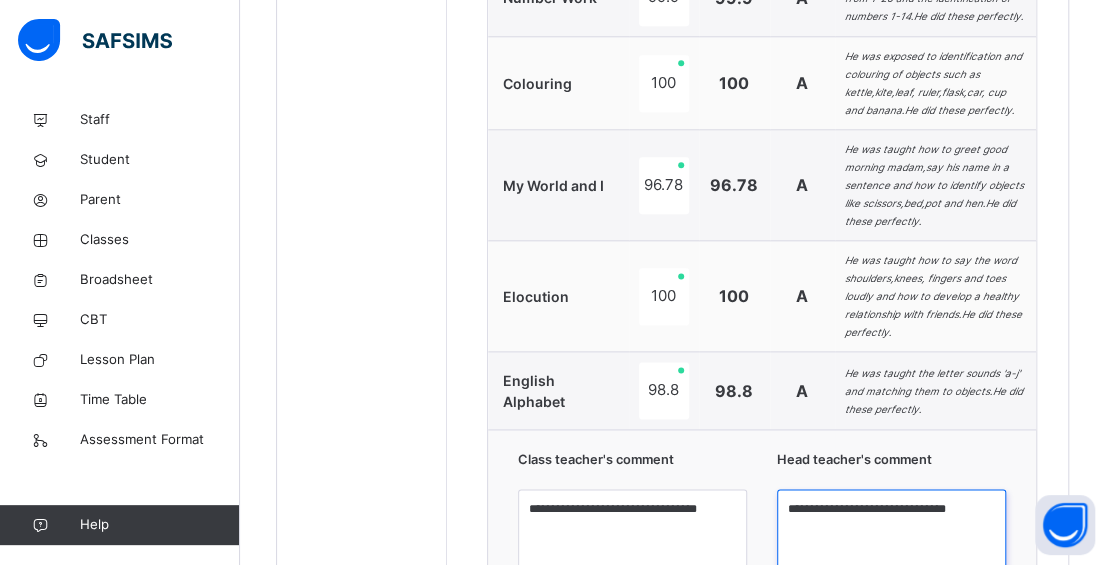 scroll, scrollTop: 735, scrollLeft: 0, axis: vertical 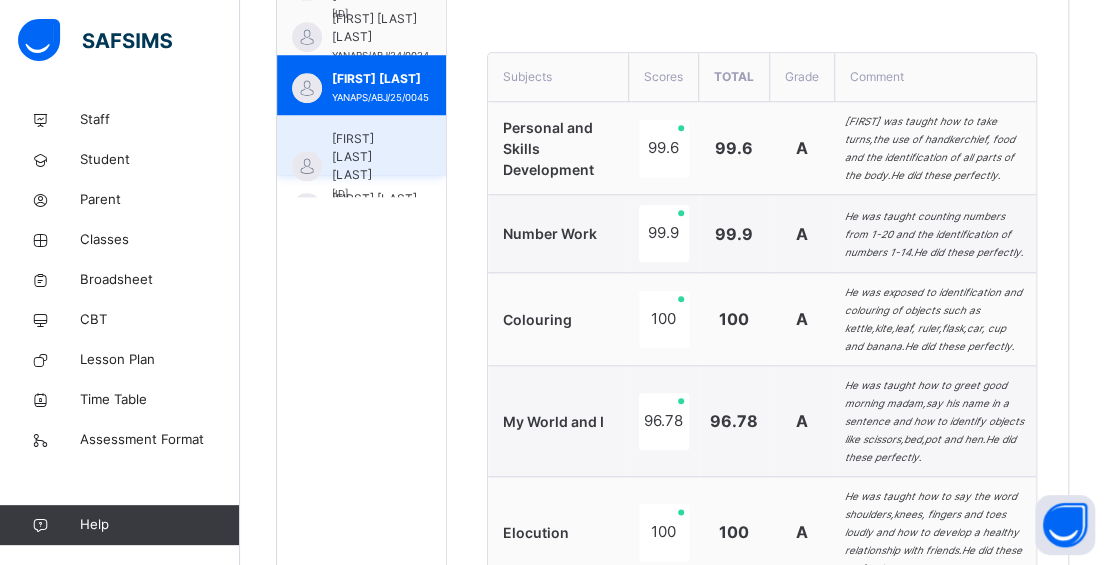 click on "[FIRST] [LAST] [LAST]" at bounding box center [366, 157] 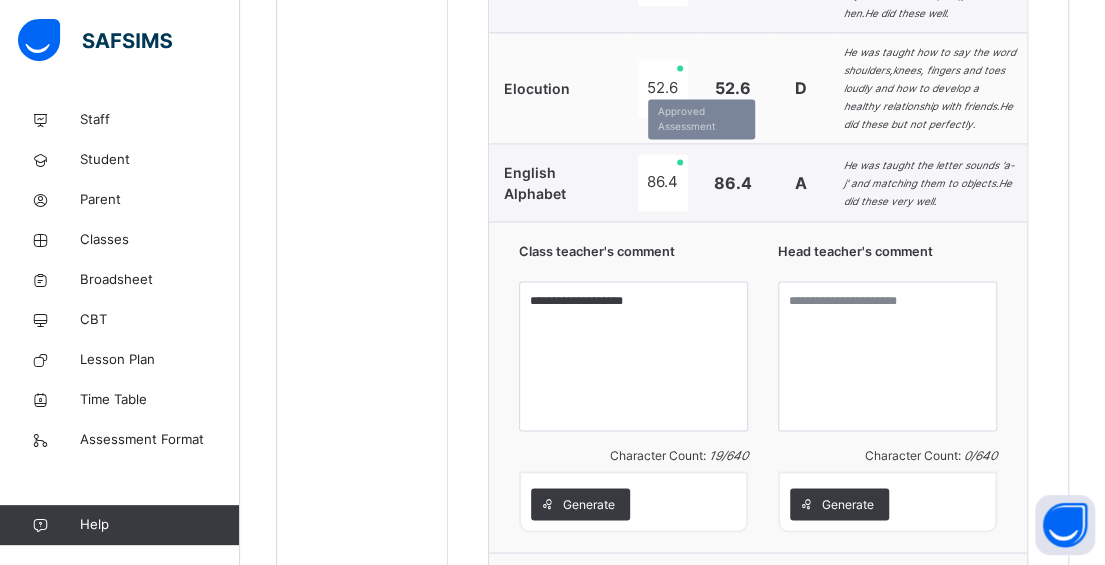 scroll, scrollTop: 1235, scrollLeft: 0, axis: vertical 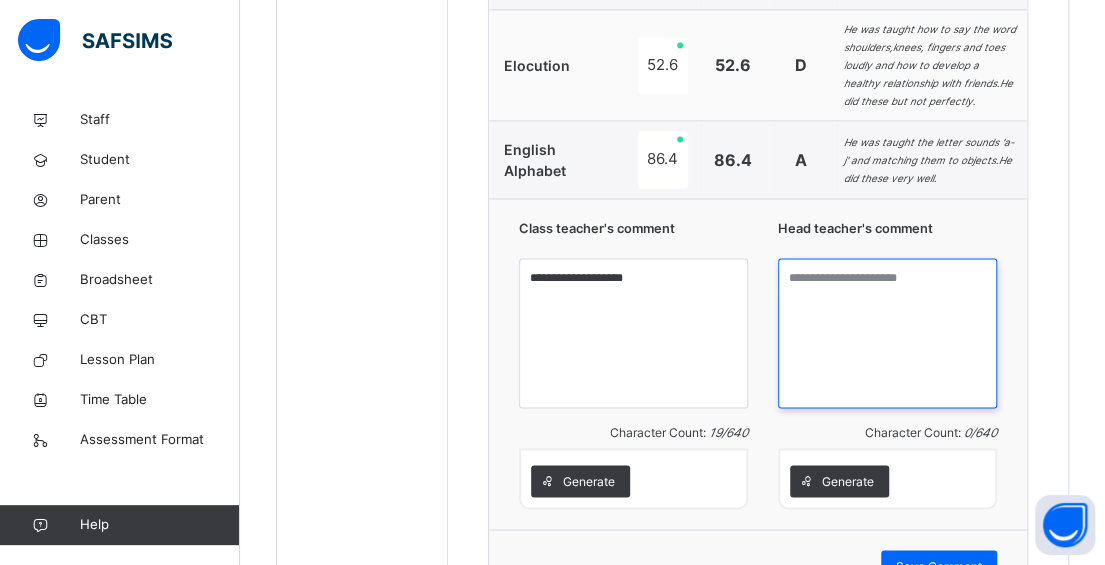 click at bounding box center (887, 333) 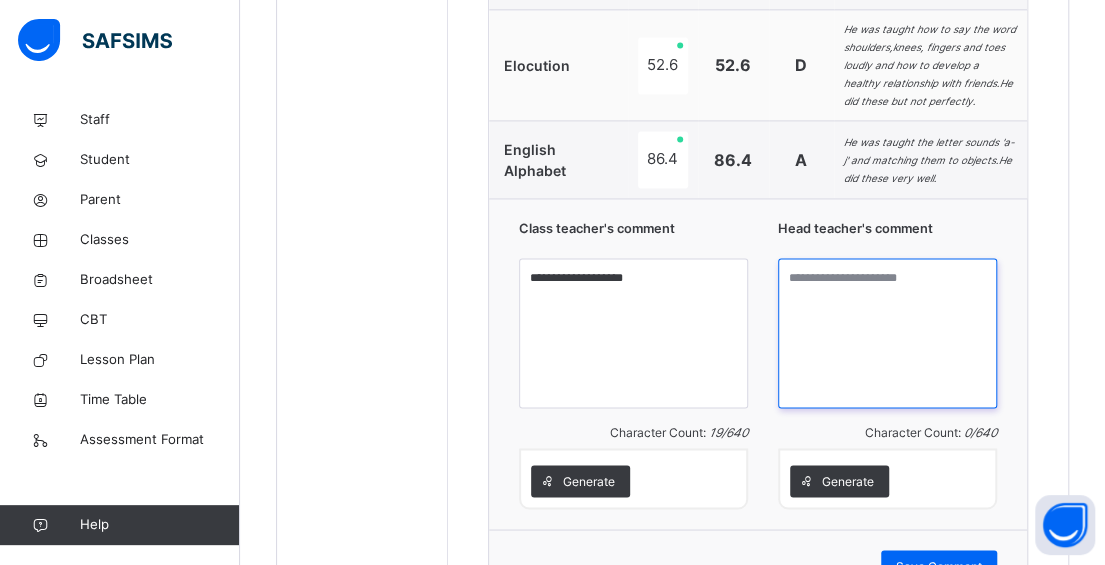 paste on "**********" 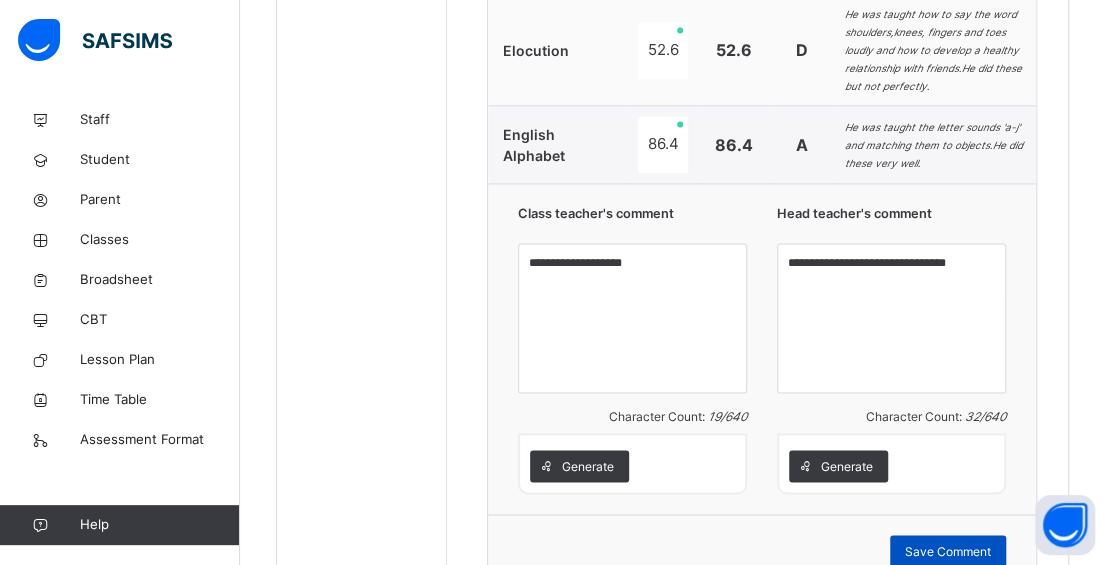 click on "Save Comment" at bounding box center (948, 551) 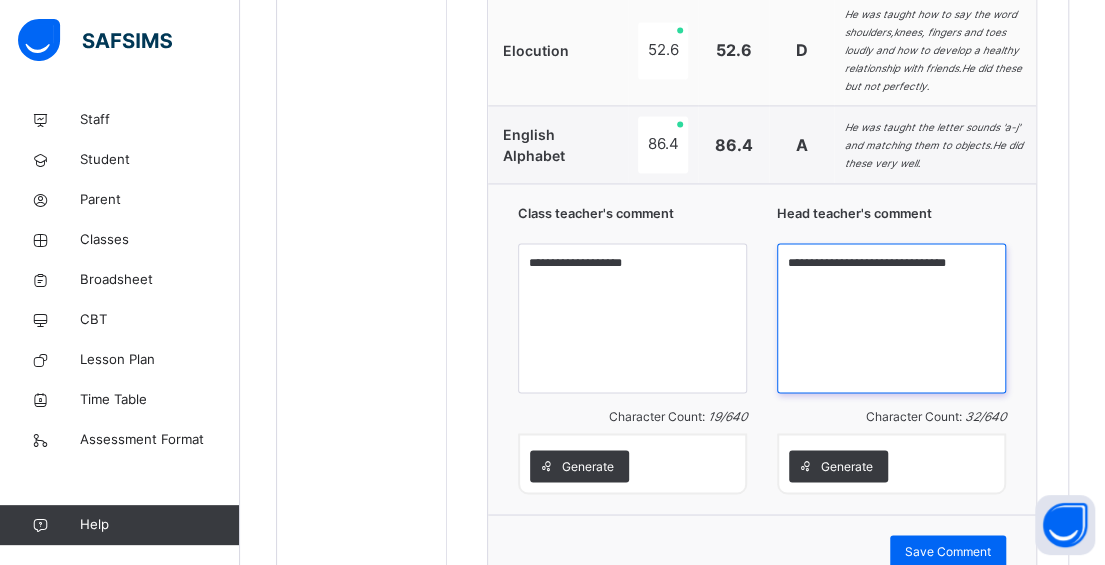 drag, startPoint x: 896, startPoint y: 255, endPoint x: 804, endPoint y: 253, distance: 92.021736 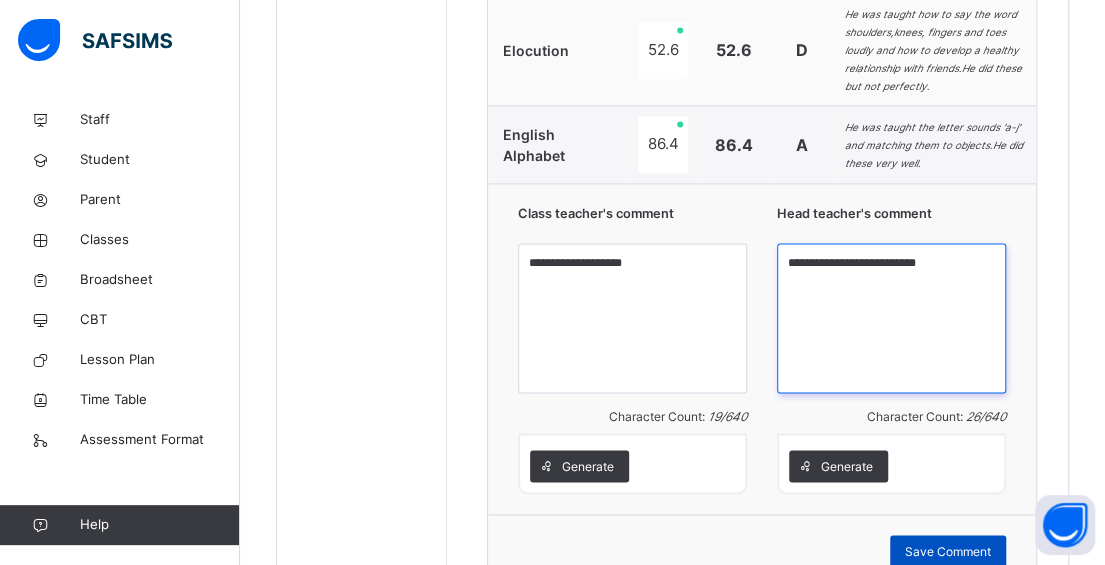 type on "**********" 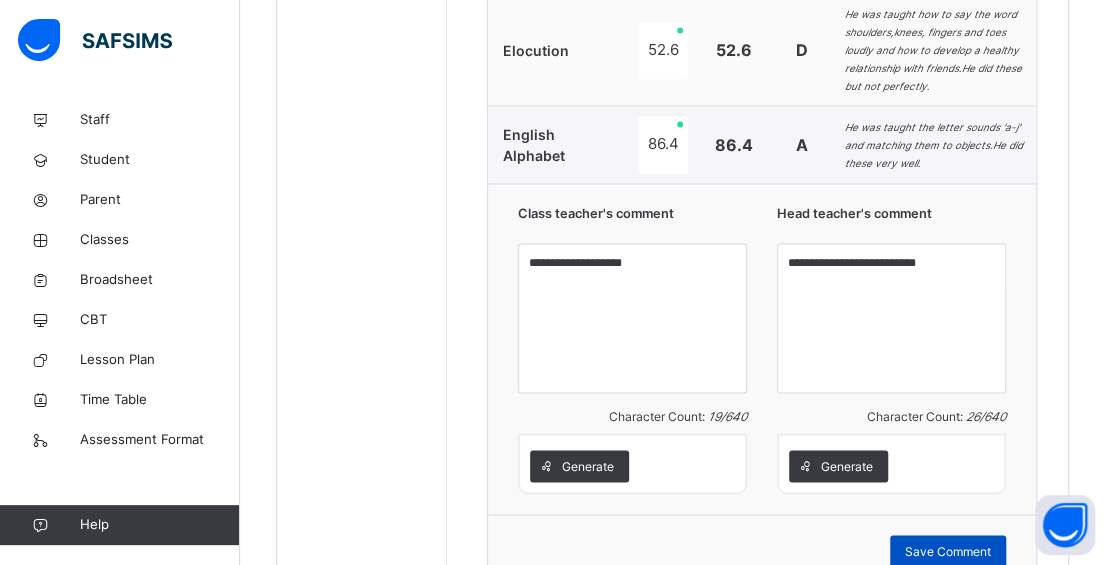 click on "Save Comment" at bounding box center (948, 551) 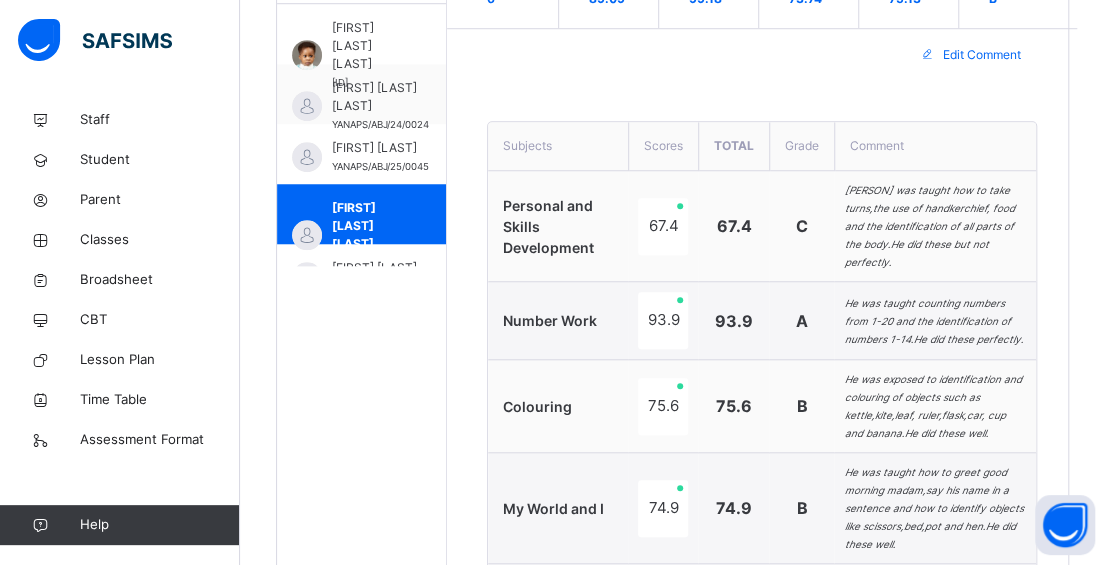 scroll, scrollTop: 635, scrollLeft: 0, axis: vertical 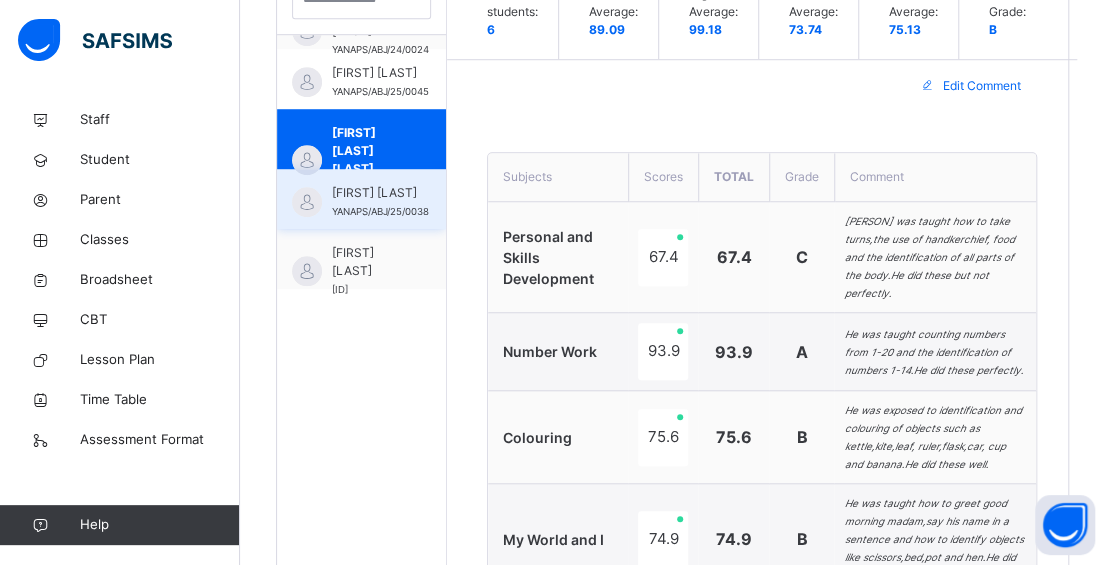 click on "[FIRST] [LAST]" at bounding box center (380, 193) 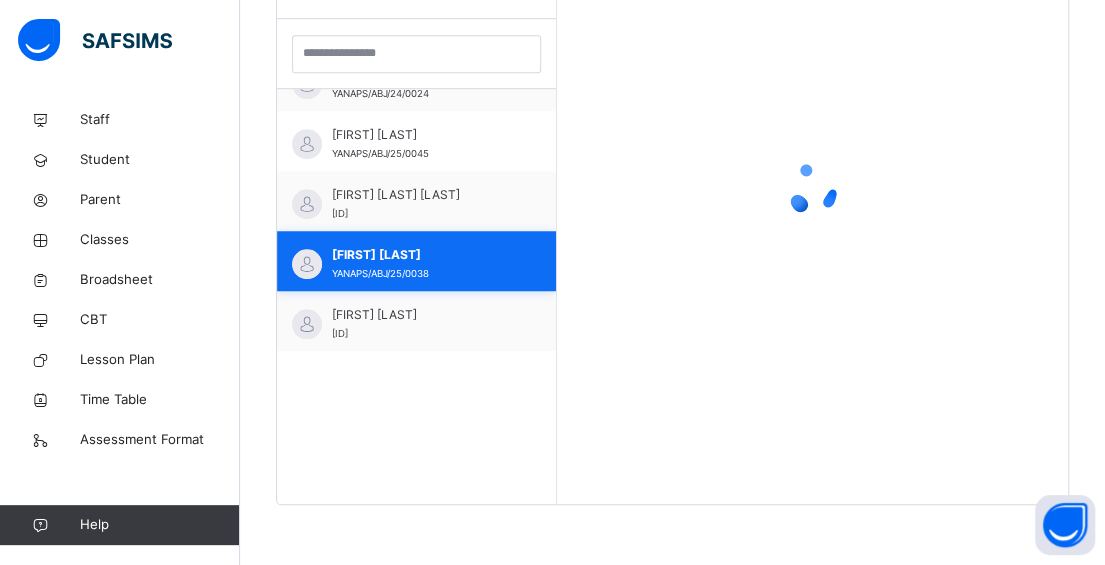 scroll, scrollTop: 579, scrollLeft: 0, axis: vertical 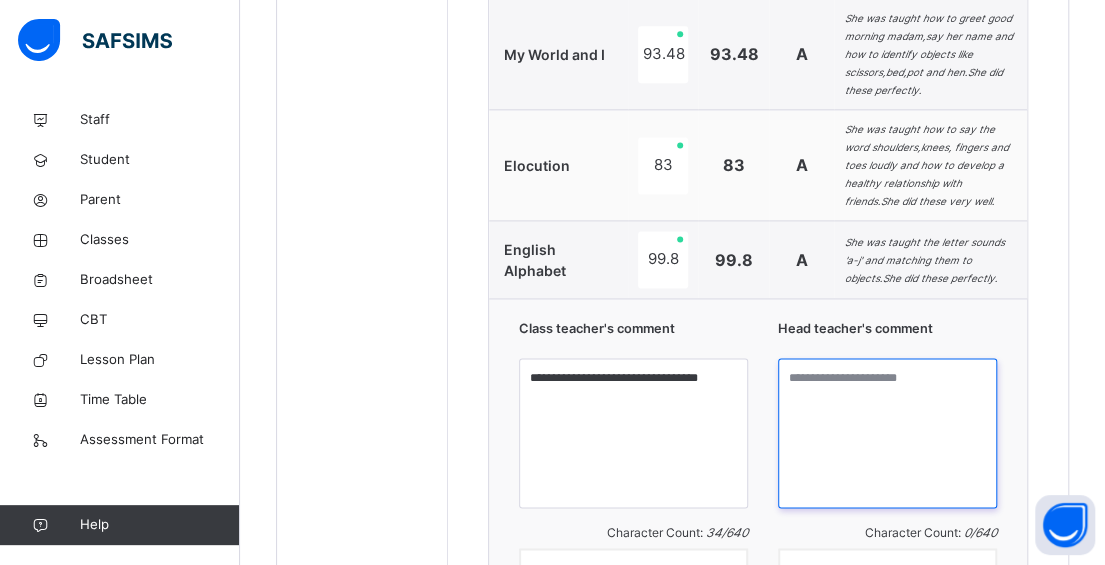 click at bounding box center [887, 433] 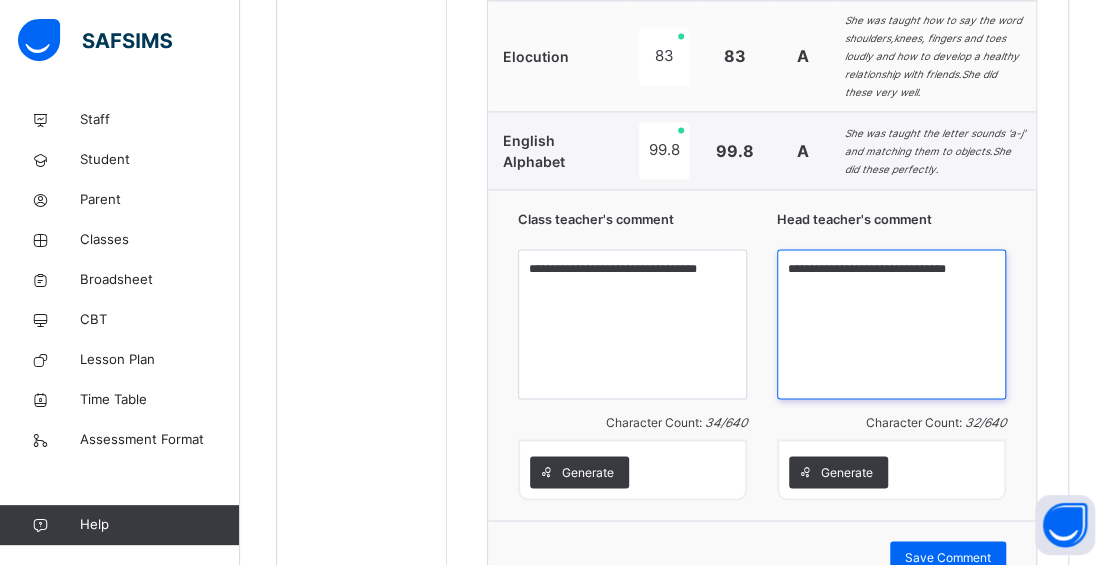 scroll, scrollTop: 1335, scrollLeft: 0, axis: vertical 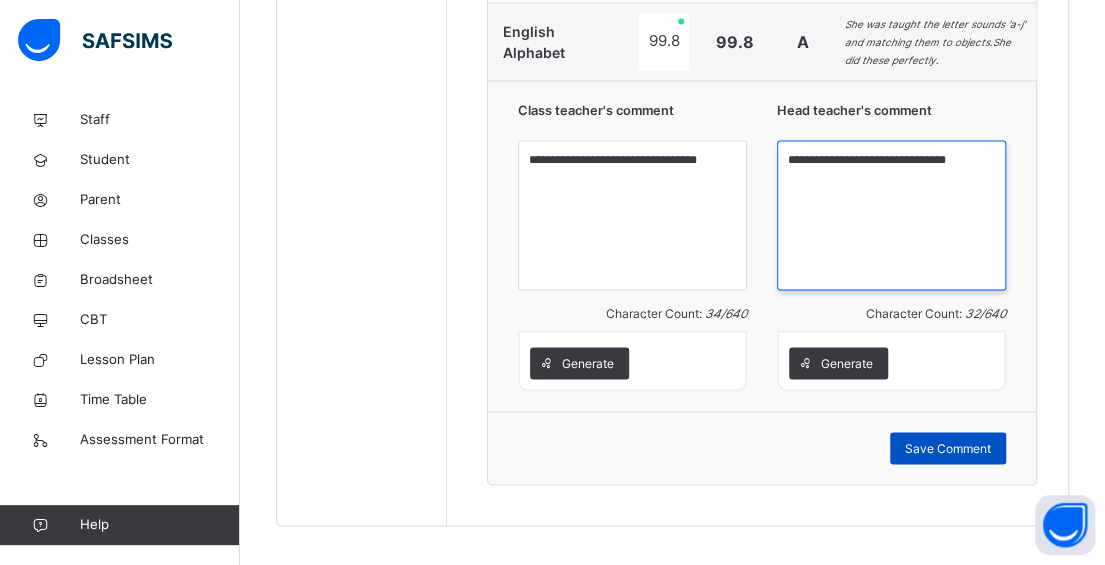 type on "**********" 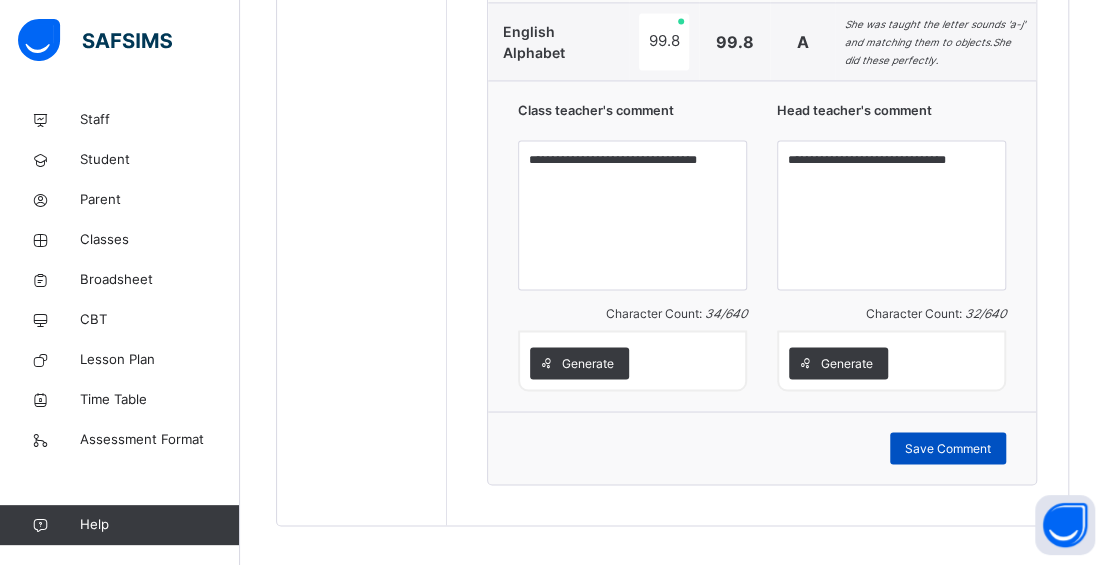 click on "Save Comment" at bounding box center [948, 448] 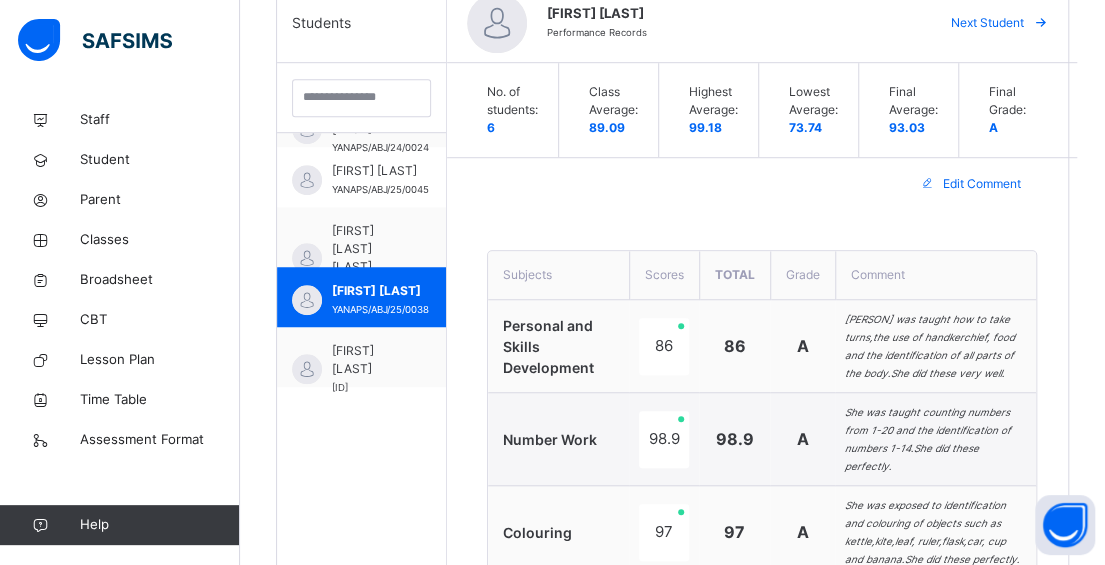 scroll, scrollTop: 535, scrollLeft: 0, axis: vertical 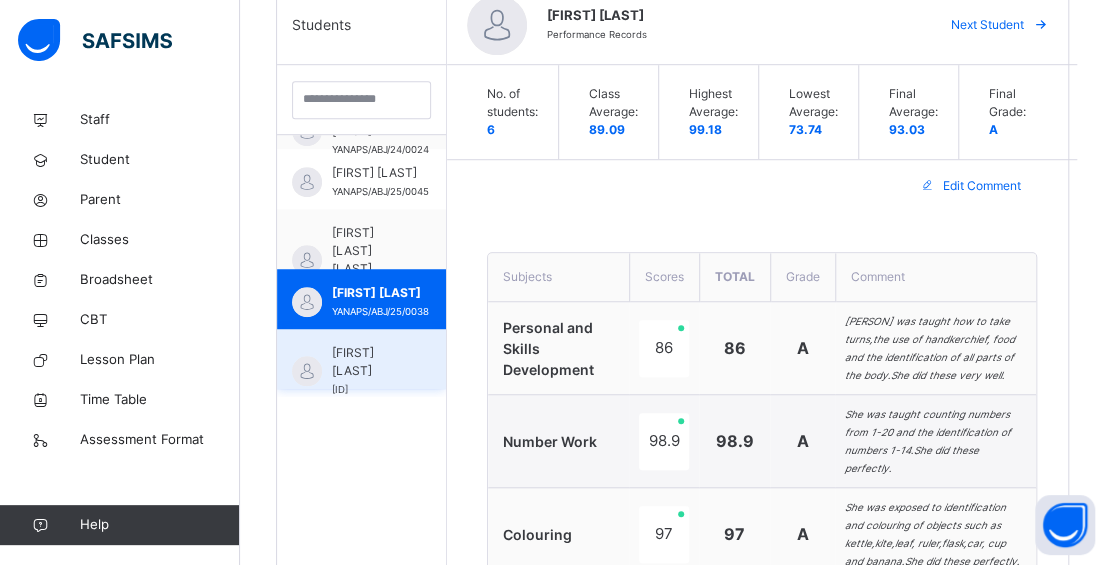click on "[FIRST] [LAST]" at bounding box center [366, 362] 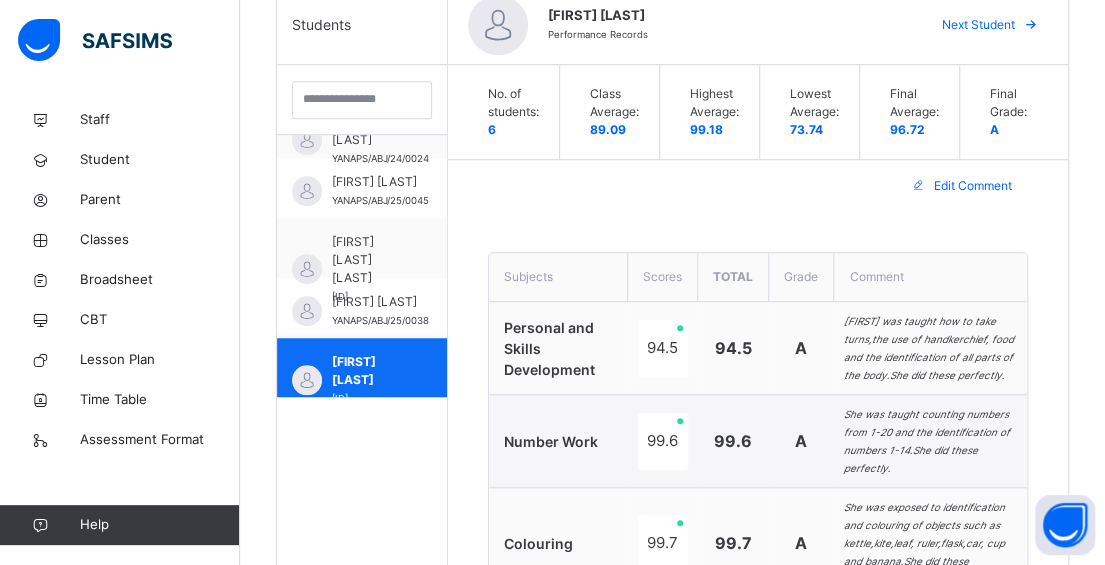 scroll, scrollTop: 106, scrollLeft: 0, axis: vertical 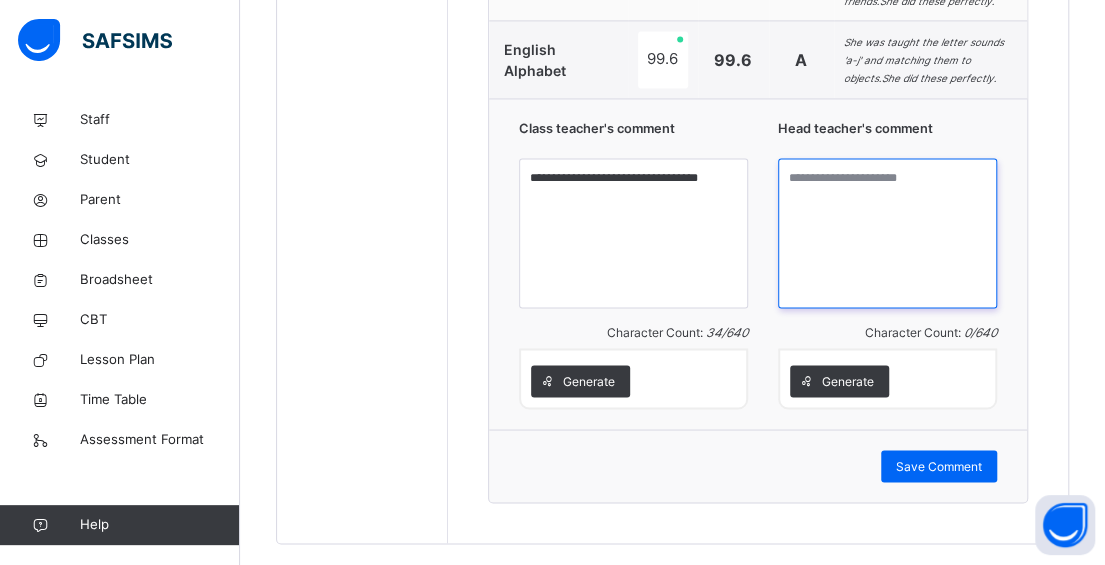 click at bounding box center (887, 233) 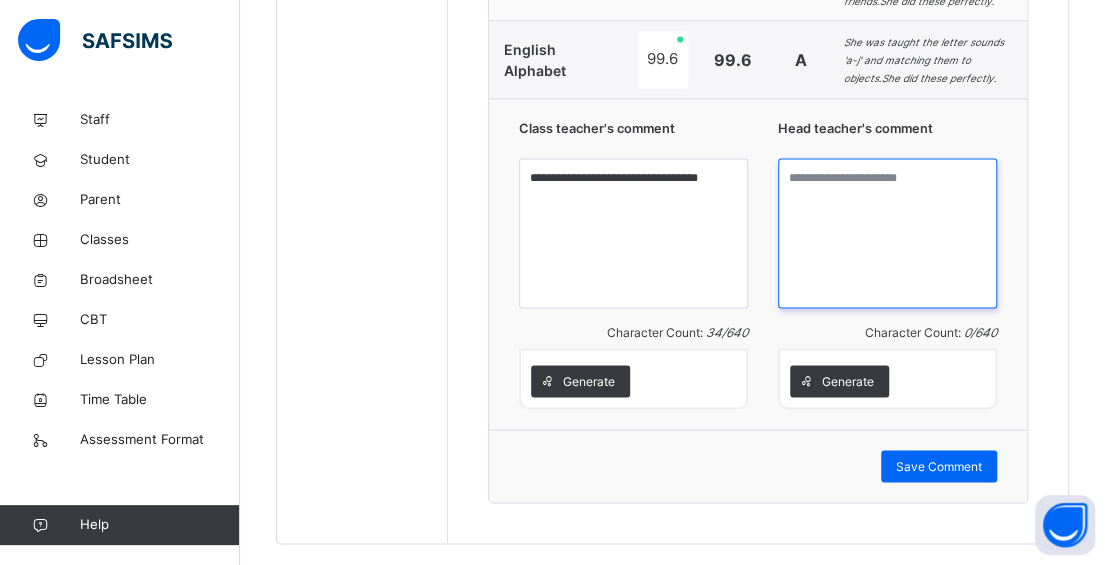 paste on "**********" 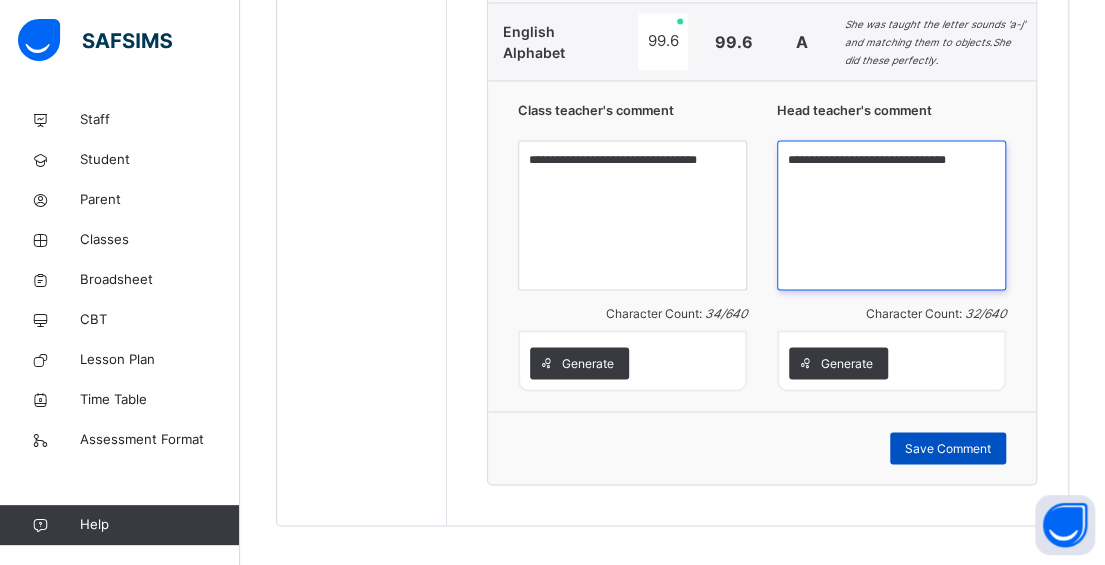 type on "**********" 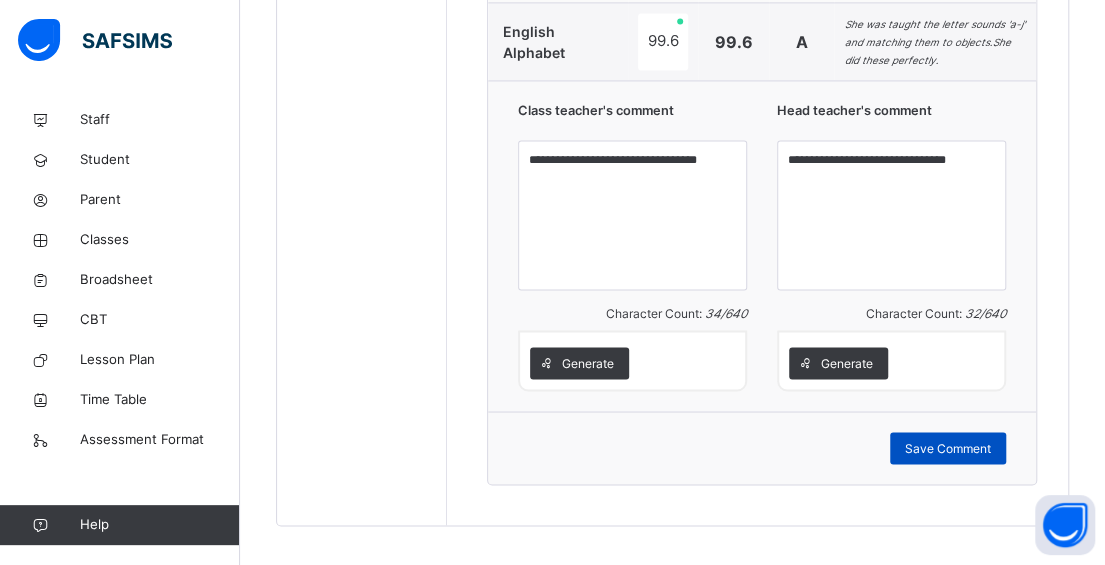 click on "Save Comment" at bounding box center [948, 448] 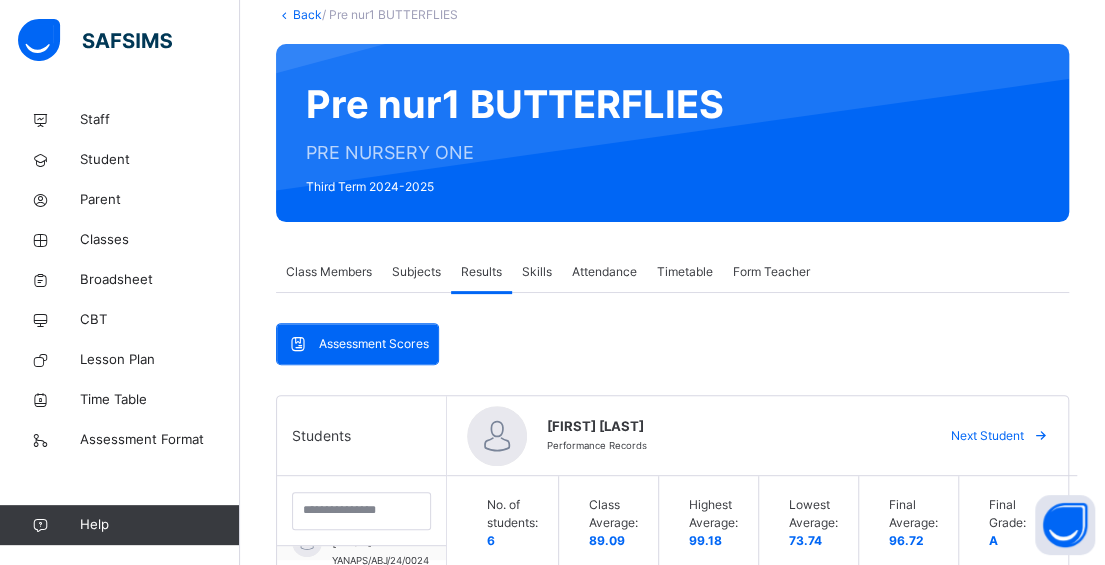 scroll, scrollTop: 35, scrollLeft: 0, axis: vertical 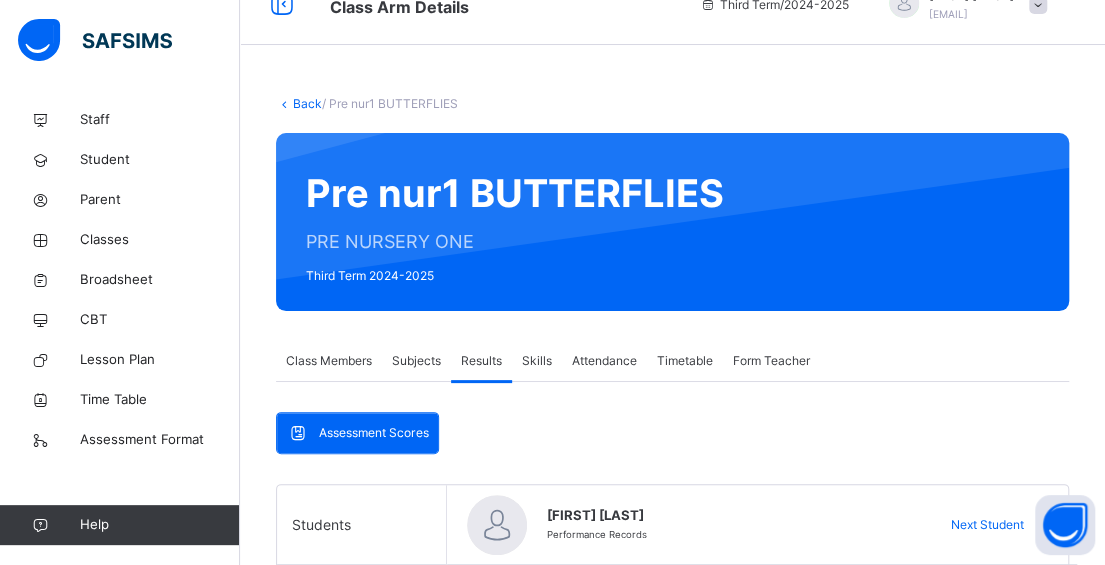 click on "Back" at bounding box center [307, 103] 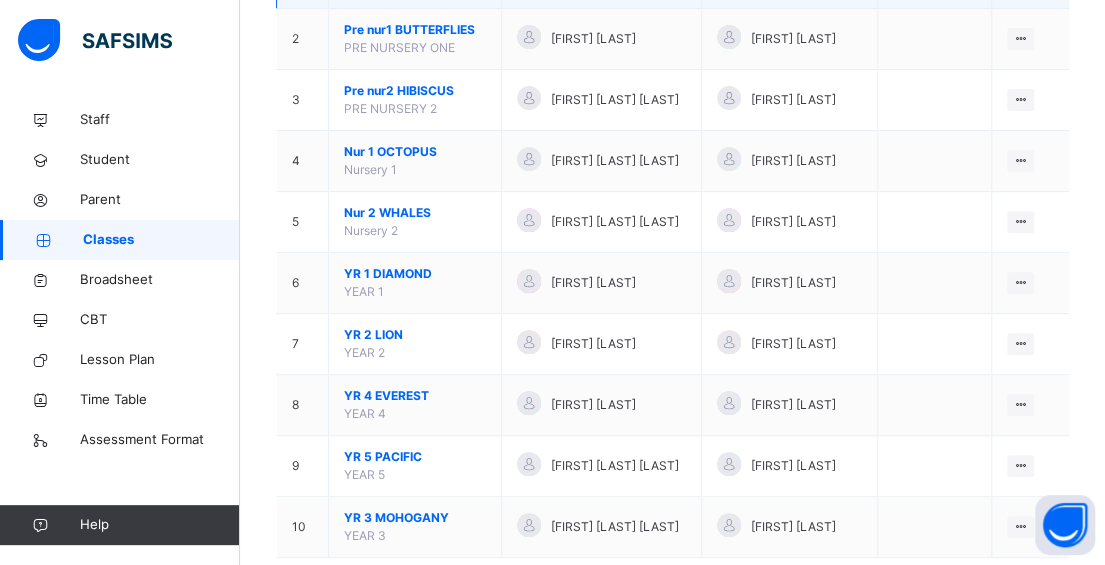 scroll, scrollTop: 300, scrollLeft: 0, axis: vertical 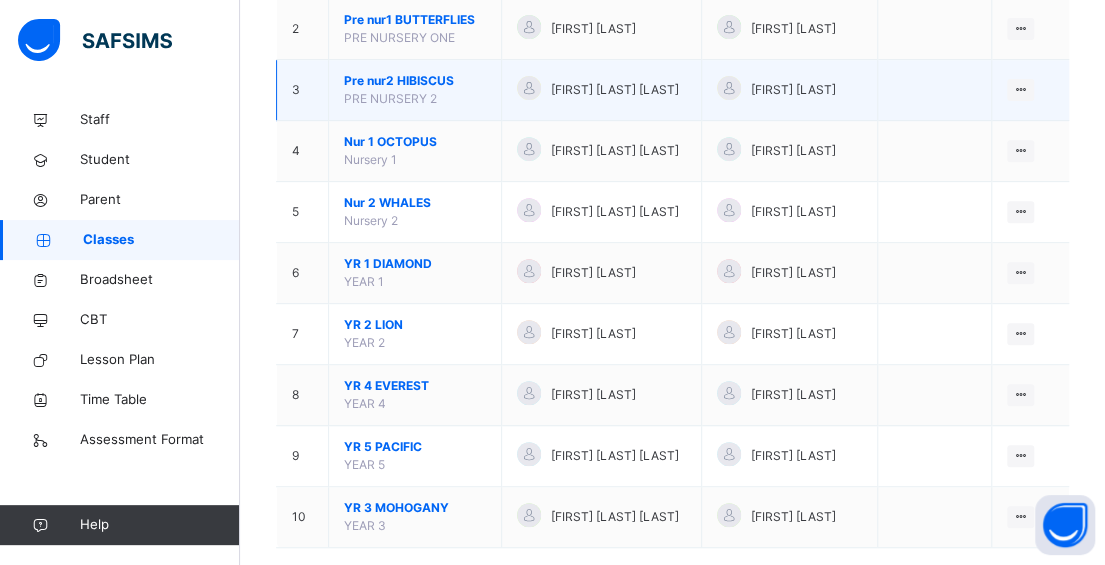 click on "Pre nur2   HIBISCUS" at bounding box center [415, 81] 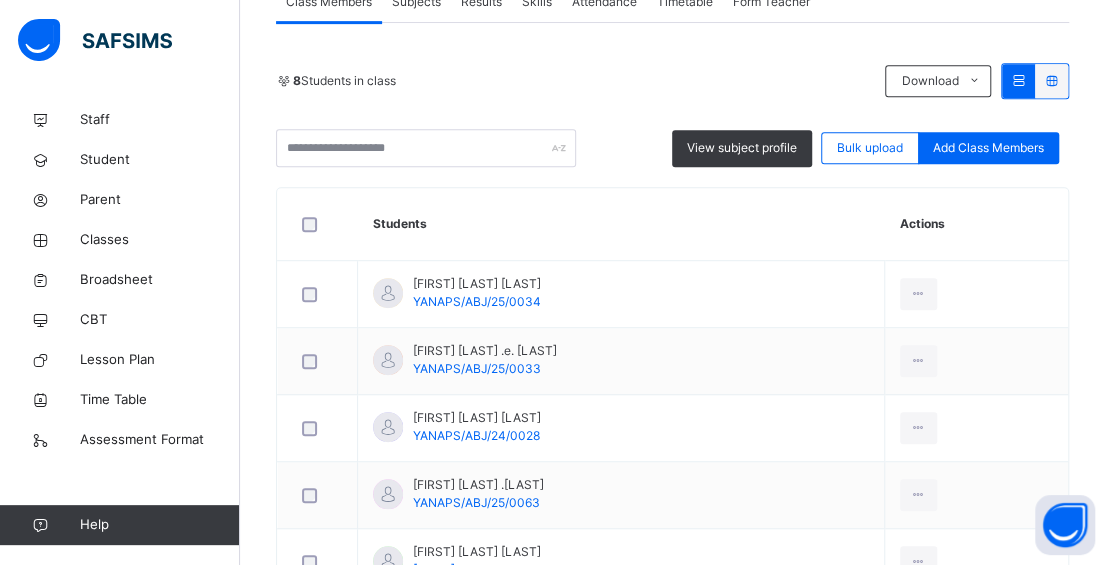scroll, scrollTop: 200, scrollLeft: 0, axis: vertical 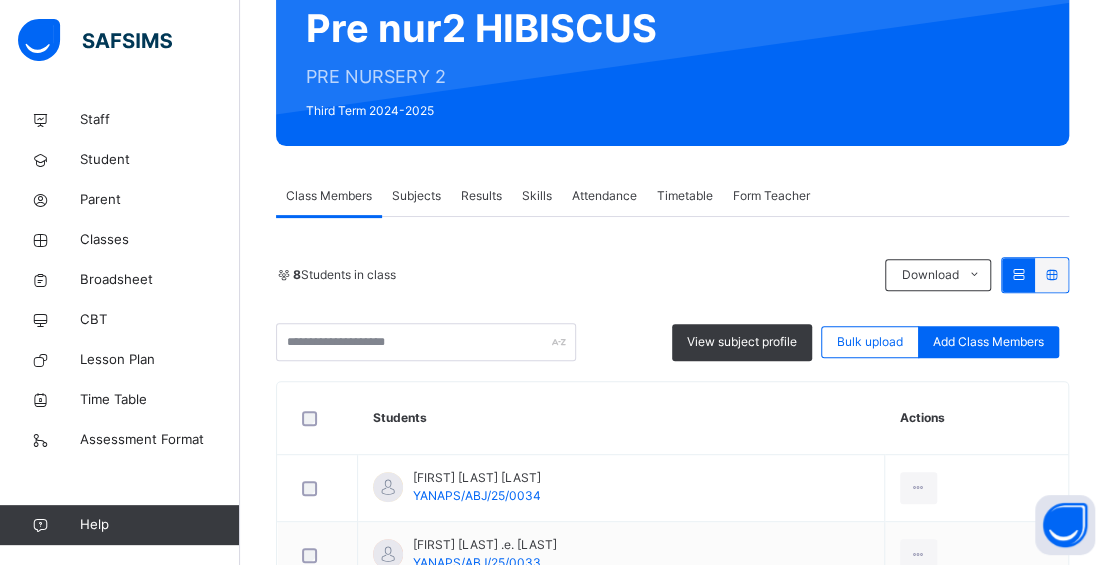 click on "Results" at bounding box center [481, 196] 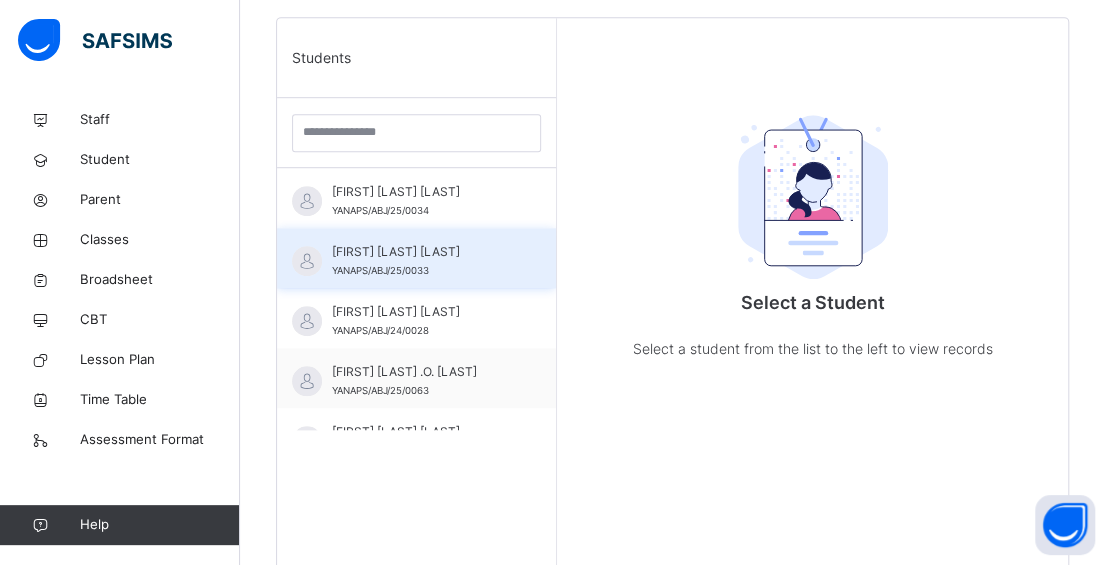 scroll, scrollTop: 579, scrollLeft: 0, axis: vertical 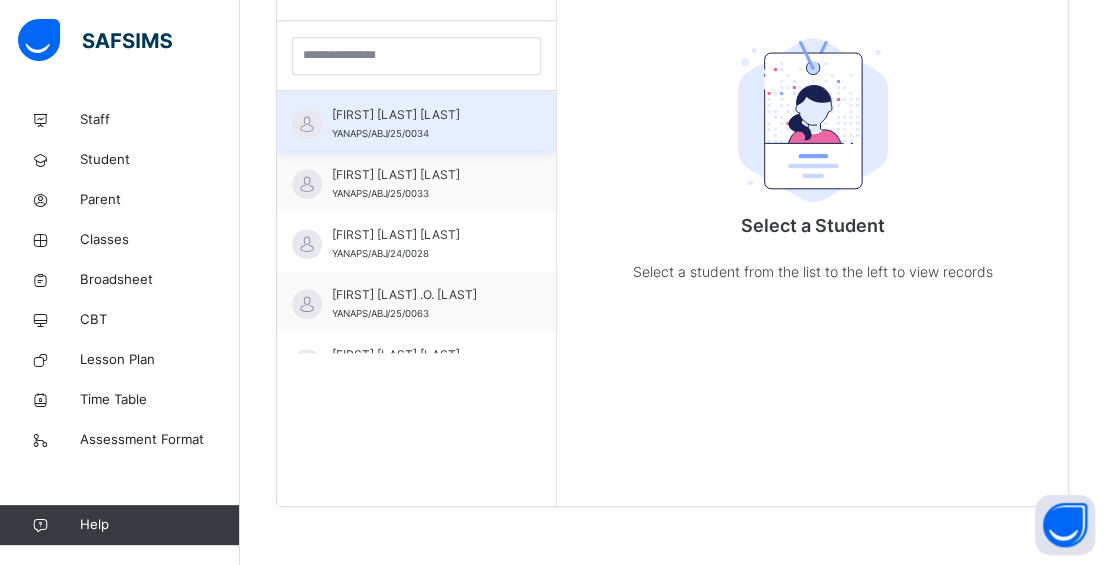 click on "[FIRST] [LAST] [LAST]" at bounding box center [421, 115] 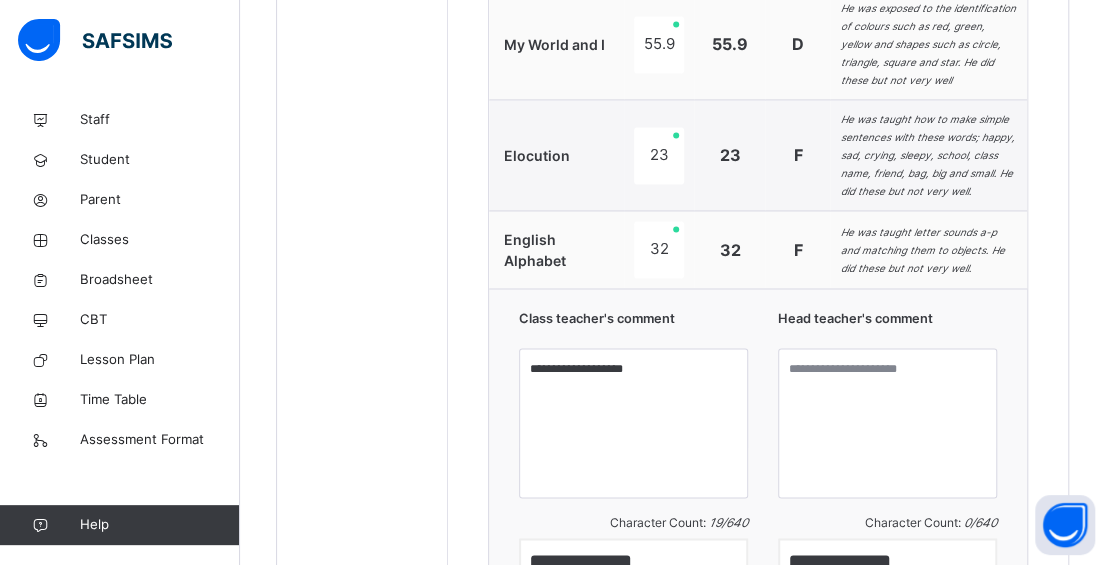 scroll, scrollTop: 1379, scrollLeft: 0, axis: vertical 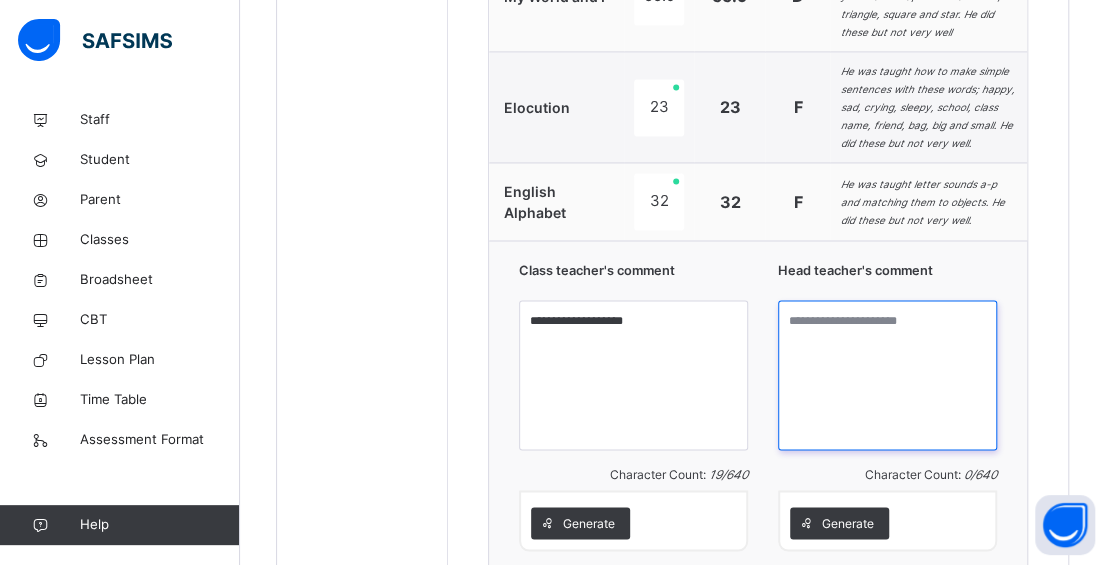 click at bounding box center [887, 375] 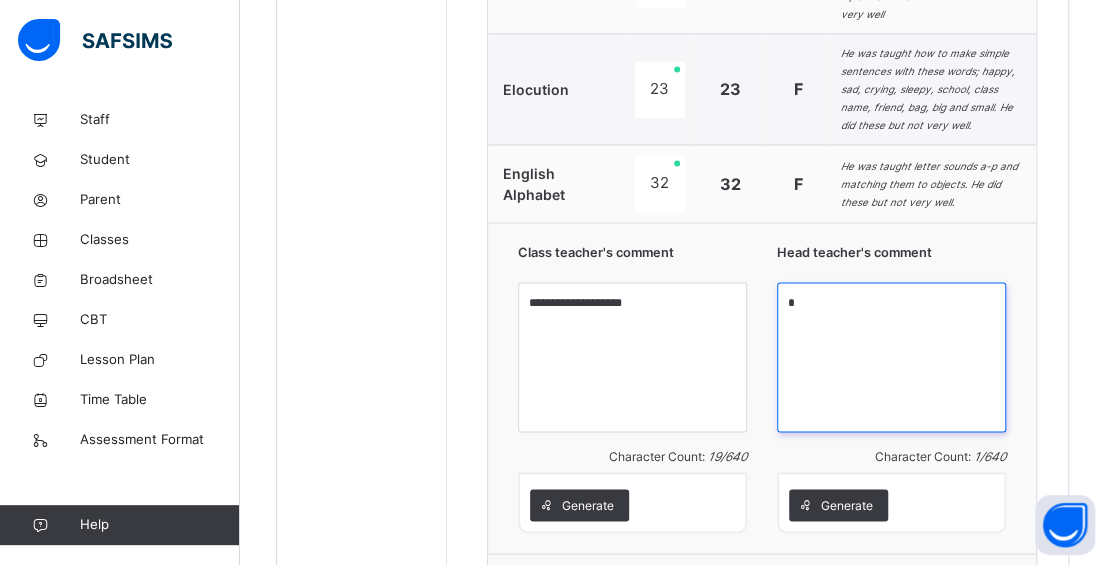 drag, startPoint x: 837, startPoint y: 260, endPoint x: 786, endPoint y: 261, distance: 51.009804 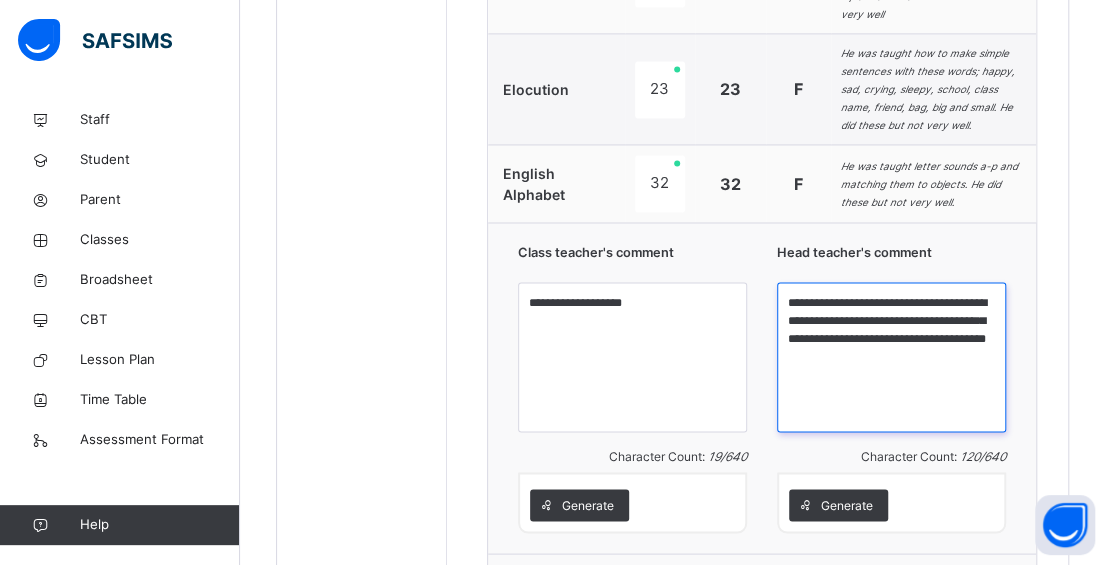 type on "**********" 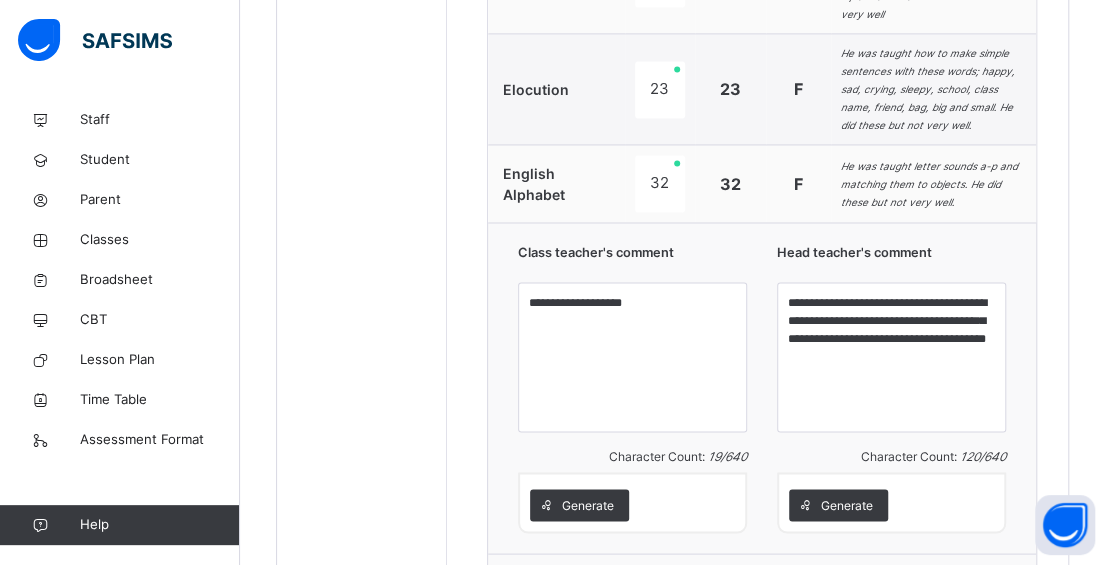click on "Save Comment" at bounding box center [948, 590] 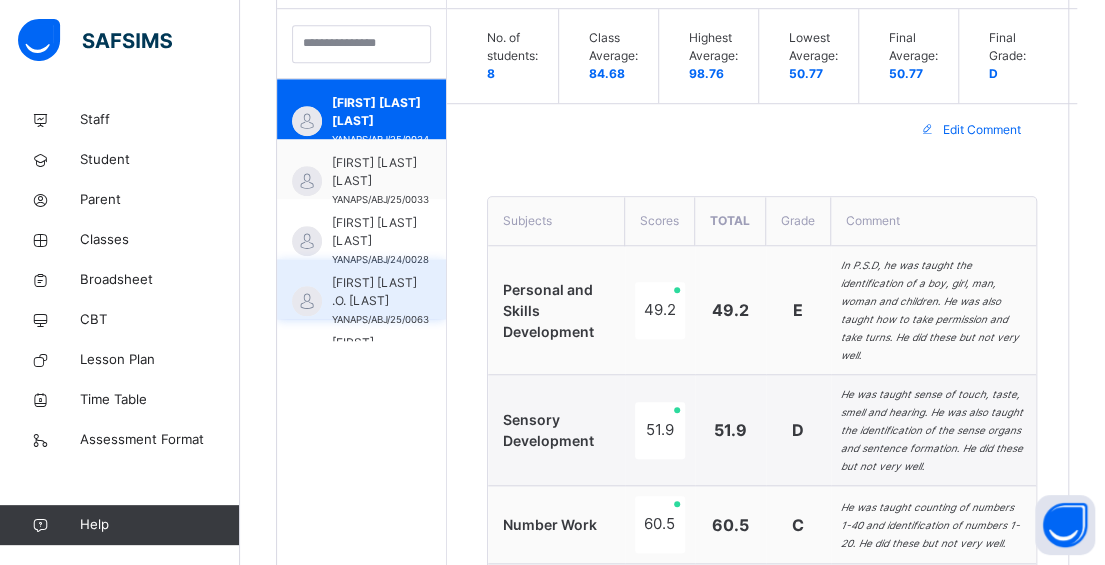 scroll, scrollTop: 579, scrollLeft: 0, axis: vertical 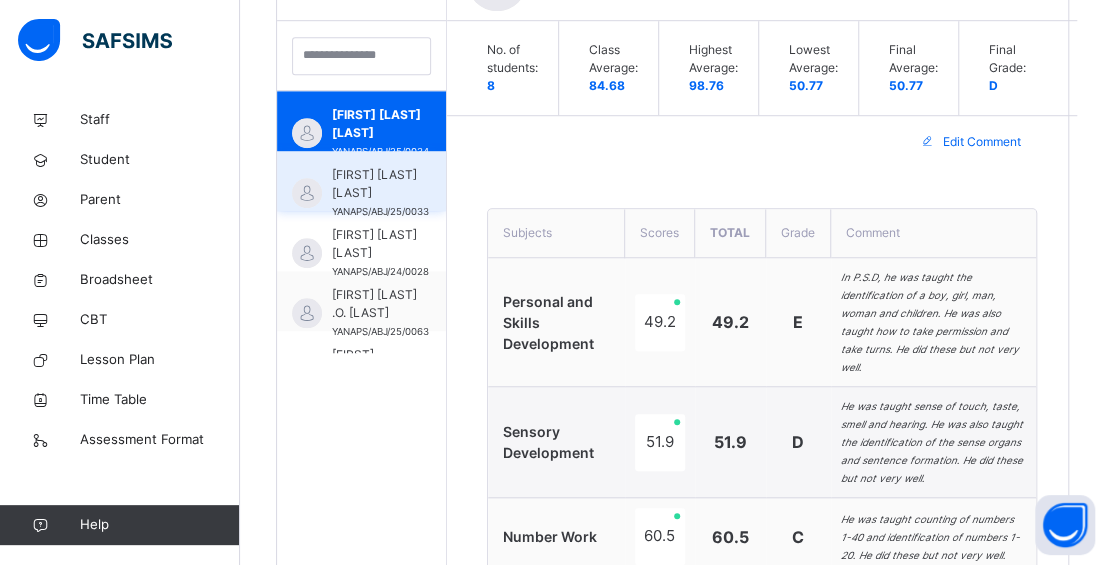 click on "[FIRST] [LAST] [LAST]" at bounding box center (380, 184) 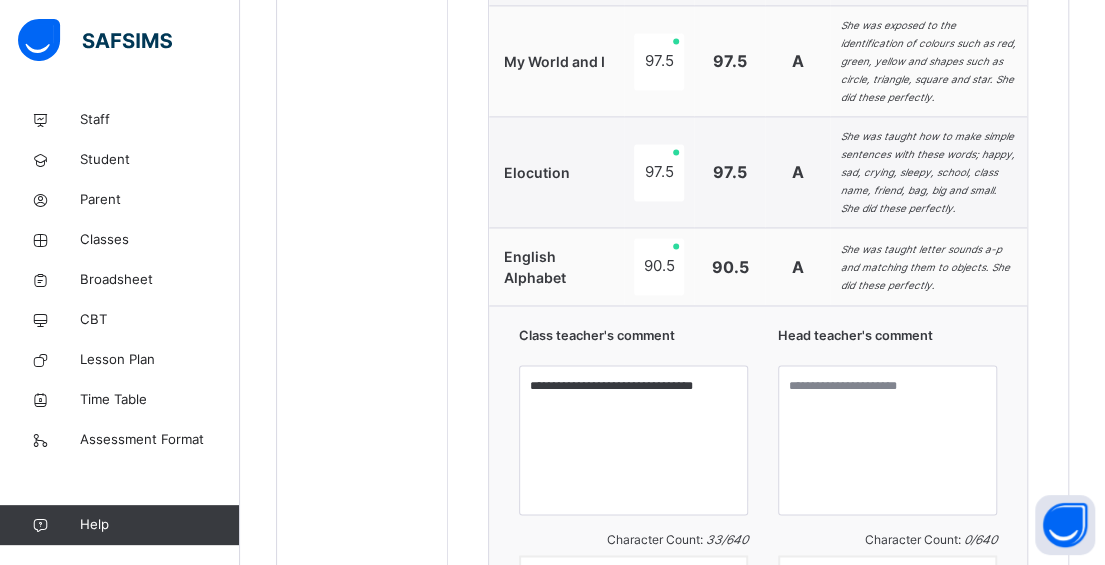 scroll, scrollTop: 1279, scrollLeft: 0, axis: vertical 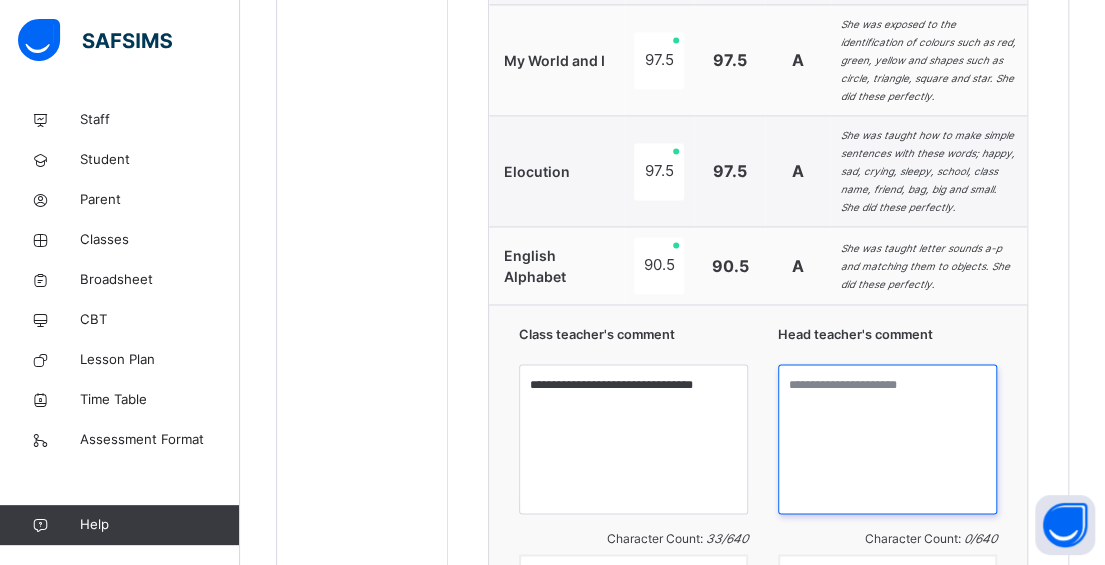 click at bounding box center (887, 439) 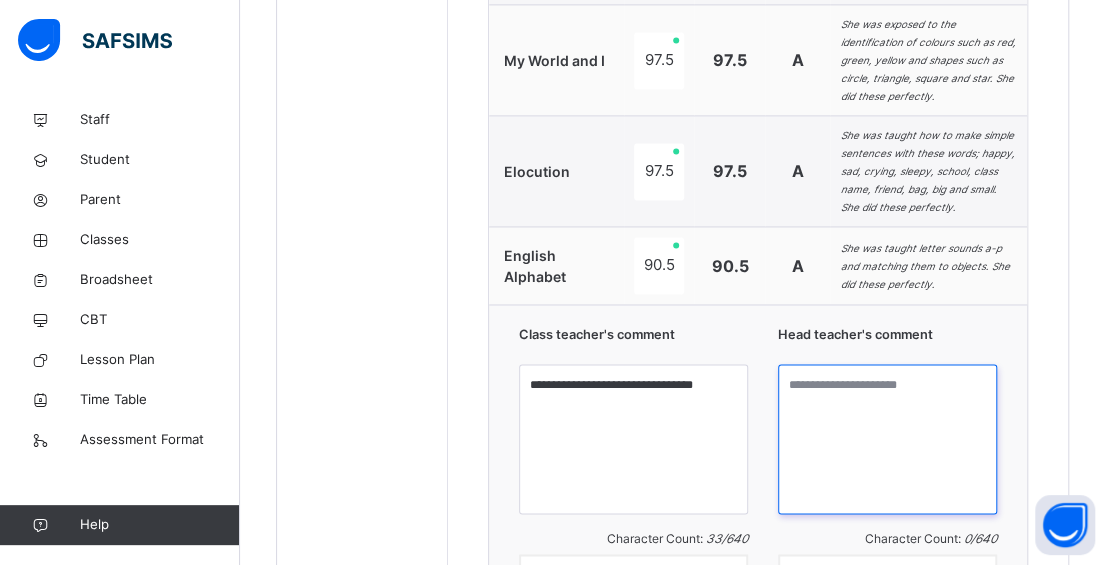 paste on "**********" 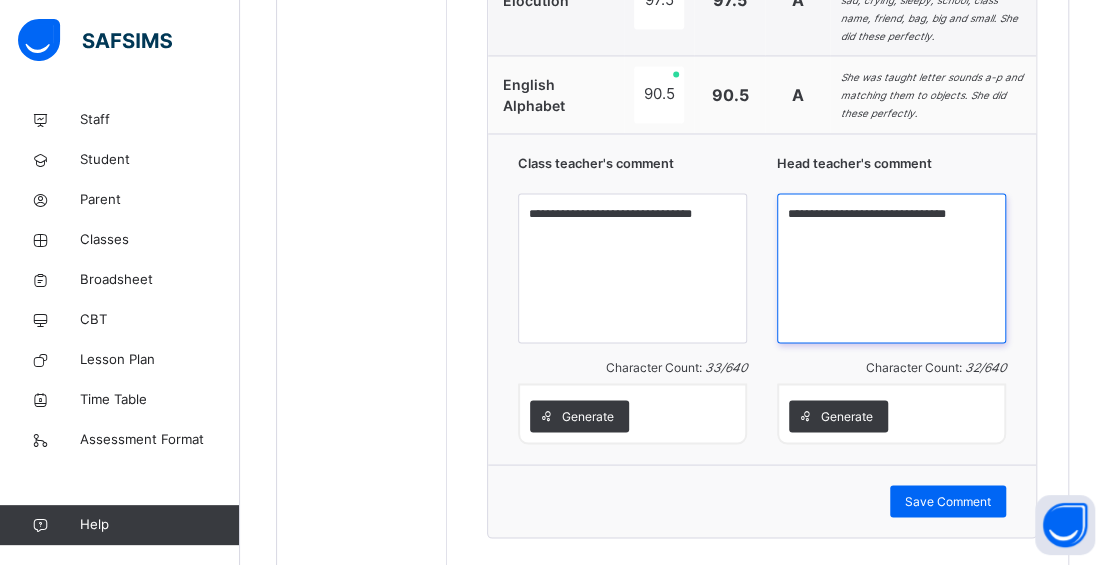 scroll, scrollTop: 1479, scrollLeft: 0, axis: vertical 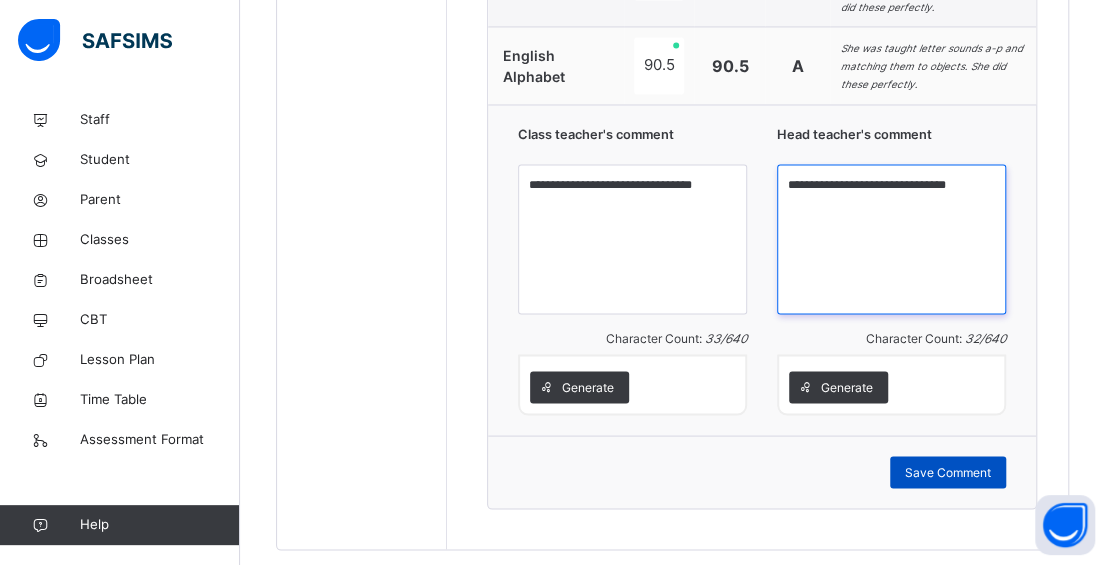 type on "**********" 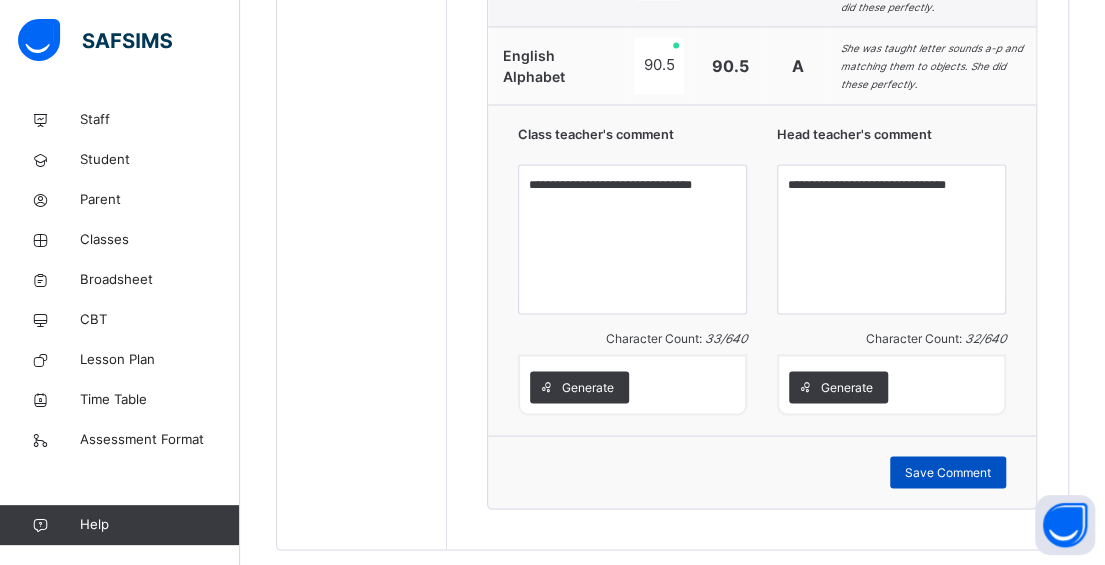 click on "Save Comment" at bounding box center [948, 472] 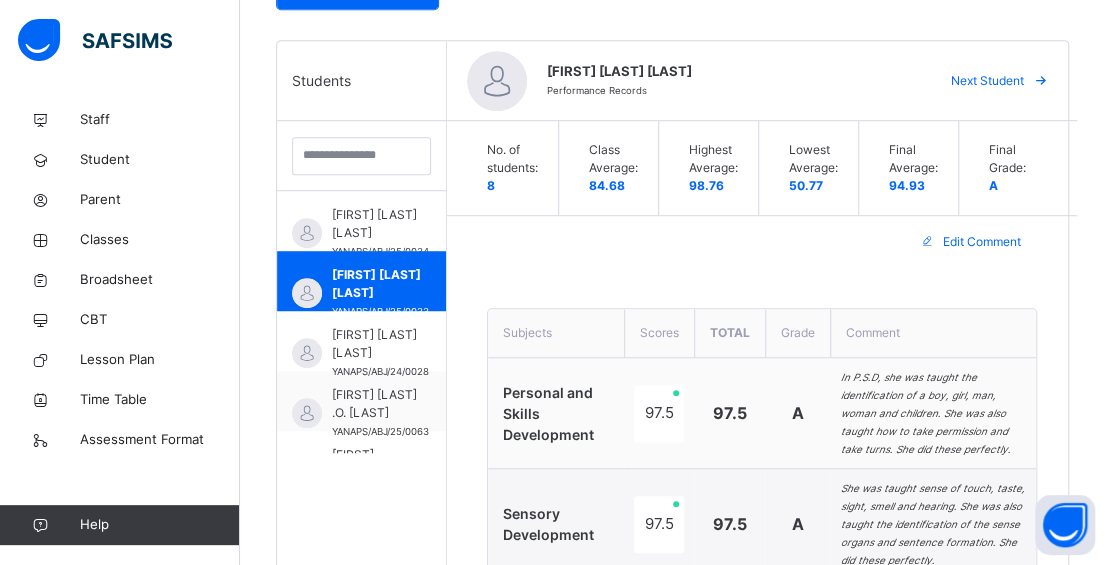 scroll, scrollTop: 579, scrollLeft: 0, axis: vertical 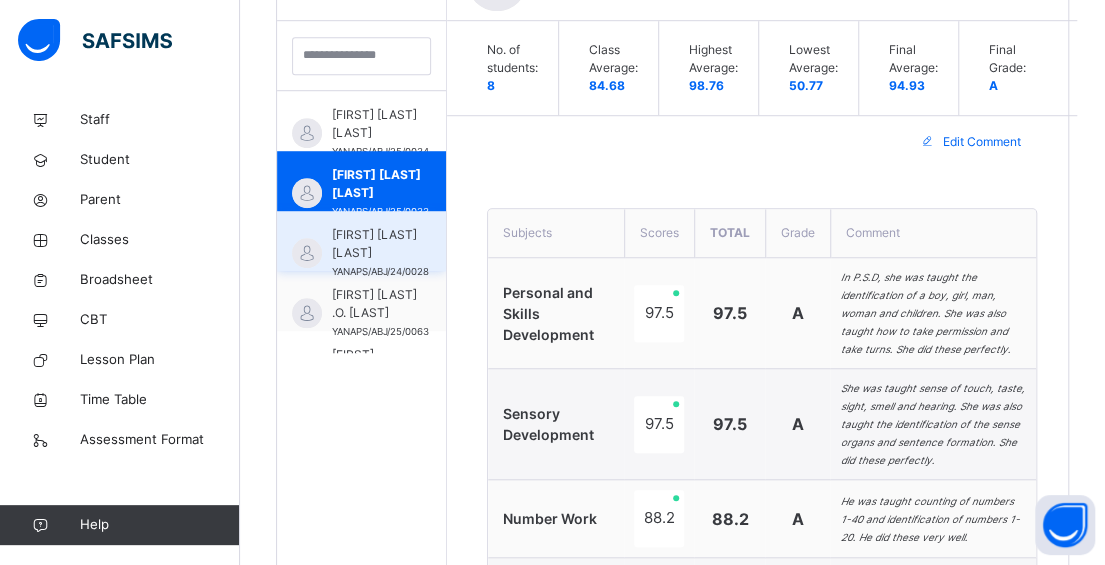 click on "[FIRST] [LAST] [LAST]" at bounding box center [380, 244] 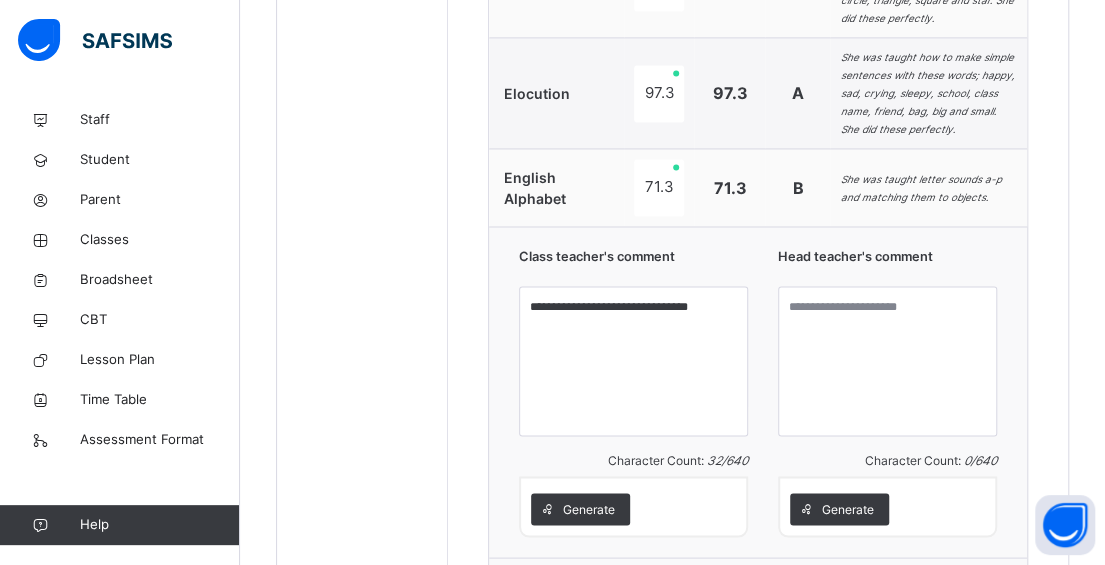 scroll, scrollTop: 1379, scrollLeft: 0, axis: vertical 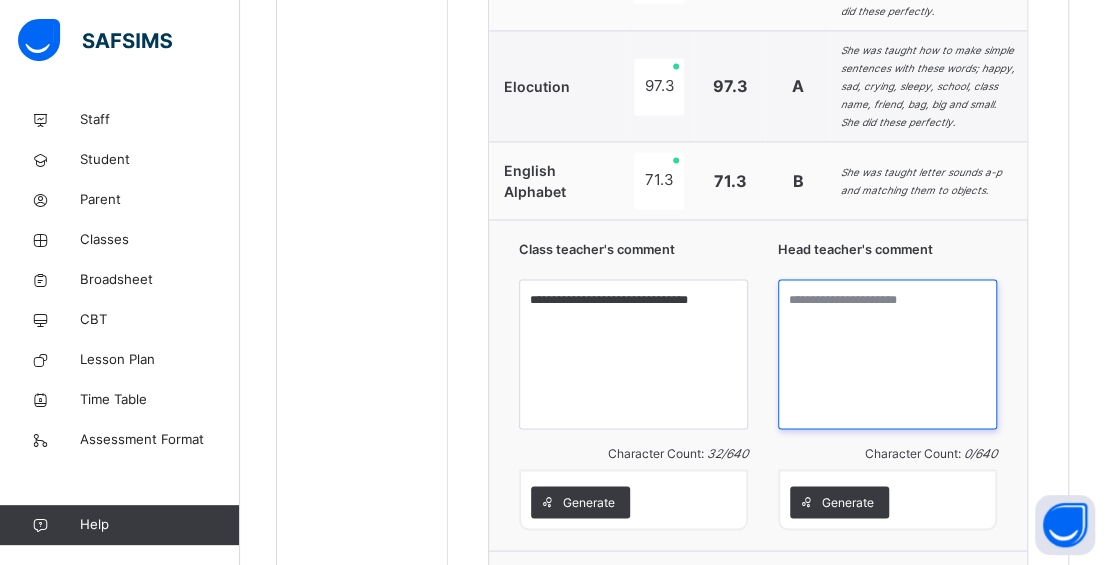 click at bounding box center [887, 354] 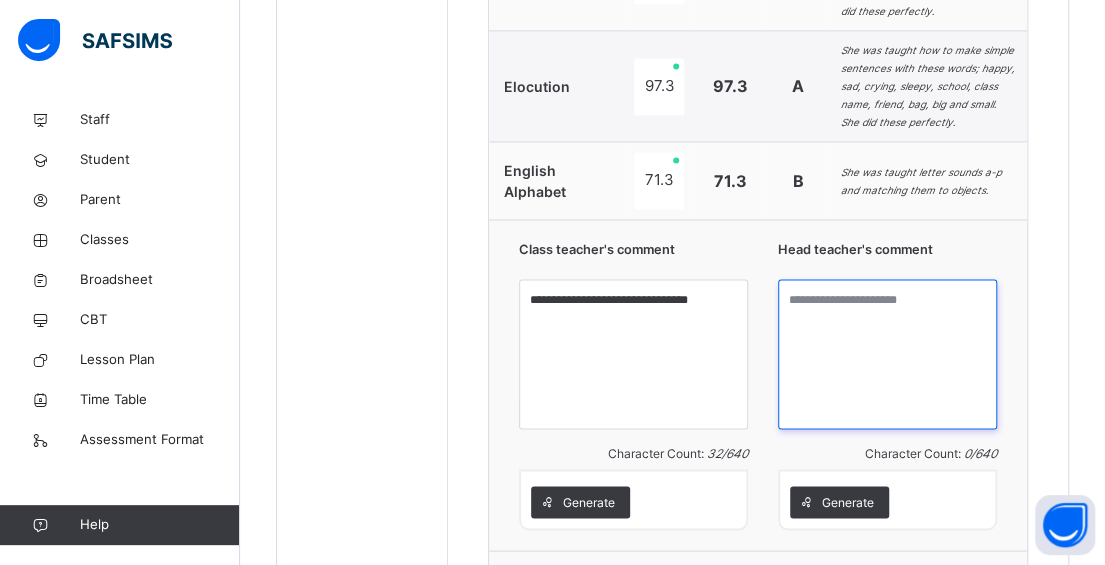 paste on "**********" 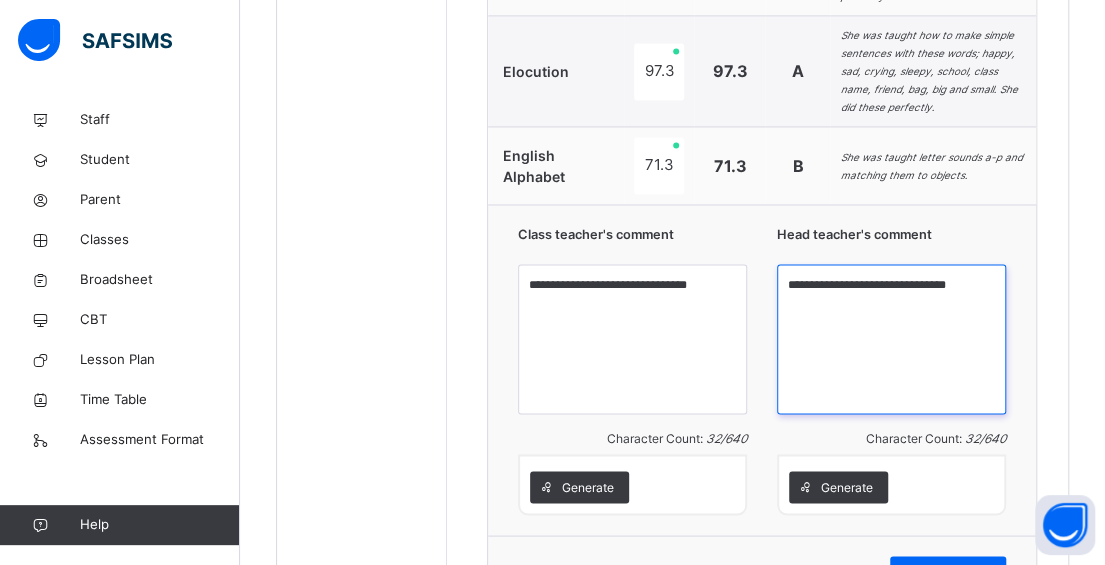 scroll, scrollTop: 1479, scrollLeft: 0, axis: vertical 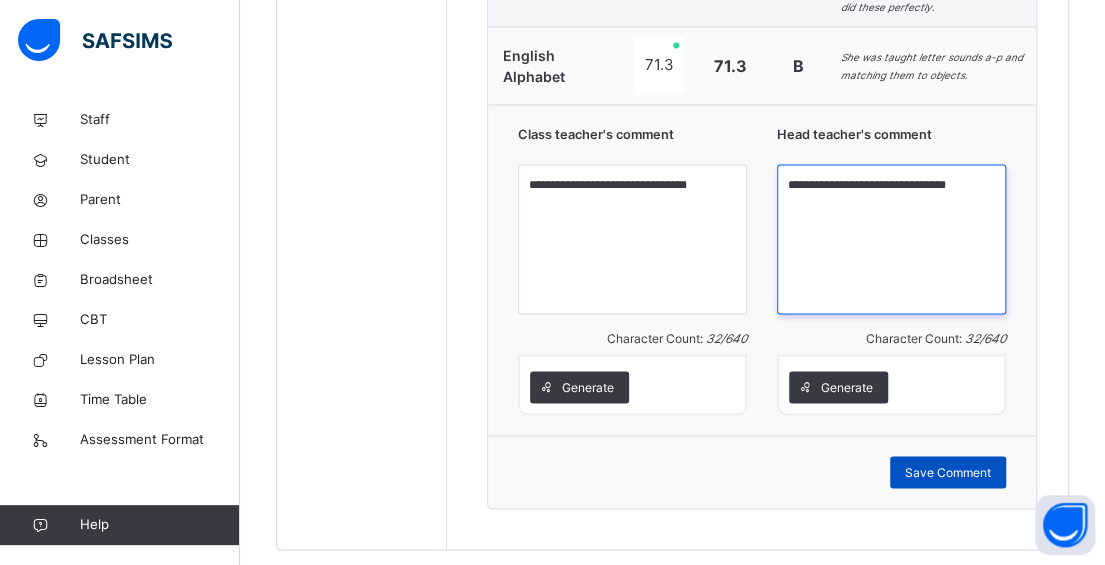 type on "**********" 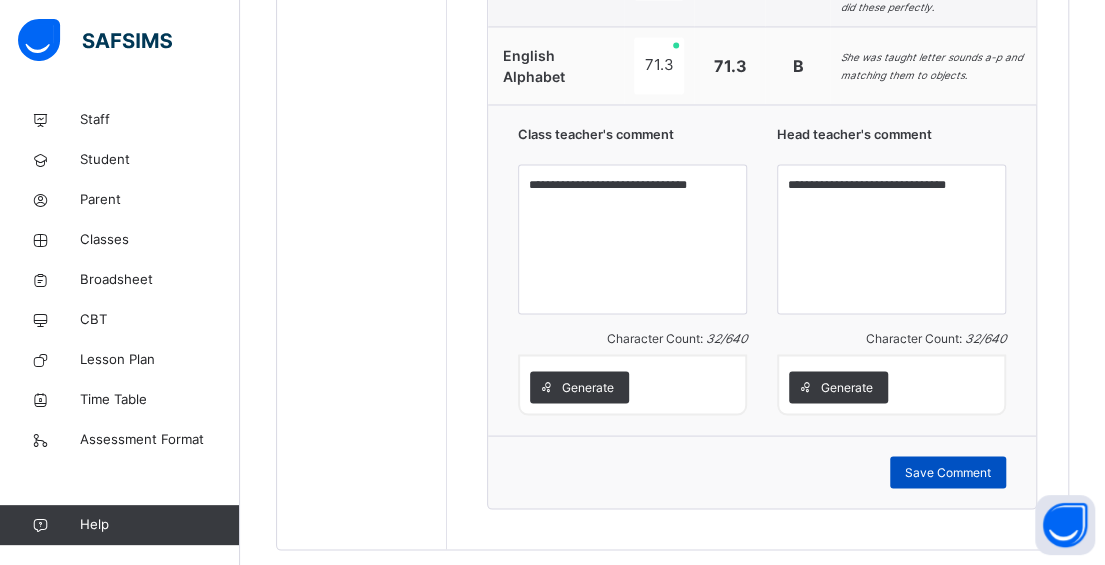 click on "Save Comment" at bounding box center (948, 472) 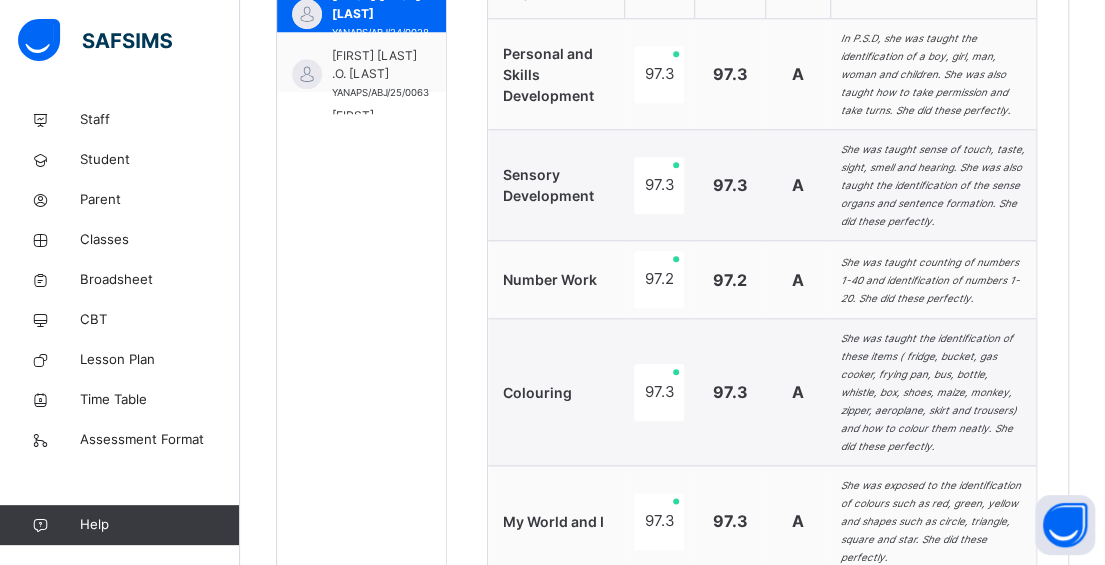 scroll, scrollTop: 779, scrollLeft: 0, axis: vertical 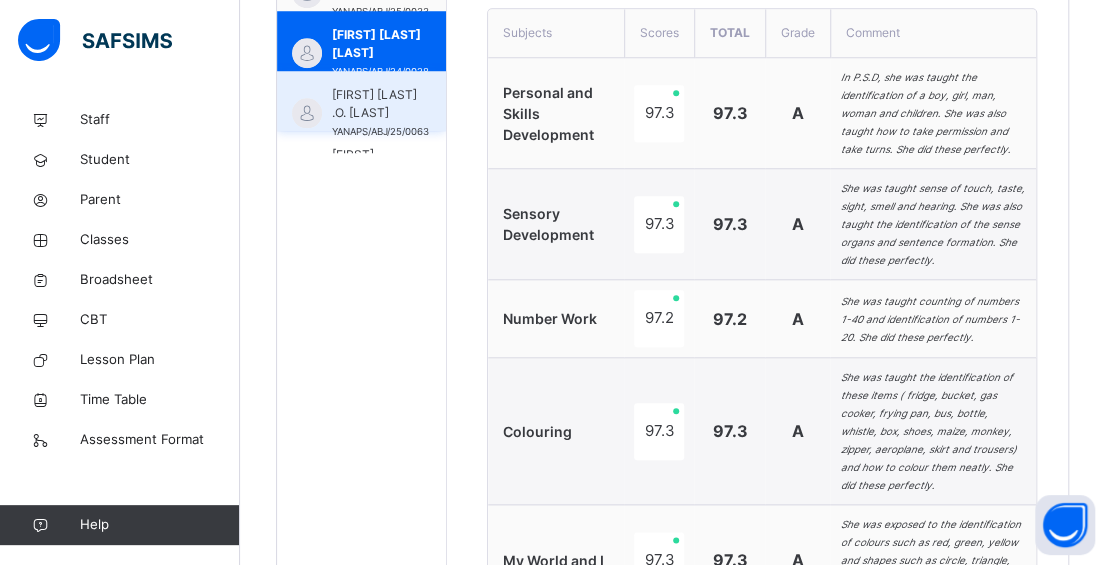 click on "[FIRST] [LAST] .O. [LAST]" at bounding box center (380, 104) 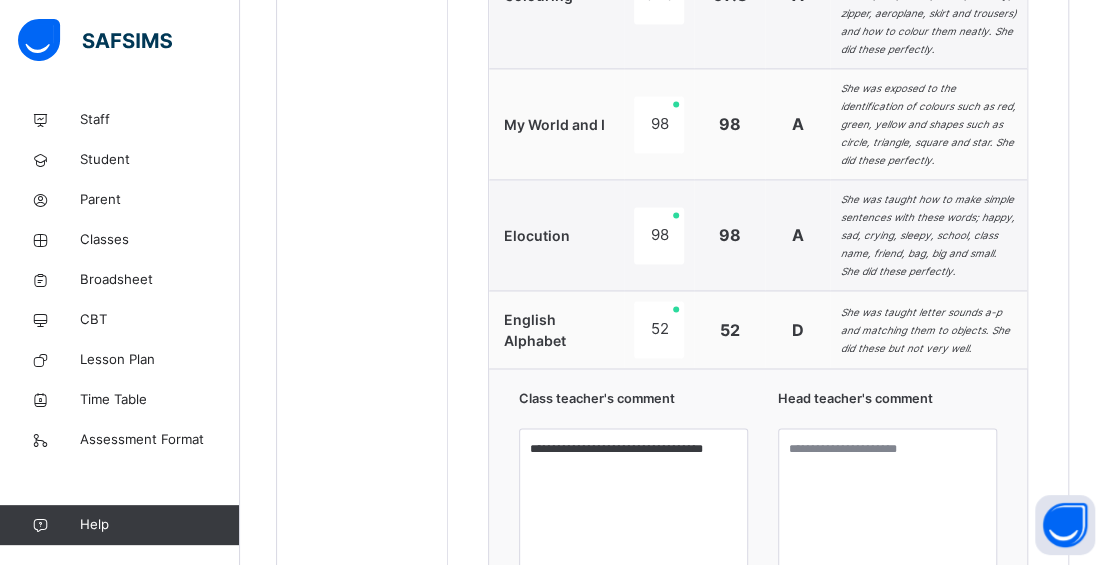 scroll, scrollTop: 1279, scrollLeft: 0, axis: vertical 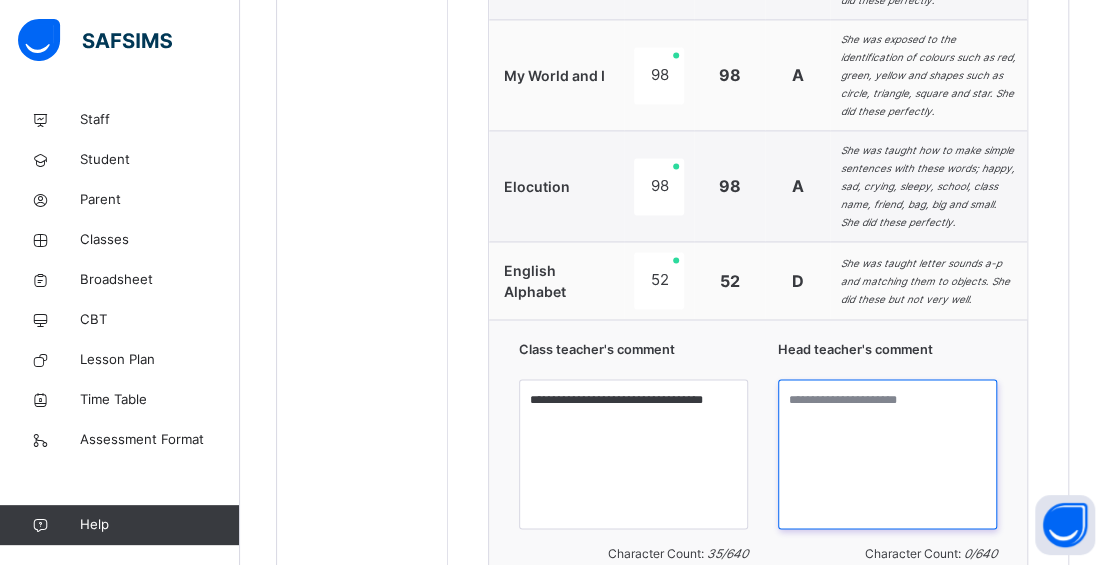 click at bounding box center [887, 454] 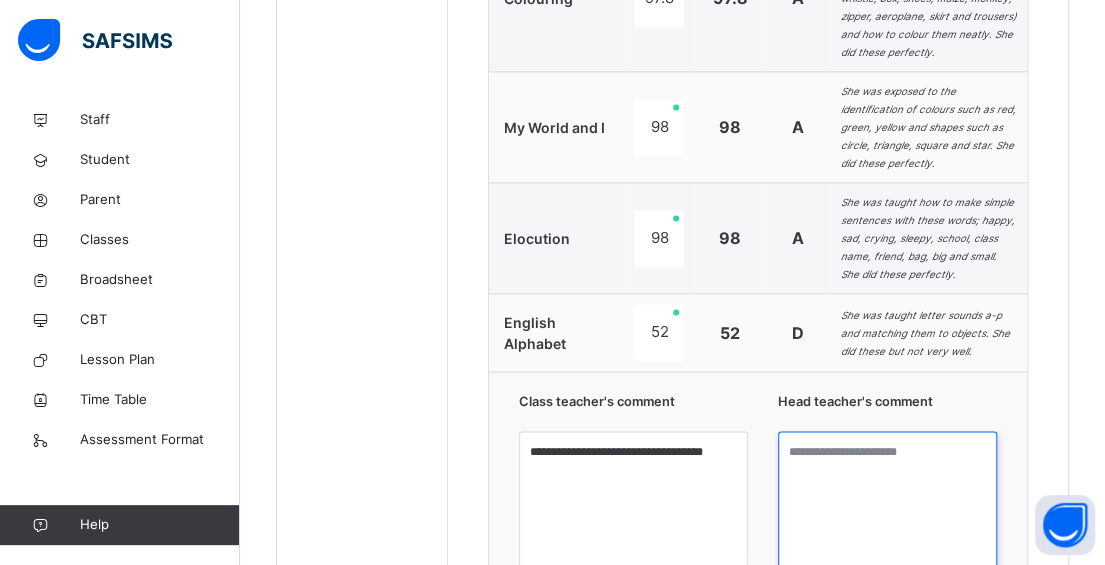 scroll, scrollTop: 1379, scrollLeft: 0, axis: vertical 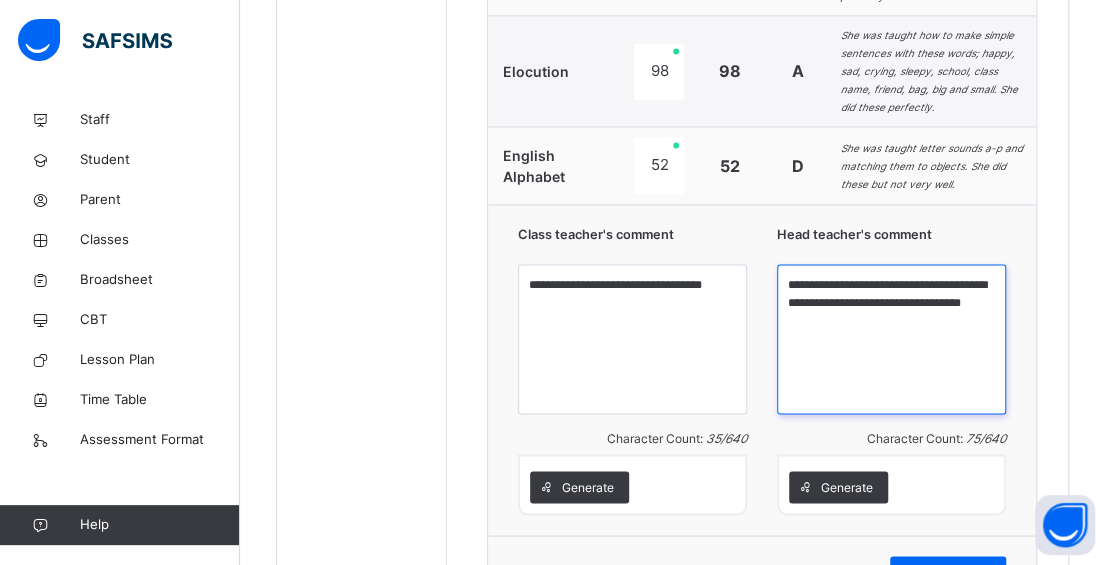 click on "**********" at bounding box center (891, 339) 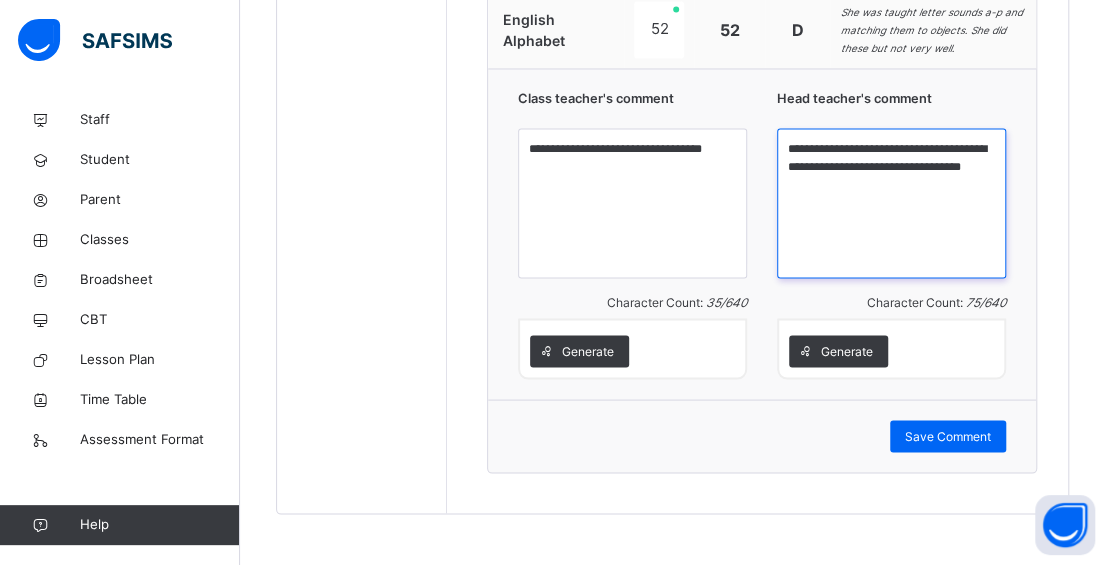 scroll, scrollTop: 1518, scrollLeft: 0, axis: vertical 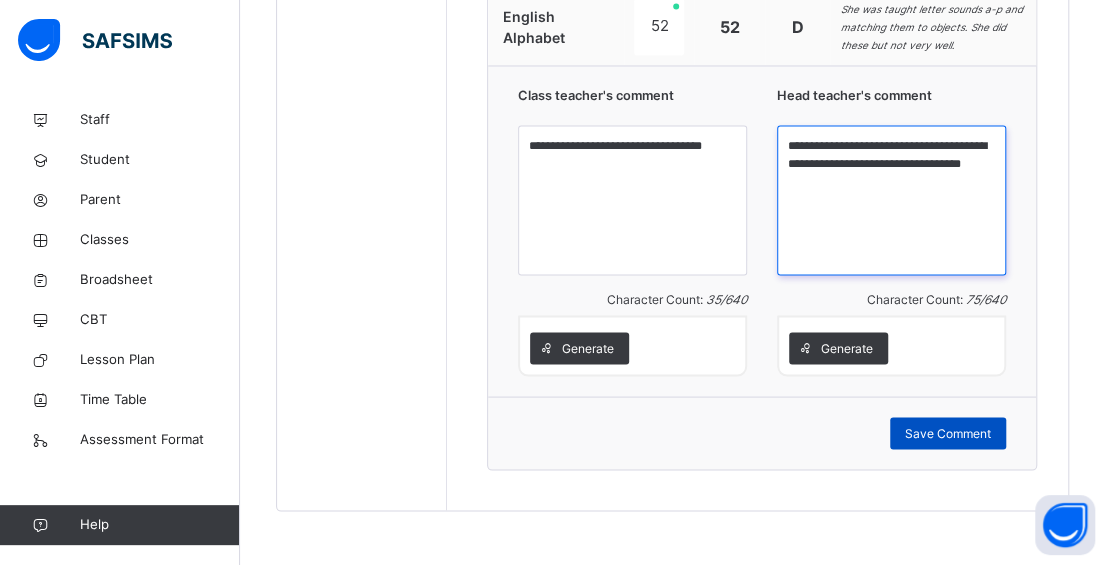 type on "**********" 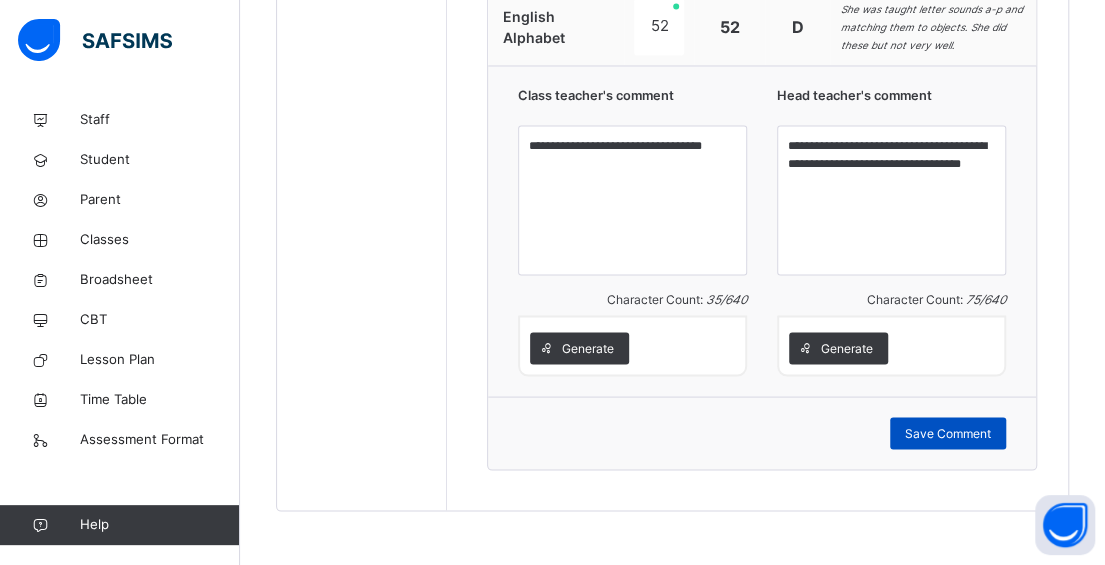 click on "Save Comment" at bounding box center (948, 433) 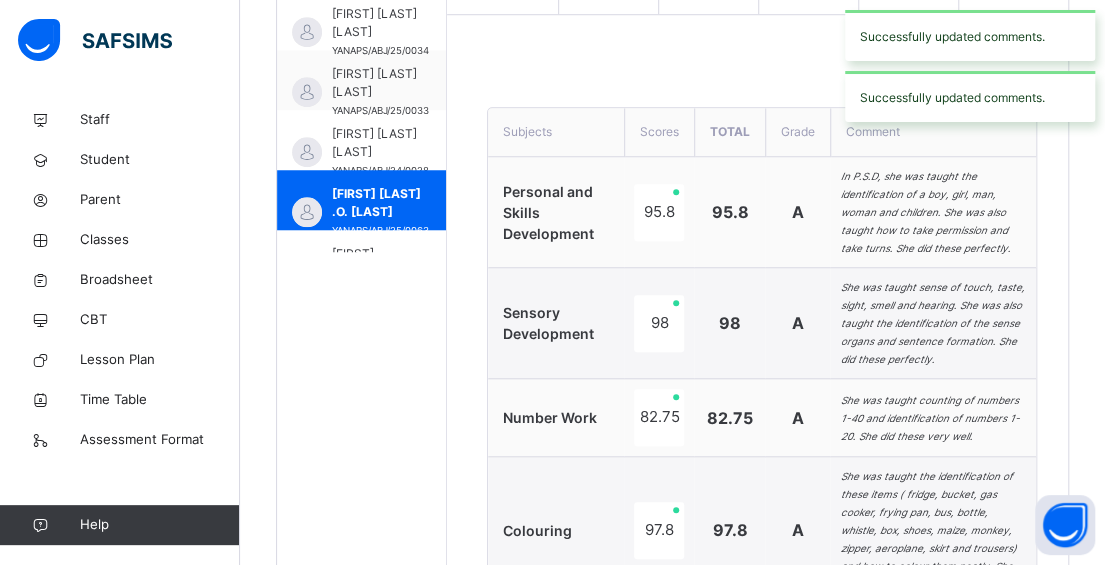 scroll, scrollTop: 618, scrollLeft: 0, axis: vertical 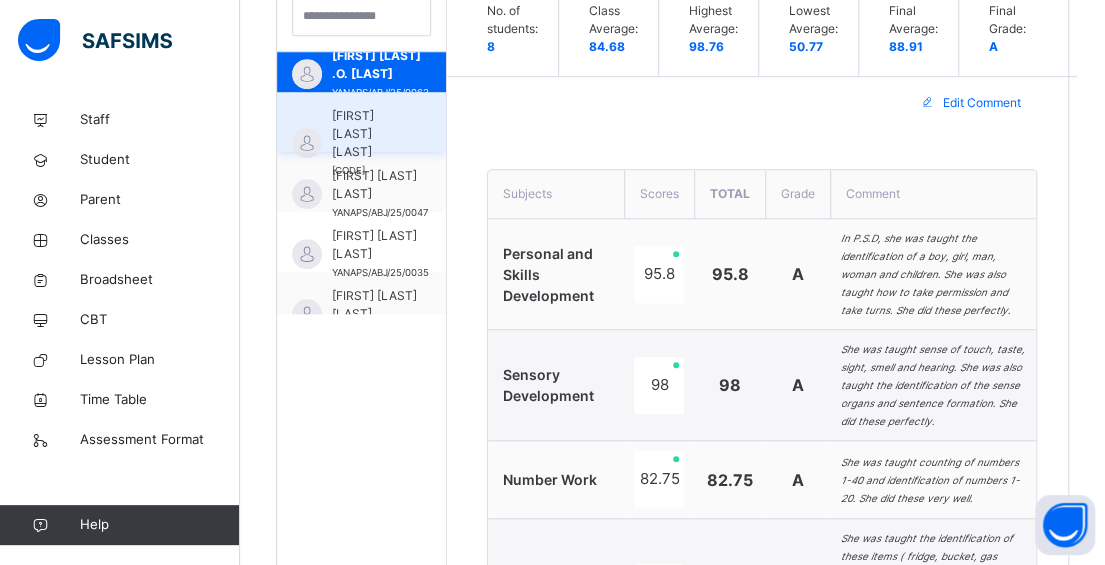 click on "[FIRST] [LAST] [LAST]" at bounding box center (366, 134) 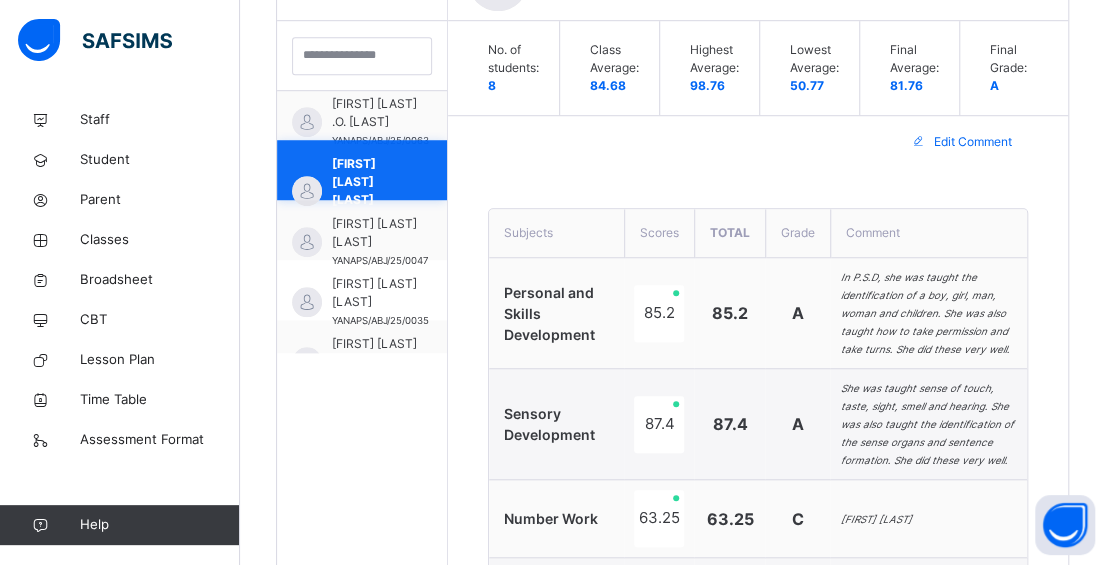 scroll, scrollTop: 618, scrollLeft: 0, axis: vertical 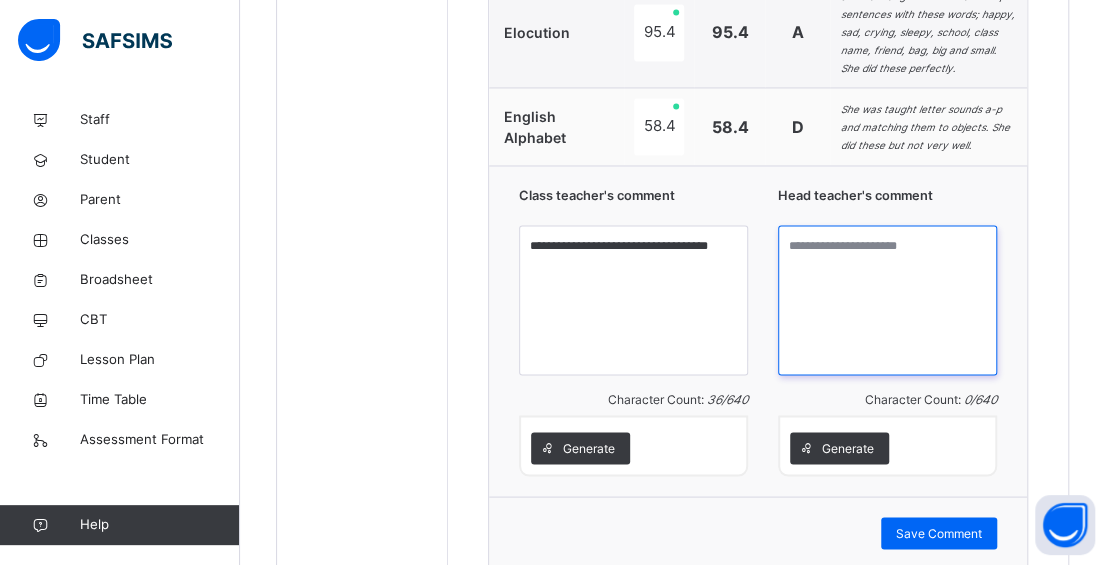 click at bounding box center [887, 300] 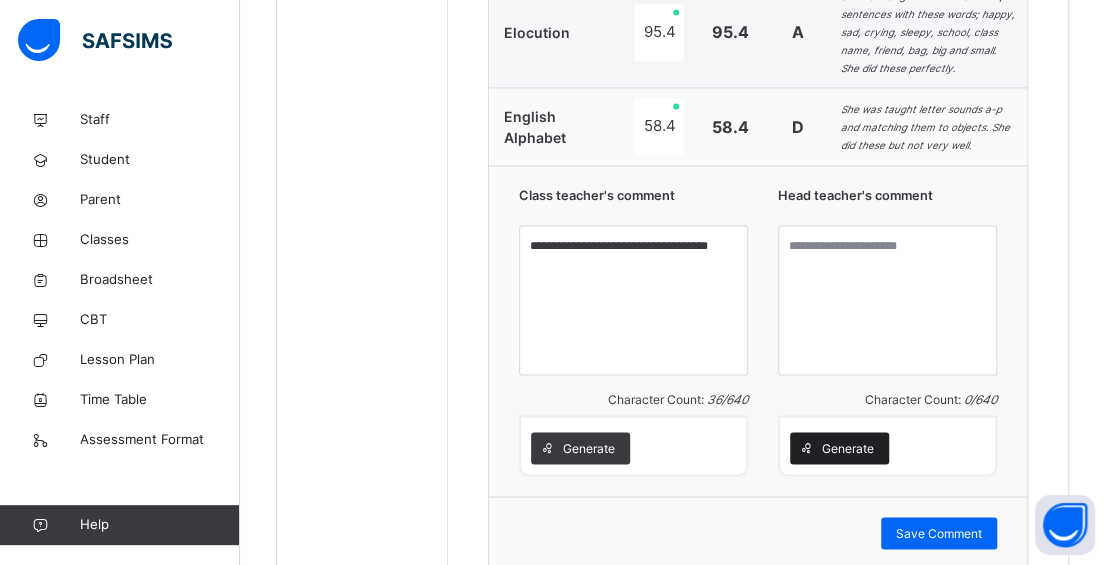 click on "Generate" at bounding box center (848, 448) 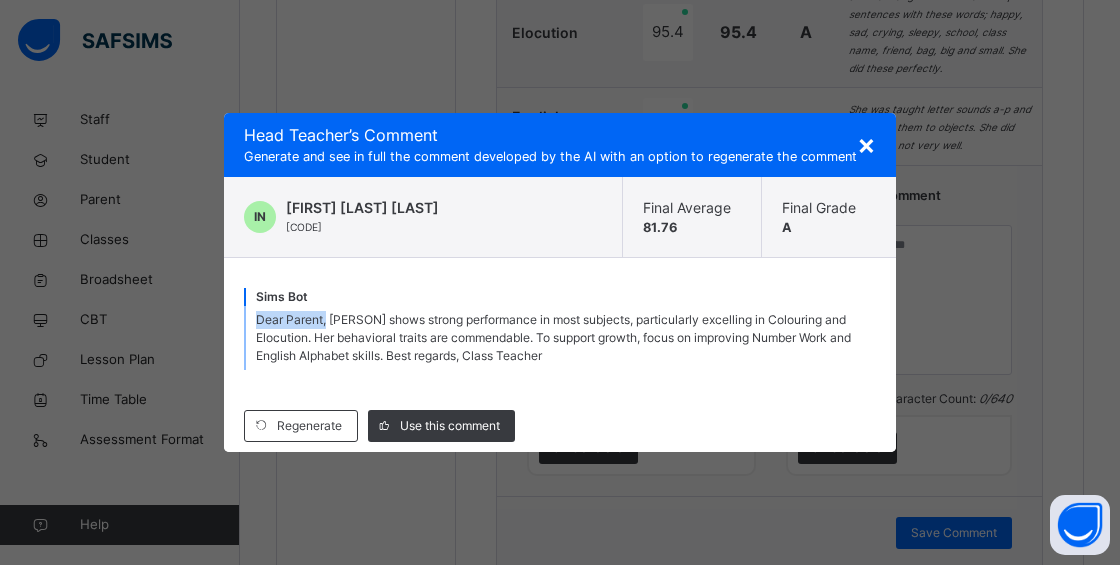drag, startPoint x: 328, startPoint y: 324, endPoint x: 254, endPoint y: 315, distance: 74.54529 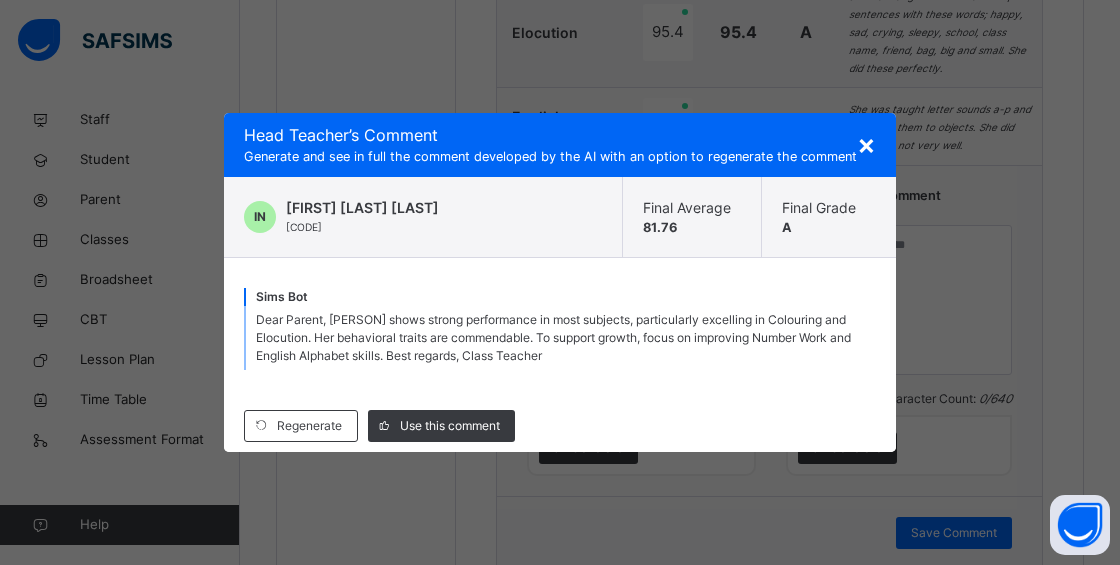 click on "Dear Parent,
[PERSON] shows strong performance in most subjects, particularly excelling in Colouring and Elocution. Her behavioral traits are commendable. To support growth, focus on improving Number Work and English Alphabet skills.
Best regards,
Class Teacher" at bounding box center (553, 337) 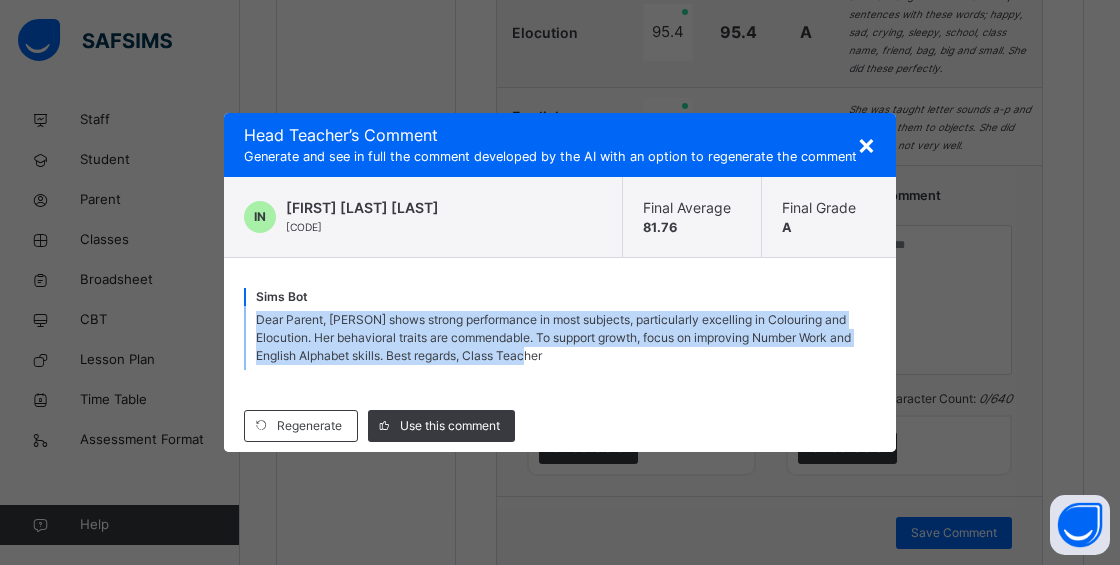 drag, startPoint x: 258, startPoint y: 320, endPoint x: 624, endPoint y: 357, distance: 367.86548 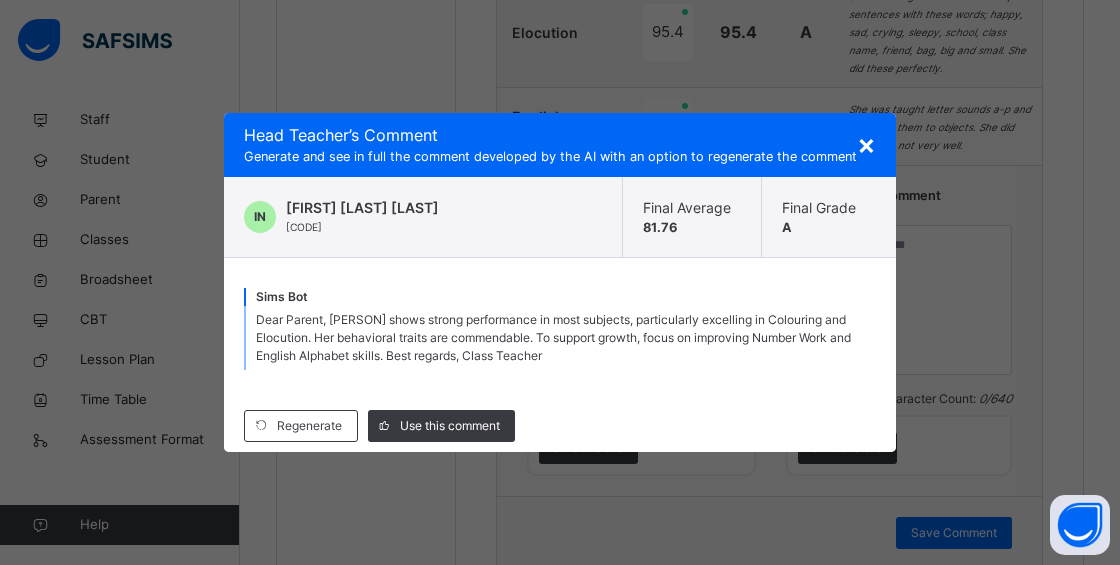 click on "×" at bounding box center [866, 144] 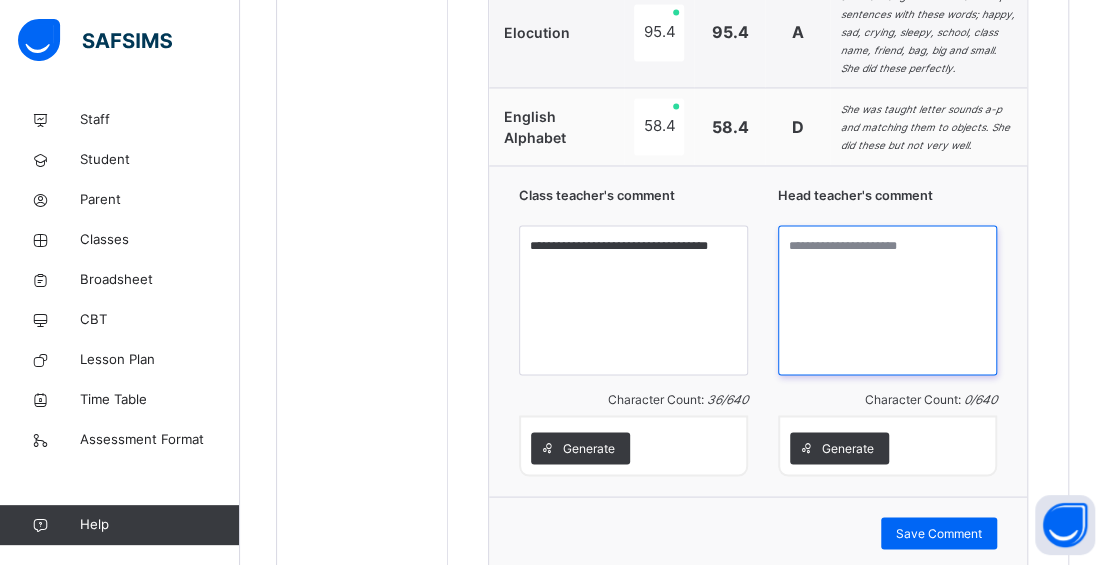 click at bounding box center (887, 300) 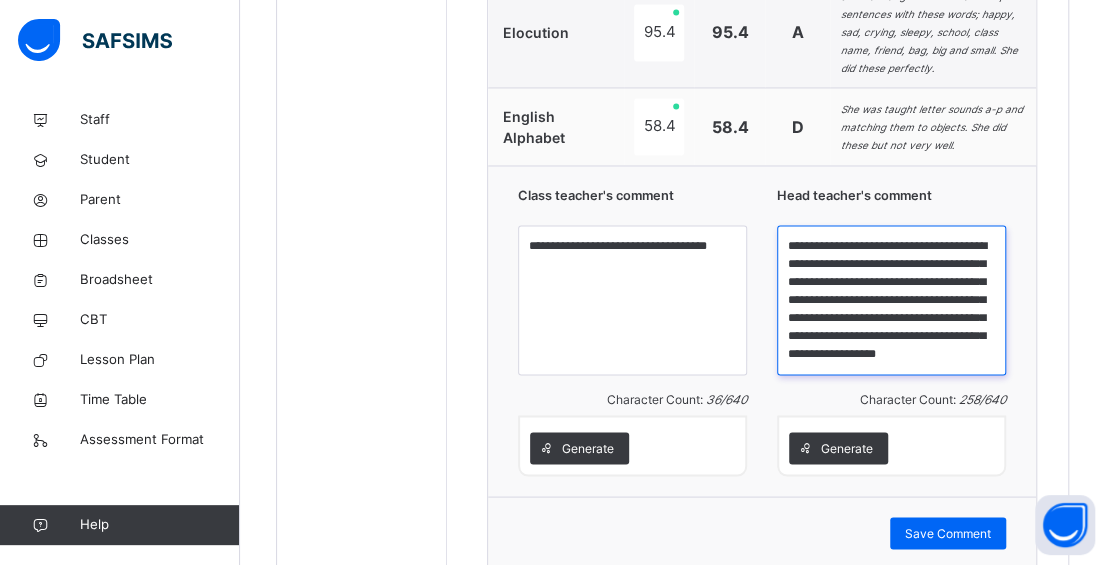 scroll, scrollTop: 0, scrollLeft: 0, axis: both 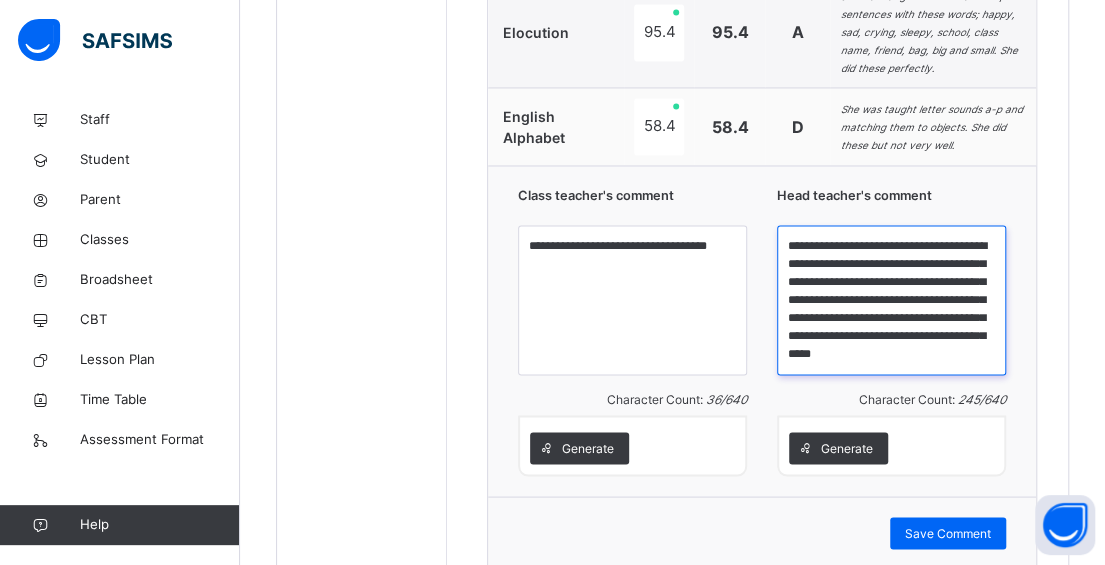 drag, startPoint x: 854, startPoint y: 259, endPoint x: 915, endPoint y: 283, distance: 65.551506 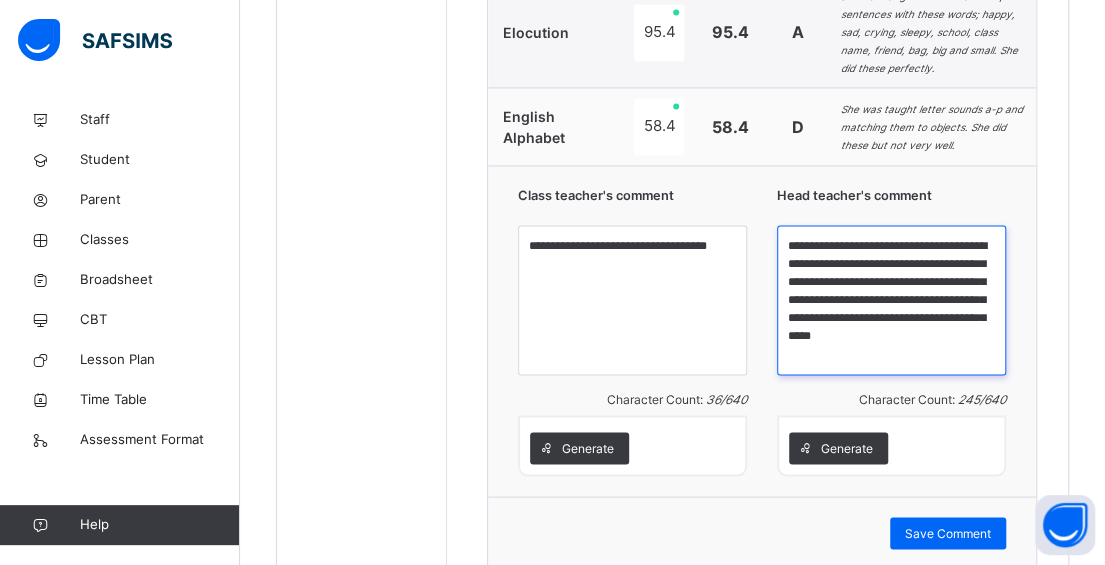 scroll, scrollTop: 0, scrollLeft: 0, axis: both 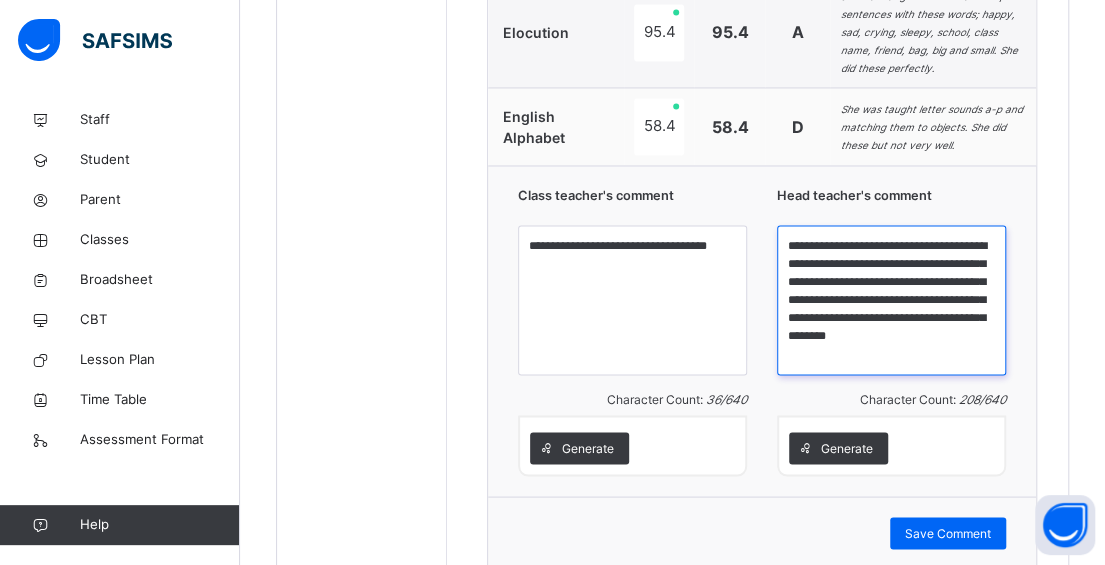 click on "**********" at bounding box center [891, 300] 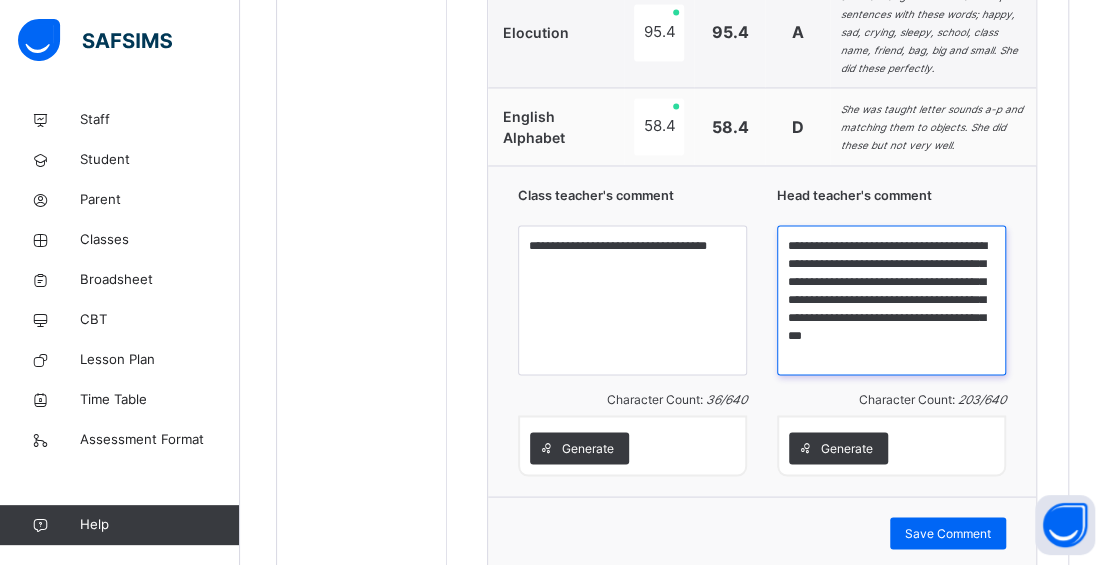 click on "**********" at bounding box center [891, 300] 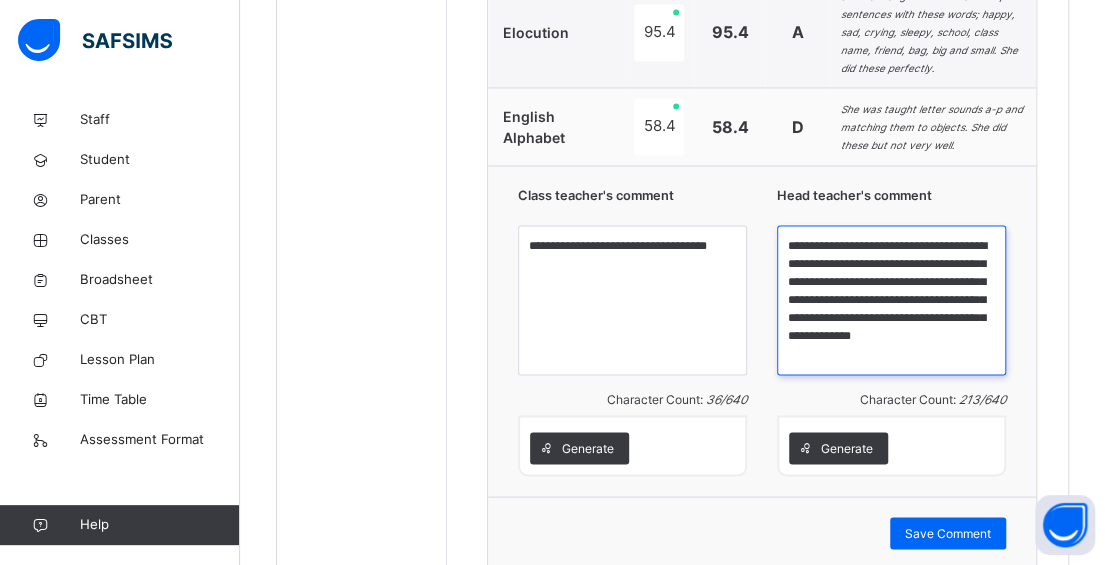 drag, startPoint x: 942, startPoint y: 295, endPoint x: 1003, endPoint y: 299, distance: 61.13101 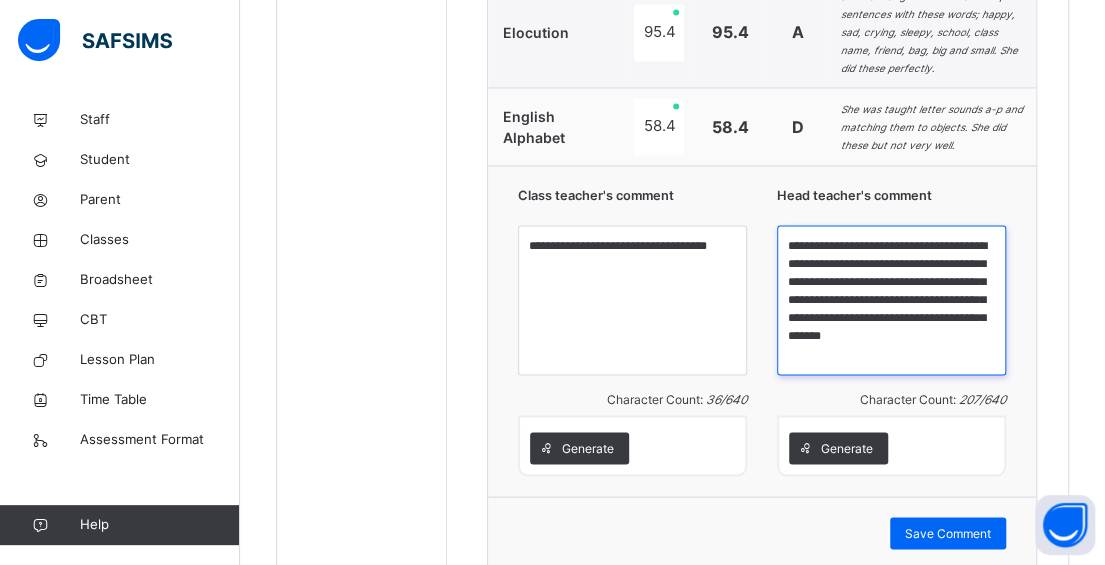 drag, startPoint x: 825, startPoint y: 335, endPoint x: 998, endPoint y: 340, distance: 173.07224 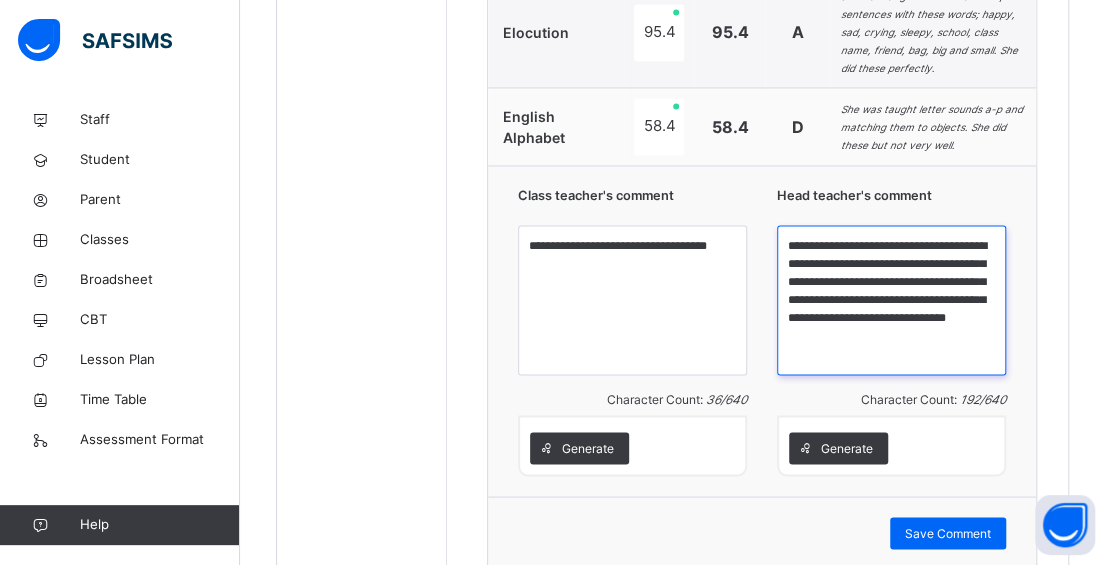 click on "**********" at bounding box center [891, 300] 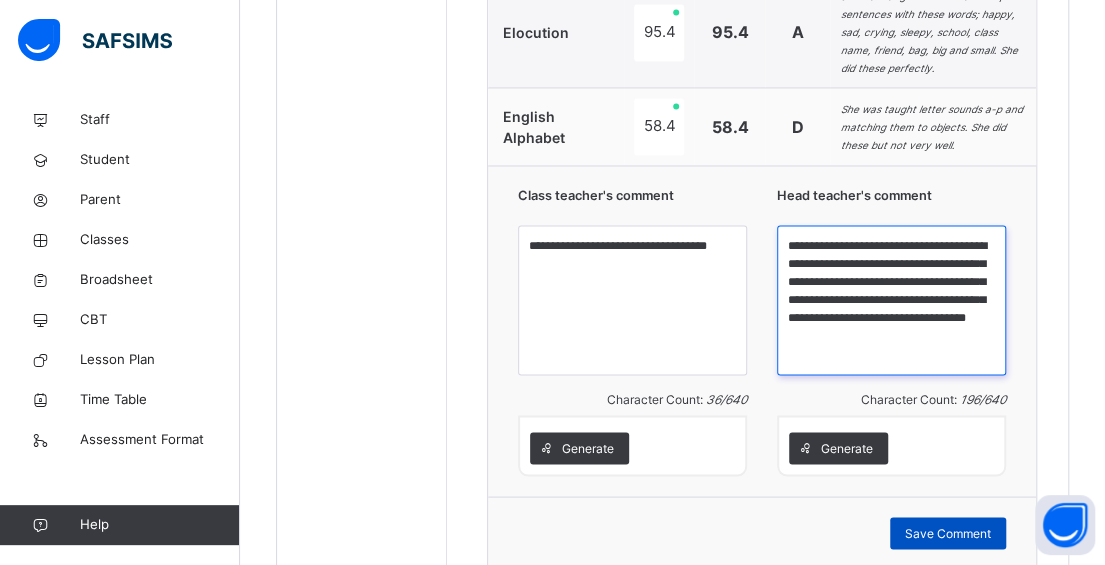 type on "**********" 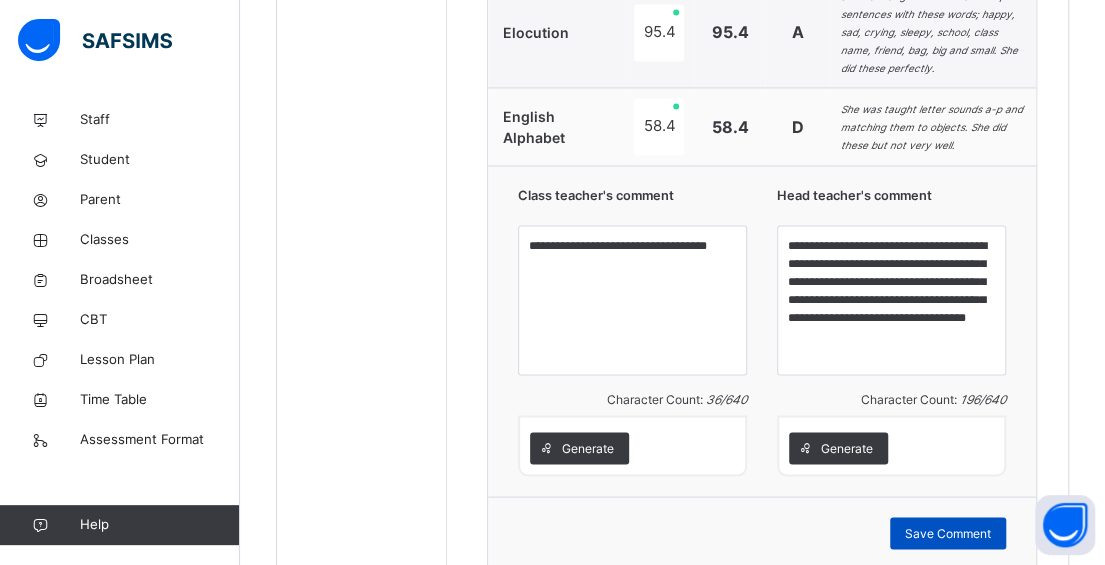 click on "Save Comment" at bounding box center [948, 533] 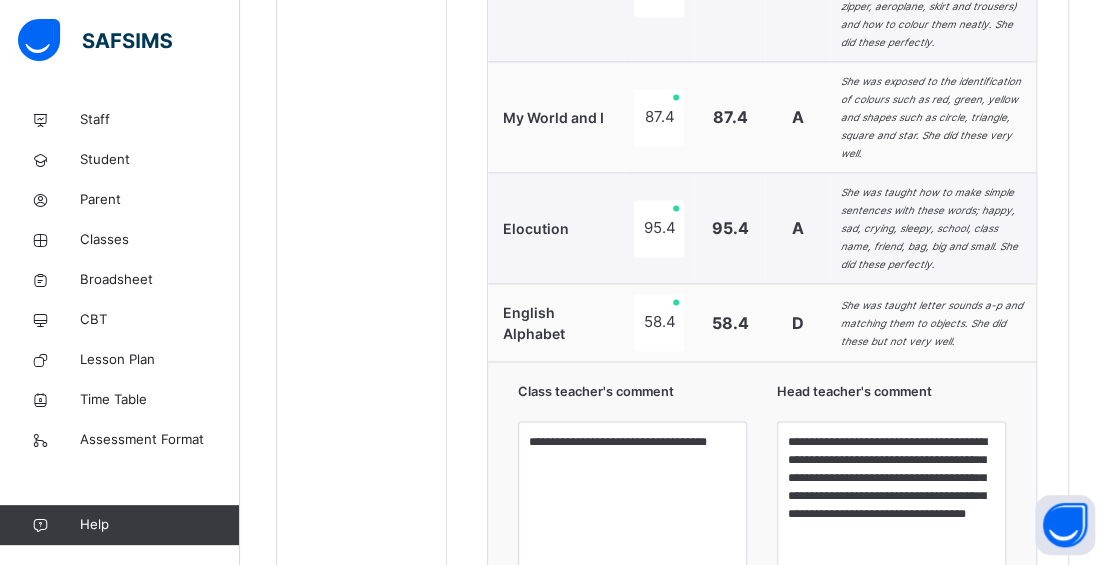 scroll, scrollTop: 718, scrollLeft: 0, axis: vertical 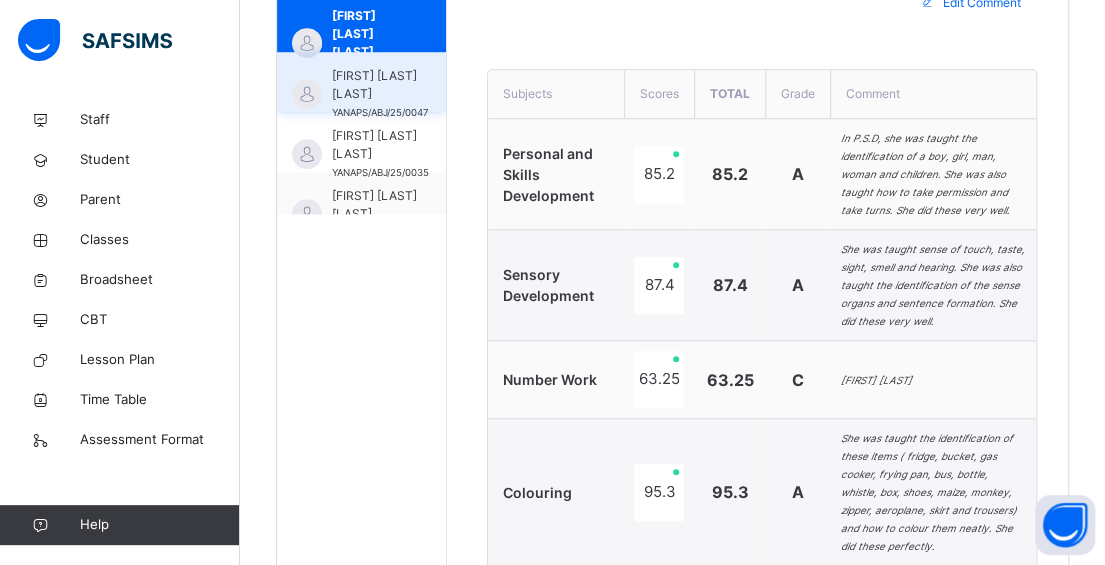 click on "[FIRST] [LAST] [LAST]" at bounding box center [380, 85] 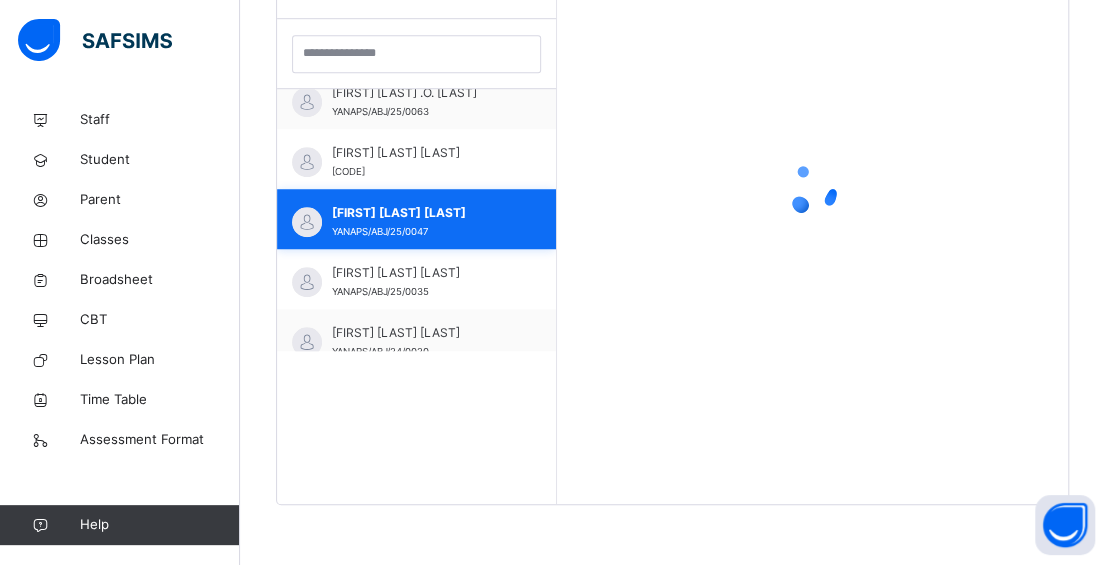 scroll, scrollTop: 579, scrollLeft: 0, axis: vertical 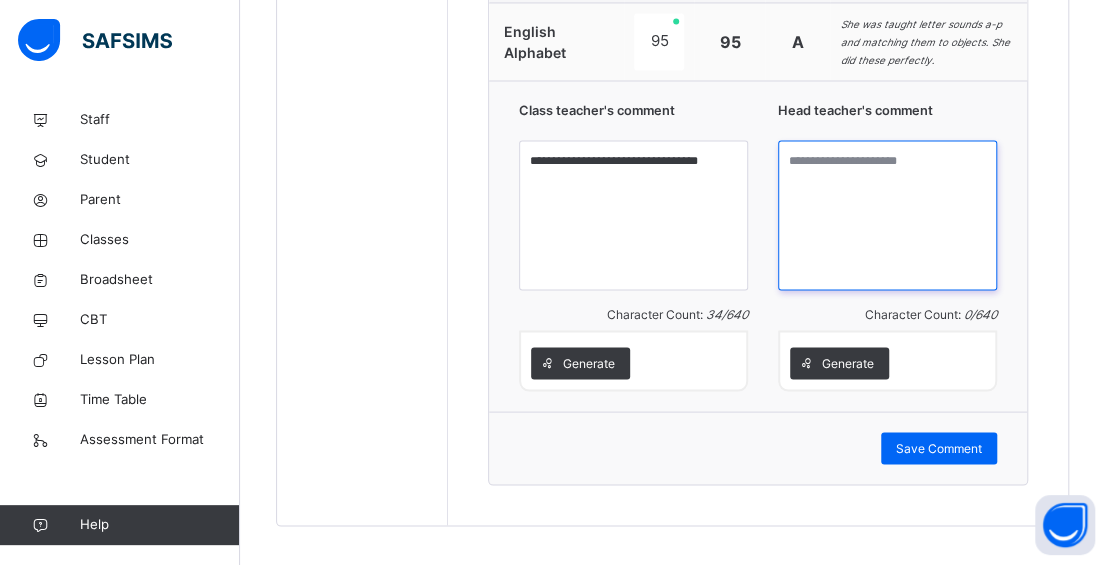 click at bounding box center [887, 215] 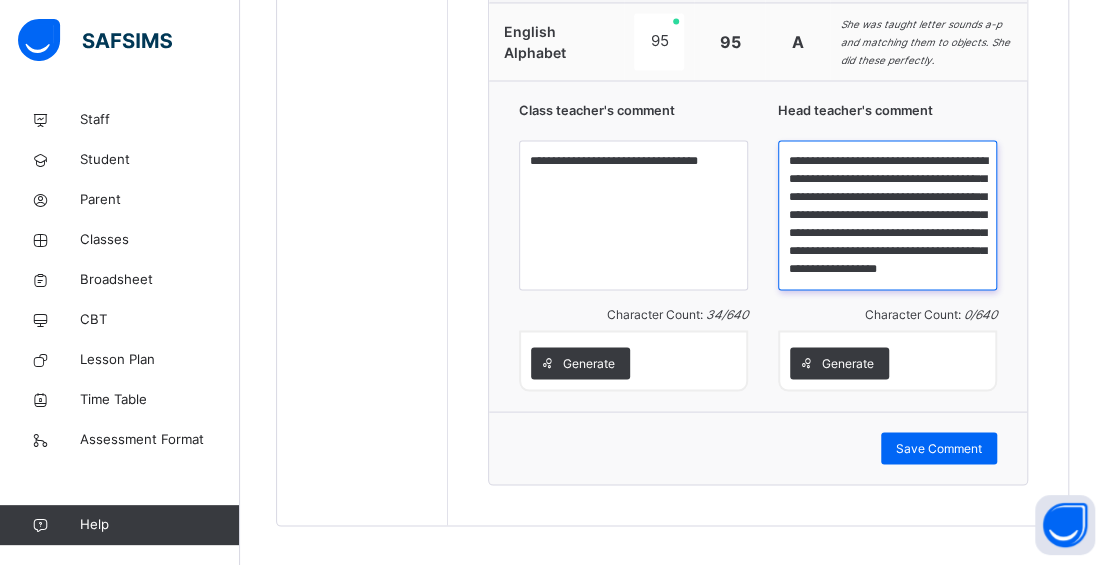 scroll, scrollTop: 21, scrollLeft: 0, axis: vertical 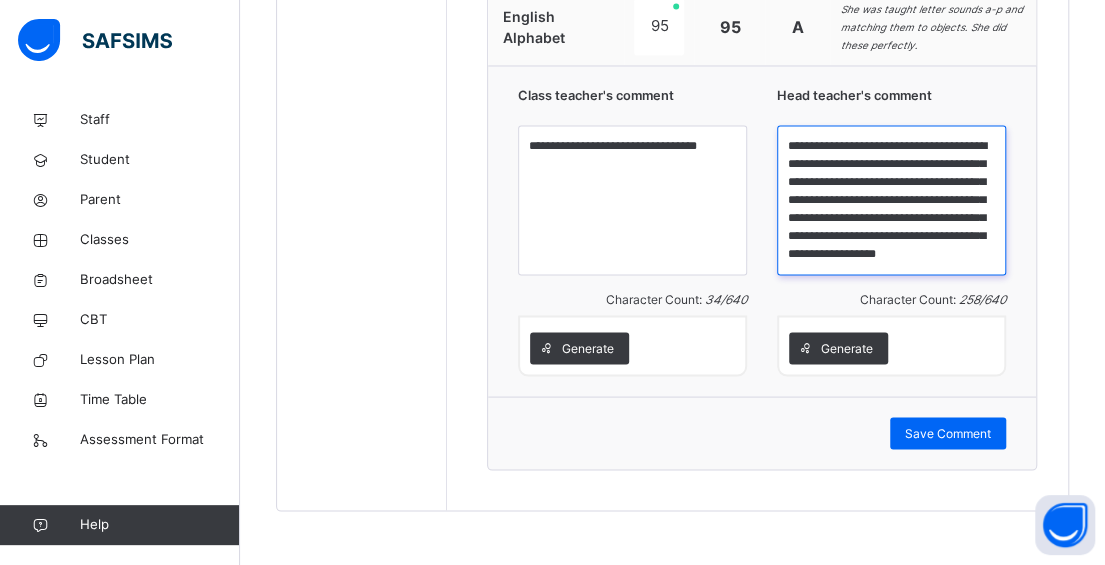 drag, startPoint x: 928, startPoint y: 263, endPoint x: 786, endPoint y: 120, distance: 201.52667 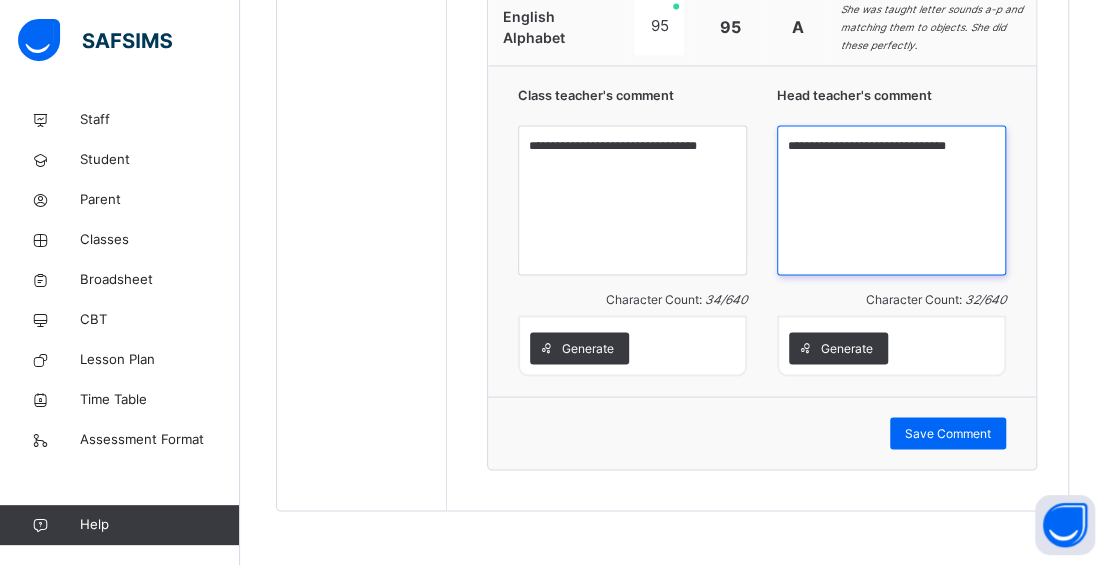 drag, startPoint x: 978, startPoint y: 140, endPoint x: 781, endPoint y: 146, distance: 197.09135 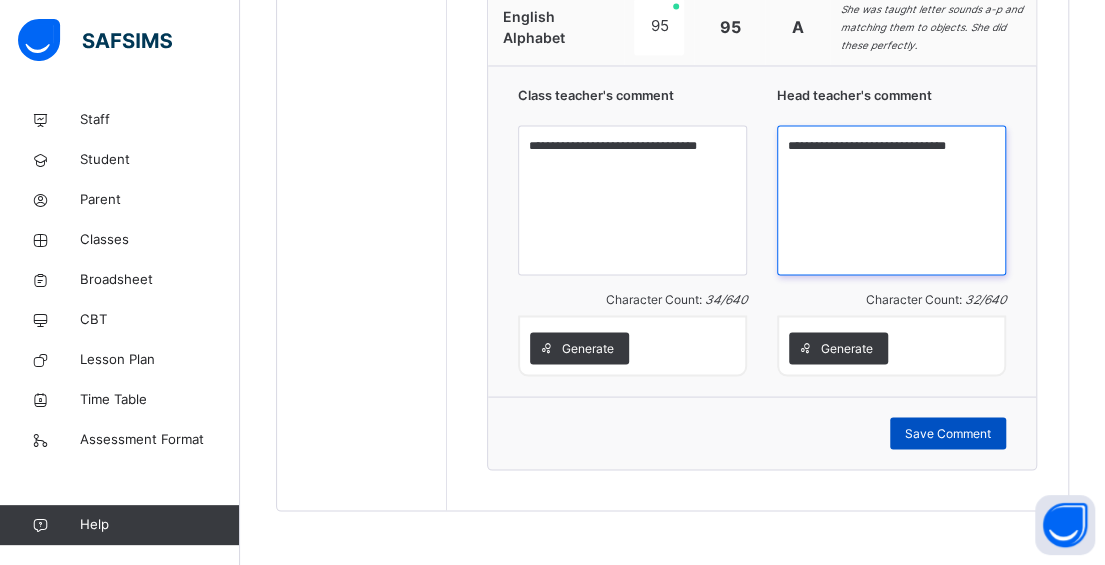 type on "**********" 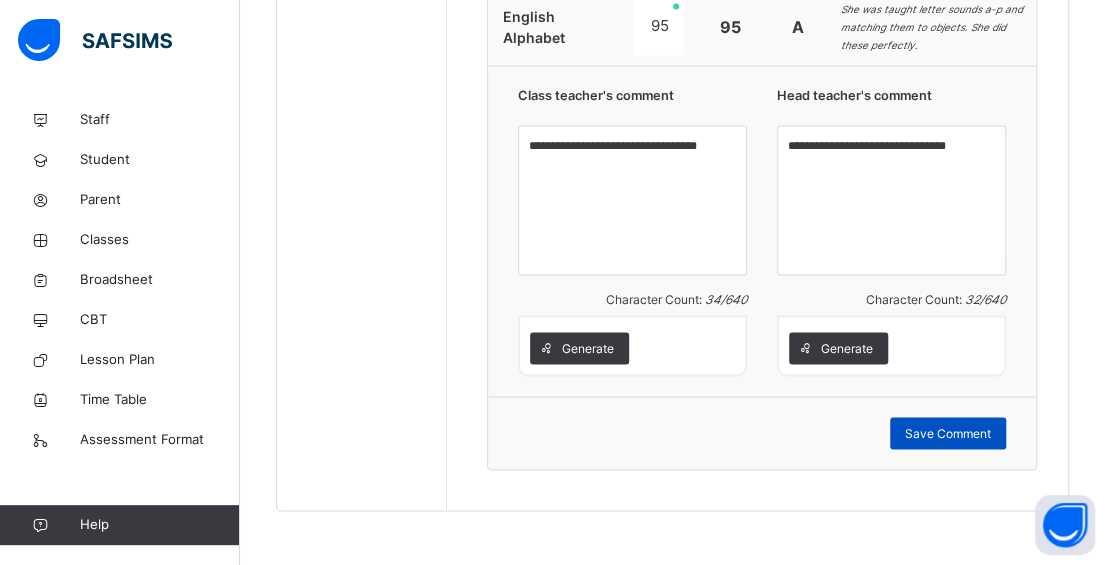click on "Save Comment" at bounding box center (948, 433) 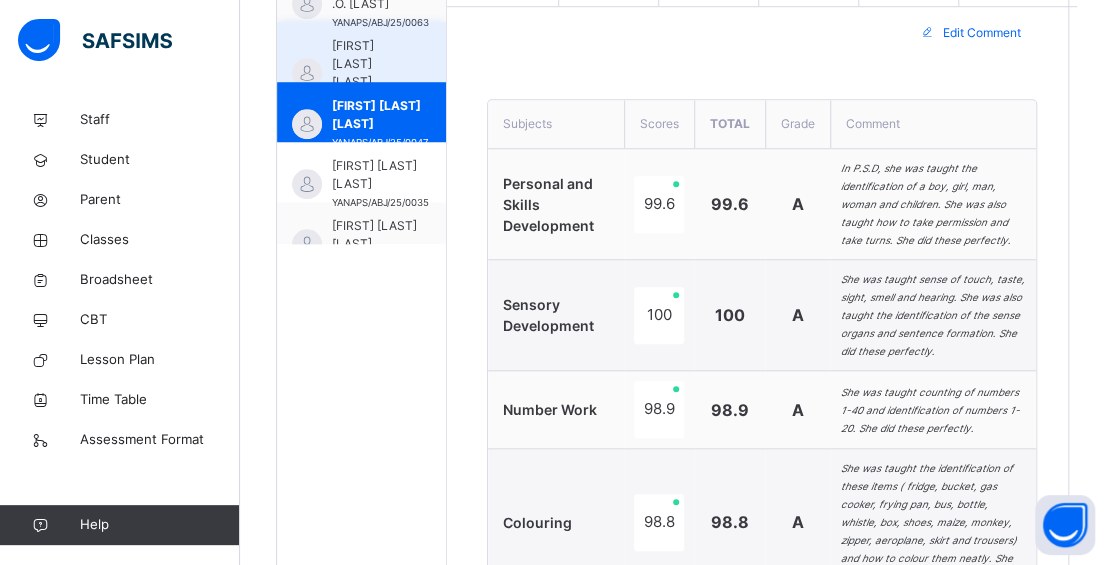 scroll, scrollTop: 718, scrollLeft: 0, axis: vertical 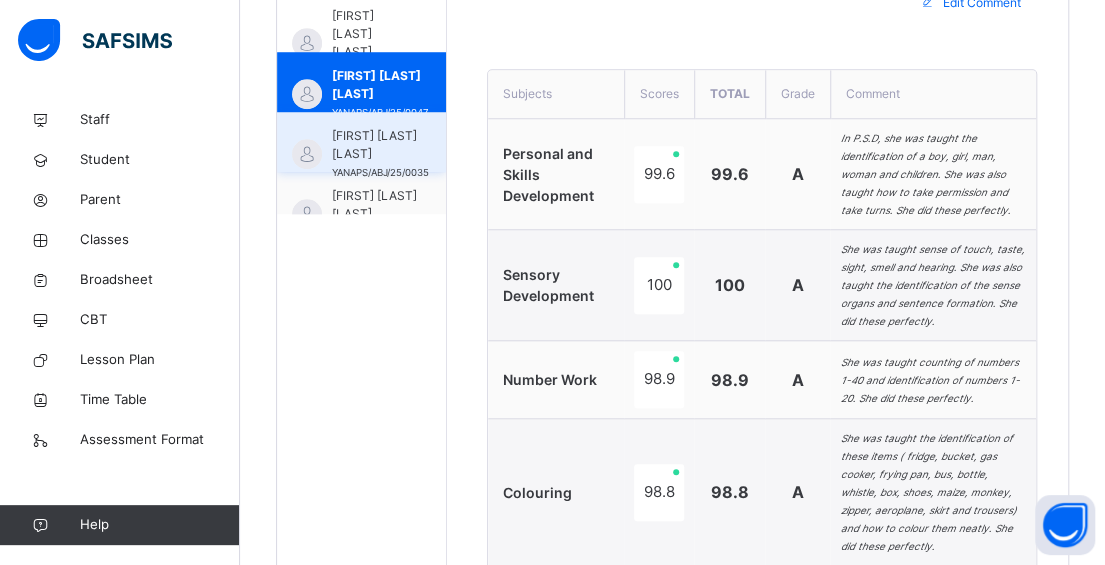 click on "[FIRST] [LAST] [LAST]" at bounding box center (380, 145) 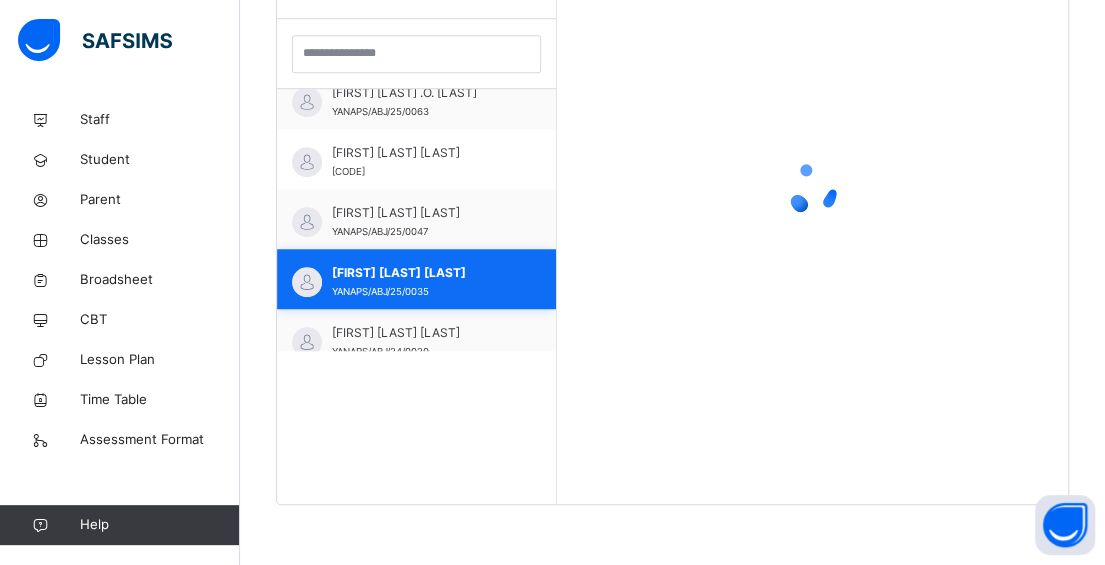 scroll, scrollTop: 579, scrollLeft: 0, axis: vertical 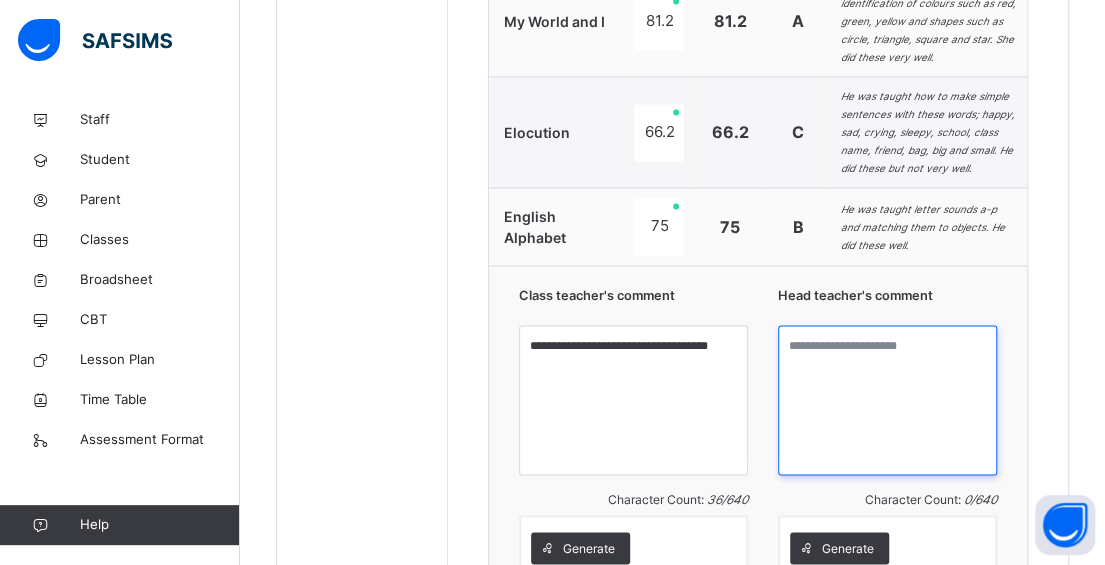 click at bounding box center [887, 400] 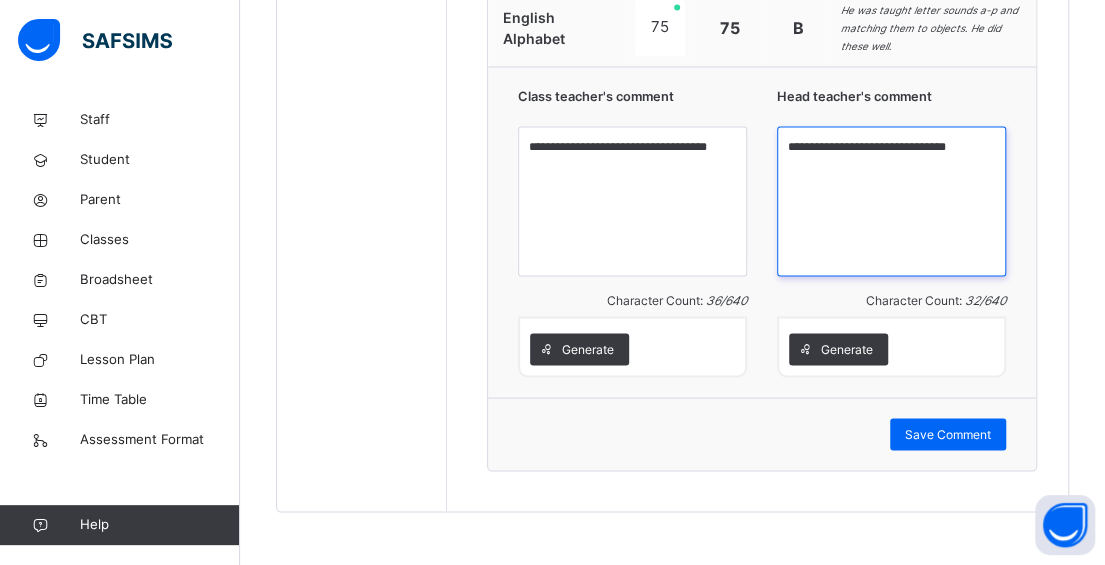 scroll, scrollTop: 1518, scrollLeft: 0, axis: vertical 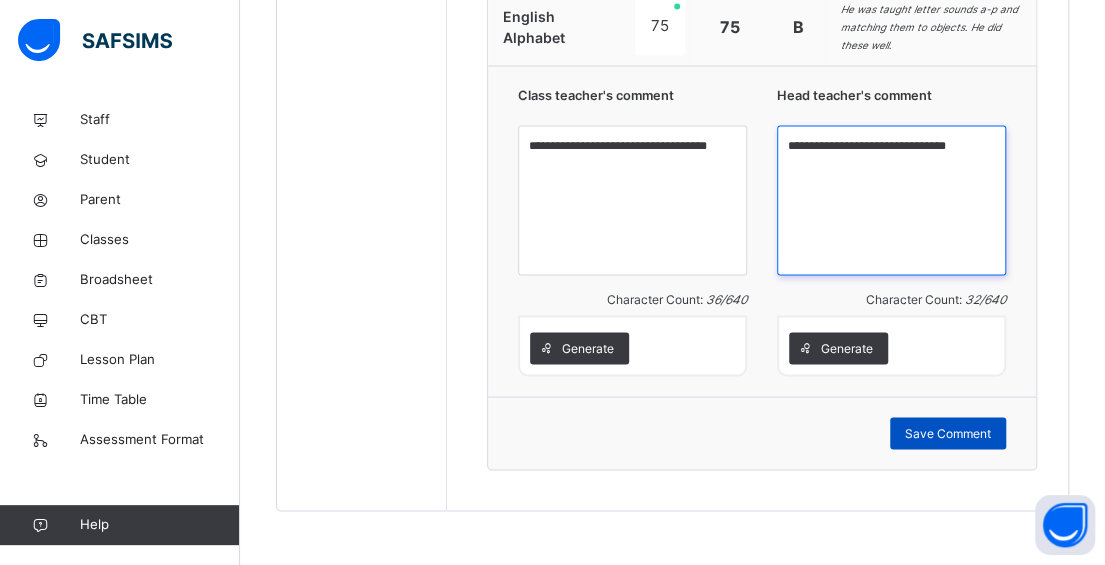type on "**********" 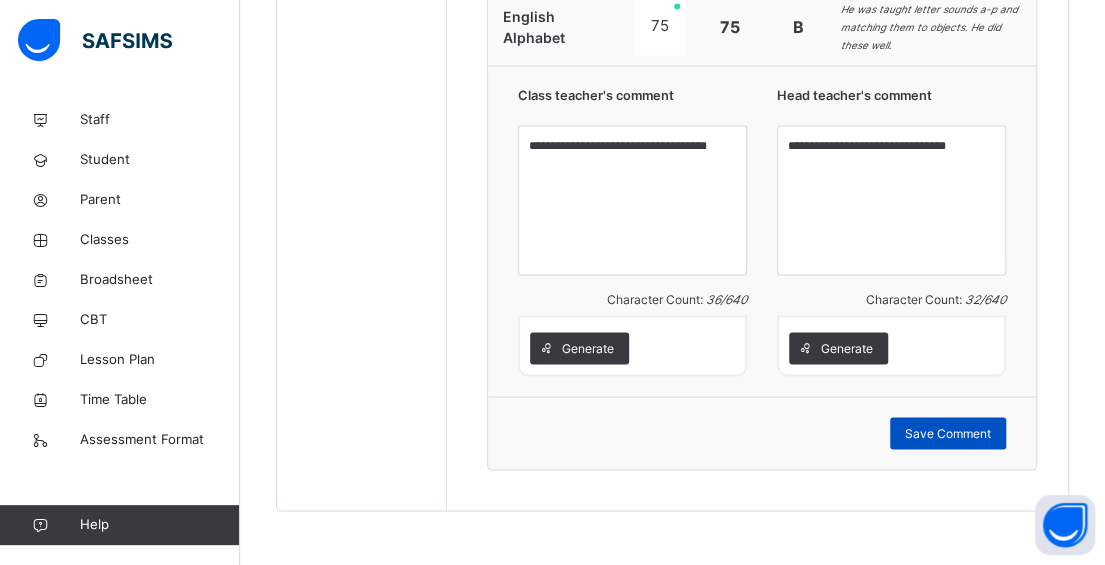click on "Save Comment" at bounding box center (948, 433) 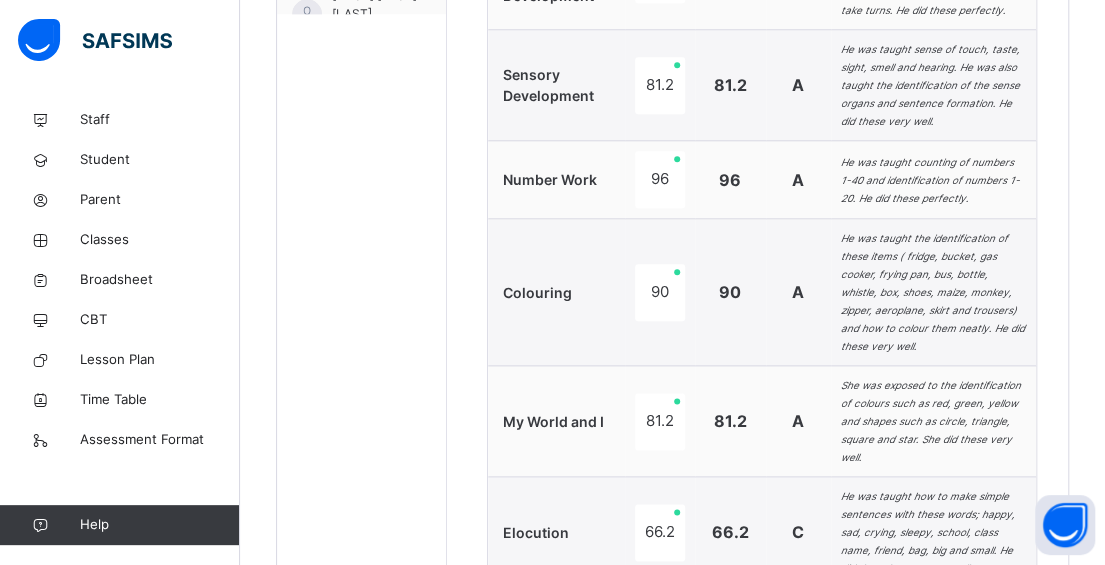 scroll, scrollTop: 518, scrollLeft: 0, axis: vertical 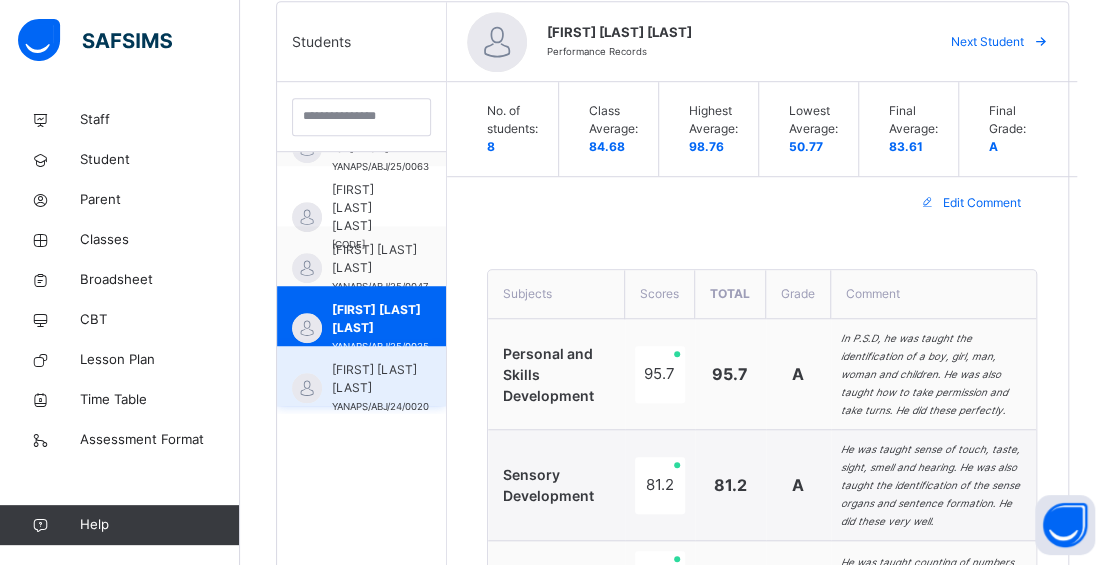 click on "[FIRST] [LAST] [LAST]" at bounding box center [380, 379] 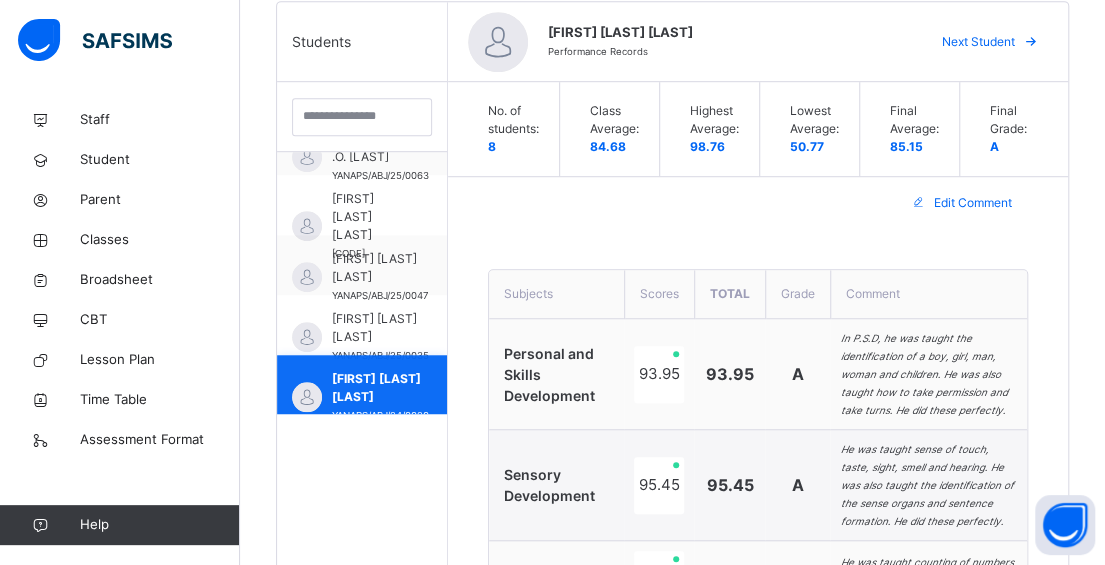 scroll, scrollTop: 226, scrollLeft: 0, axis: vertical 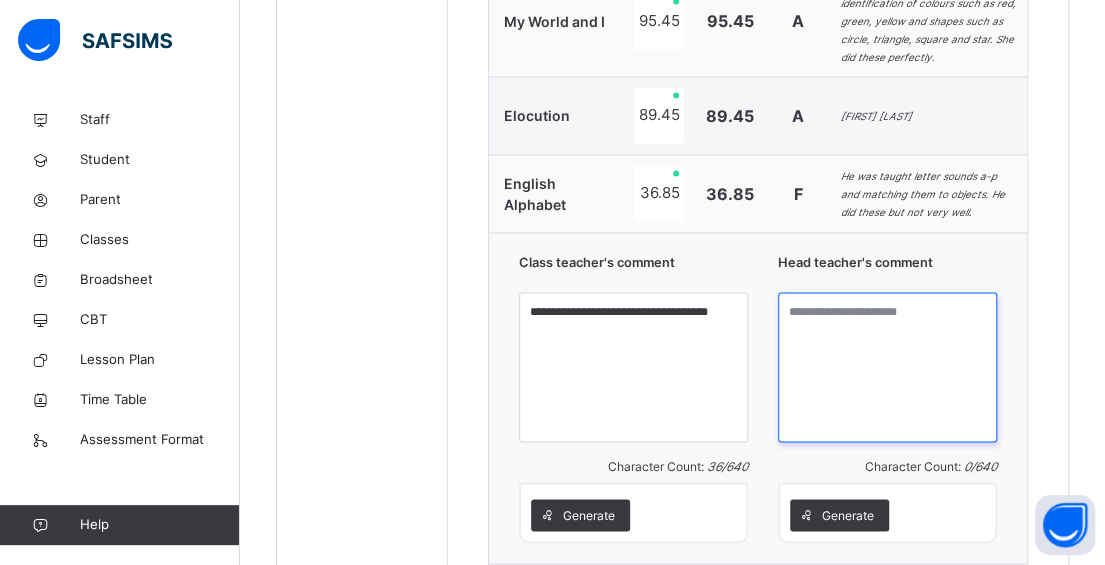 click at bounding box center [887, 367] 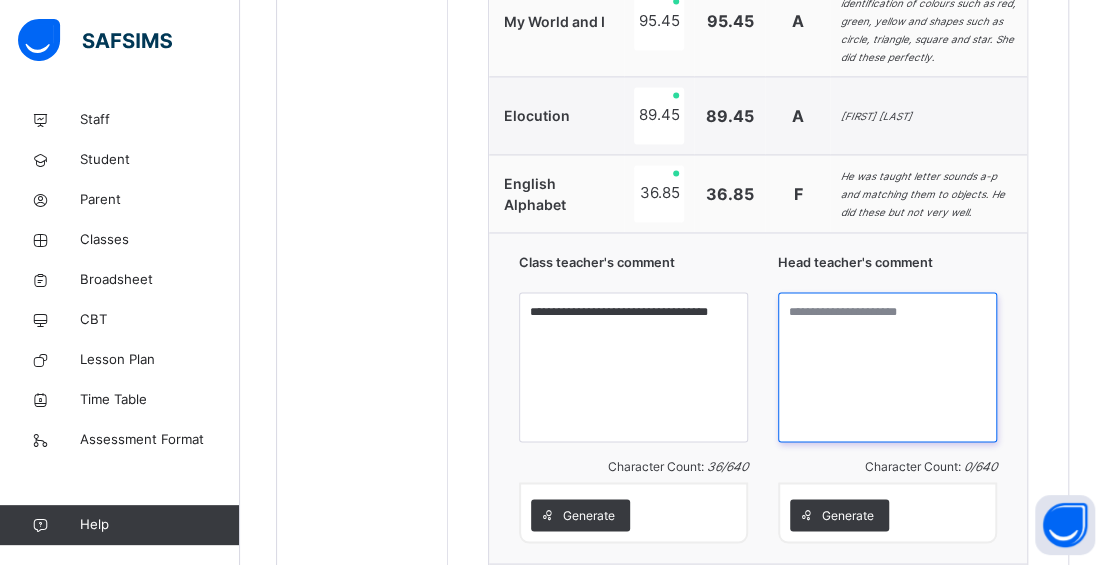 paste on "**********" 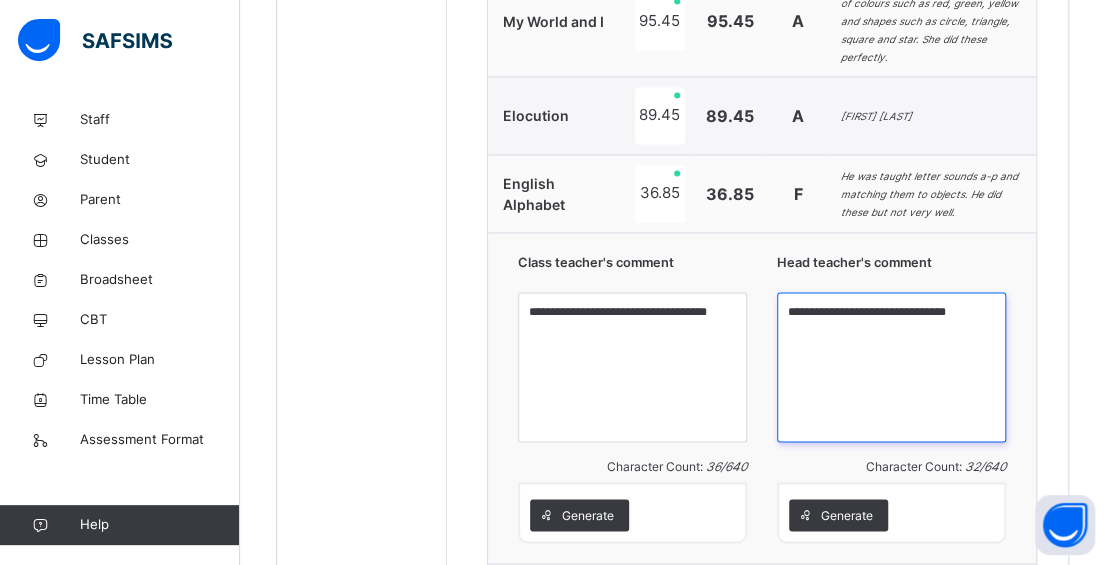 click on "**********" at bounding box center (891, 367) 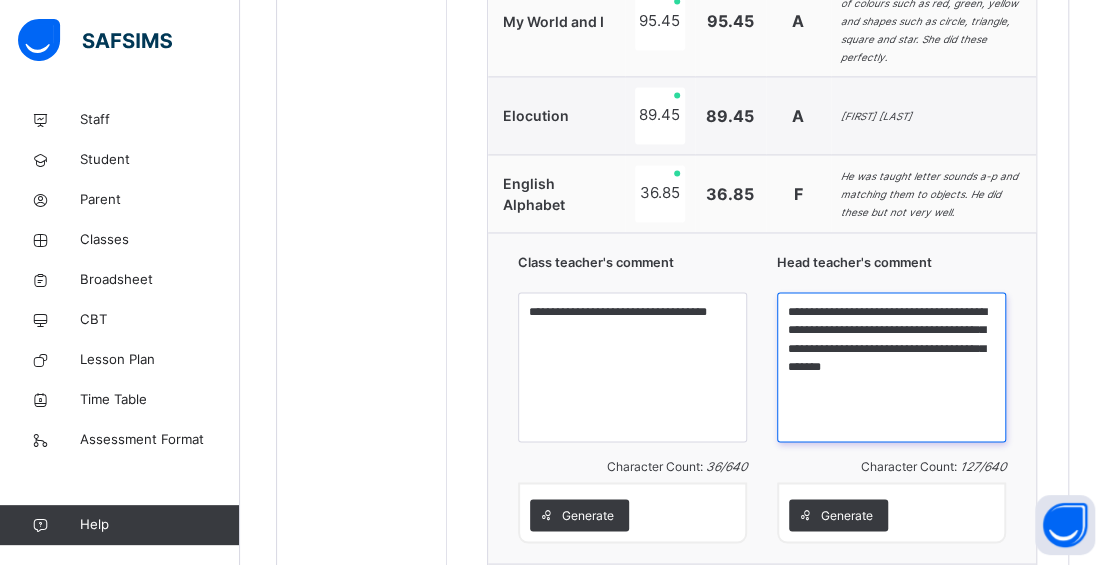 click on "**********" at bounding box center (891, 367) 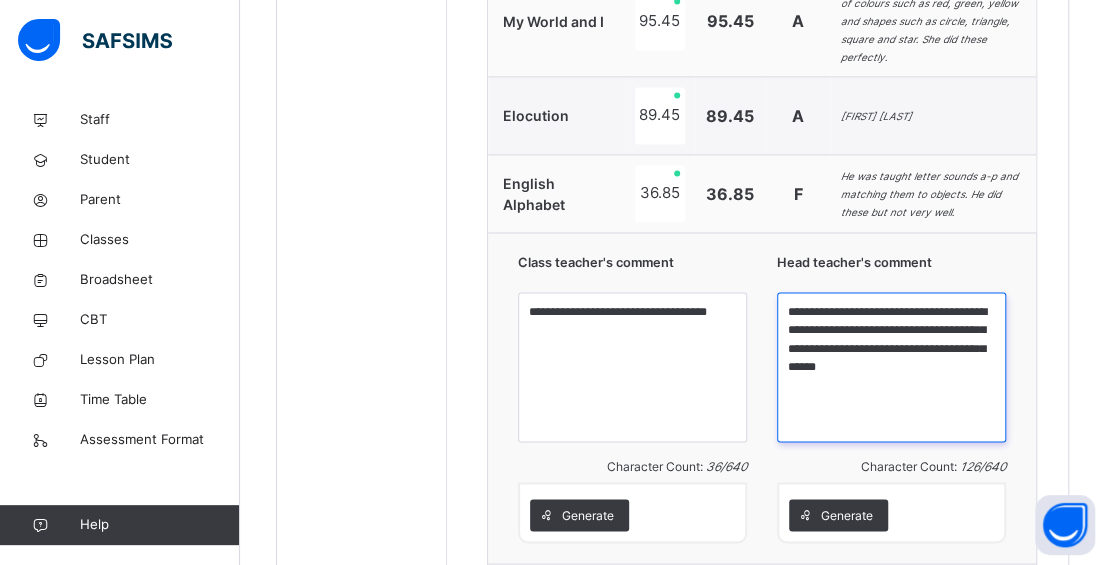click on "**********" at bounding box center [891, 367] 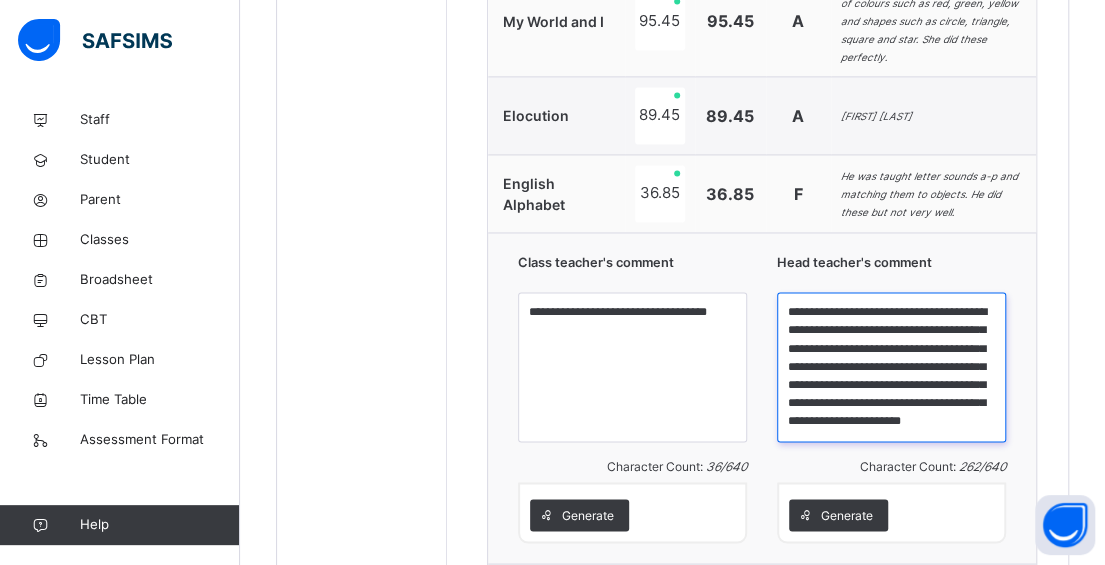 scroll, scrollTop: 21, scrollLeft: 0, axis: vertical 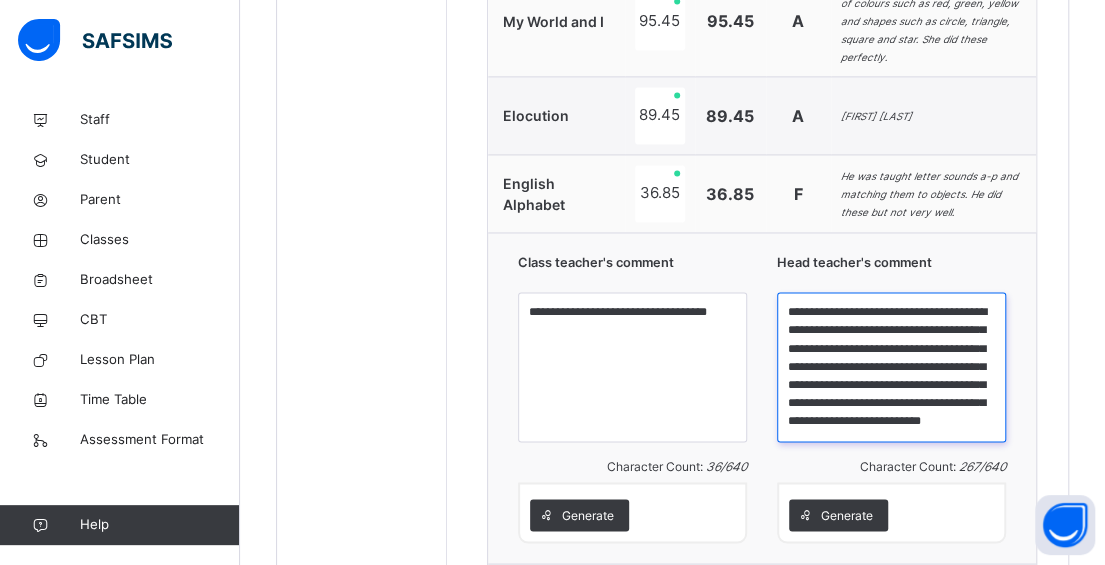 click on "**********" at bounding box center [891, 367] 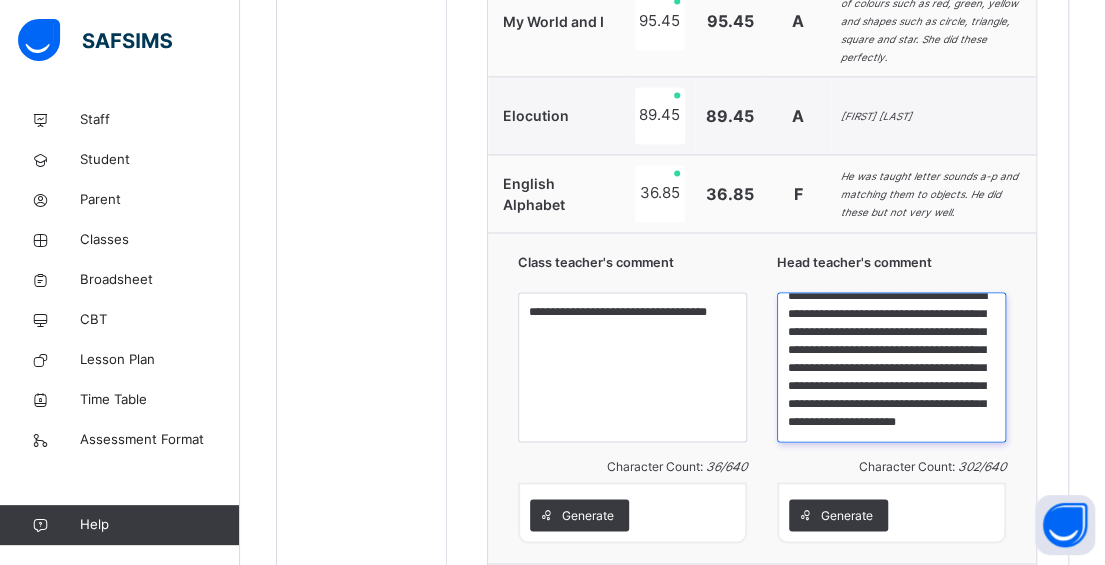 scroll, scrollTop: 51, scrollLeft: 0, axis: vertical 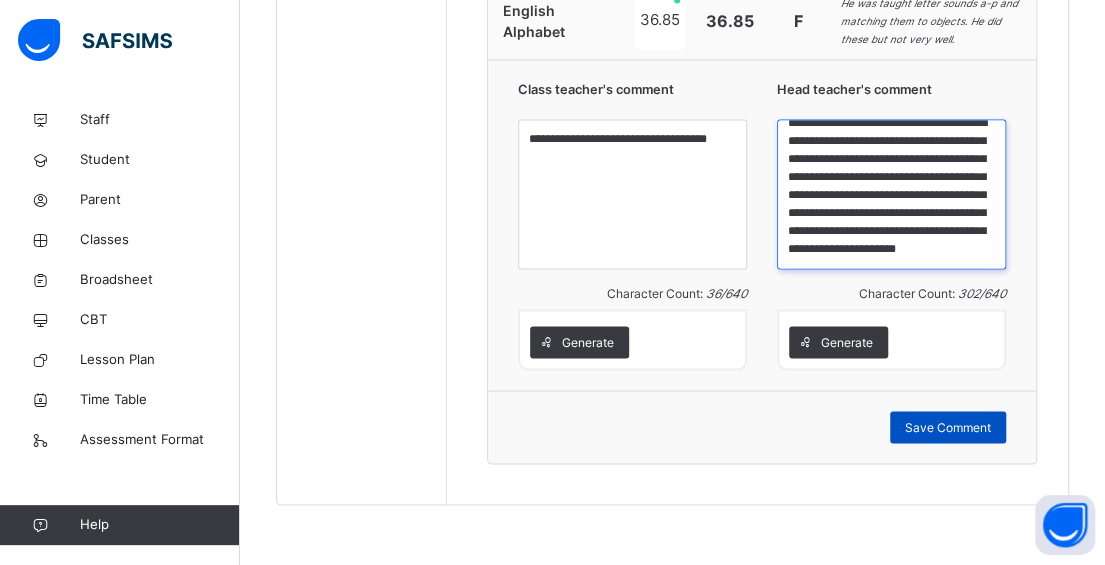 type on "**********" 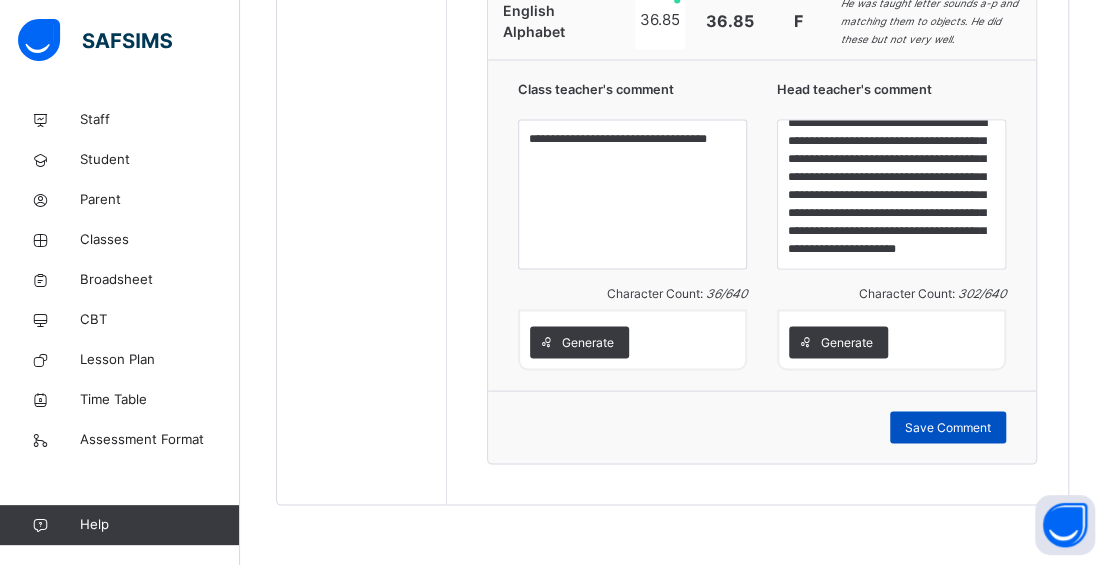 click on "Save Comment" at bounding box center (948, 427) 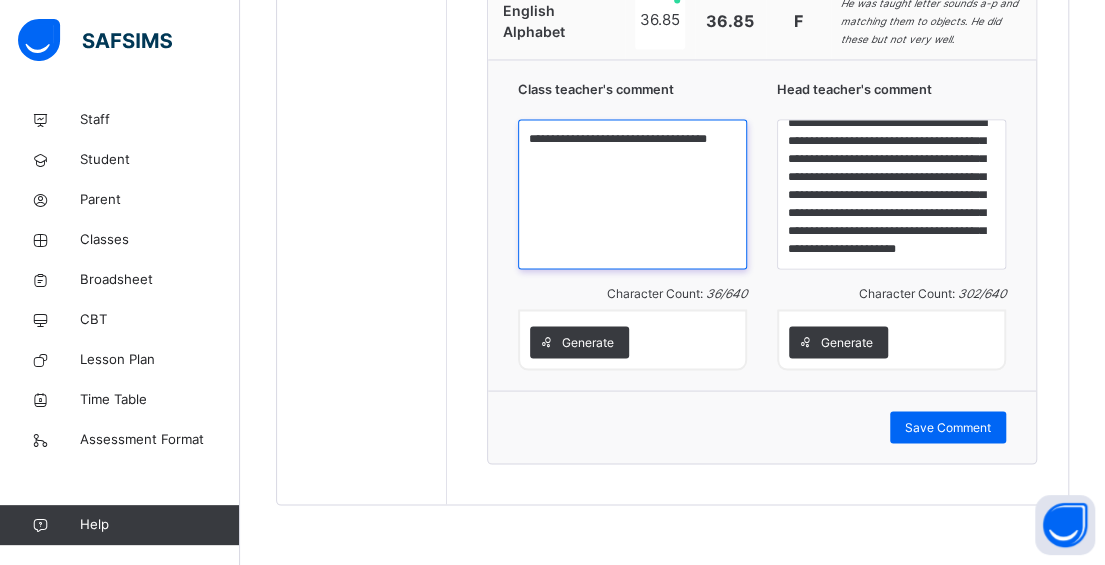 click on "**********" at bounding box center (632, 194) 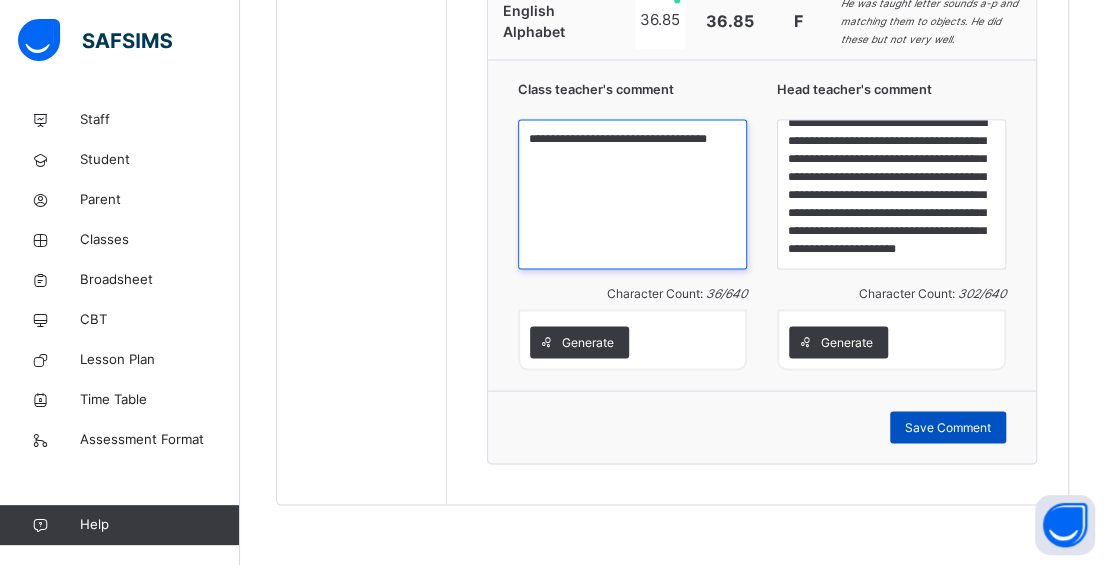 type on "**********" 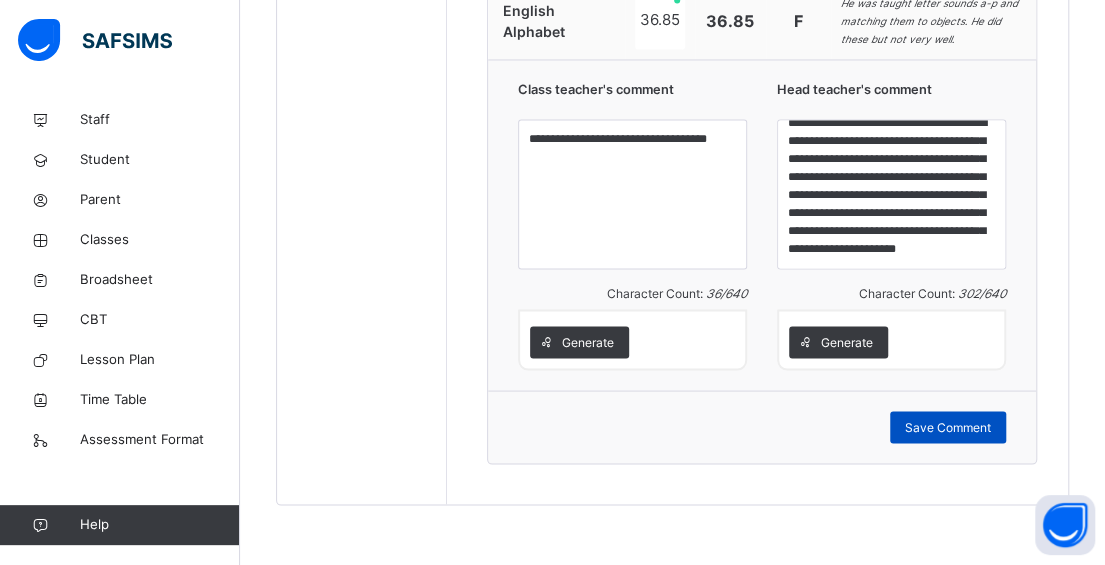 click on "Save Comment" at bounding box center (948, 427) 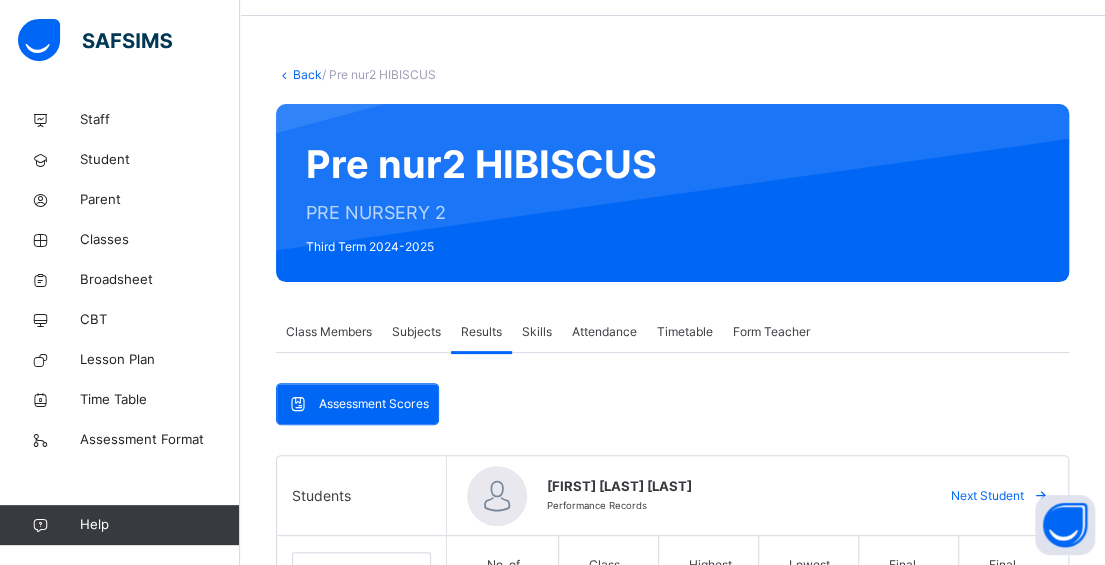 scroll, scrollTop: 18, scrollLeft: 0, axis: vertical 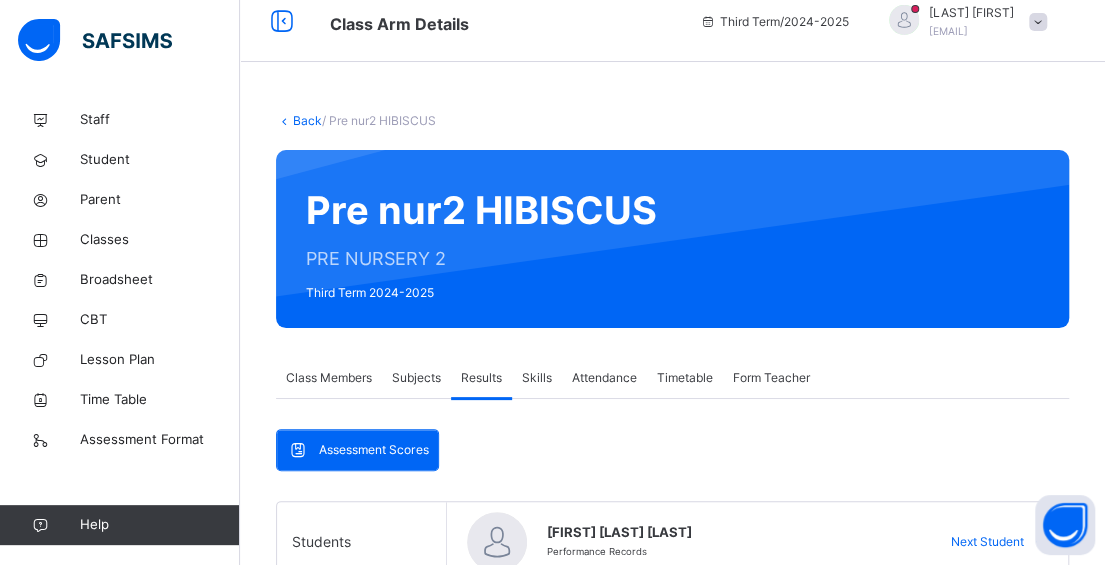 click on "Back" at bounding box center [307, 120] 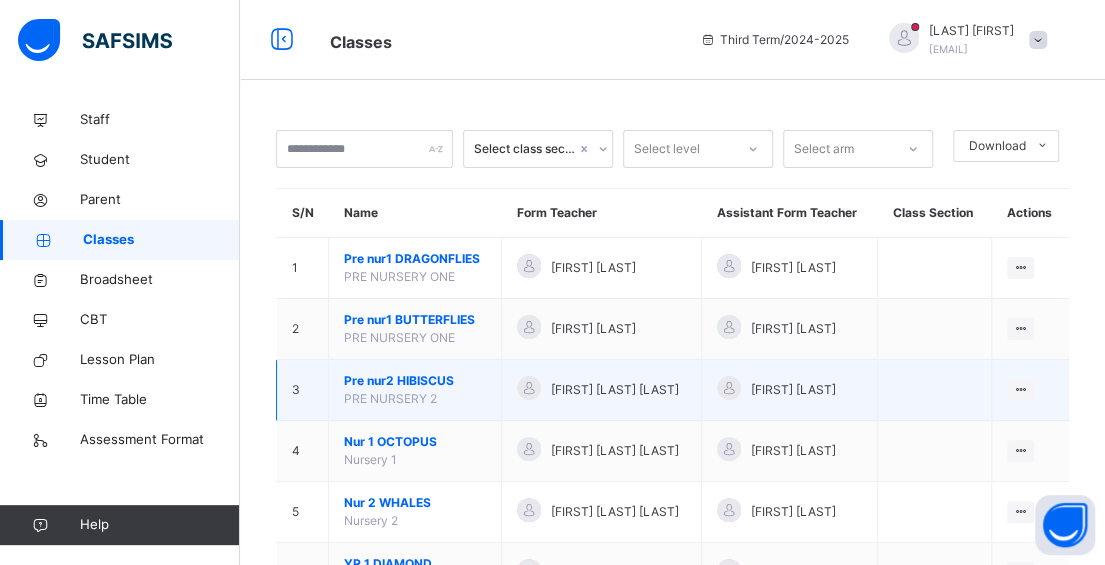 scroll, scrollTop: 100, scrollLeft: 0, axis: vertical 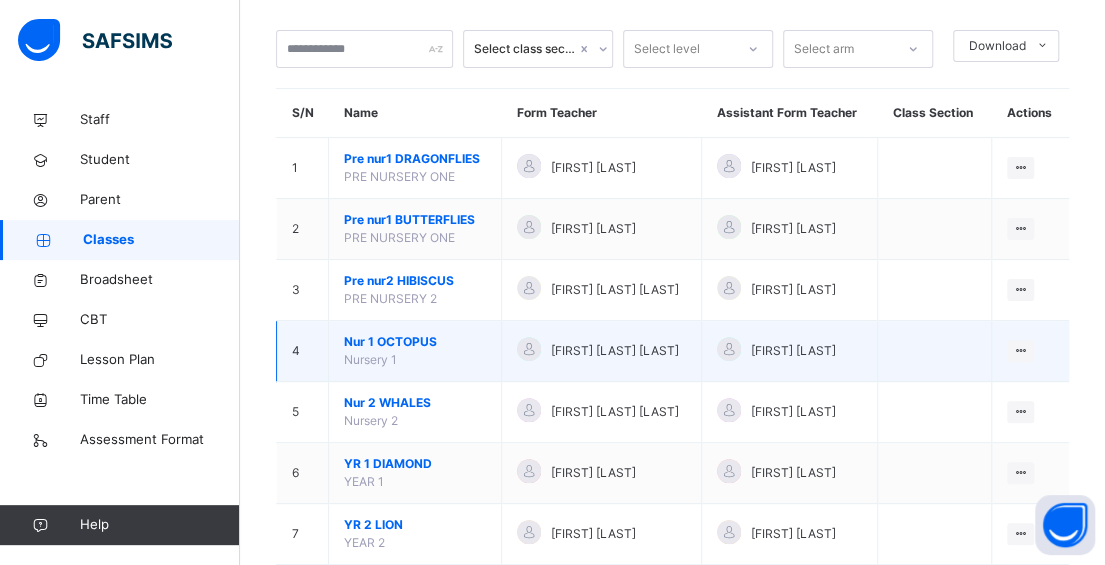click on "[NUMBER] OCTOPUS" at bounding box center [415, 342] 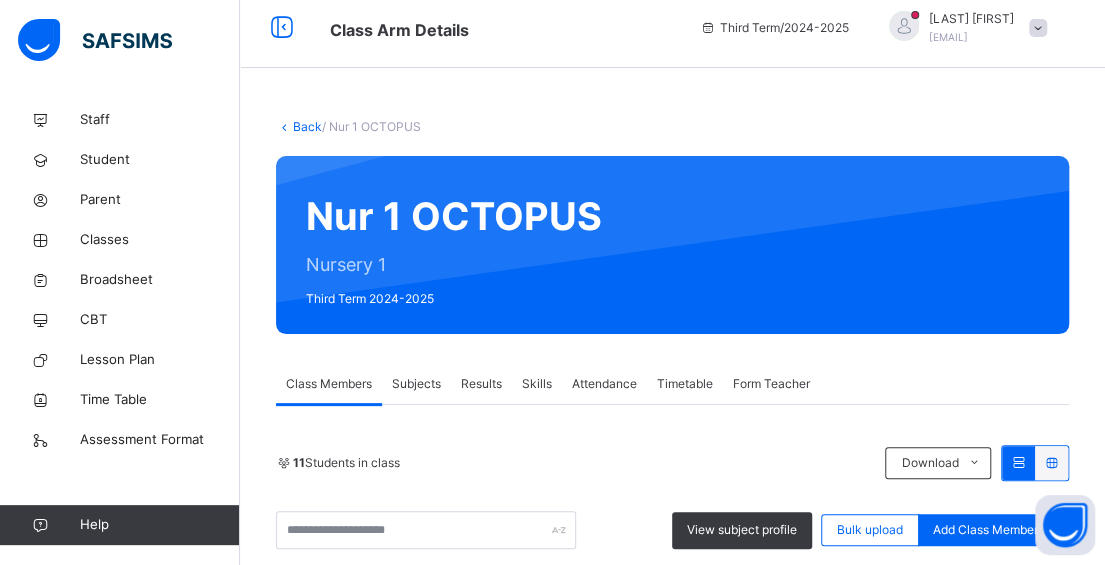 scroll, scrollTop: 100, scrollLeft: 0, axis: vertical 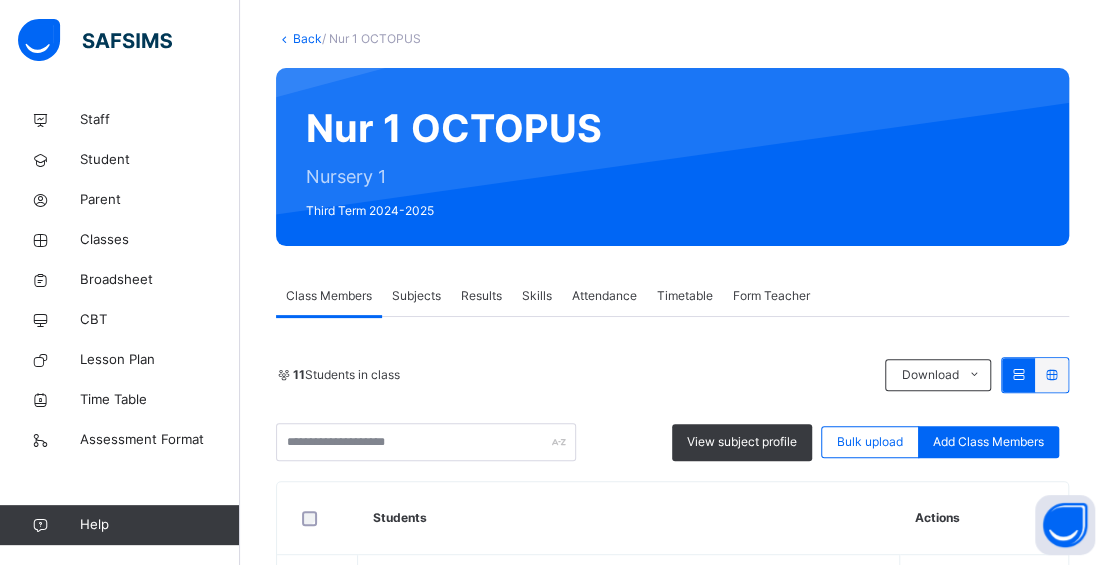 click on "Results" at bounding box center (481, 296) 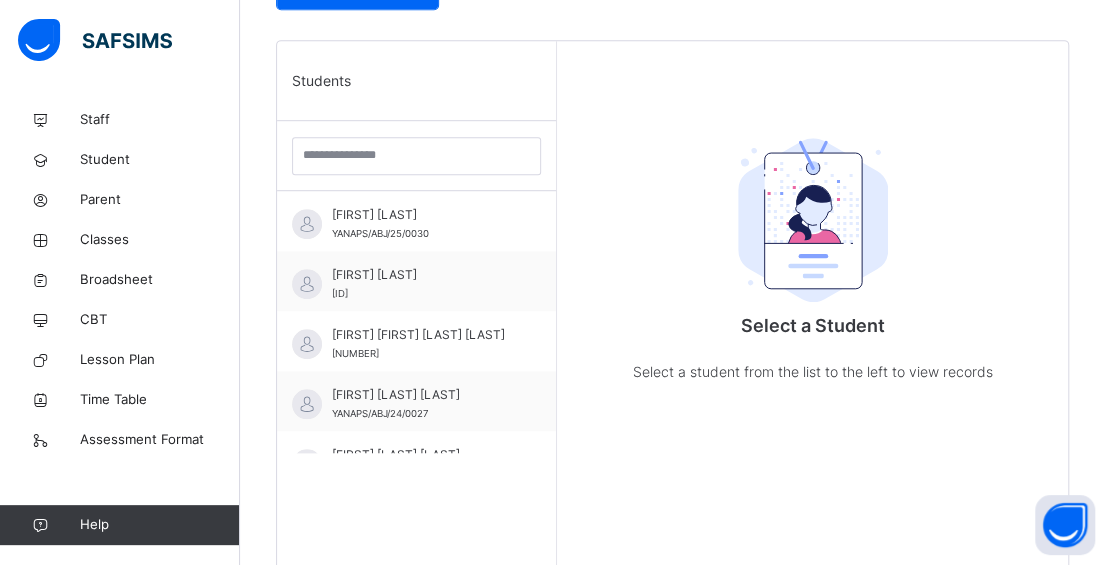 scroll, scrollTop: 500, scrollLeft: 0, axis: vertical 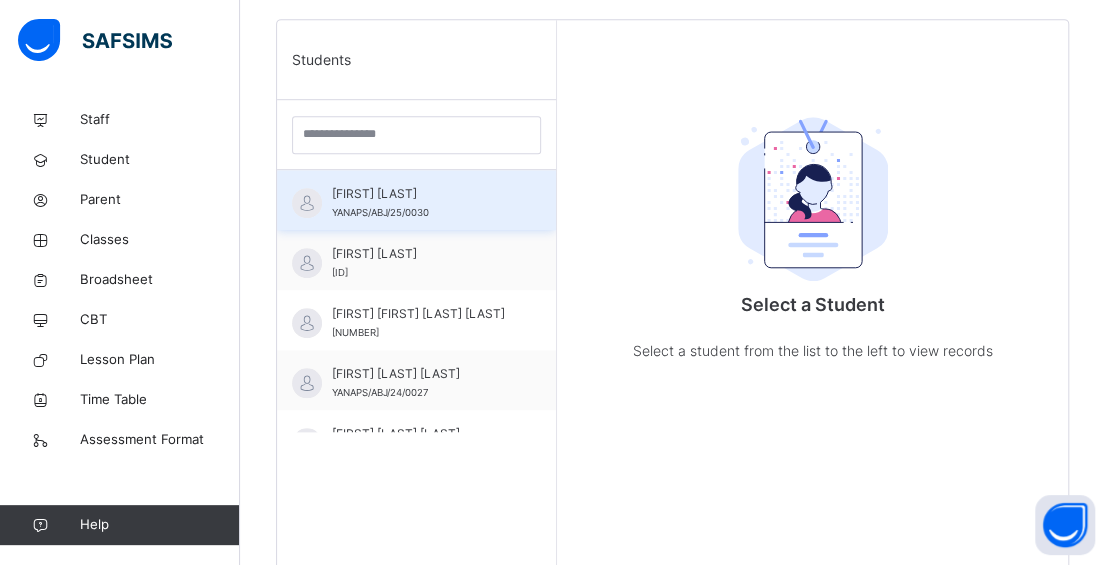 click on "[FIRST] [LAST]" at bounding box center [421, 194] 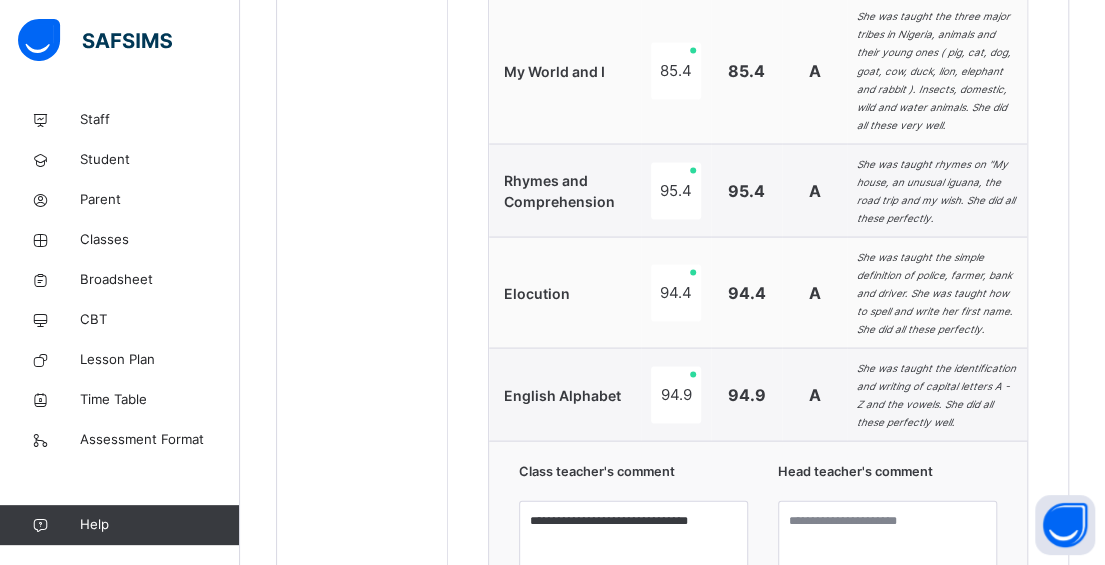 scroll, scrollTop: 1600, scrollLeft: 0, axis: vertical 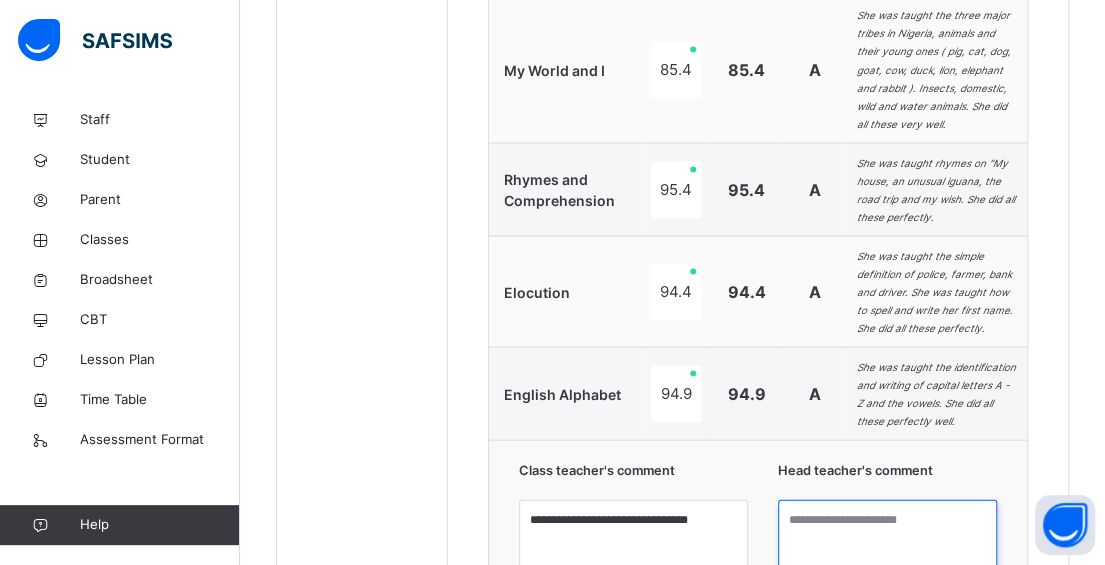 click at bounding box center [887, 574] 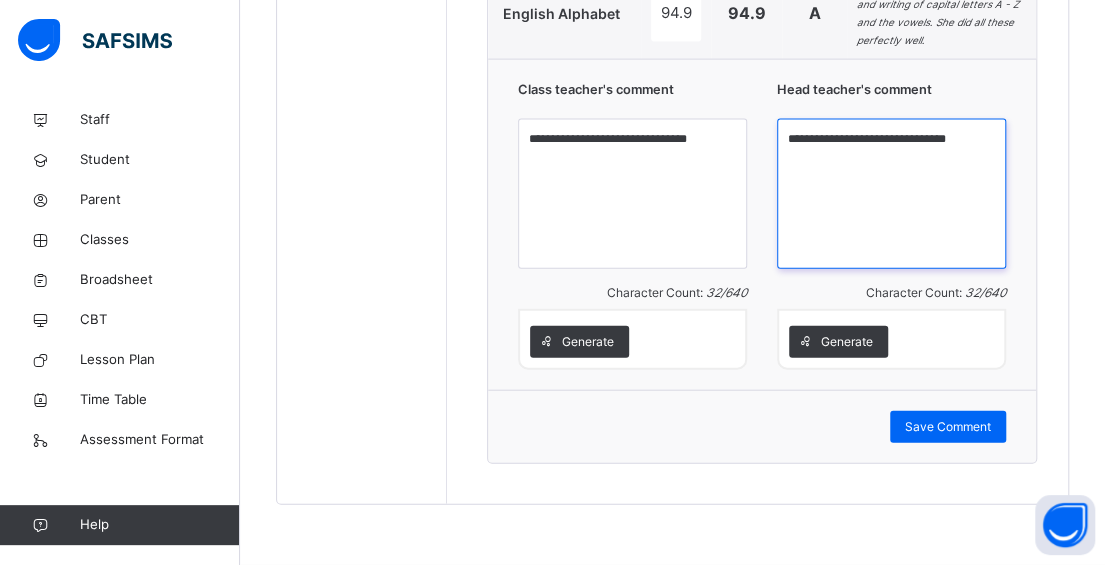 scroll, scrollTop: 1916, scrollLeft: 0, axis: vertical 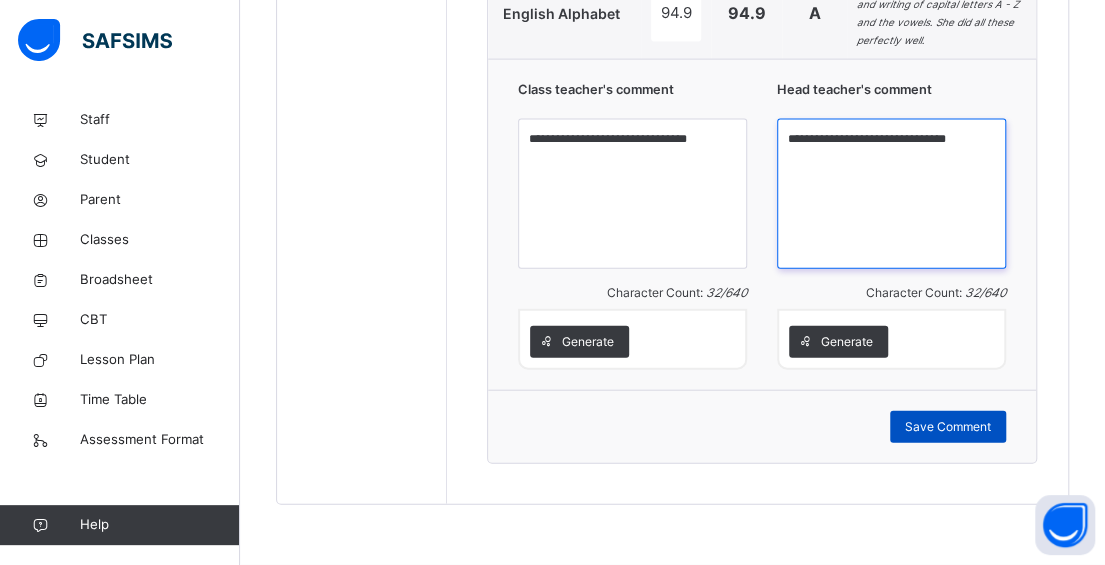 type on "**********" 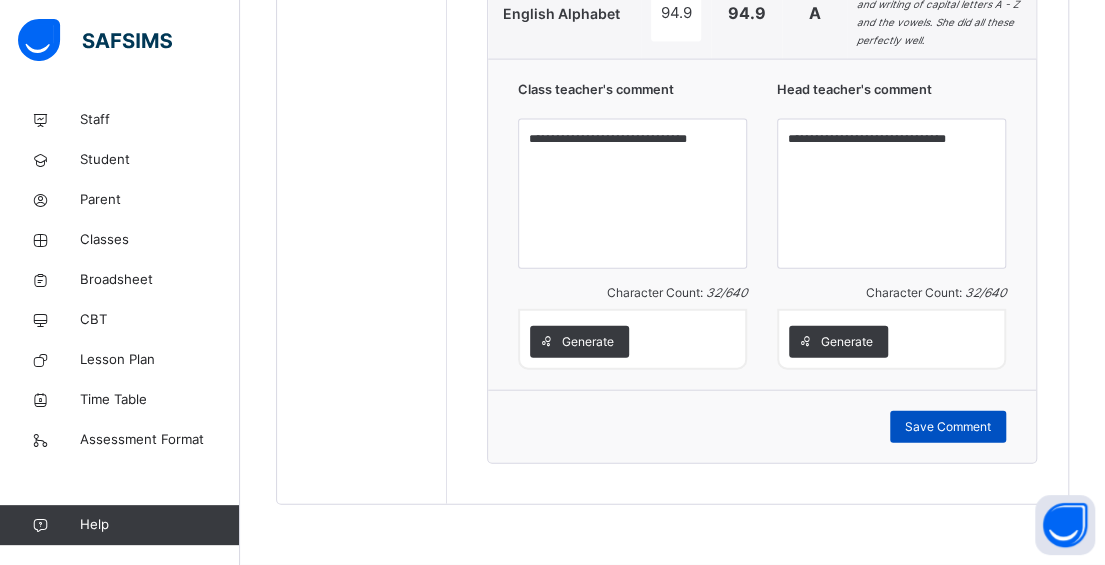 click on "Save Comment" at bounding box center (948, 427) 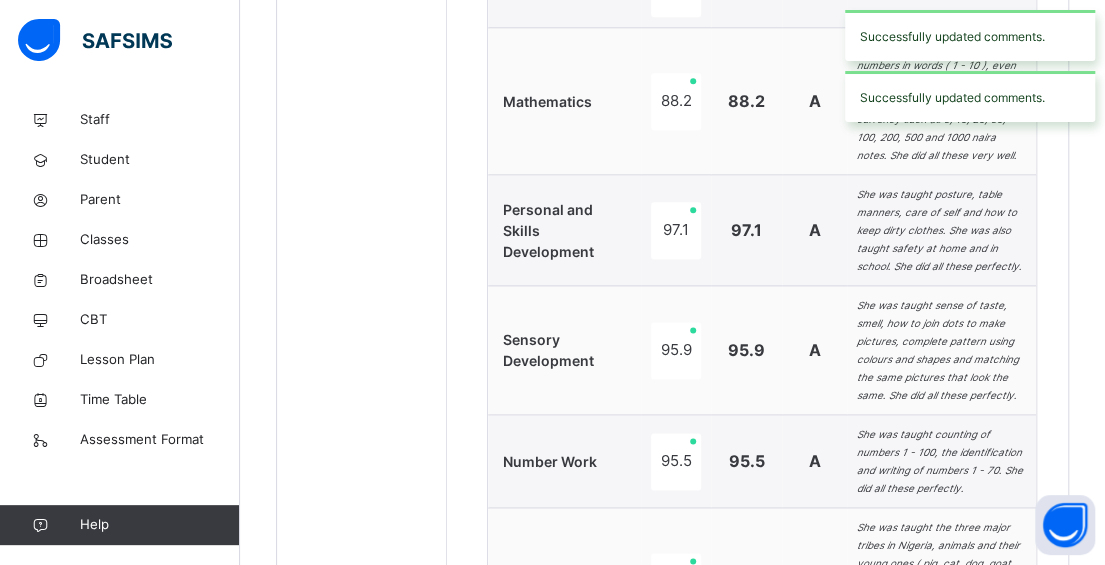 scroll, scrollTop: 416, scrollLeft: 0, axis: vertical 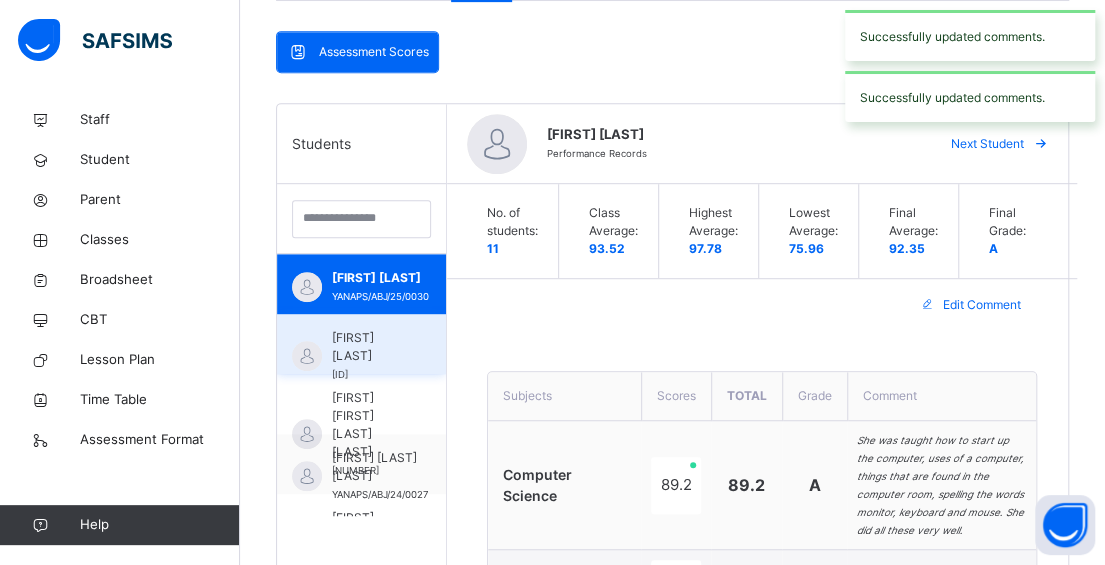 click on "[FIRST]  [LAST]" at bounding box center (366, 347) 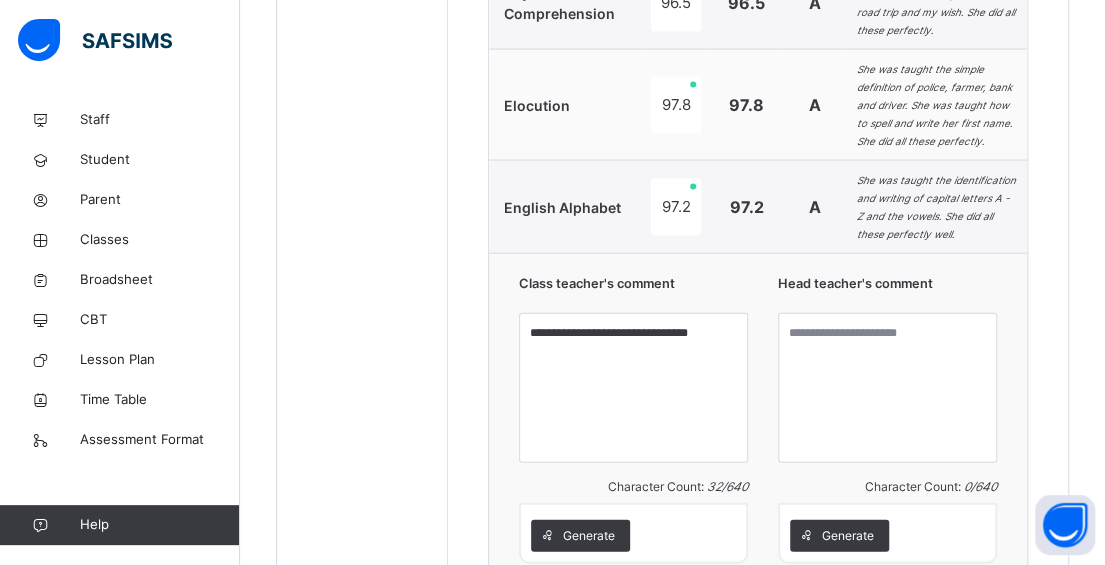 scroll, scrollTop: 1816, scrollLeft: 0, axis: vertical 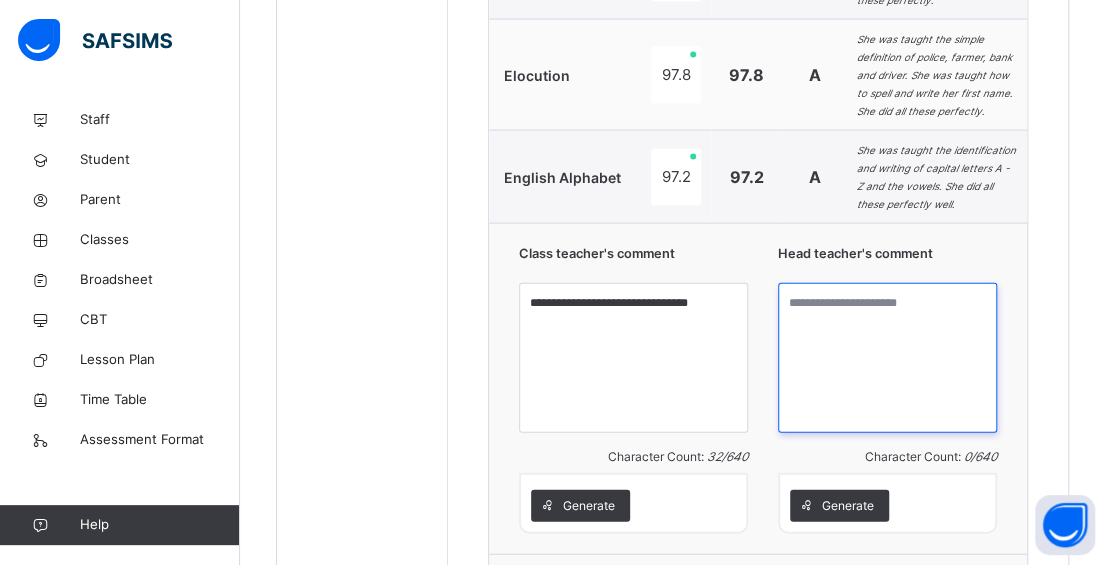 click at bounding box center [887, 358] 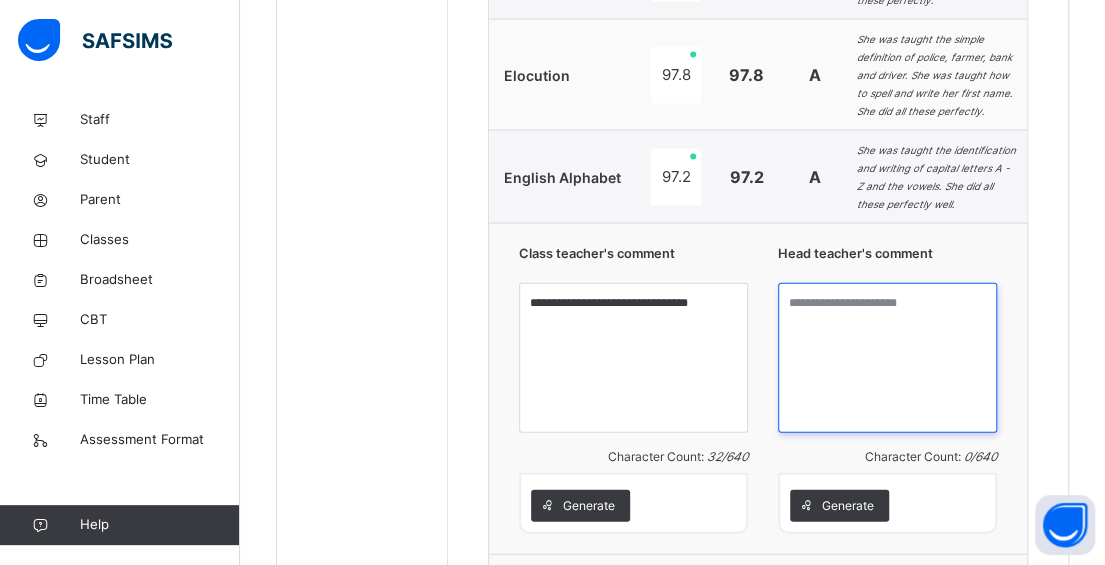 paste on "**********" 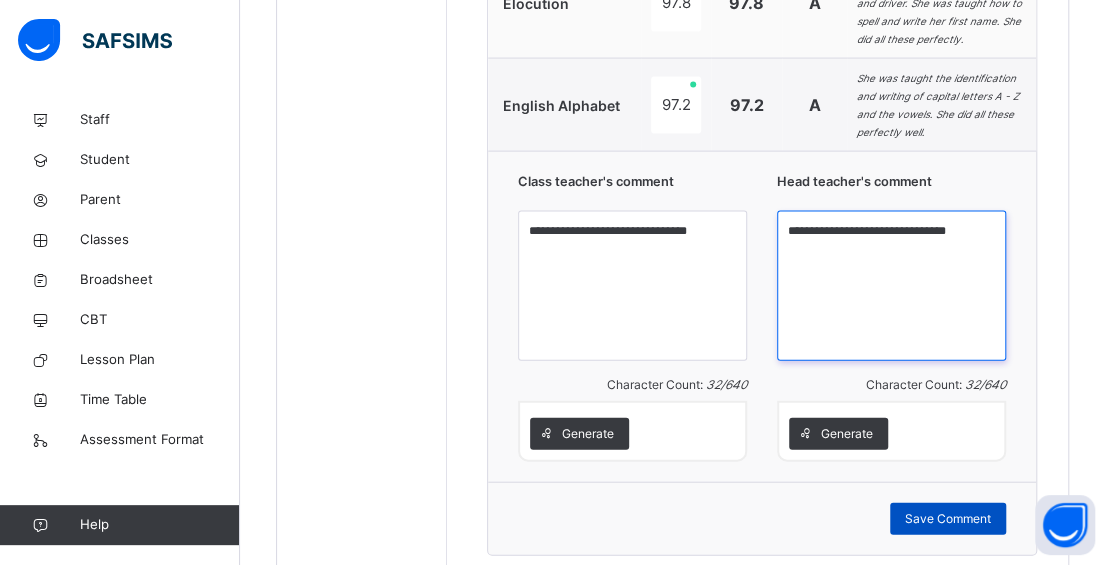 type on "**********" 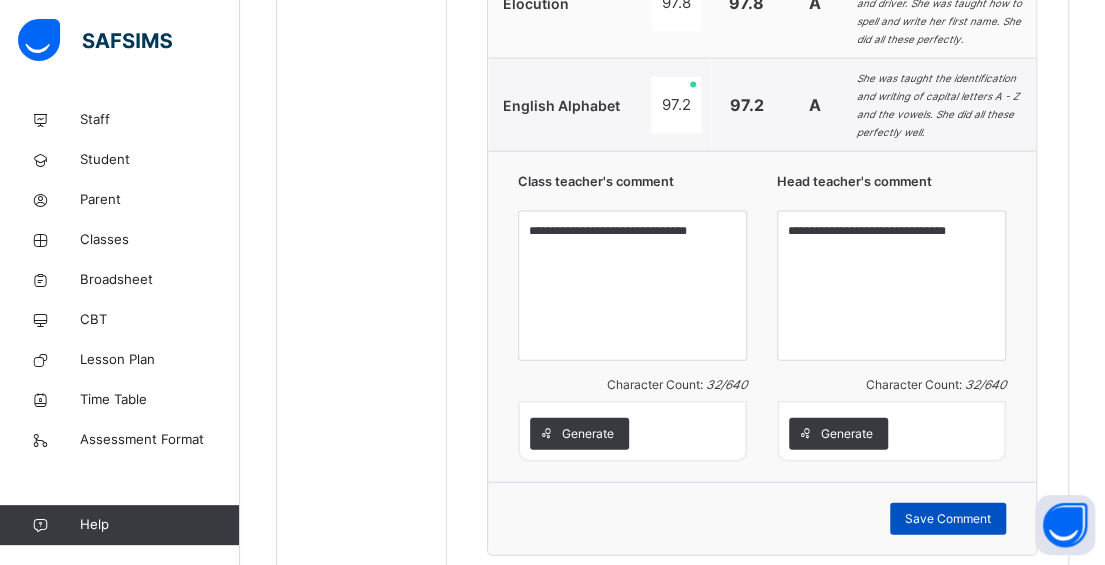 click on "Save Comment" at bounding box center [948, 519] 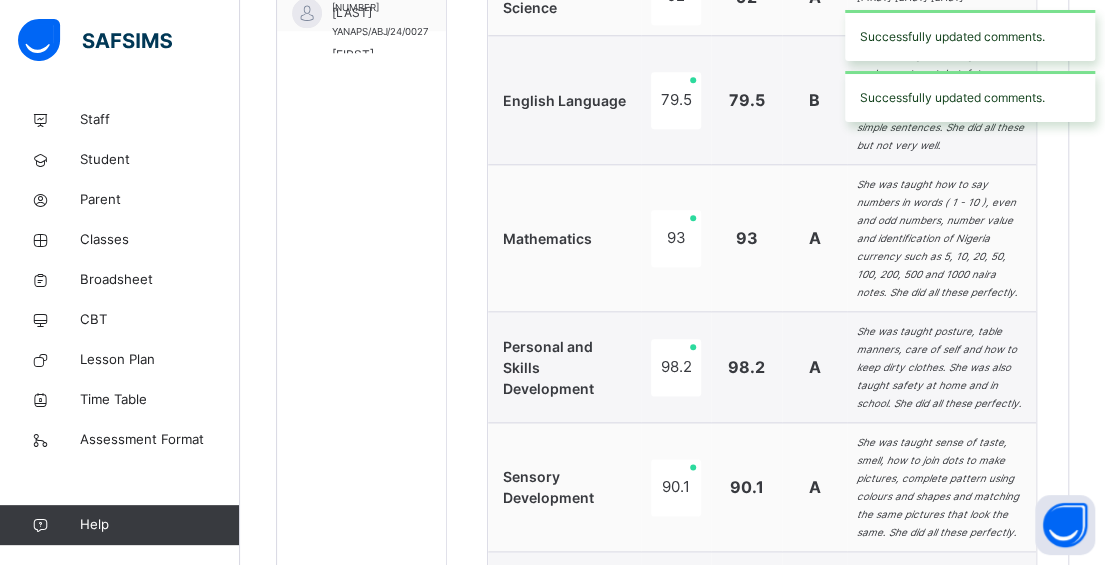 scroll, scrollTop: 316, scrollLeft: 0, axis: vertical 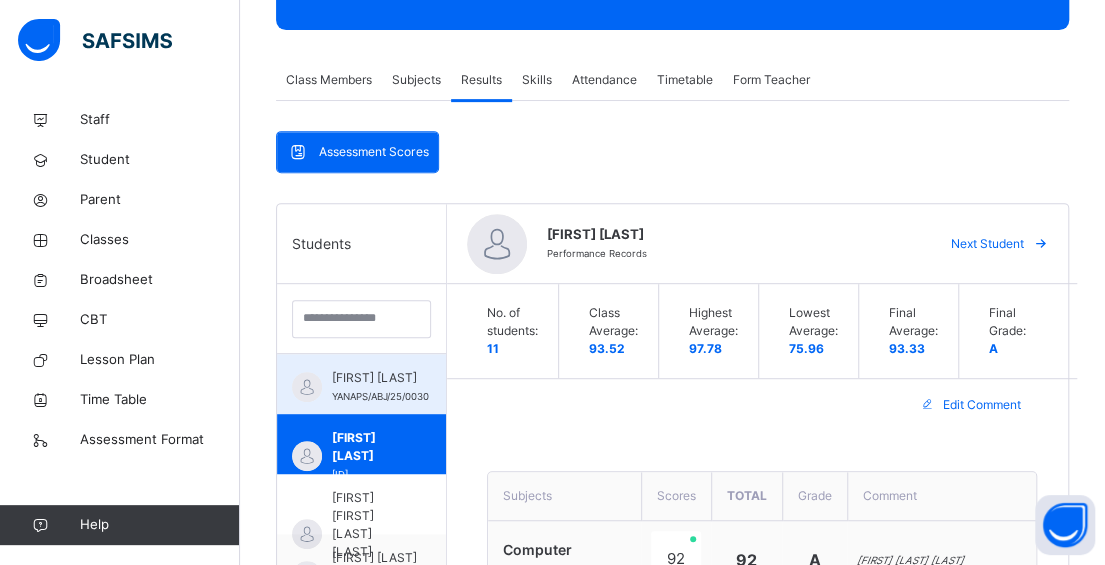 click on "[FIRST] [LAST]" at bounding box center [380, 378] 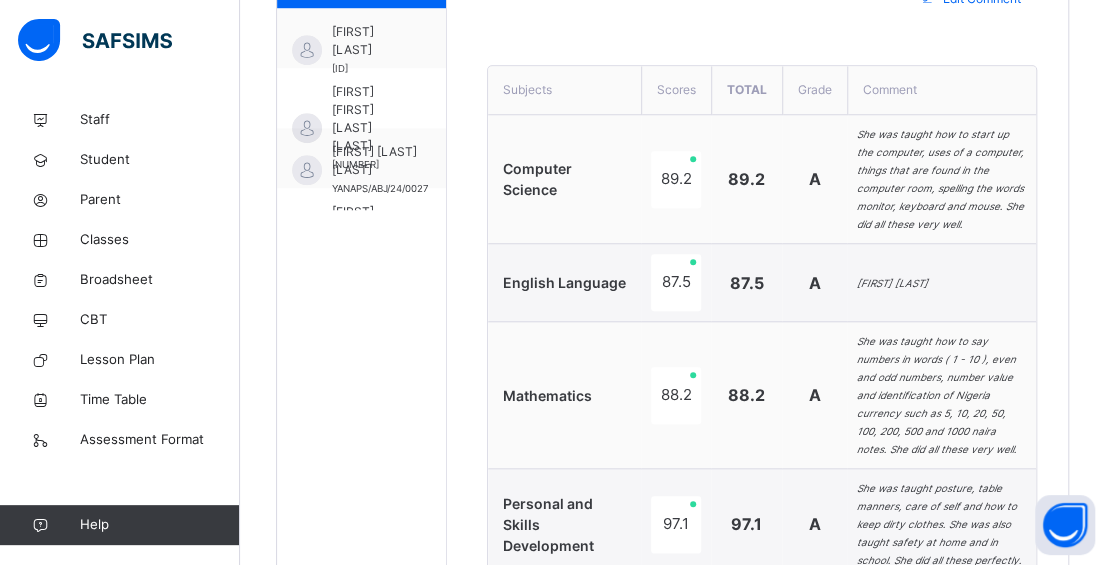 scroll, scrollTop: 416, scrollLeft: 0, axis: vertical 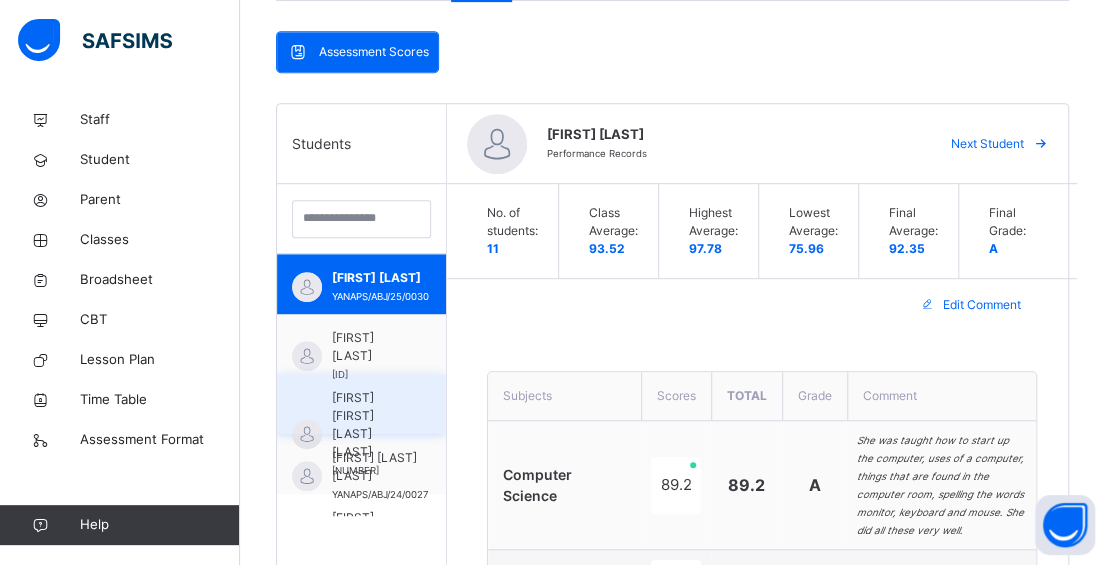 click on "[FIRST]  [FIRST] [LAST] [LAST]" at bounding box center (366, 425) 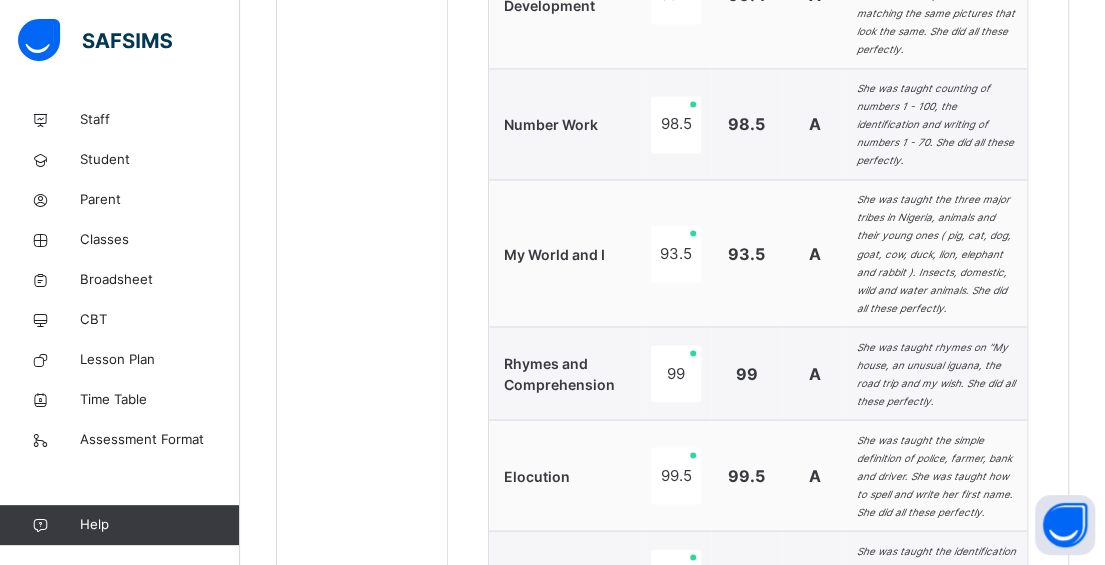 scroll, scrollTop: 1816, scrollLeft: 0, axis: vertical 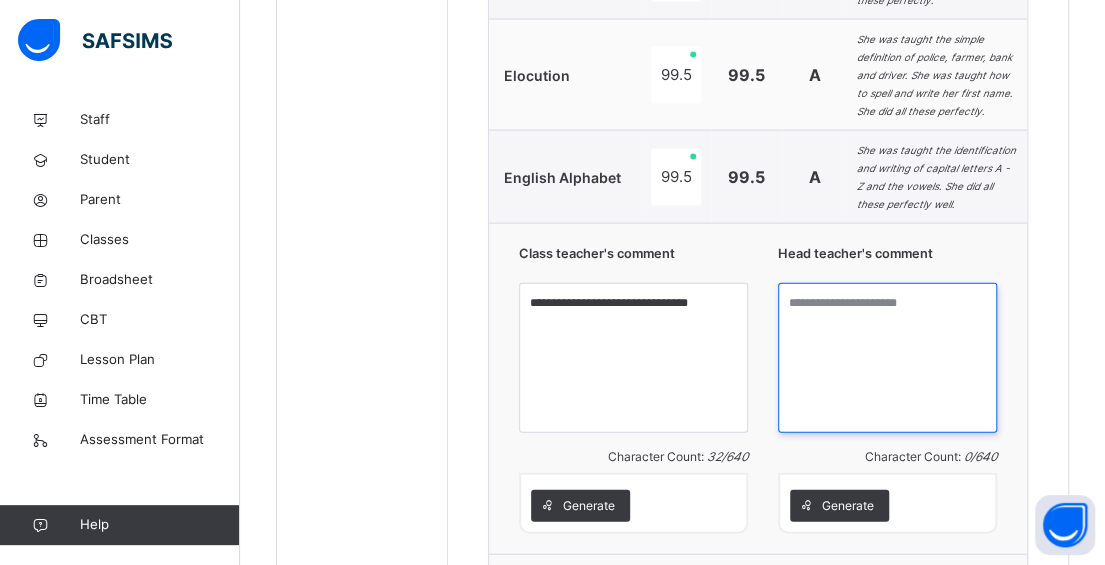 click at bounding box center (887, 358) 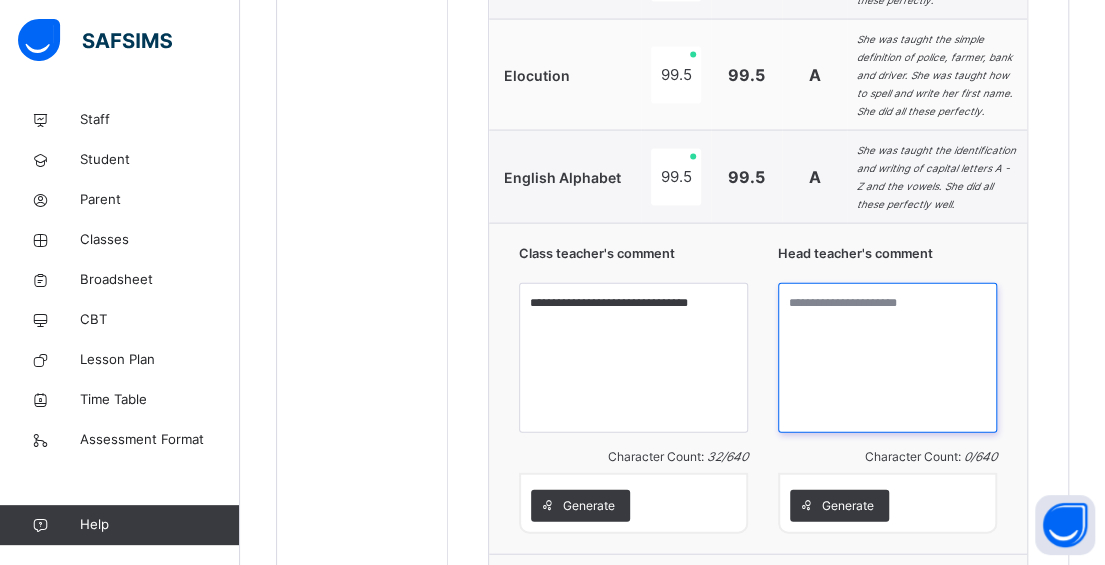paste on "**********" 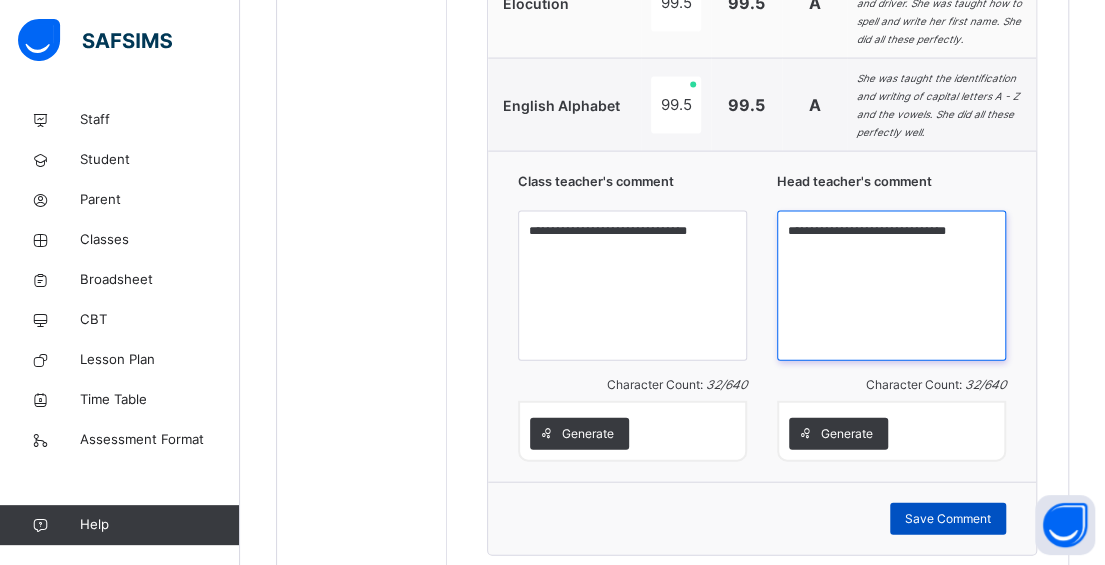 type on "**********" 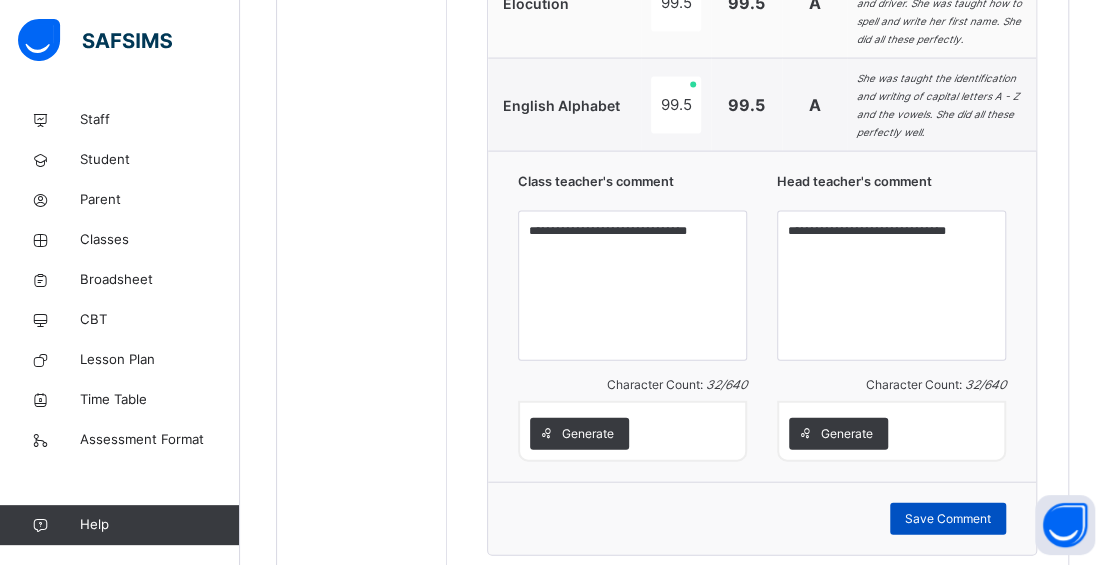 click on "Save Comment" at bounding box center (948, 519) 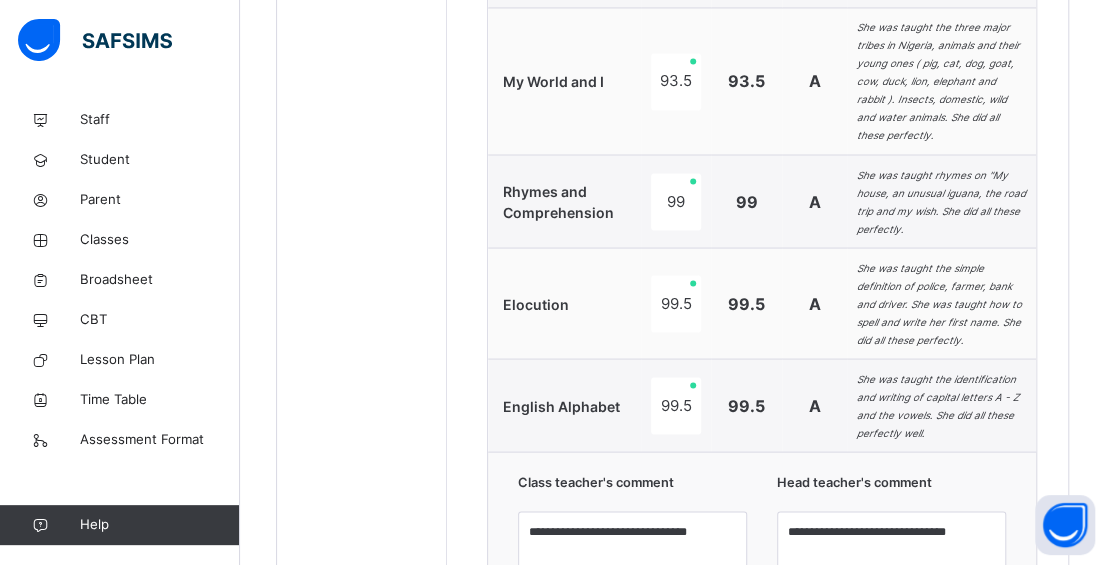 scroll, scrollTop: 616, scrollLeft: 0, axis: vertical 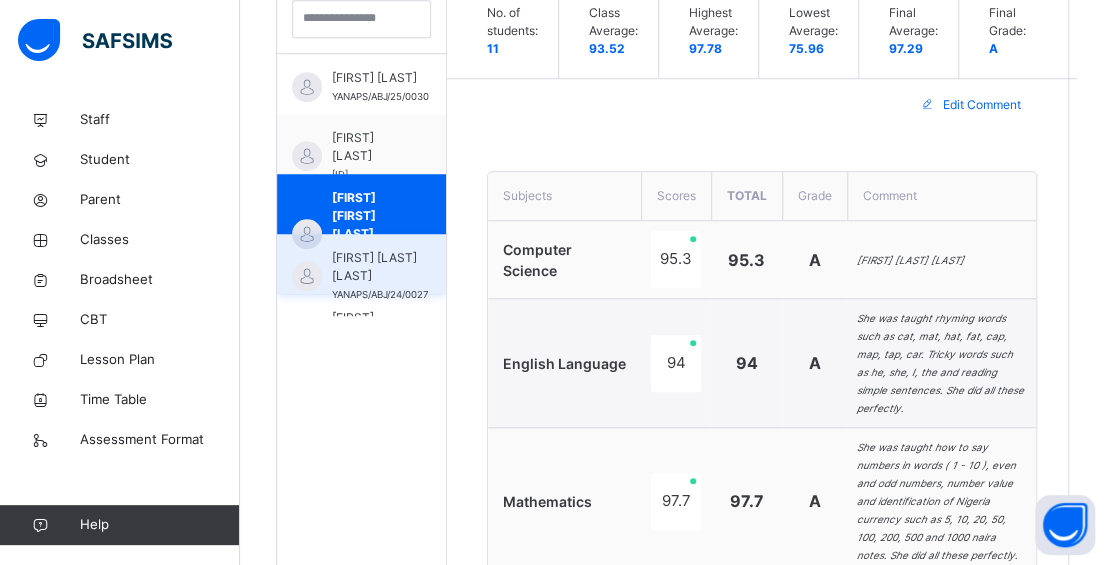 click on "[FIRST] [LAST] [LAST] [NUMBER]" at bounding box center (361, 264) 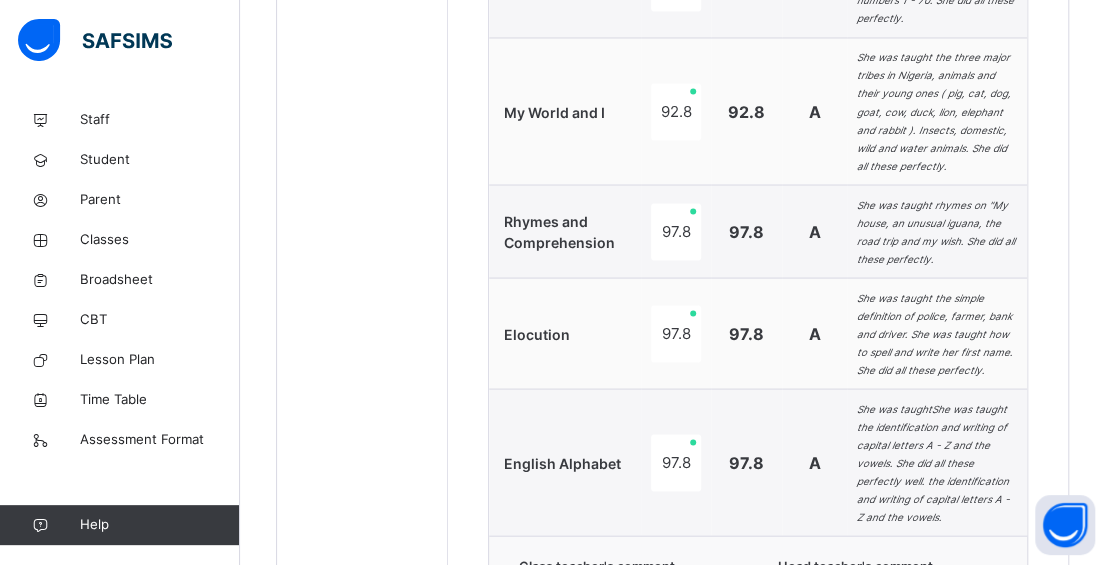 scroll, scrollTop: 1816, scrollLeft: 0, axis: vertical 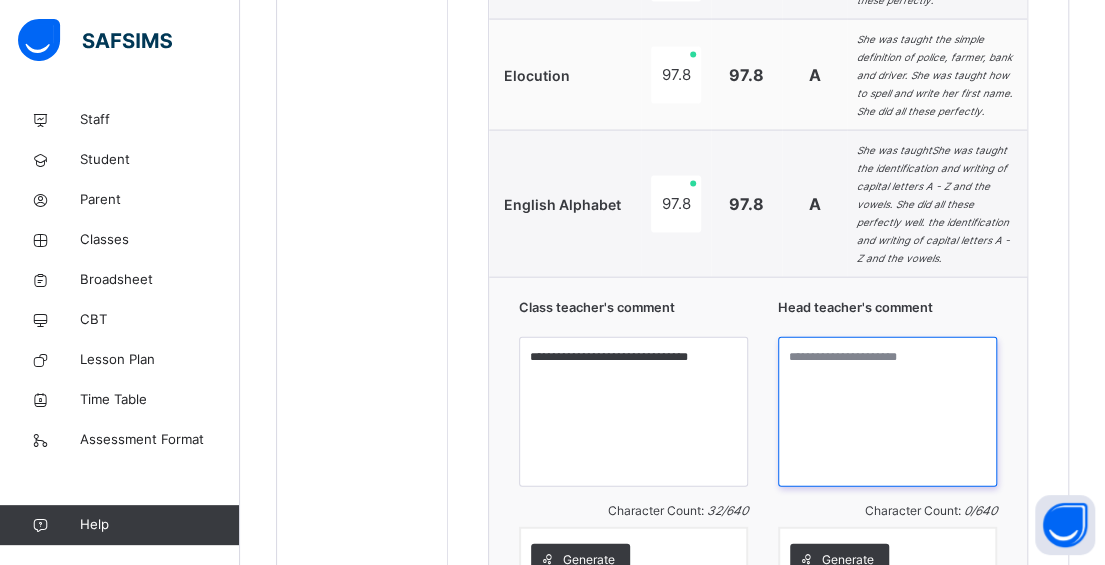 click at bounding box center (887, 412) 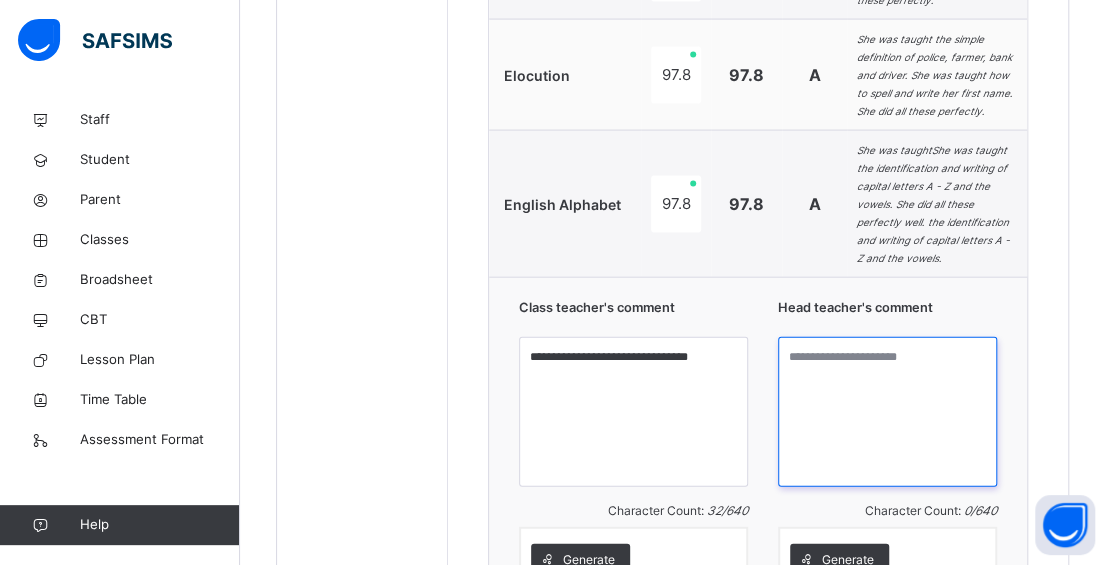 paste on "**********" 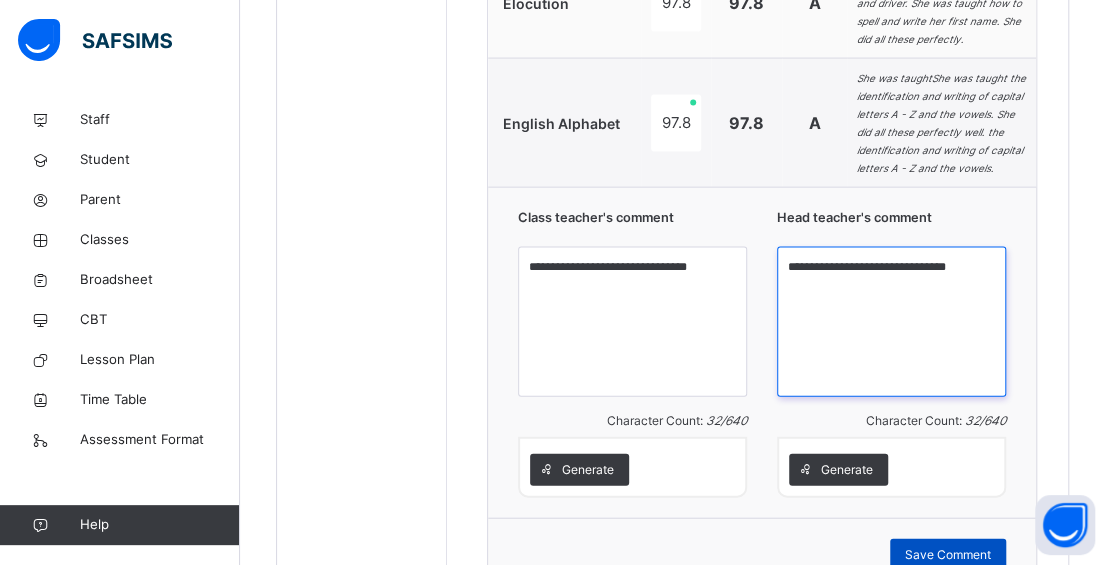 type on "**********" 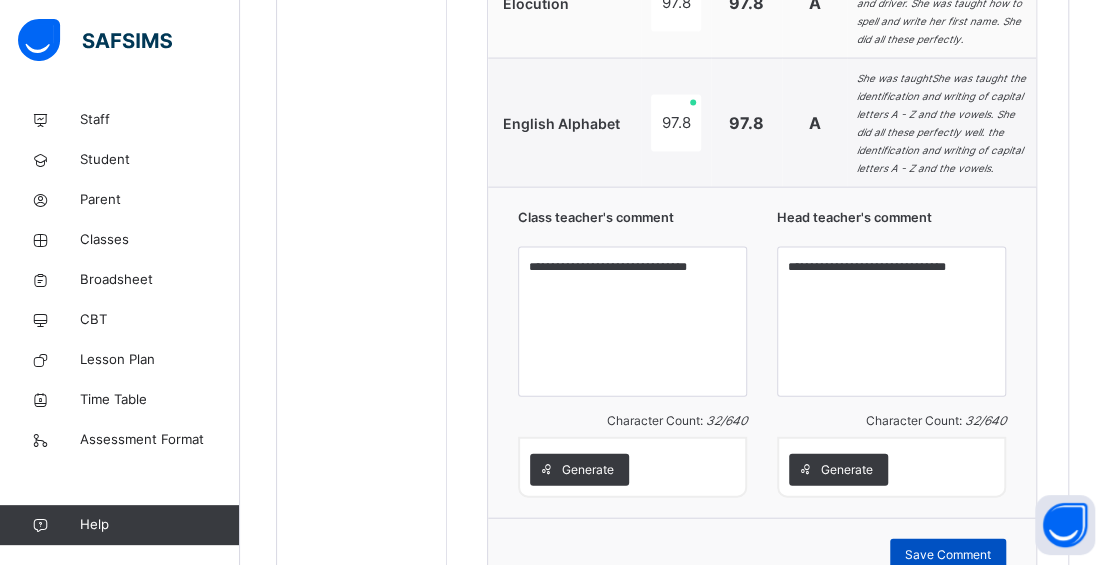 click on "Save Comment" at bounding box center (948, 555) 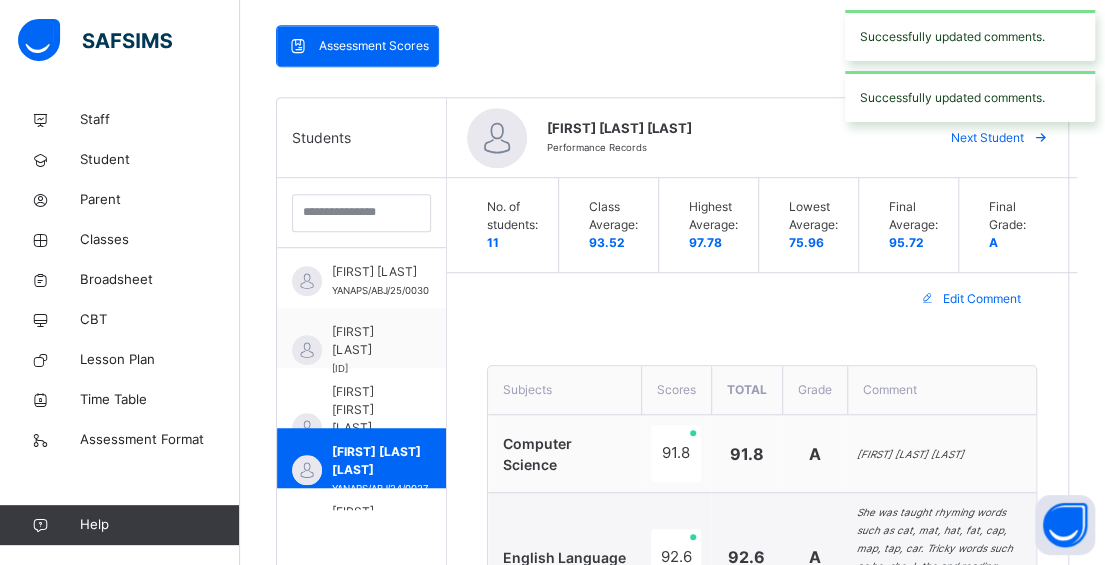 scroll, scrollTop: 416, scrollLeft: 0, axis: vertical 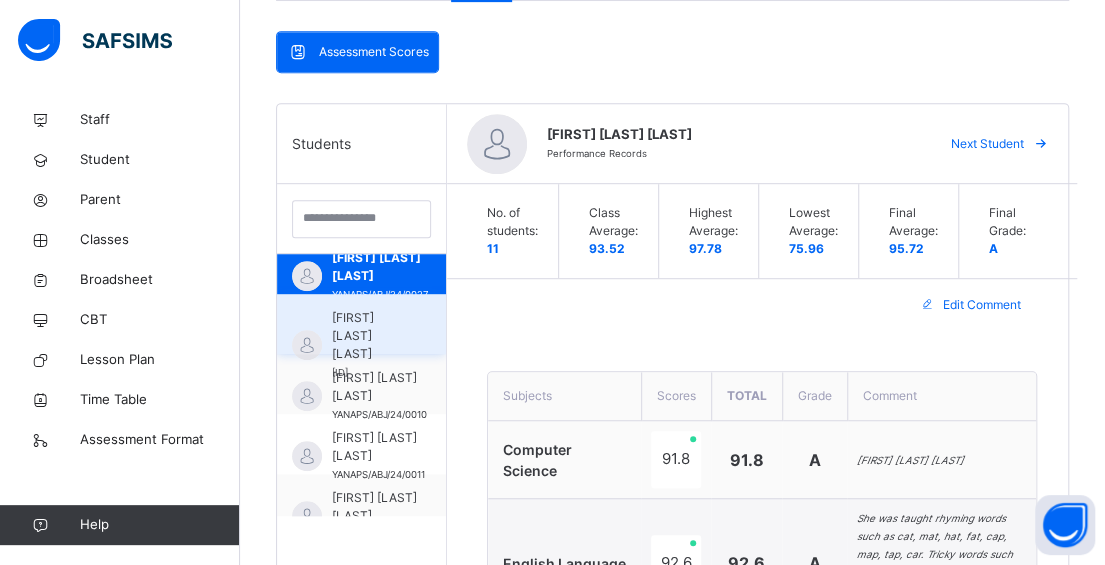 click on "[FIRST] [LAST] [LAST]" at bounding box center [366, 336] 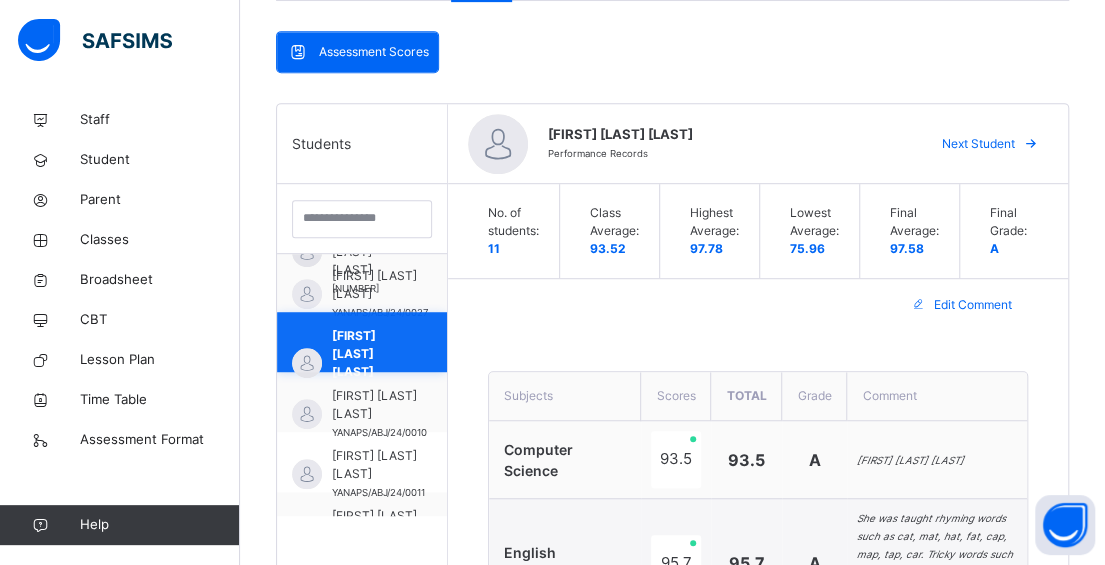 scroll, scrollTop: 200, scrollLeft: 0, axis: vertical 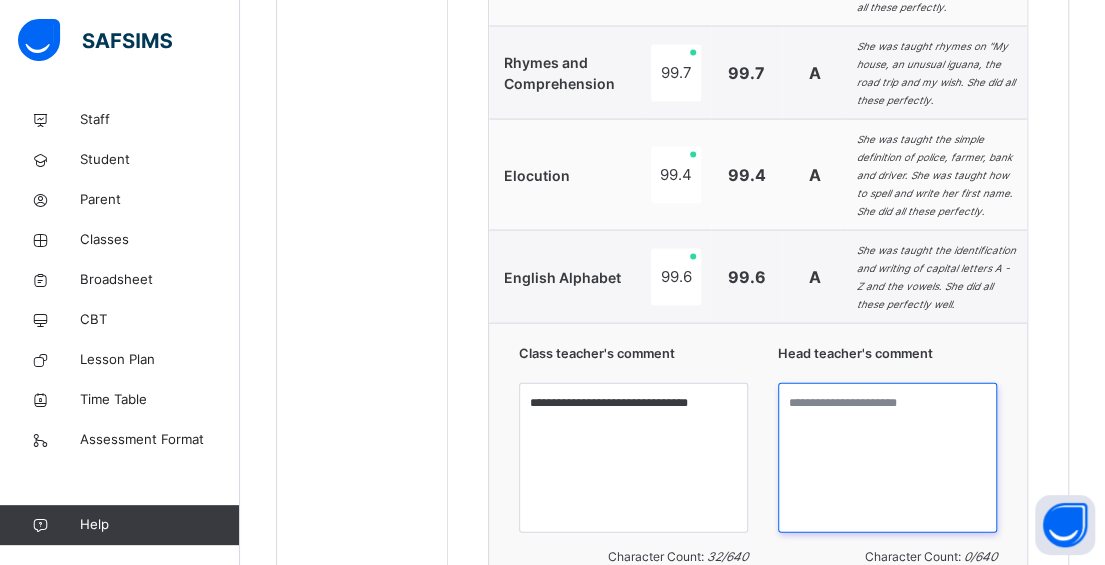 click at bounding box center (887, 458) 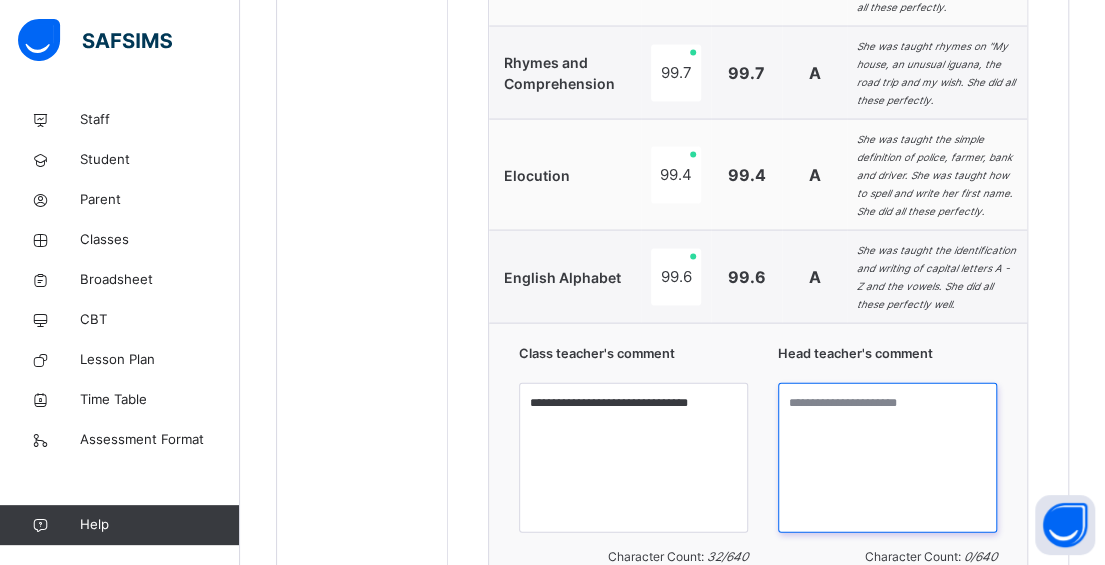 paste on "**********" 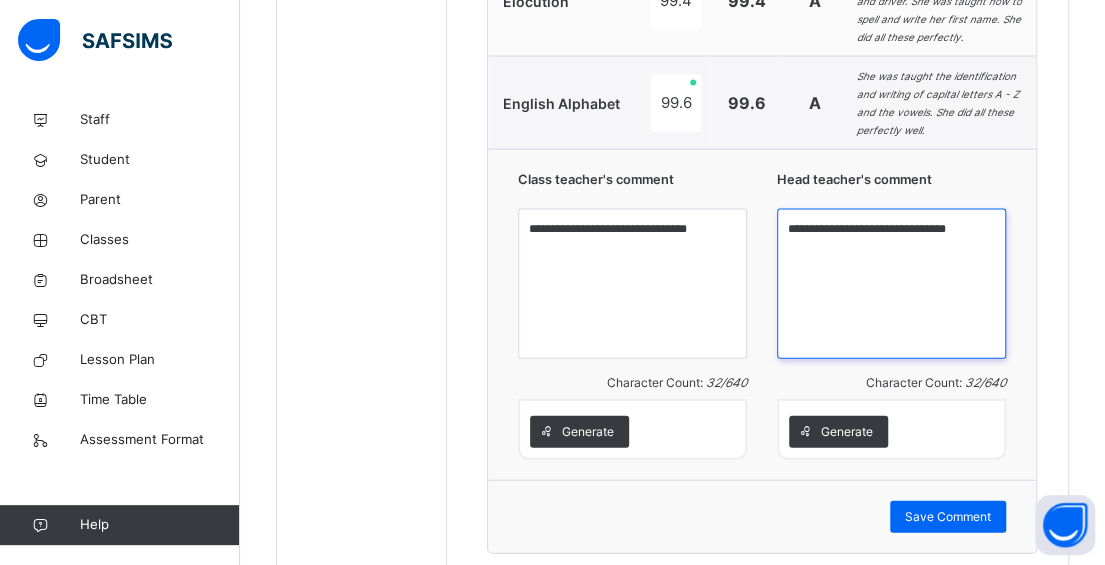 scroll, scrollTop: 1916, scrollLeft: 0, axis: vertical 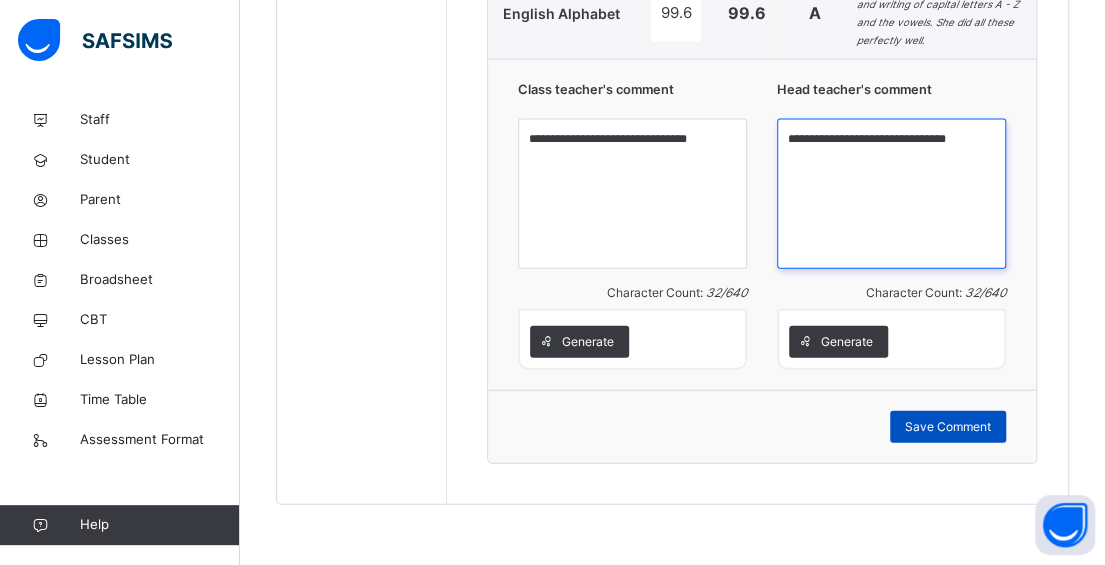 type on "**********" 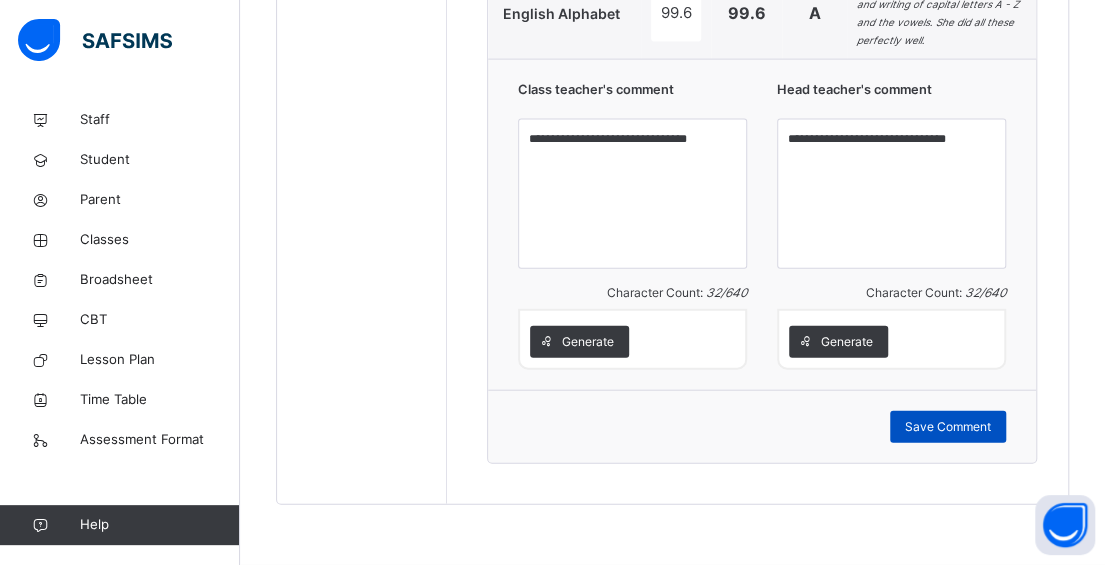 click on "Save Comment" at bounding box center [948, 427] 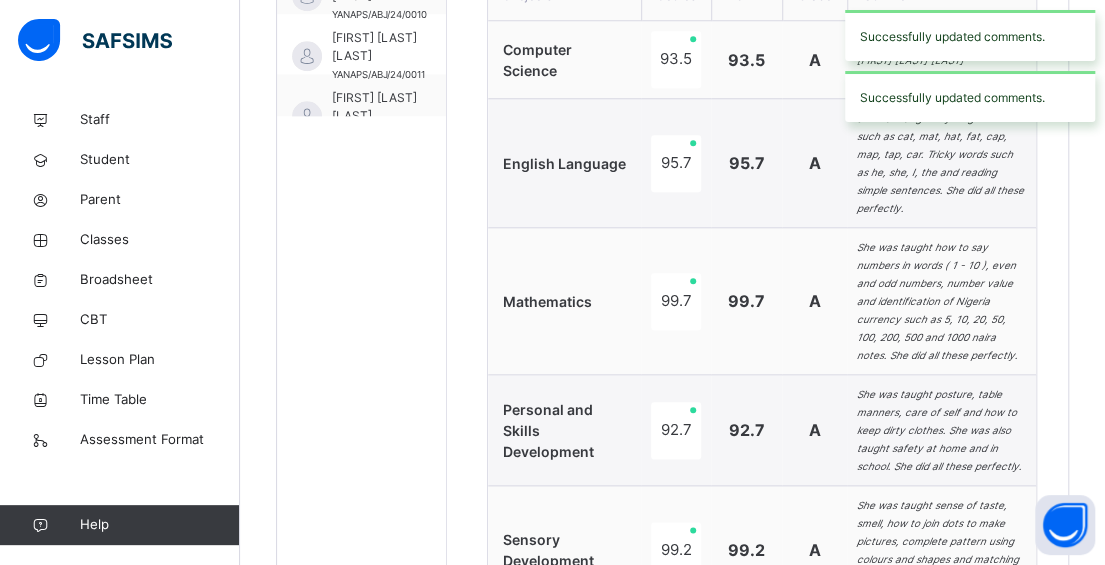 scroll, scrollTop: 516, scrollLeft: 0, axis: vertical 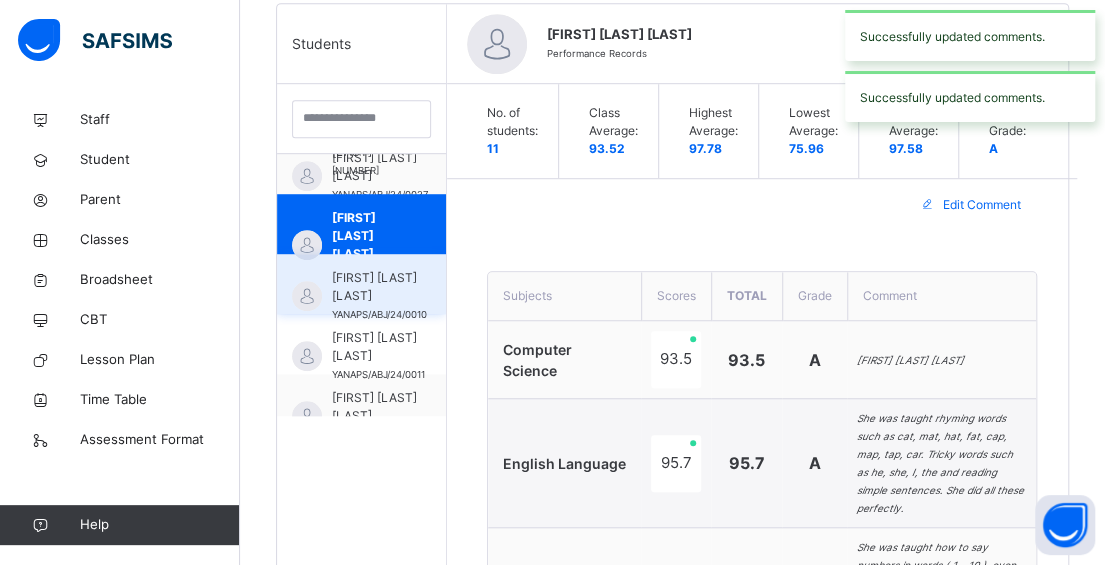 click on "[FIRST] [LAST] [LAST]" at bounding box center [379, 287] 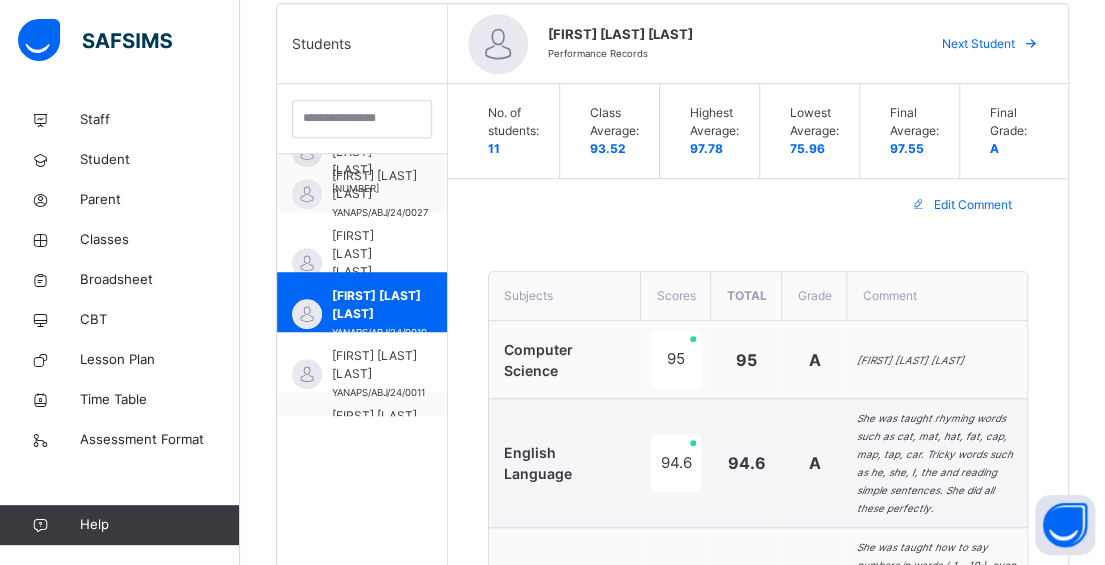 scroll, scrollTop: 200, scrollLeft: 0, axis: vertical 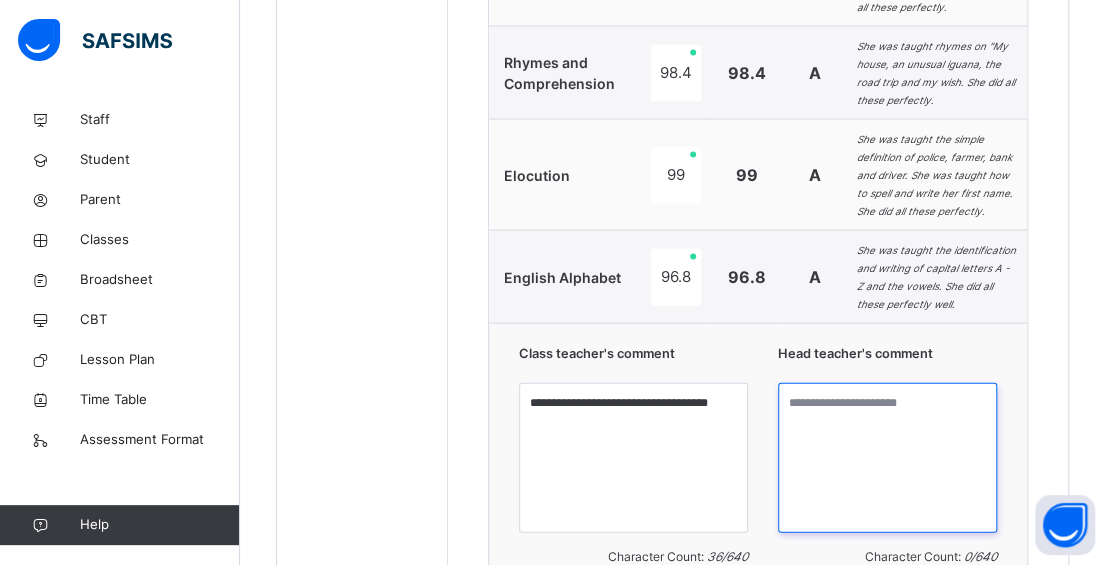 click at bounding box center (887, 458) 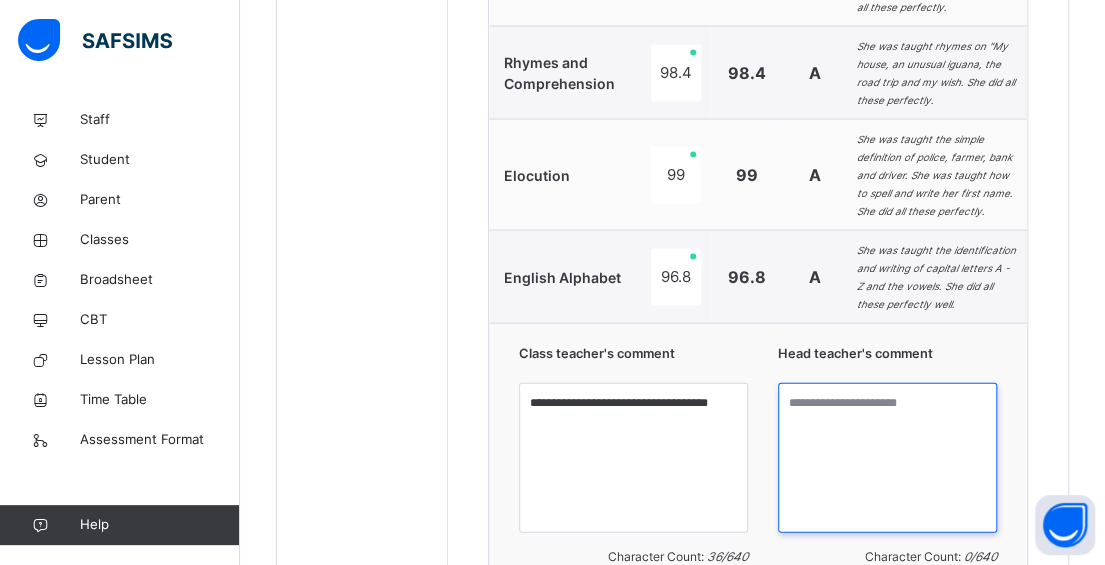 paste on "**********" 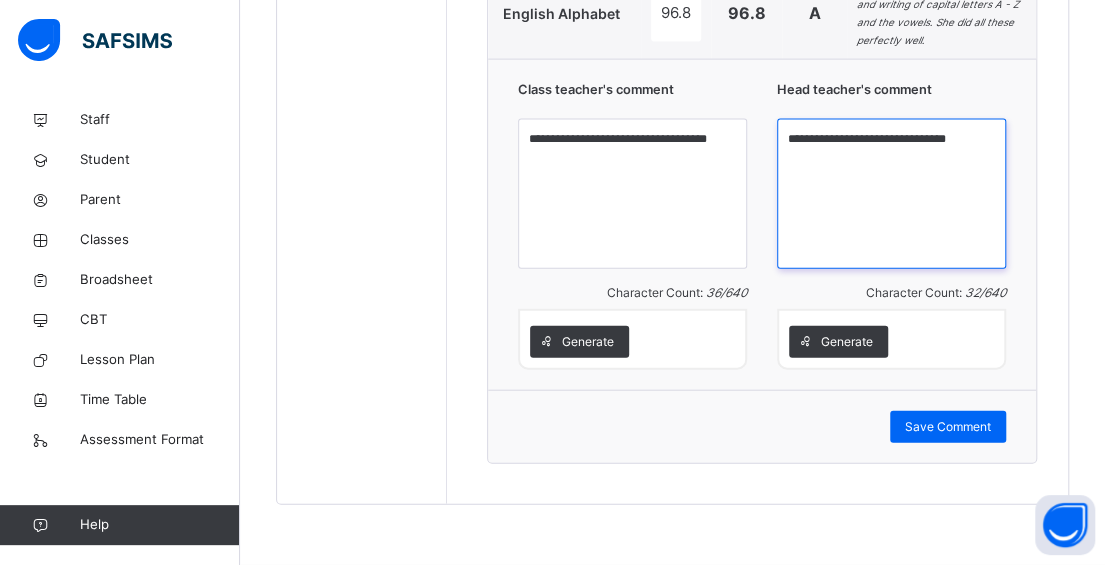 scroll, scrollTop: 1916, scrollLeft: 0, axis: vertical 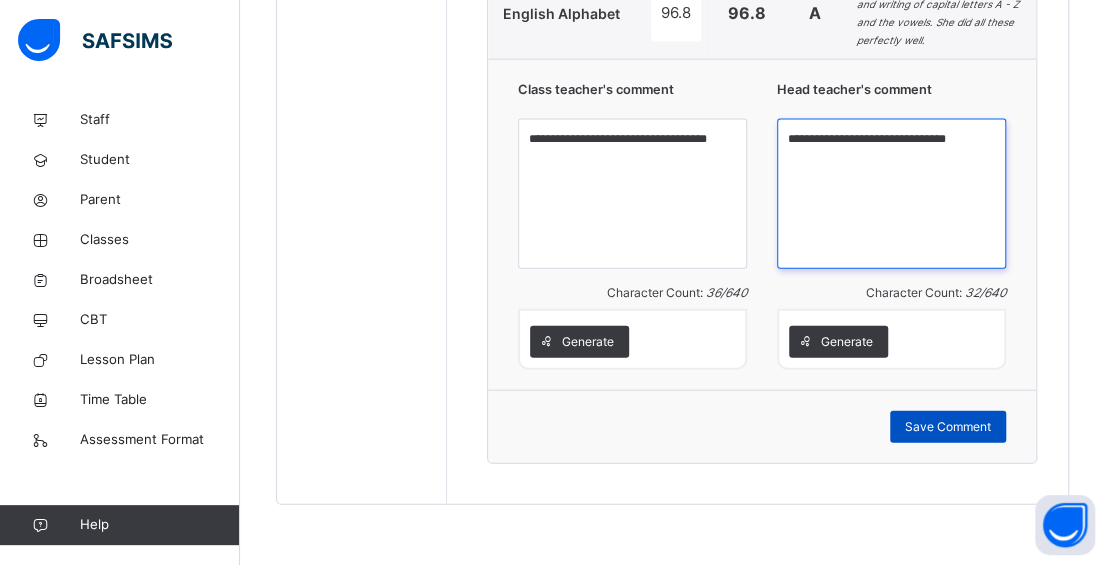 type on "**********" 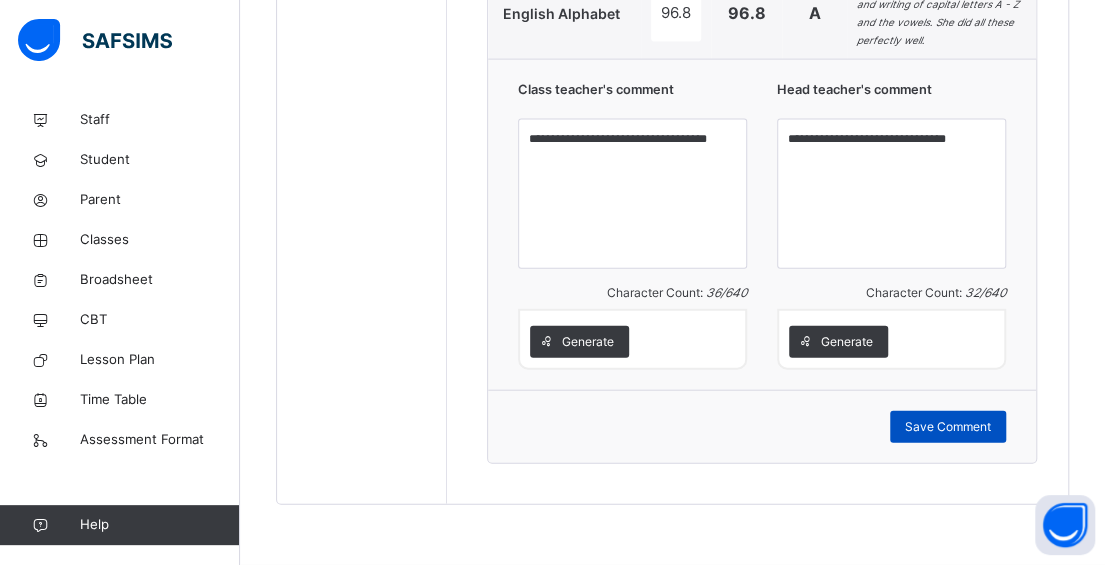 click on "Save Comment" at bounding box center (948, 427) 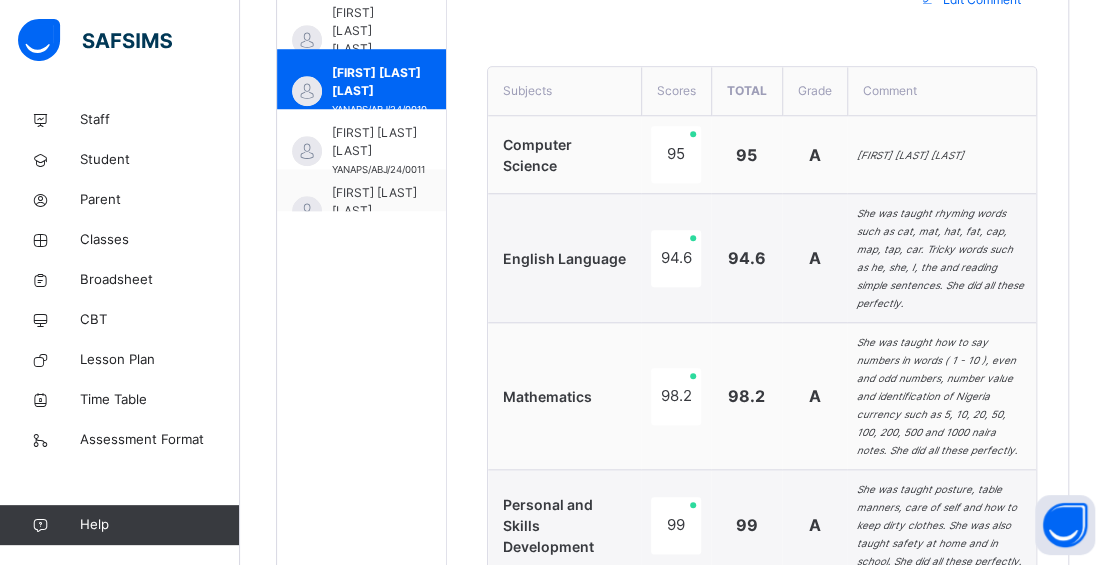 scroll, scrollTop: 516, scrollLeft: 0, axis: vertical 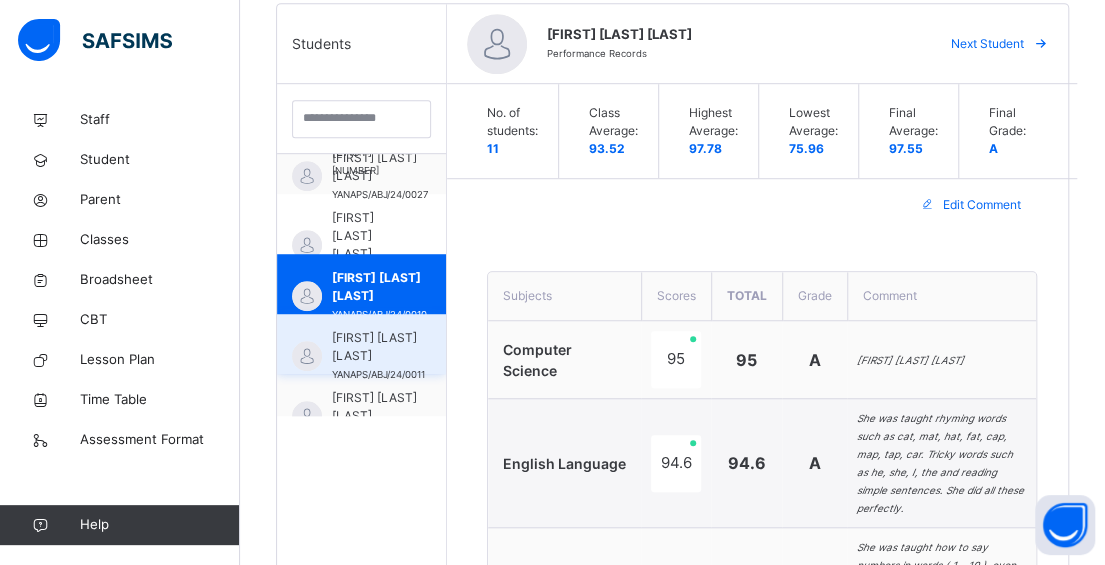 click on "[FIRST] [LAST] [LAST]" at bounding box center [378, 347] 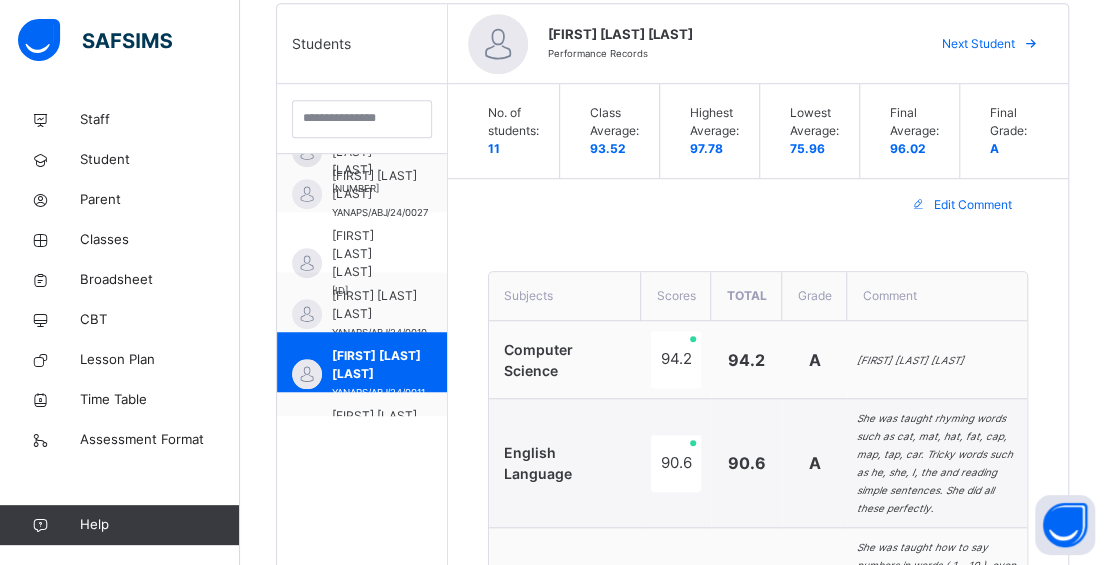 scroll, scrollTop: 200, scrollLeft: 0, axis: vertical 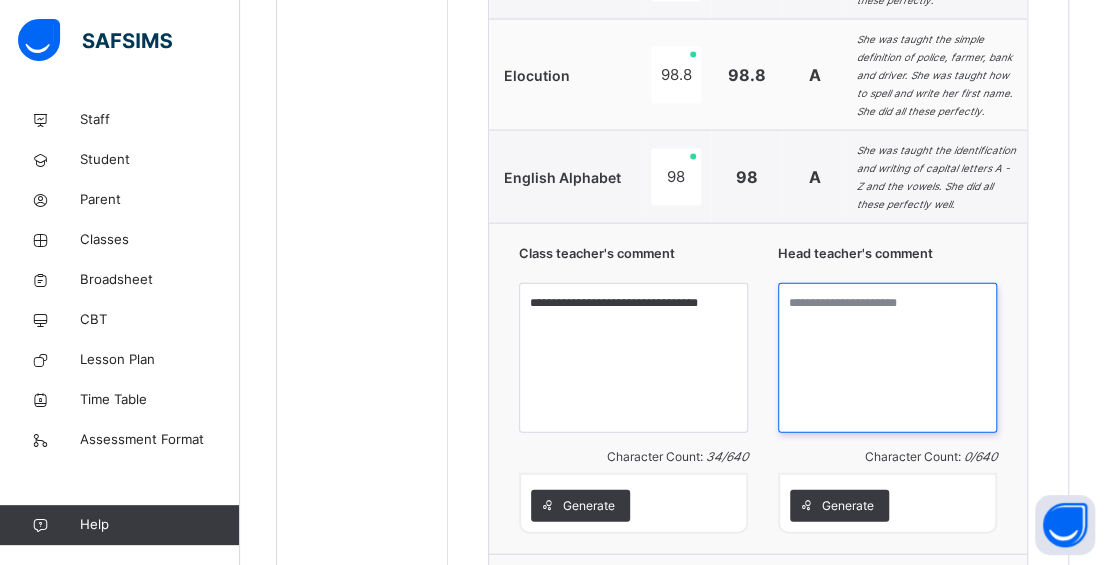click at bounding box center (887, 358) 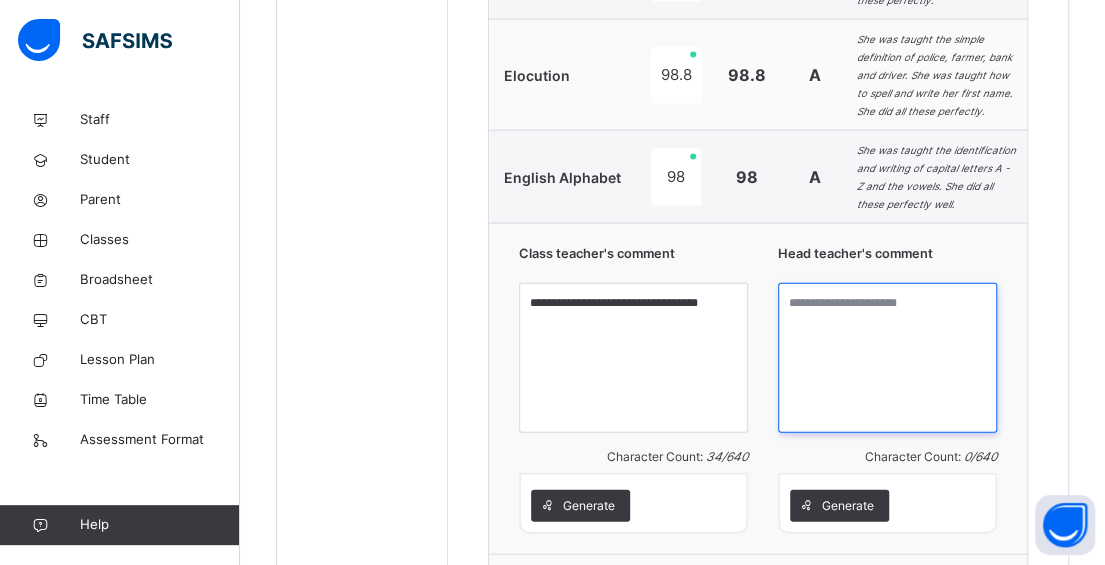 paste on "**********" 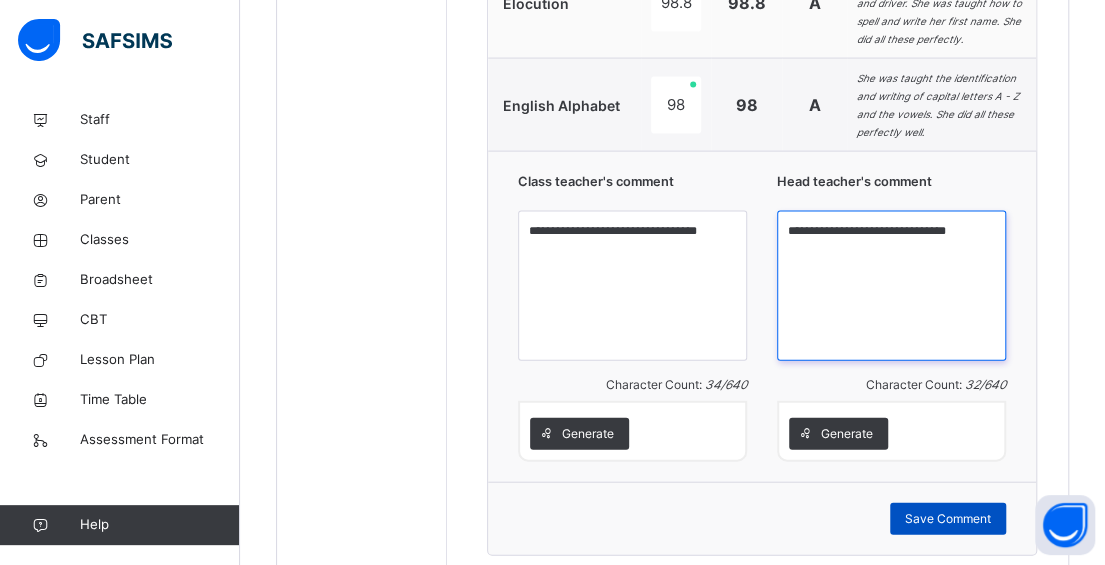 type on "**********" 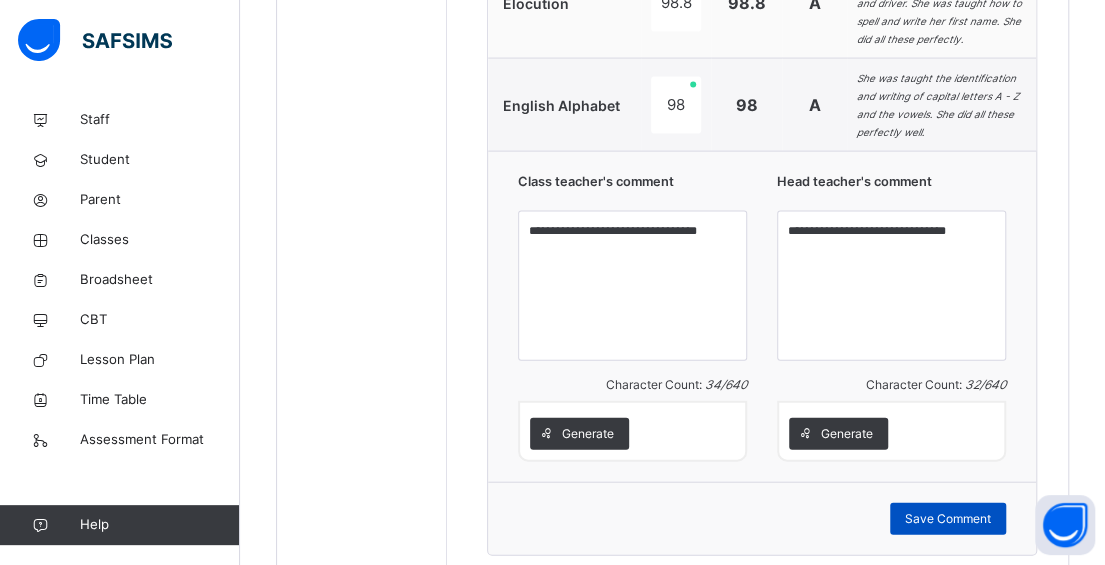 click on "Save Comment" at bounding box center [948, 519] 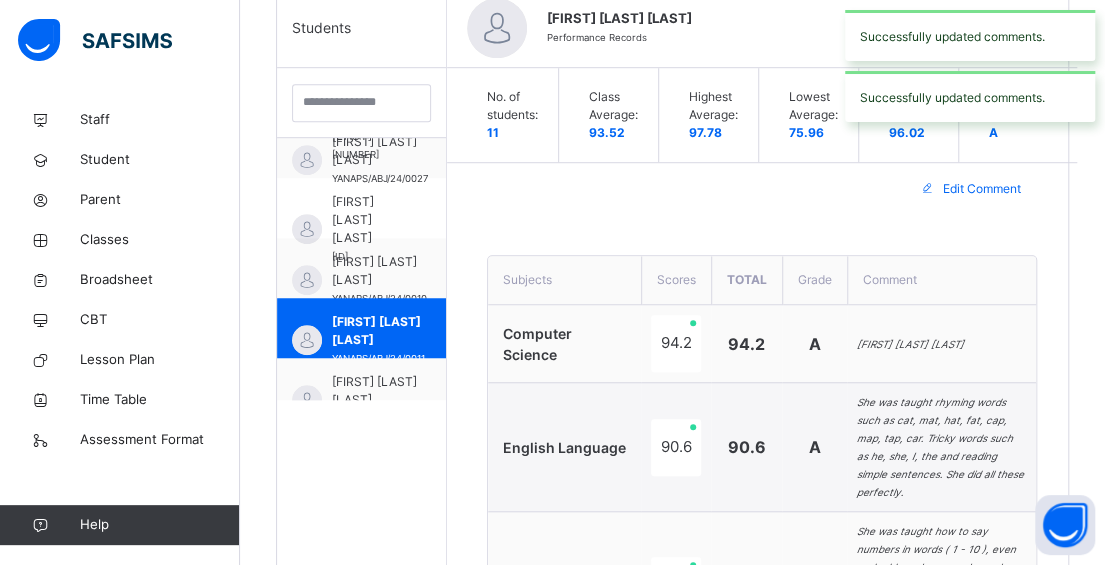 scroll, scrollTop: 416, scrollLeft: 0, axis: vertical 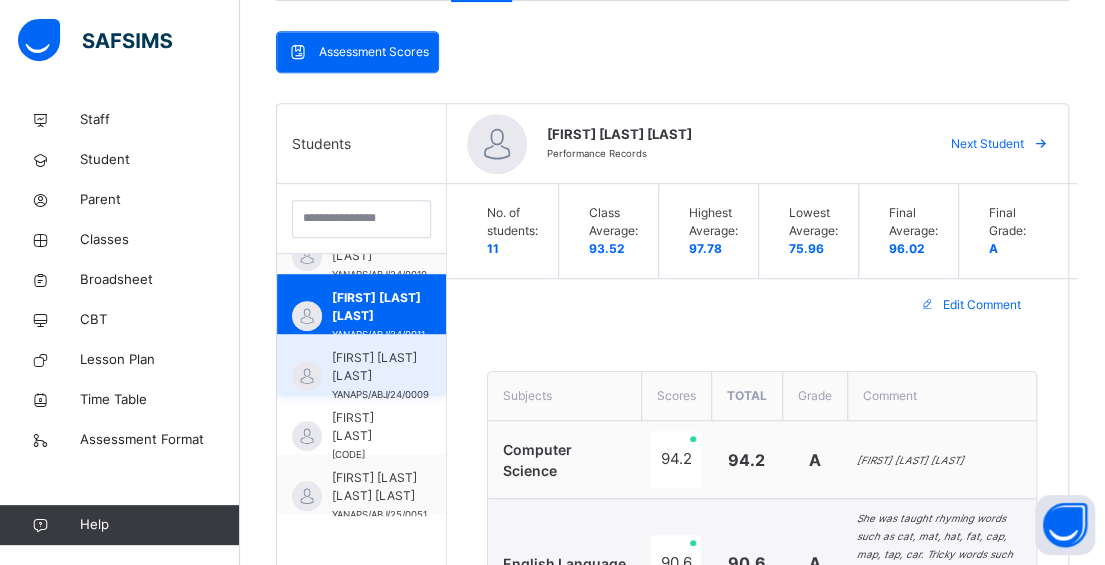 click on "[FIRST] [LAST] [LAST]" at bounding box center (380, 367) 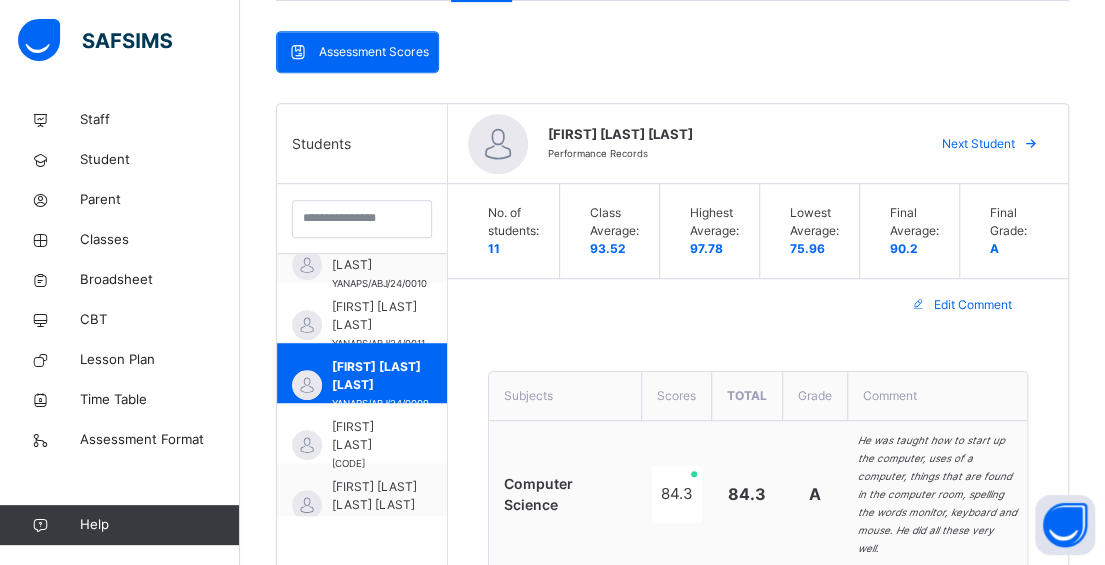 scroll, scrollTop: 340, scrollLeft: 0, axis: vertical 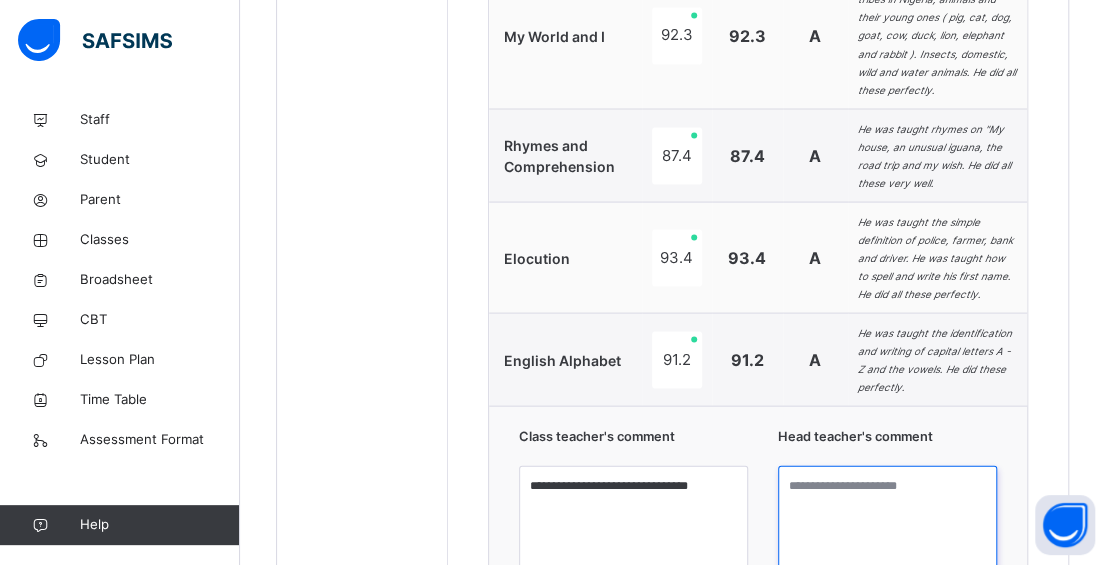 click at bounding box center (887, 540) 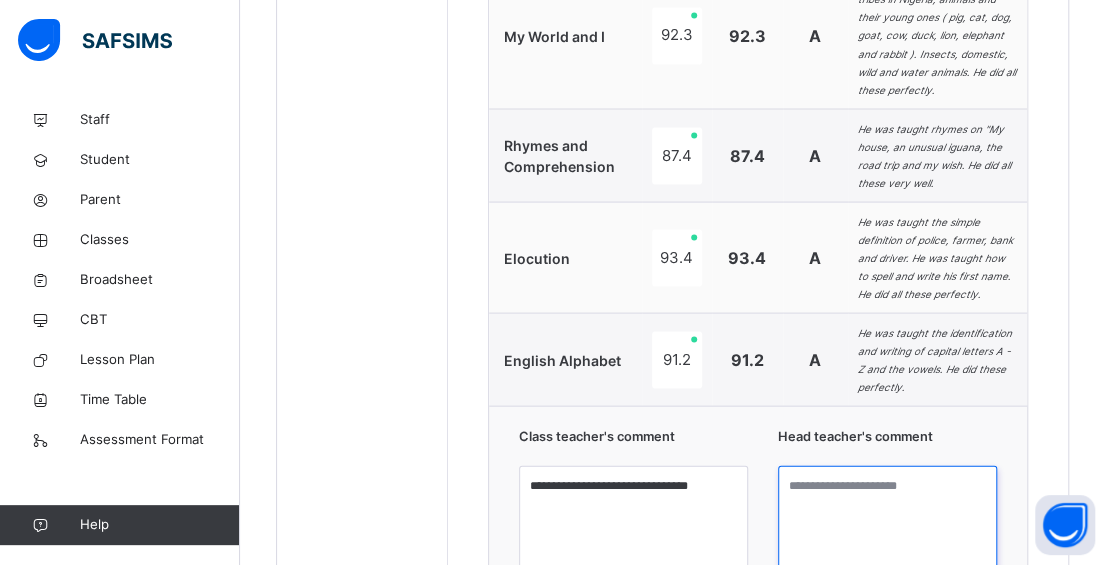 paste on "**********" 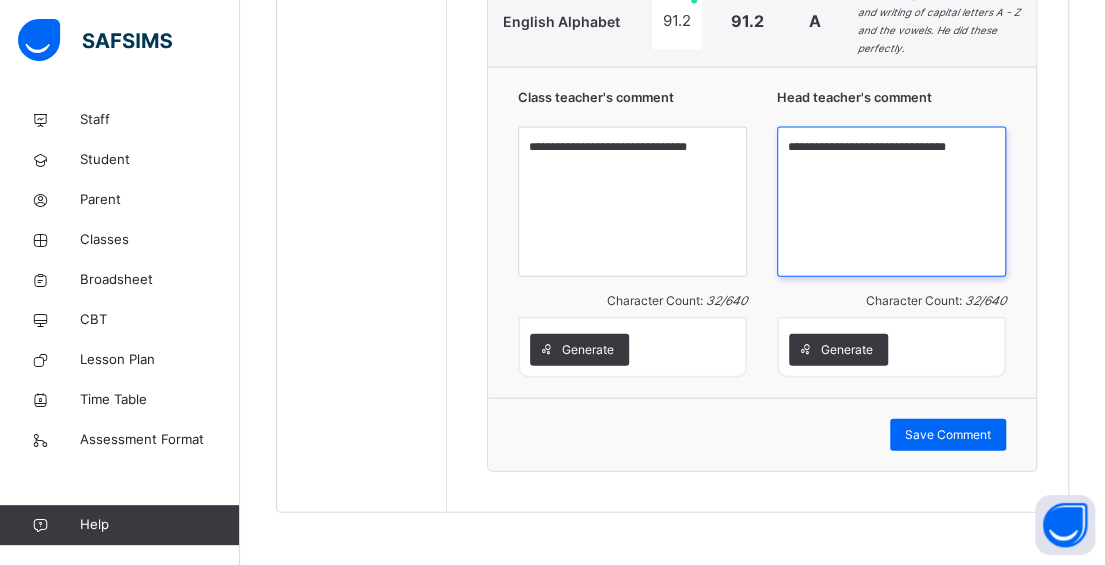 scroll, scrollTop: 1882, scrollLeft: 0, axis: vertical 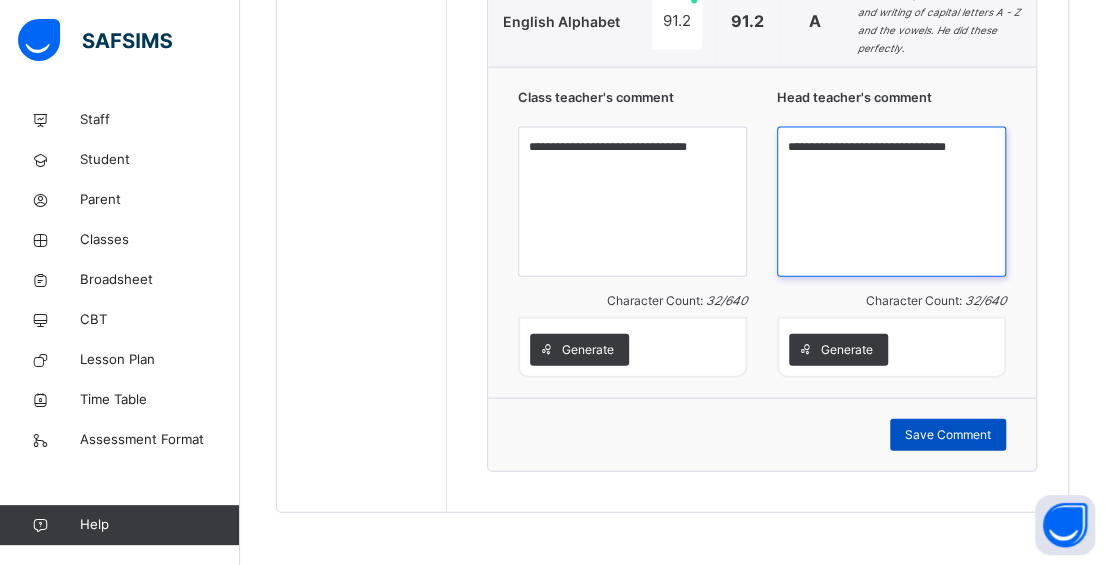 type on "**********" 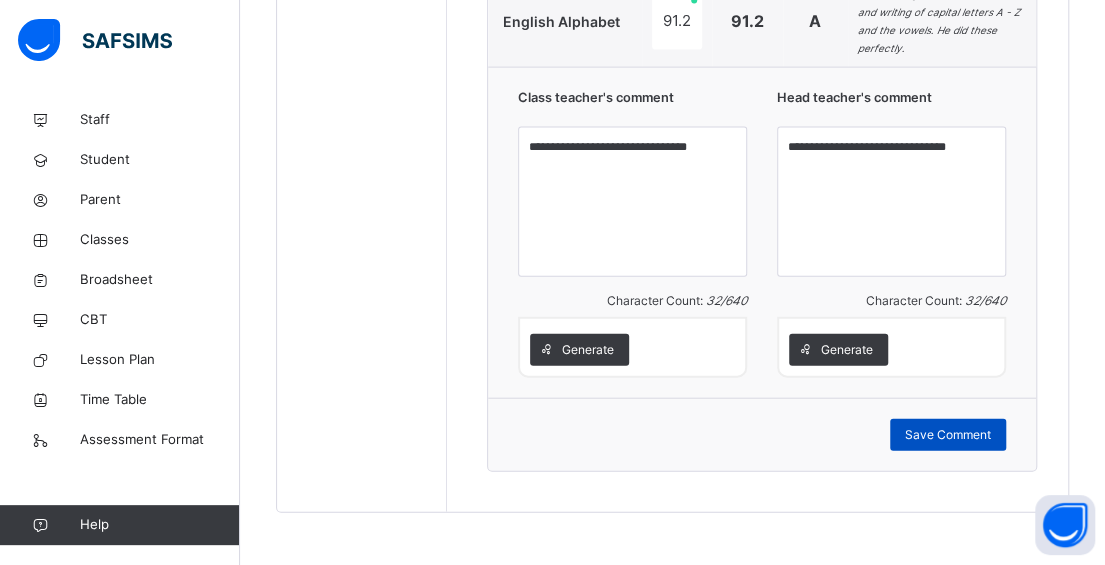 click on "Save Comment" at bounding box center [948, 435] 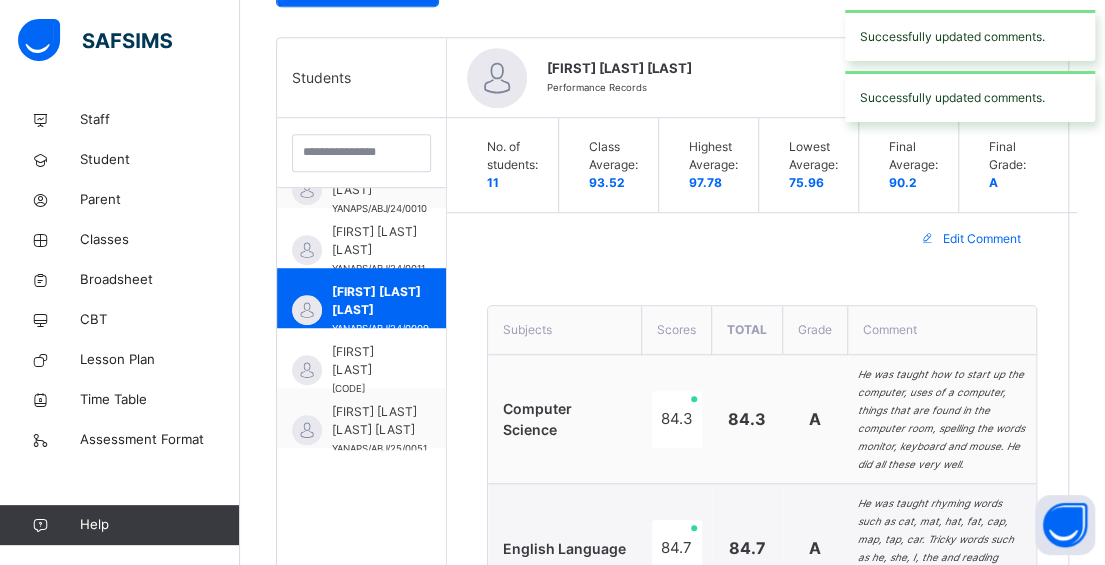 scroll, scrollTop: 382, scrollLeft: 0, axis: vertical 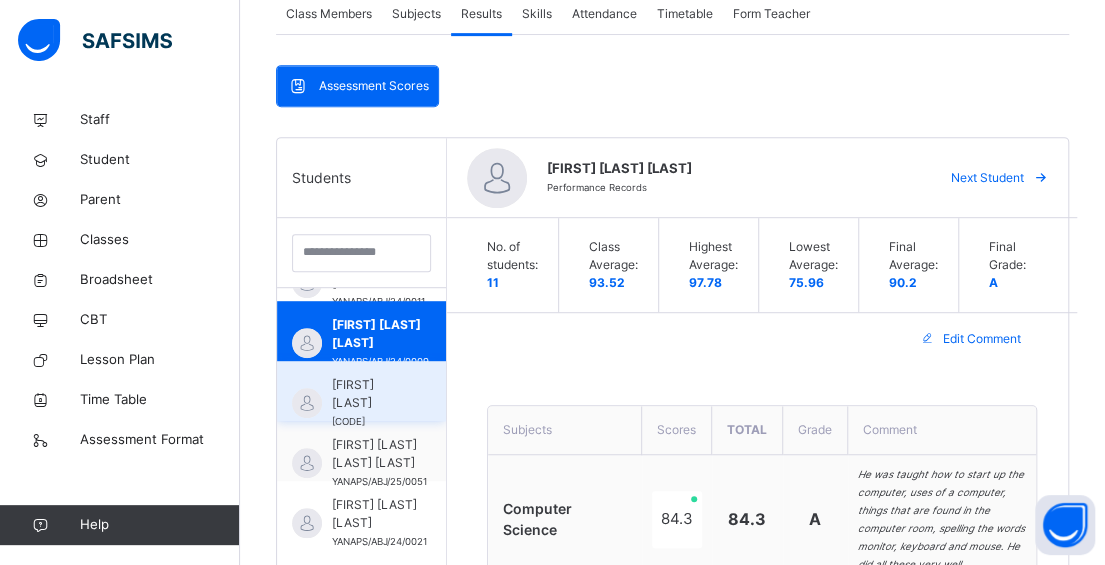 click on "[FIRST] [LAST] [CODE]" at bounding box center [366, 403] 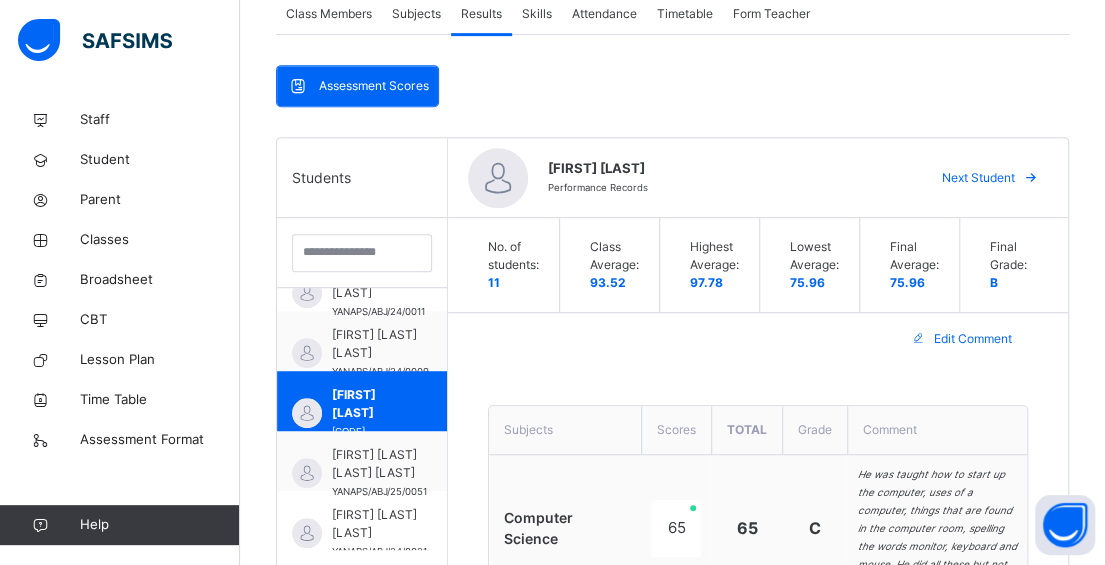 scroll, scrollTop: 440, scrollLeft: 0, axis: vertical 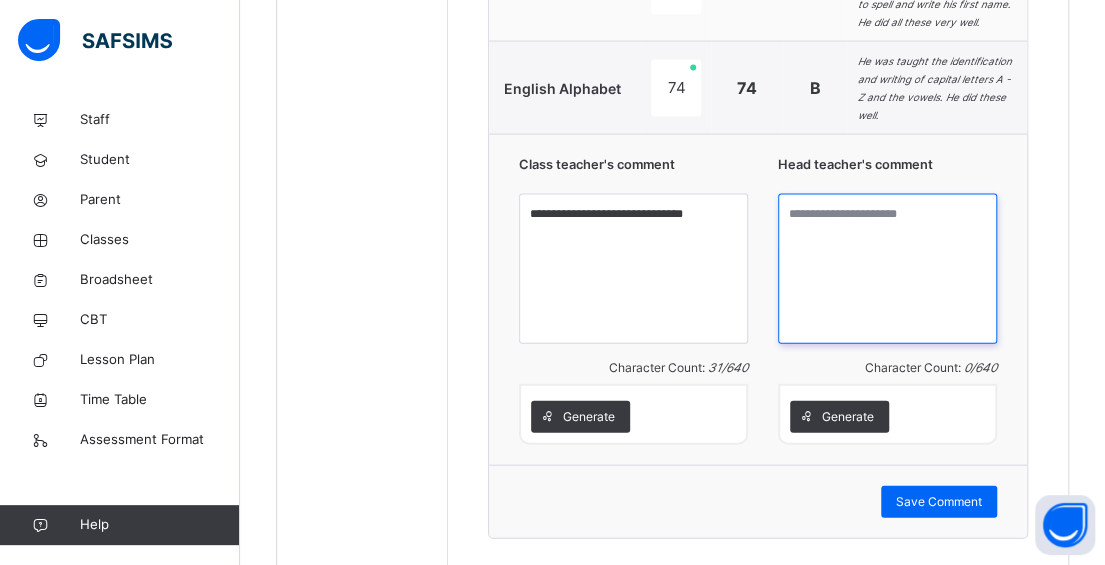 click at bounding box center (887, 269) 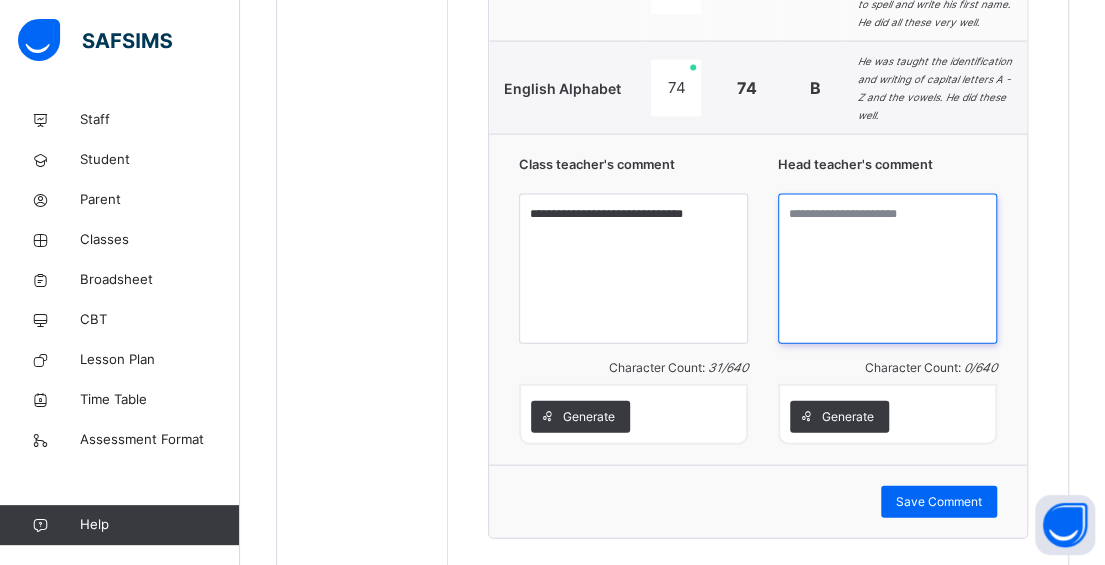 paste on "**********" 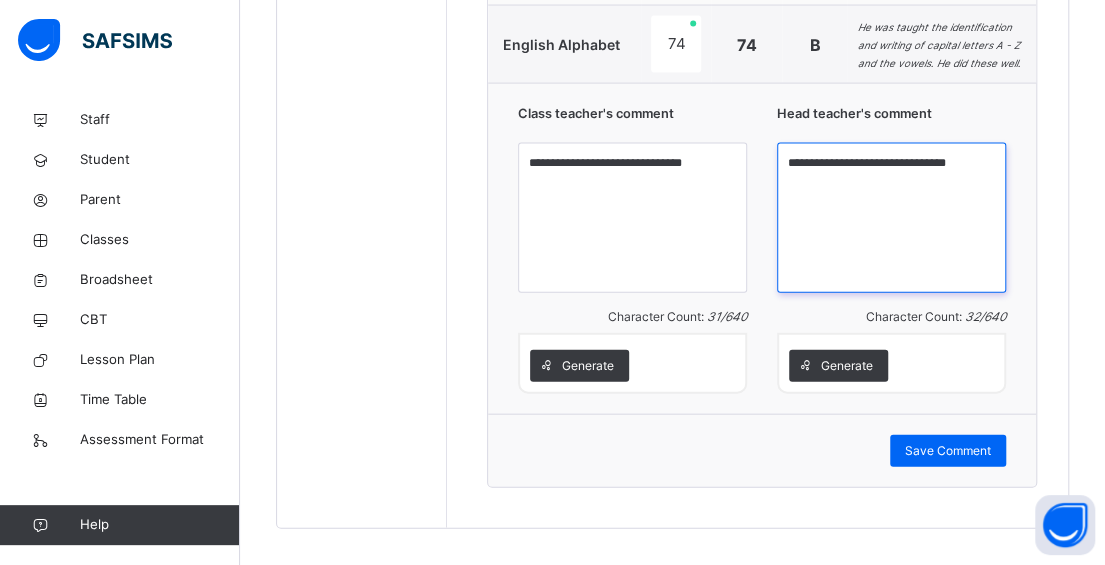 drag, startPoint x: 862, startPoint y: 258, endPoint x: 804, endPoint y: 258, distance: 58 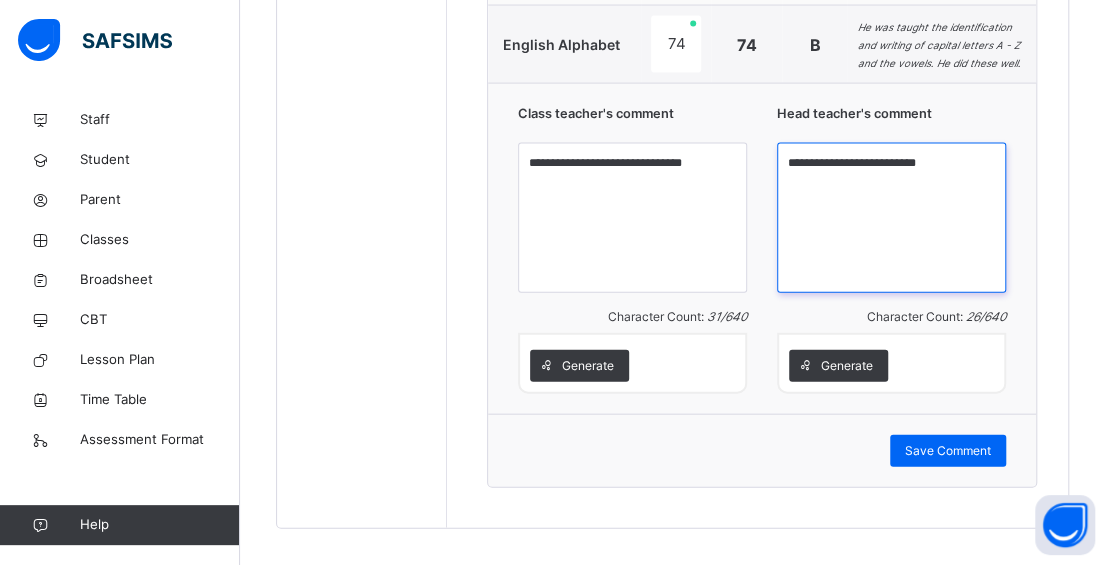 click on "**********" at bounding box center [891, 218] 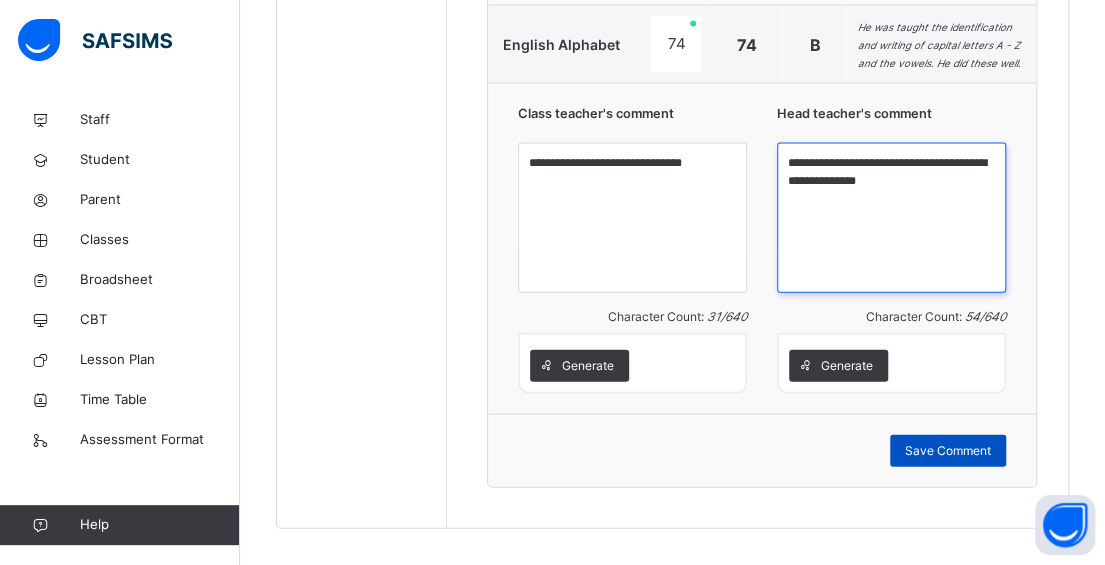 type on "**********" 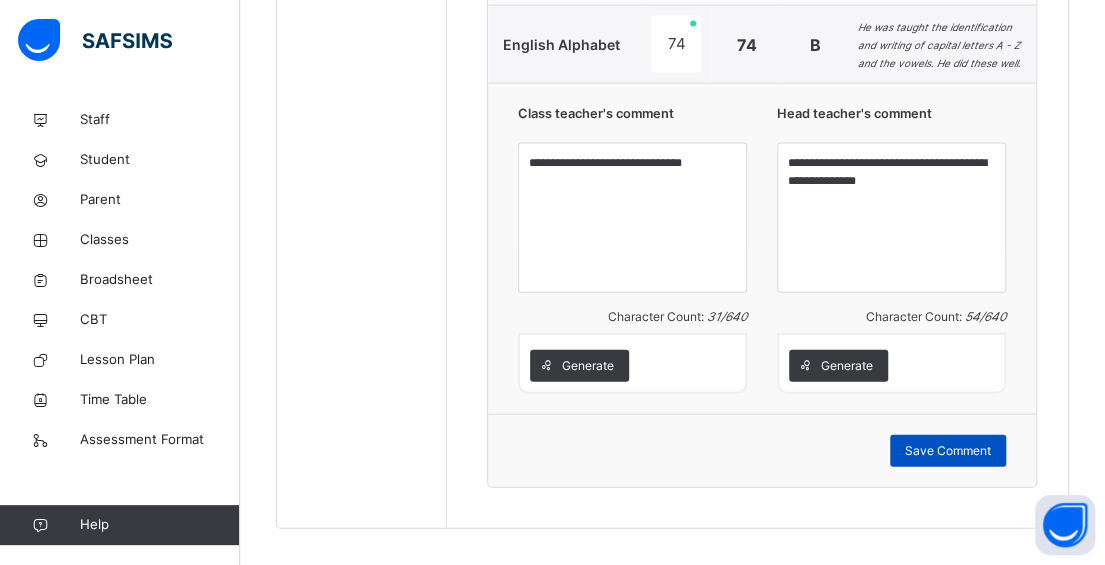 click on "Save Comment" at bounding box center (948, 451) 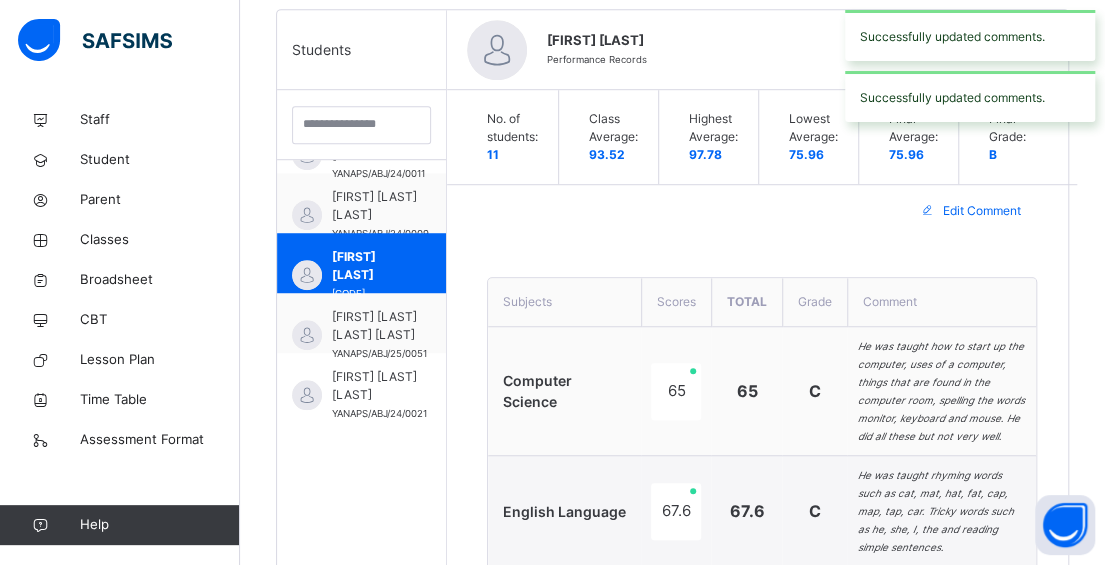 scroll, scrollTop: 582, scrollLeft: 0, axis: vertical 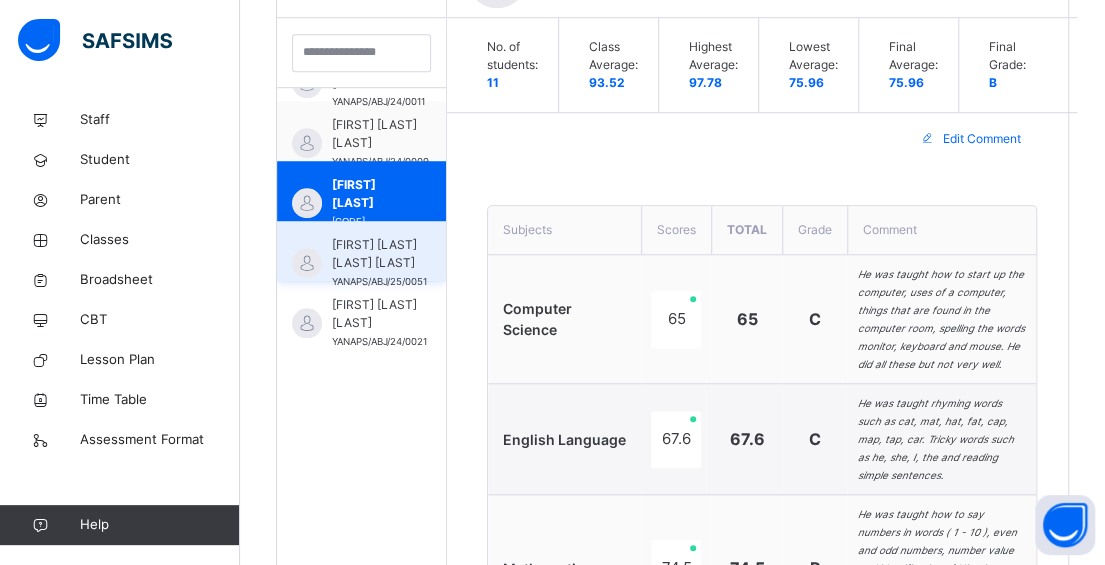 click on "[FIRST] [LAST] [LAST] [LAST]" at bounding box center (379, 254) 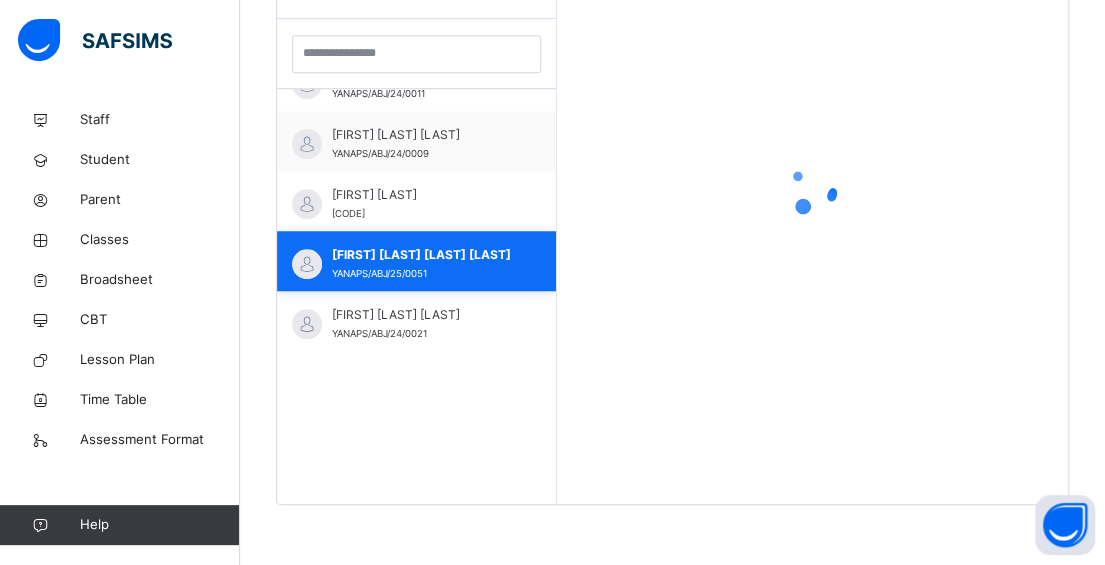 scroll, scrollTop: 579, scrollLeft: 0, axis: vertical 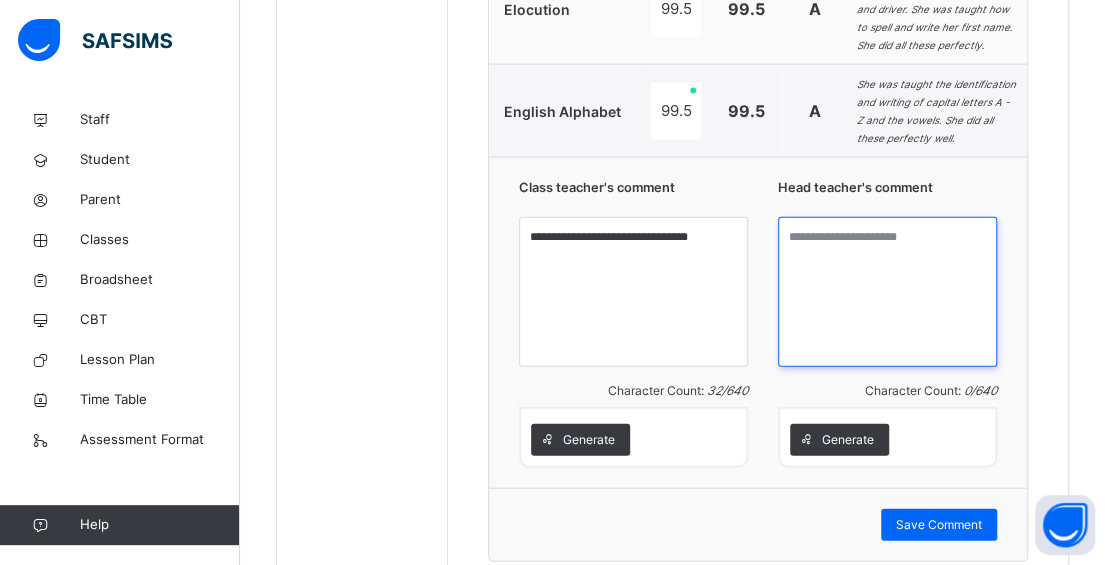 click at bounding box center [887, 292] 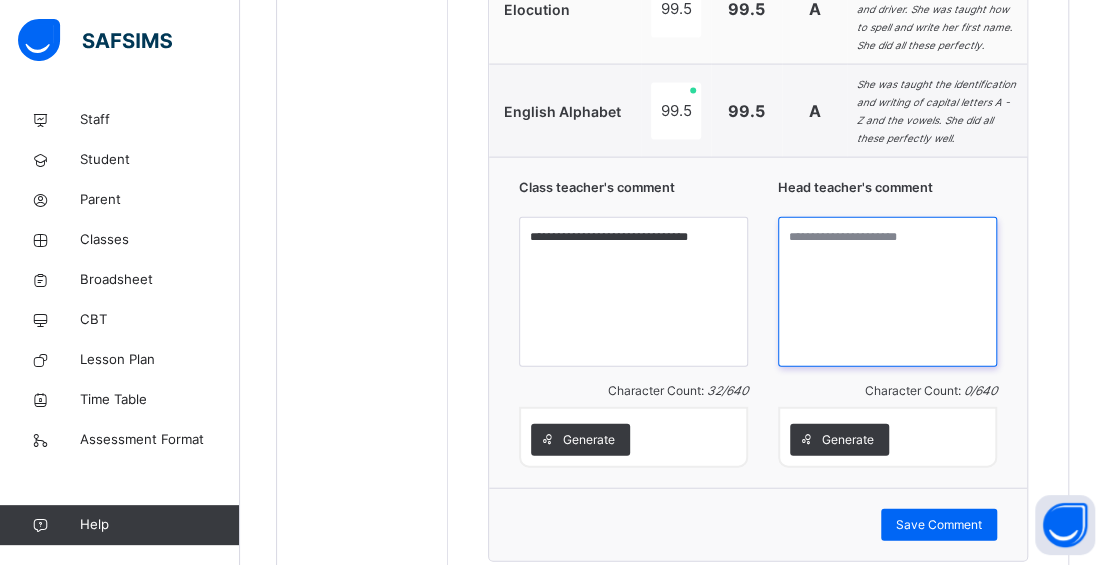 paste on "**********" 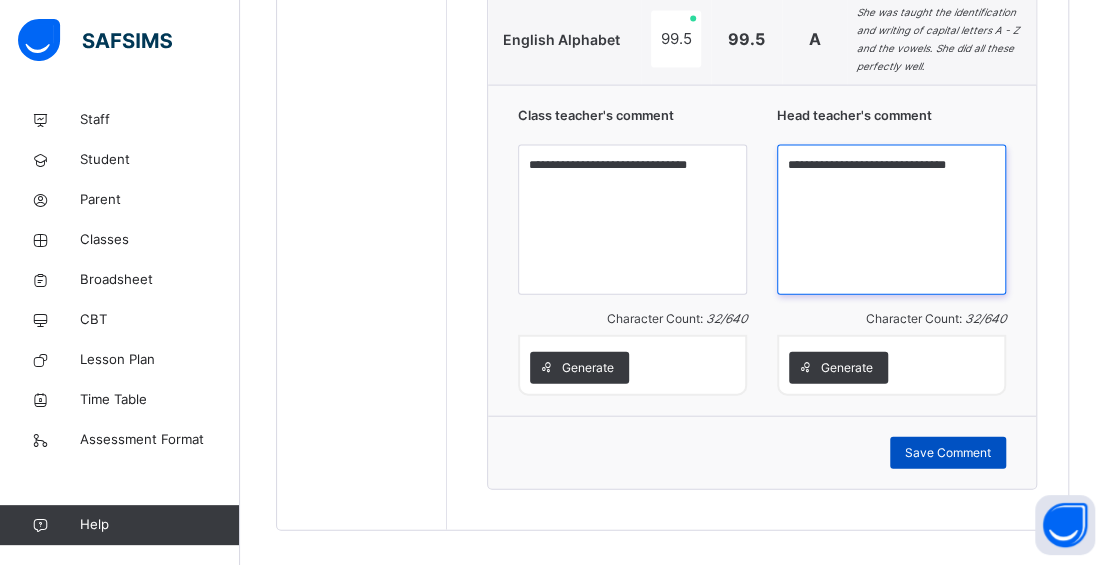 type on "**********" 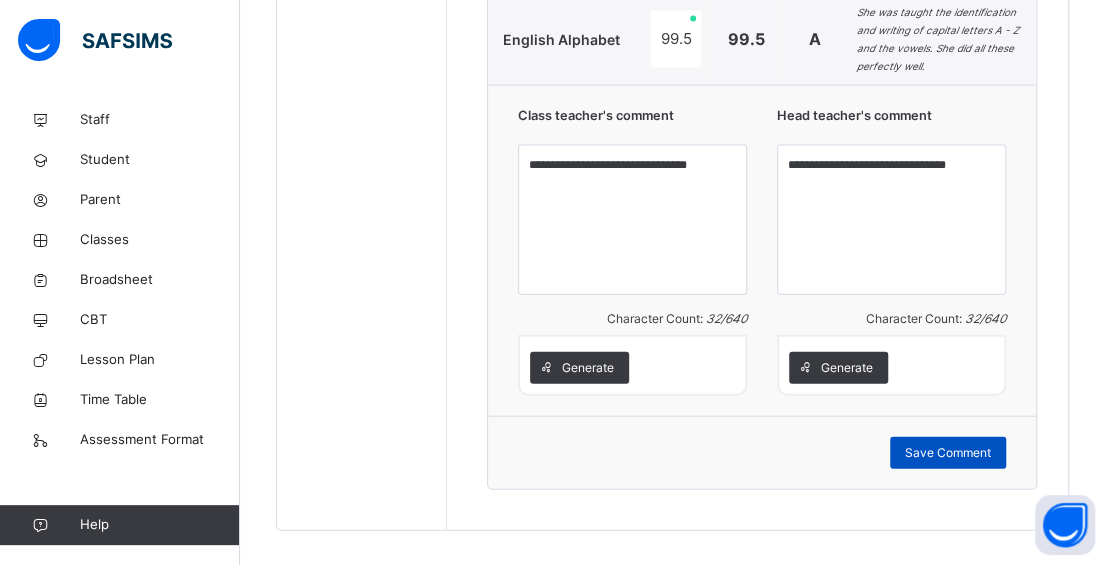 click on "Save Comment" at bounding box center (948, 453) 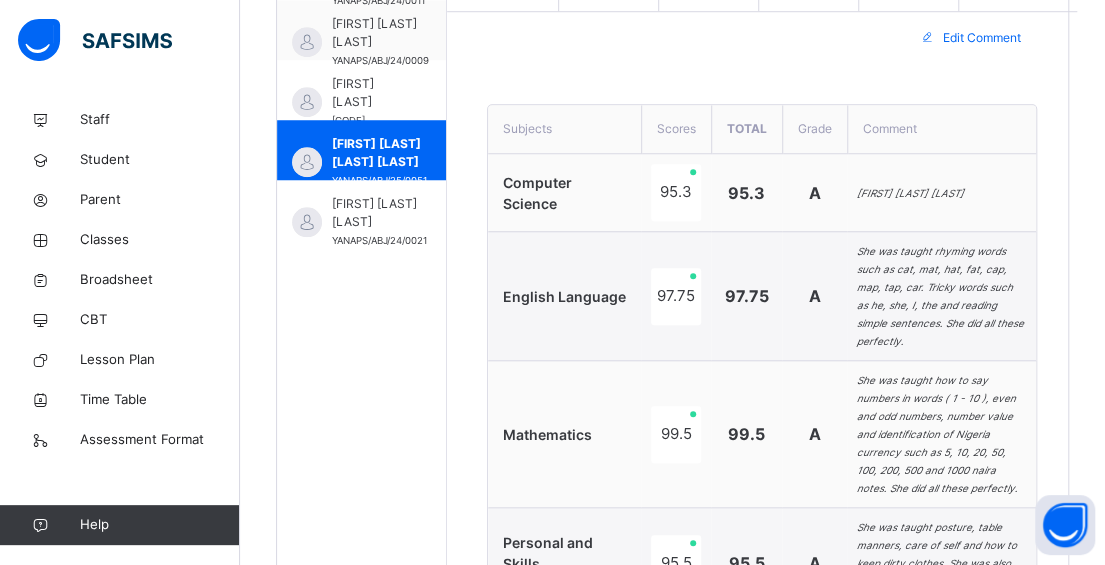 scroll, scrollTop: 682, scrollLeft: 0, axis: vertical 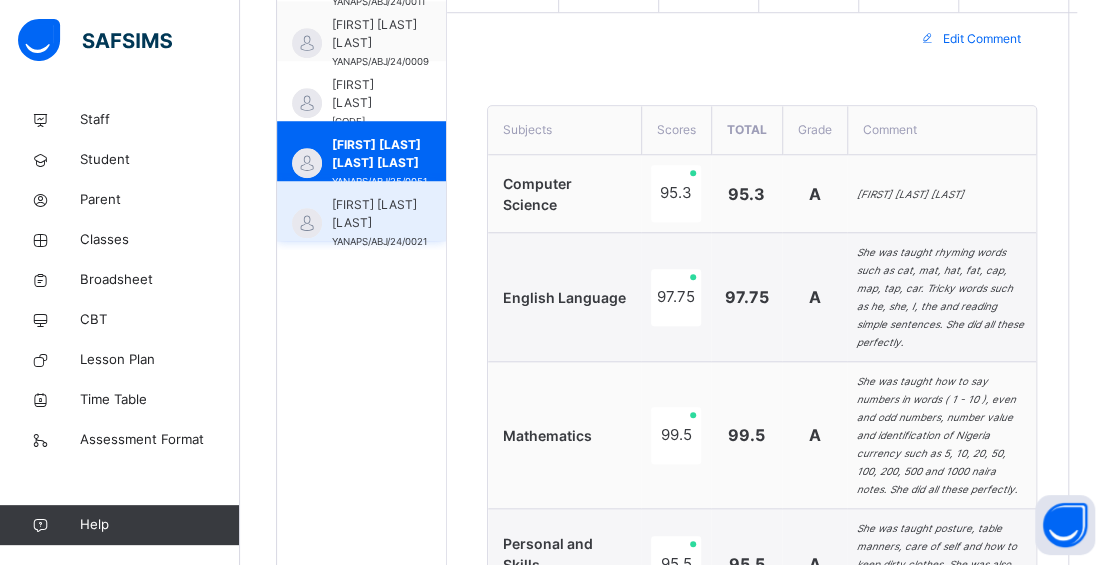 click on "[FIRST] [LAST] [LAST]" at bounding box center [379, 214] 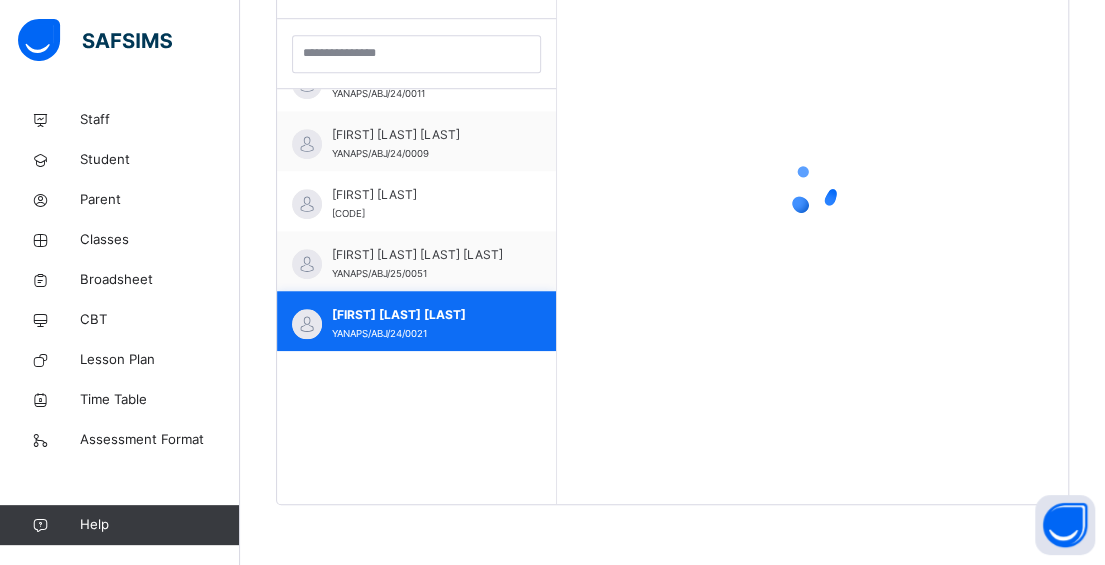 scroll, scrollTop: 406, scrollLeft: 0, axis: vertical 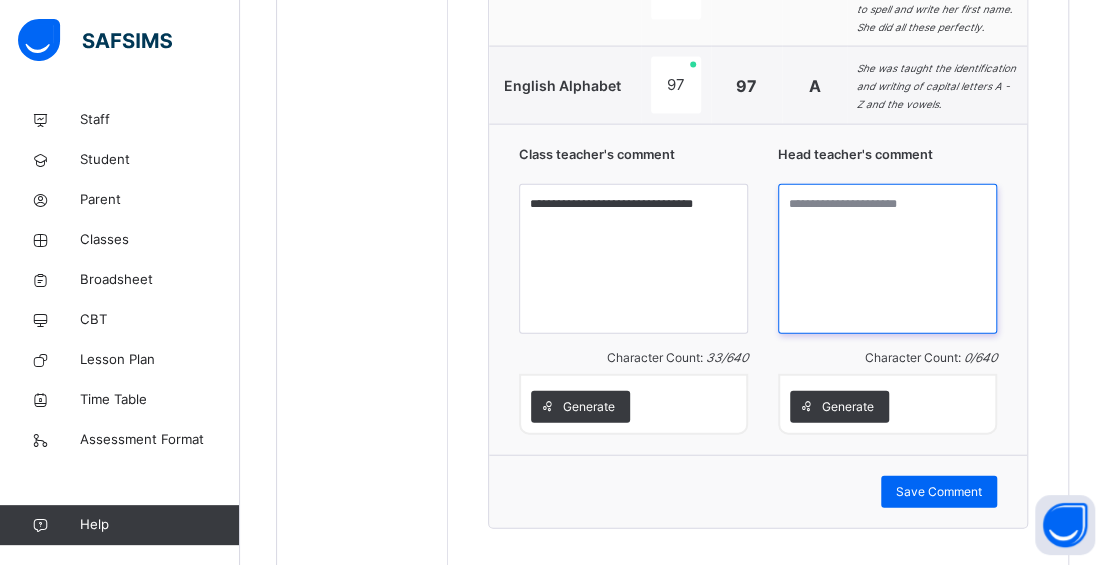click at bounding box center (887, 259) 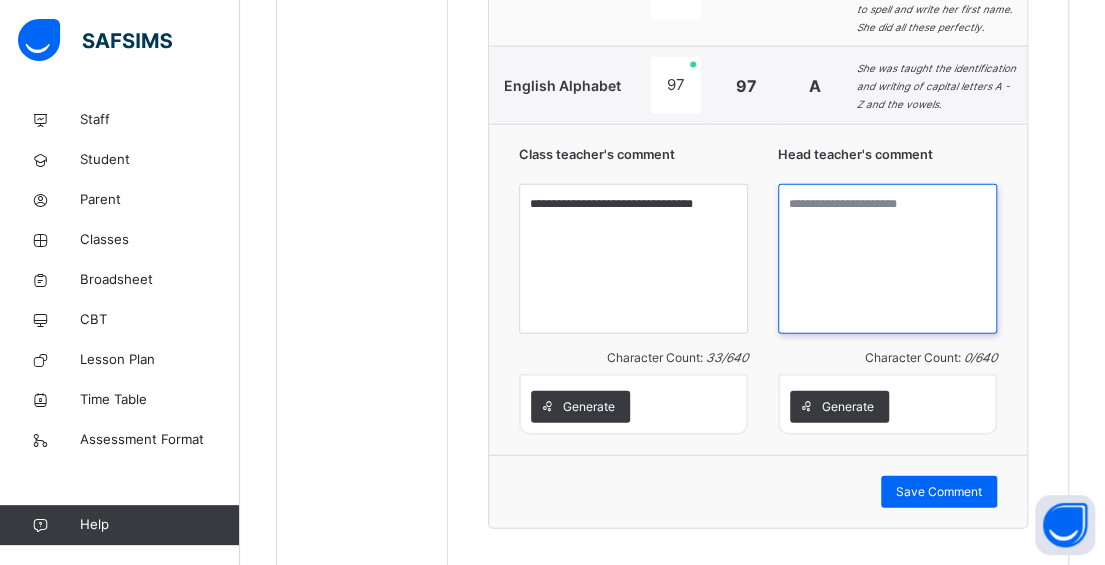 paste on "**********" 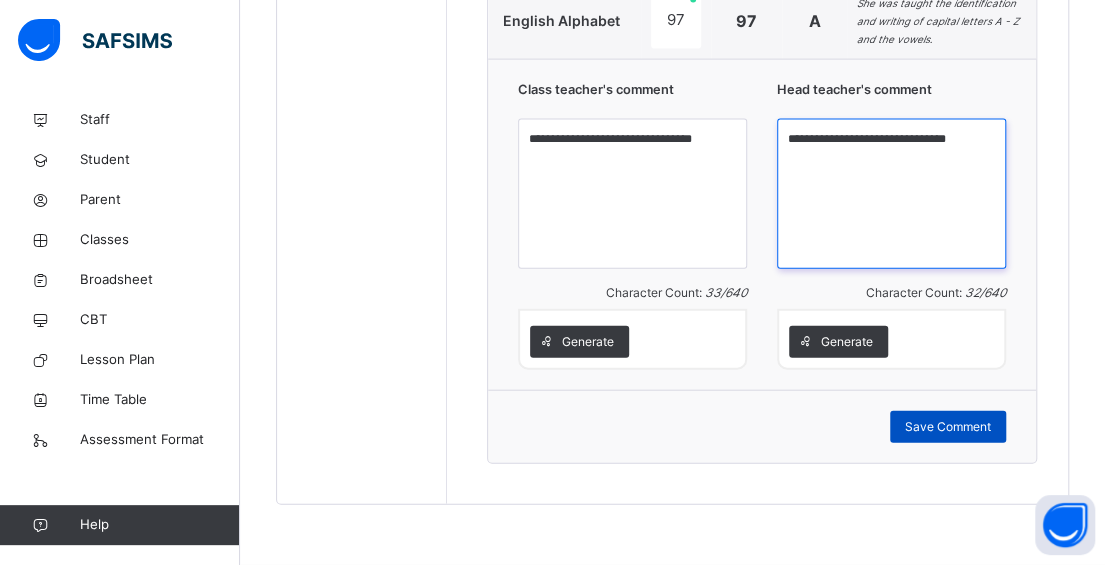 type on "**********" 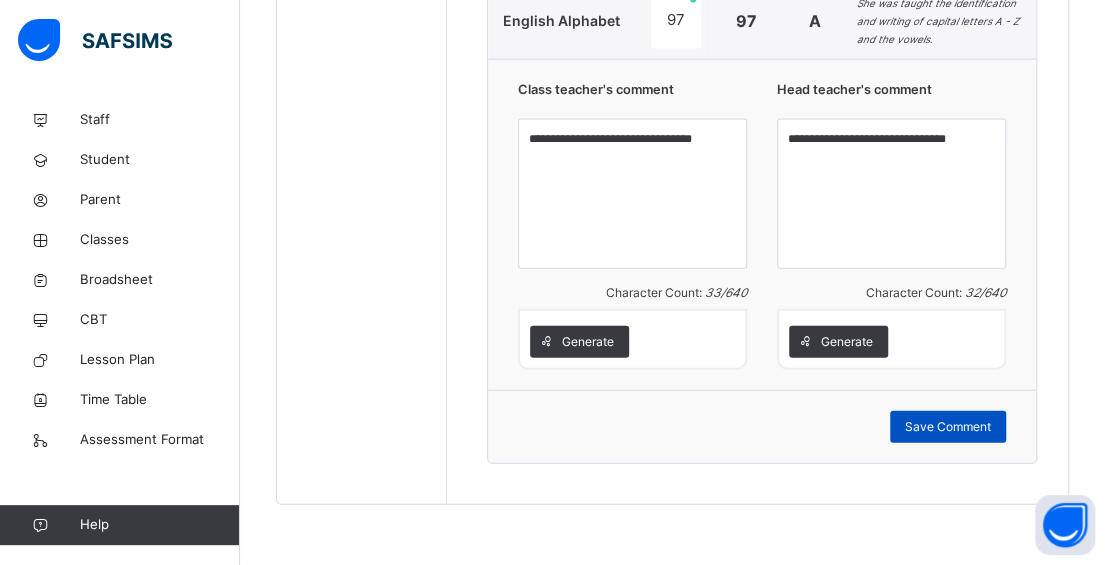 click on "Save Comment" at bounding box center [948, 427] 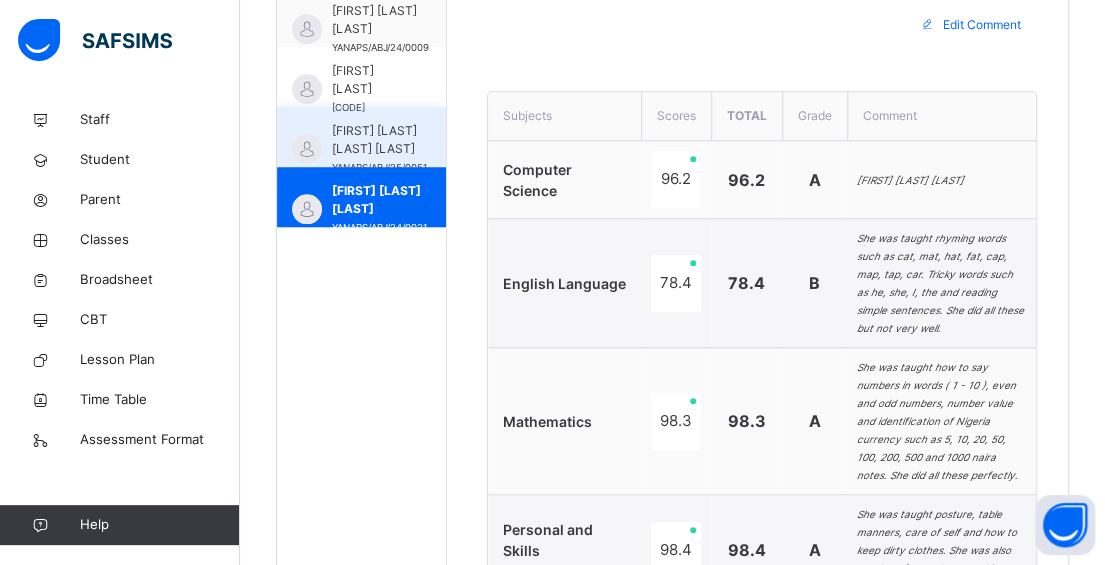scroll, scrollTop: 700, scrollLeft: 0, axis: vertical 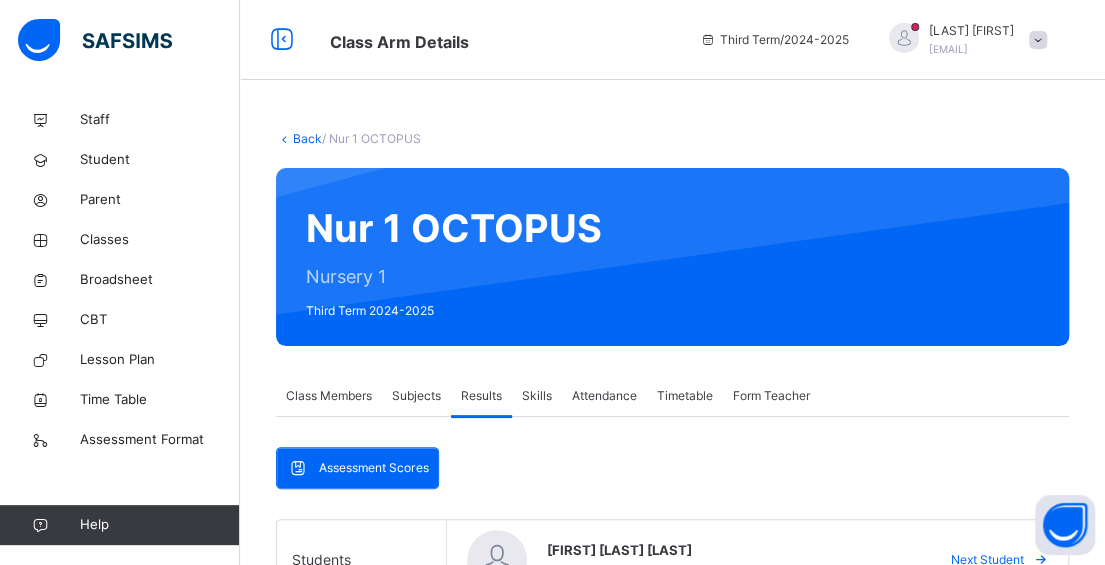 click on "Back" at bounding box center [307, 138] 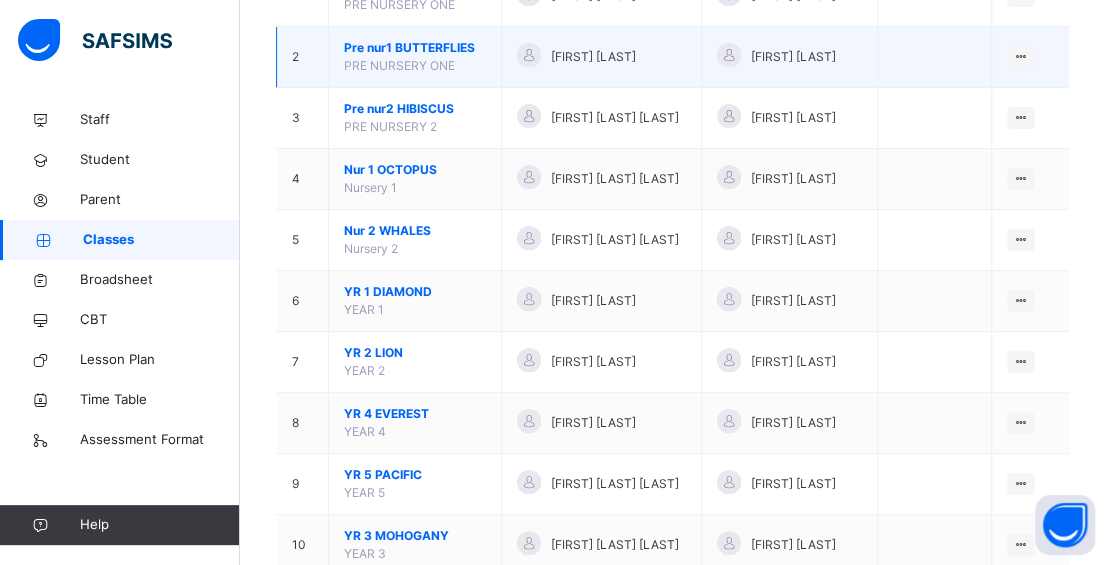 scroll, scrollTop: 300, scrollLeft: 0, axis: vertical 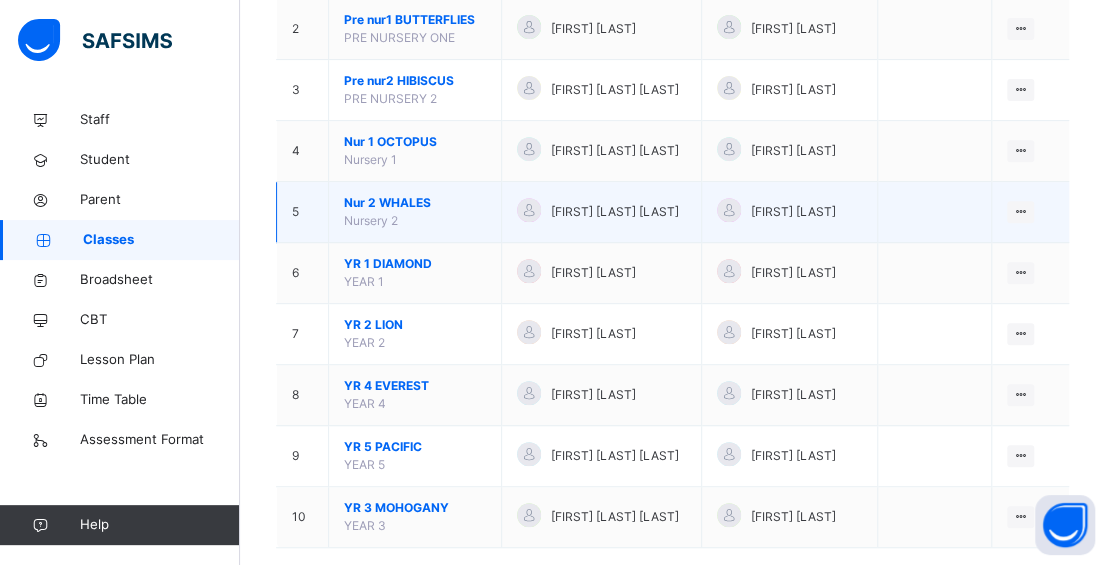 click on "Nur 2   WHALES" at bounding box center (415, 203) 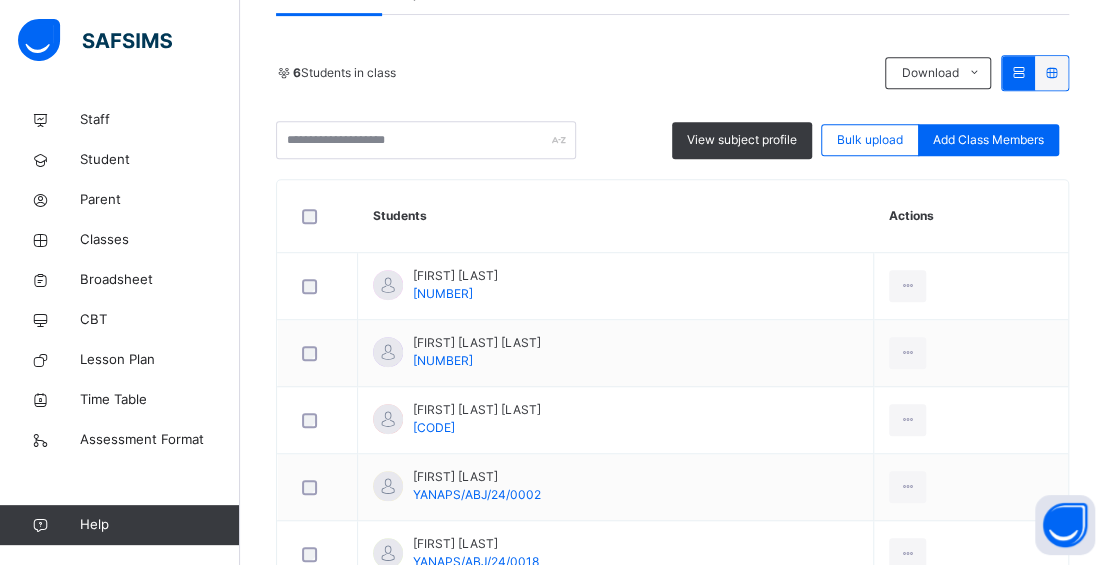 scroll, scrollTop: 300, scrollLeft: 0, axis: vertical 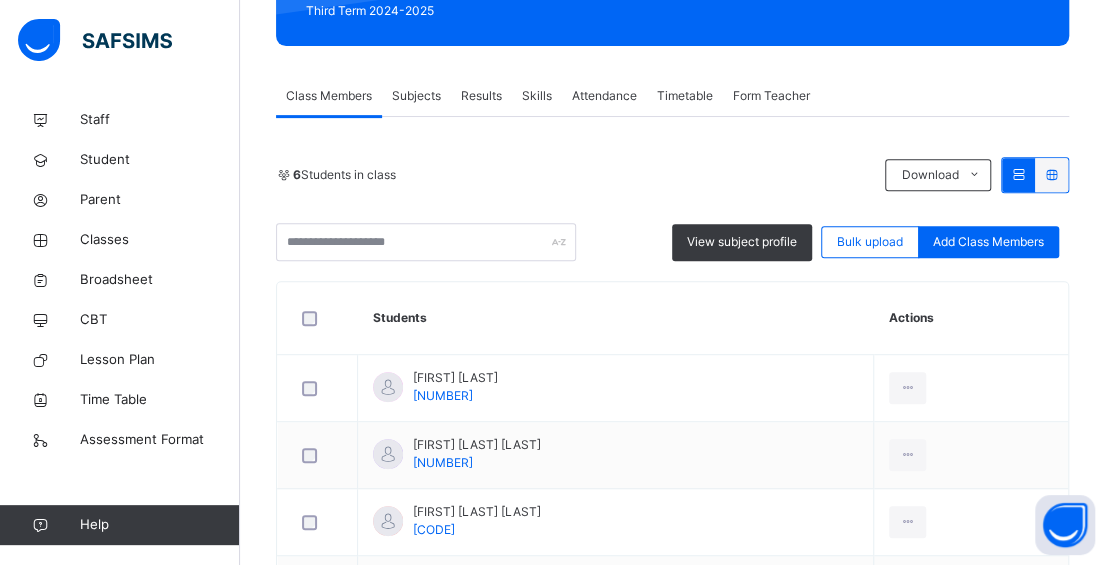 click on "Results" at bounding box center [481, 96] 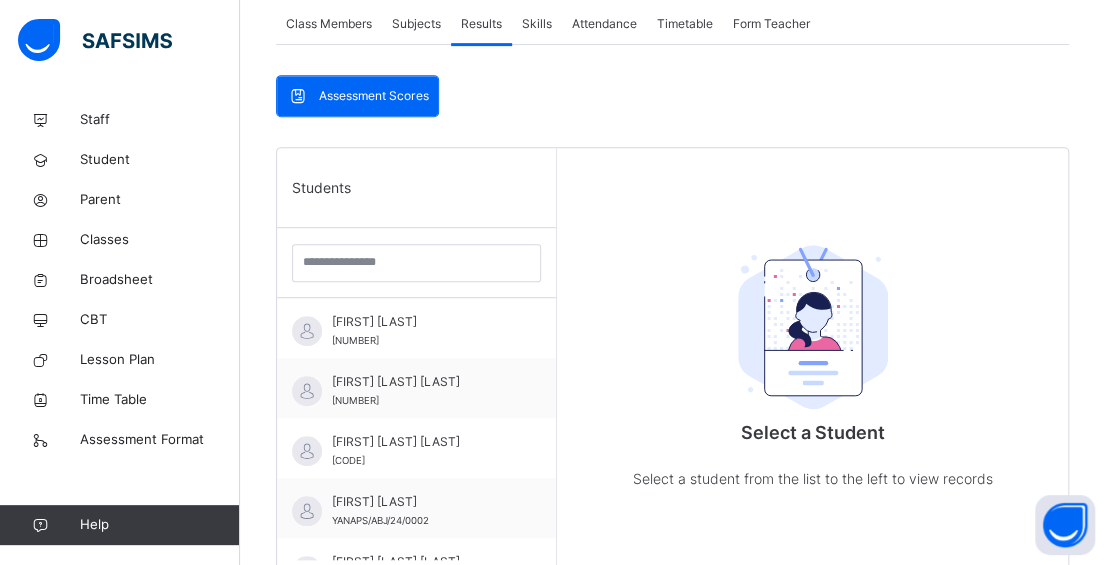 scroll, scrollTop: 400, scrollLeft: 0, axis: vertical 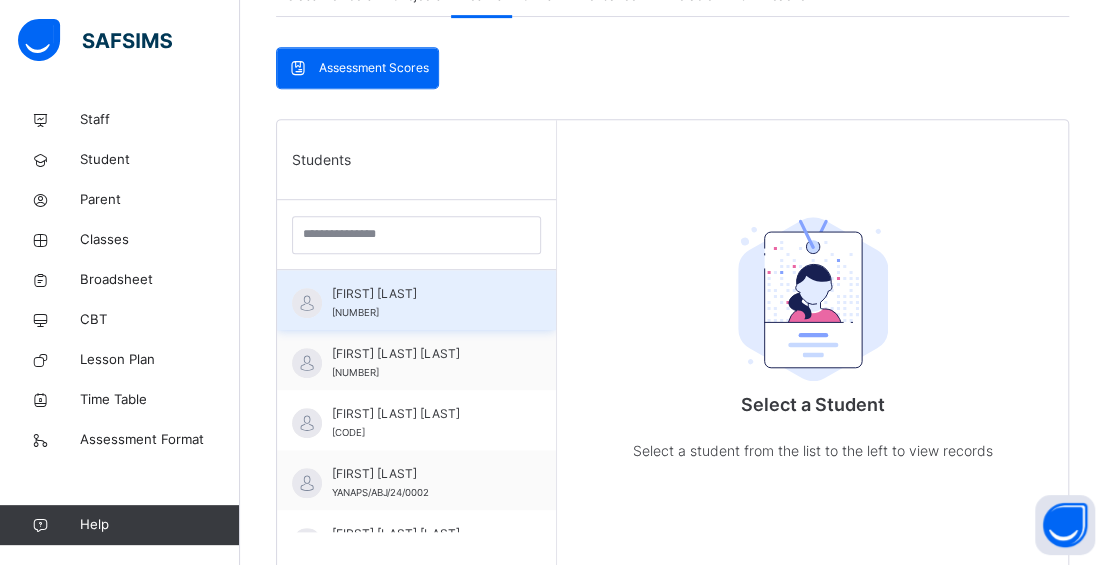 click on "[FIRST] [LAST]" at bounding box center (421, 294) 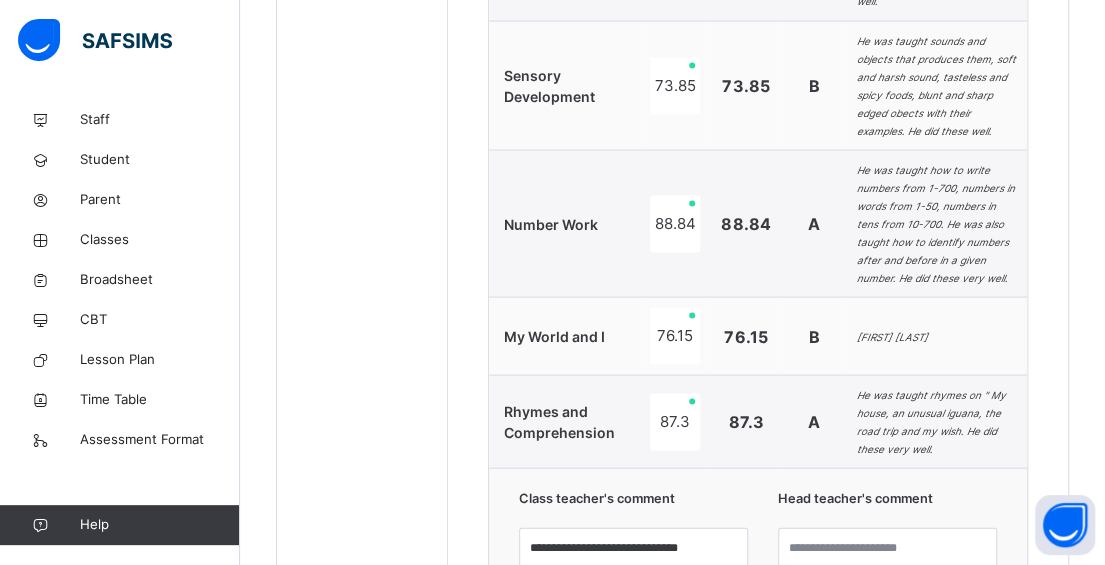 scroll, scrollTop: 1700, scrollLeft: 0, axis: vertical 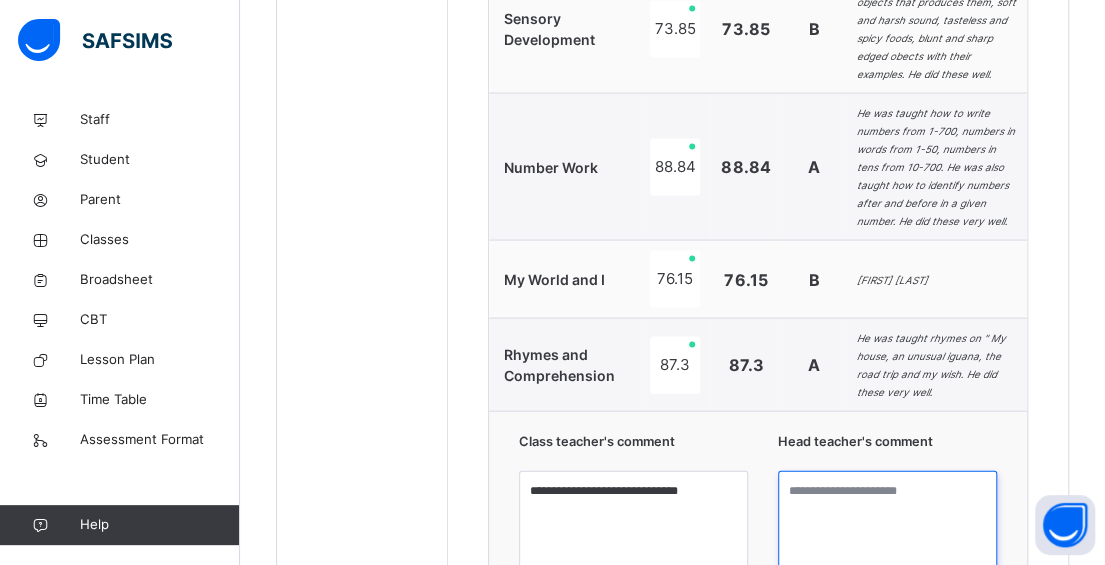 click at bounding box center (887, 546) 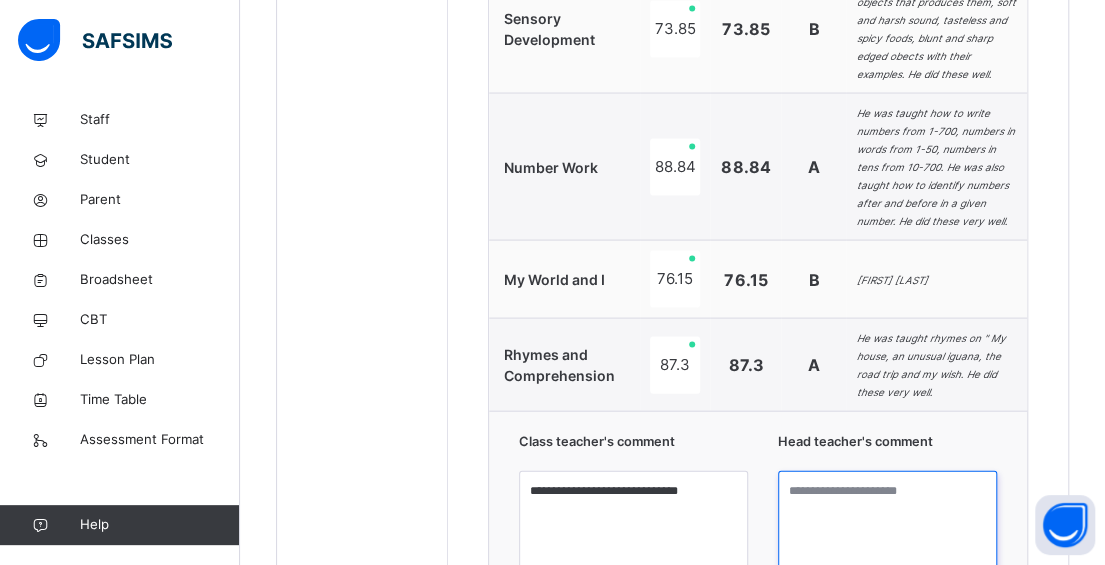 paste on "**********" 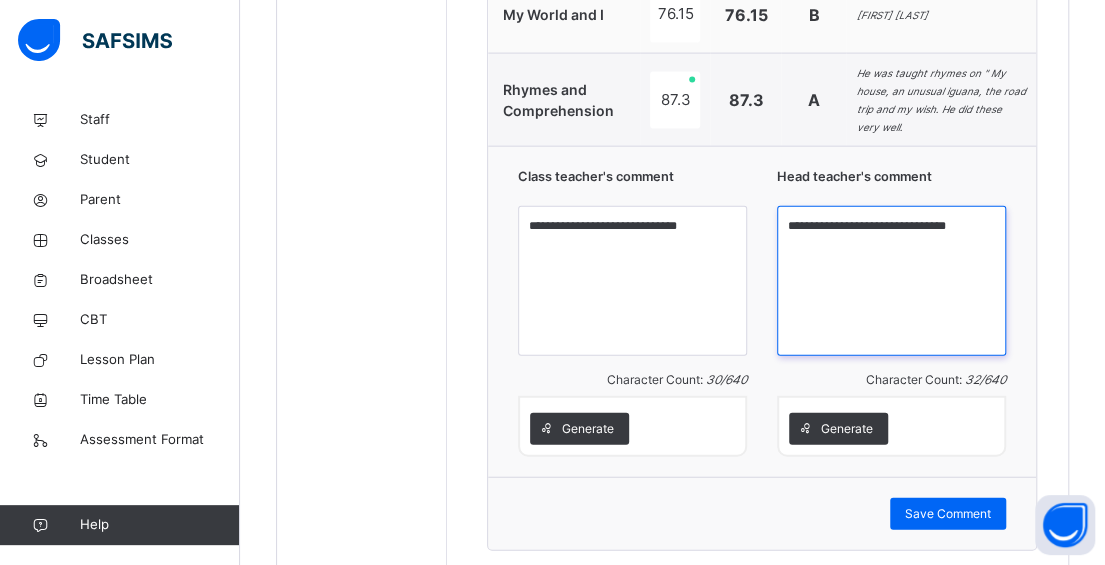 scroll, scrollTop: 1970, scrollLeft: 0, axis: vertical 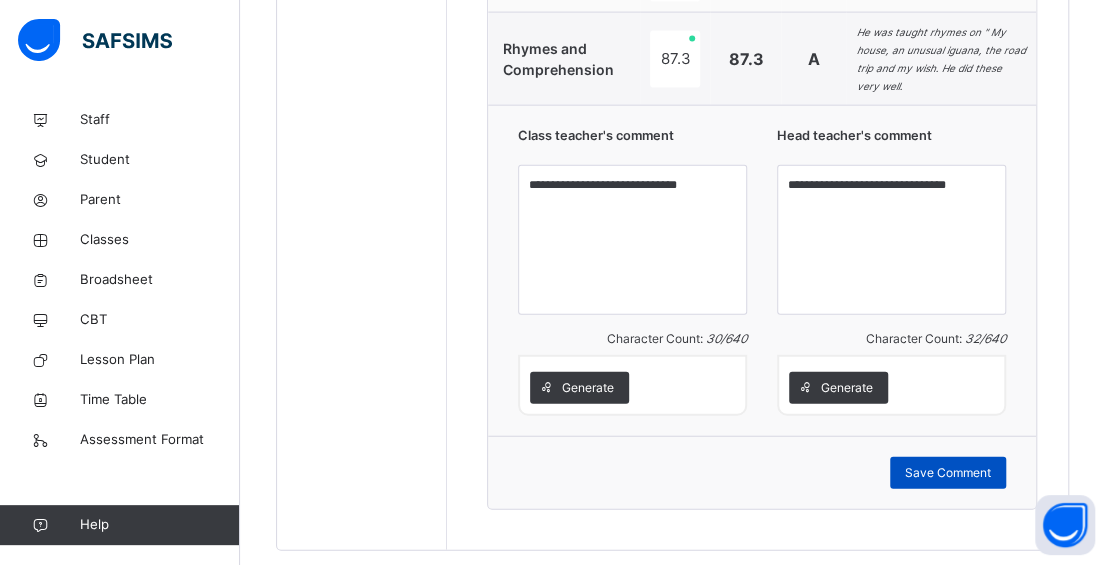 click on "Save Comment" at bounding box center (948, 473) 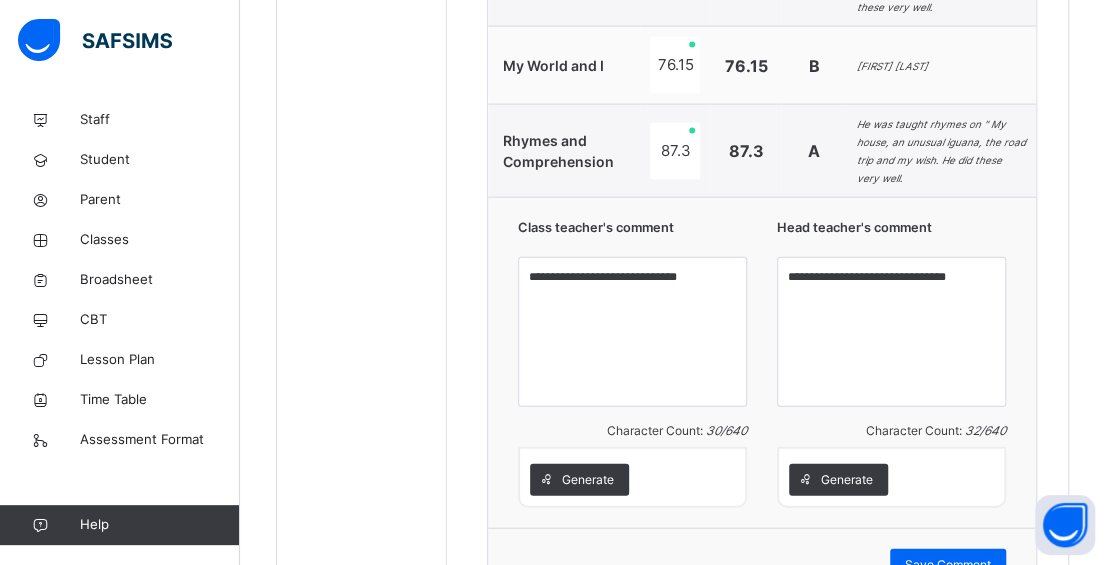 scroll, scrollTop: 1870, scrollLeft: 0, axis: vertical 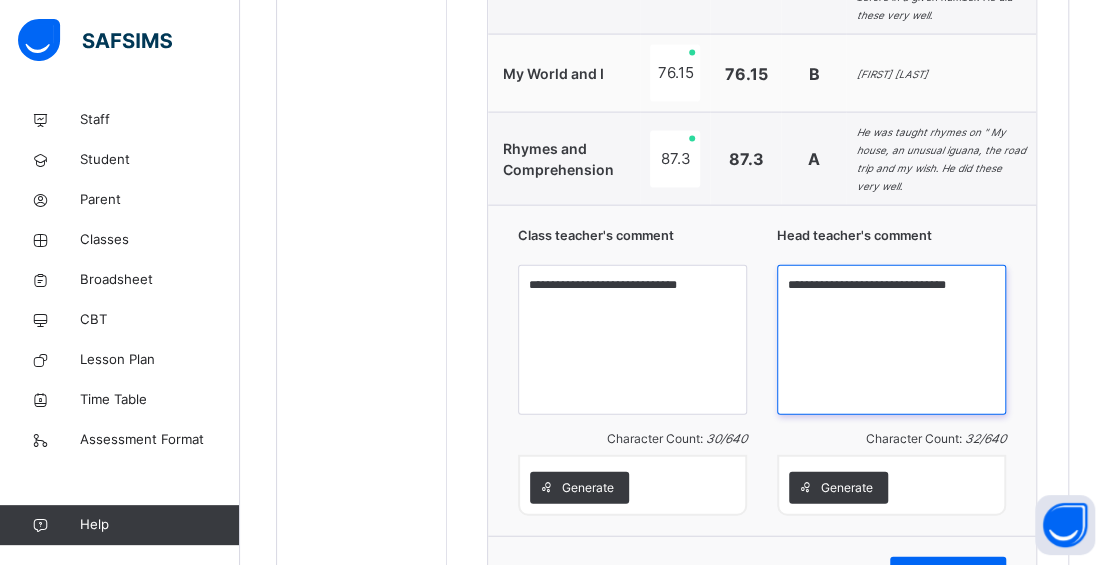 drag, startPoint x: 897, startPoint y: 239, endPoint x: 800, endPoint y: 239, distance: 97 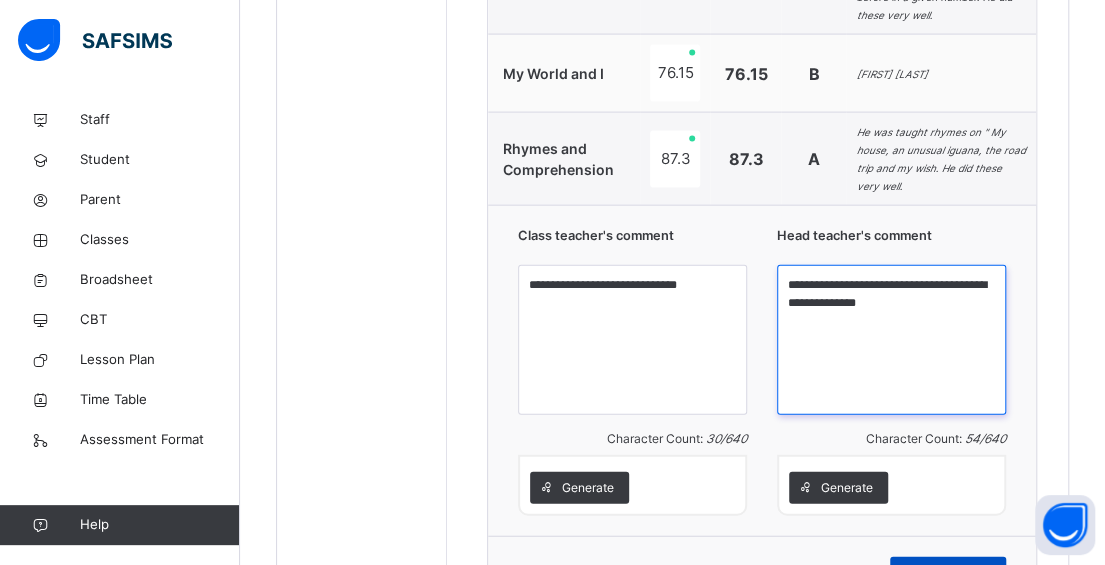 type on "**********" 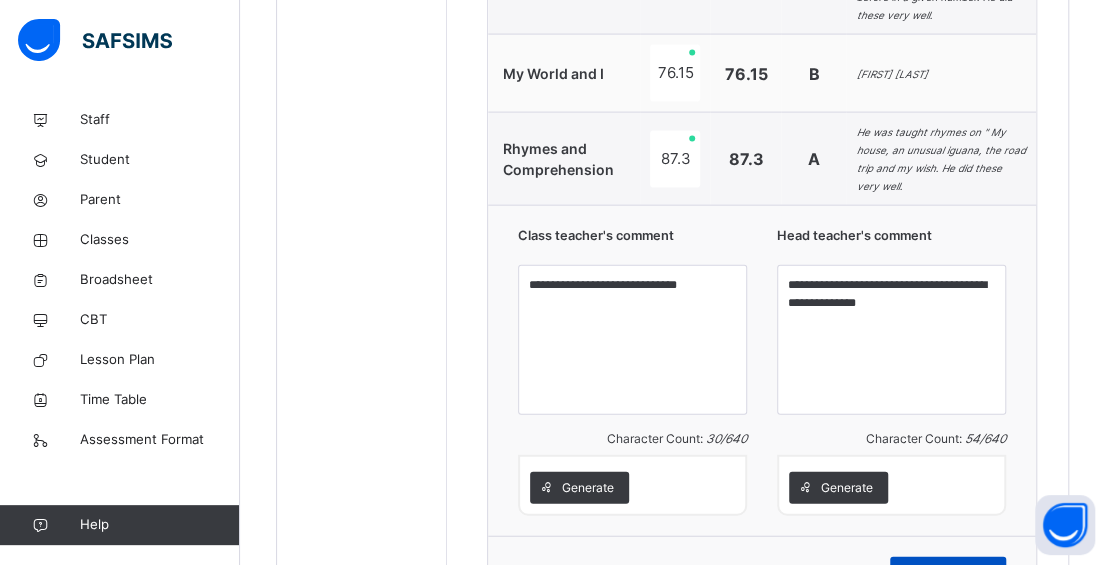 click on "Save Comment" at bounding box center (948, 573) 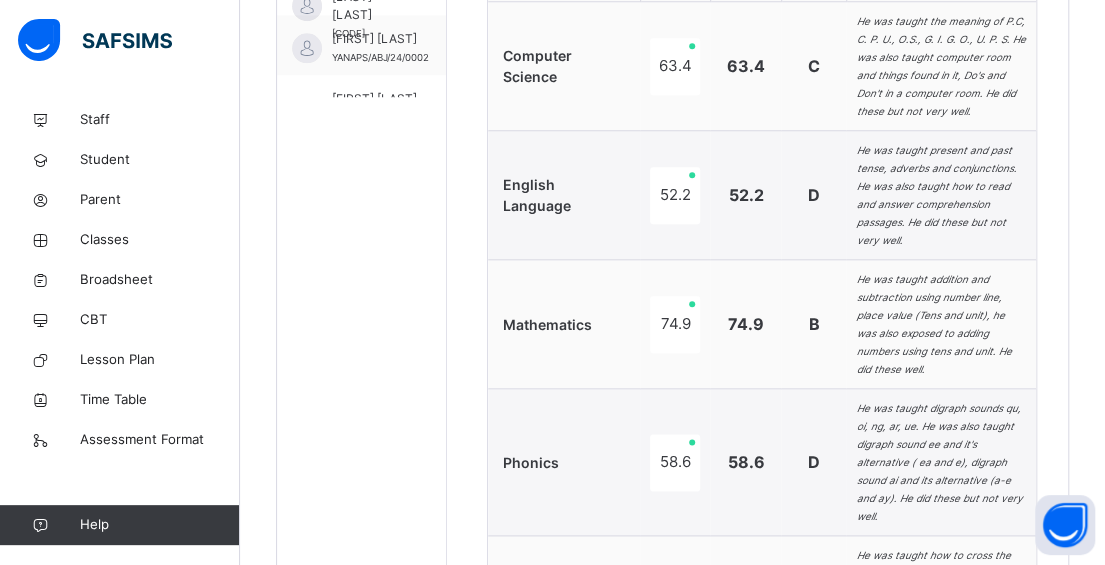 scroll, scrollTop: 570, scrollLeft: 0, axis: vertical 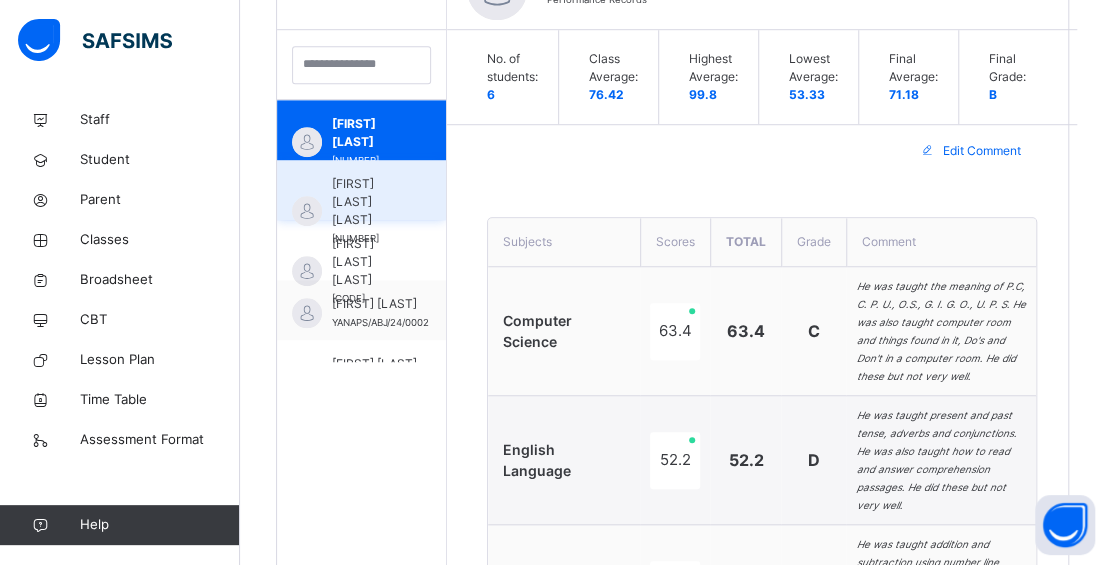 click on "[FIRST] [LAST] [LAST]" at bounding box center [366, 202] 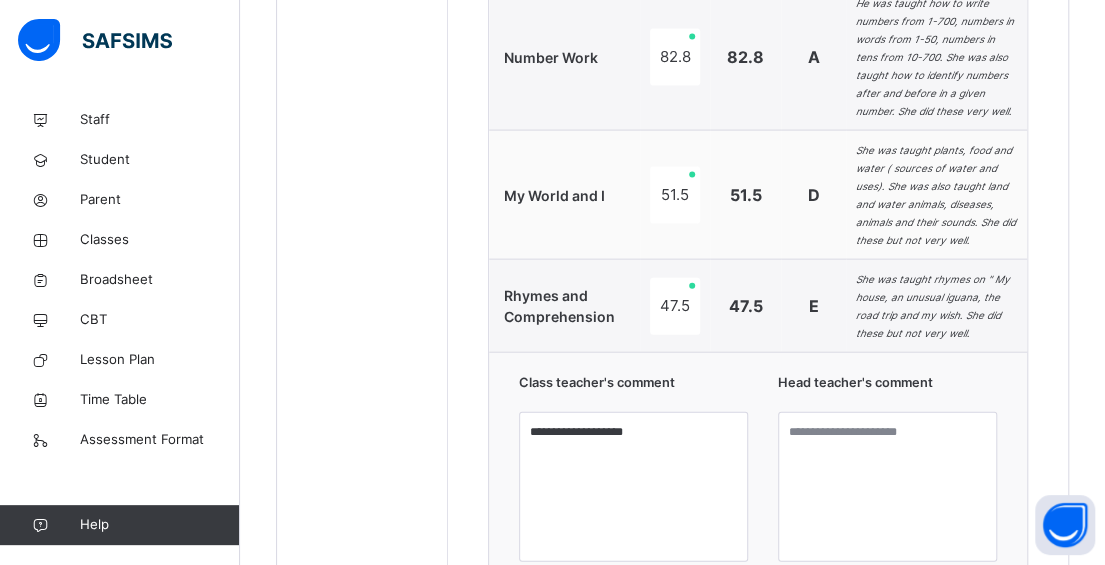 scroll, scrollTop: 1870, scrollLeft: 0, axis: vertical 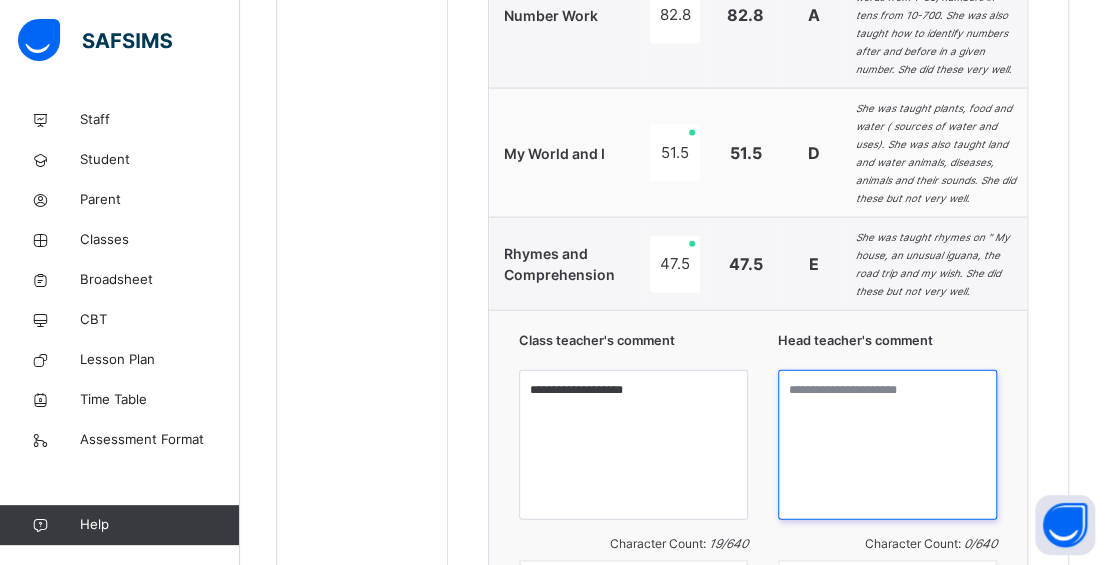 click at bounding box center (887, 445) 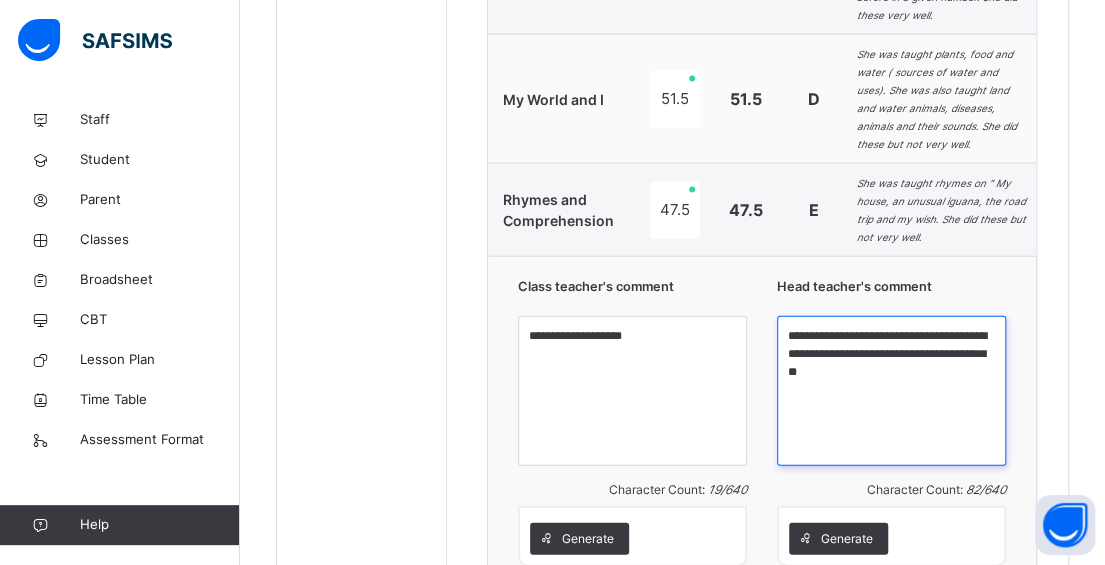 click on "**********" at bounding box center (891, 391) 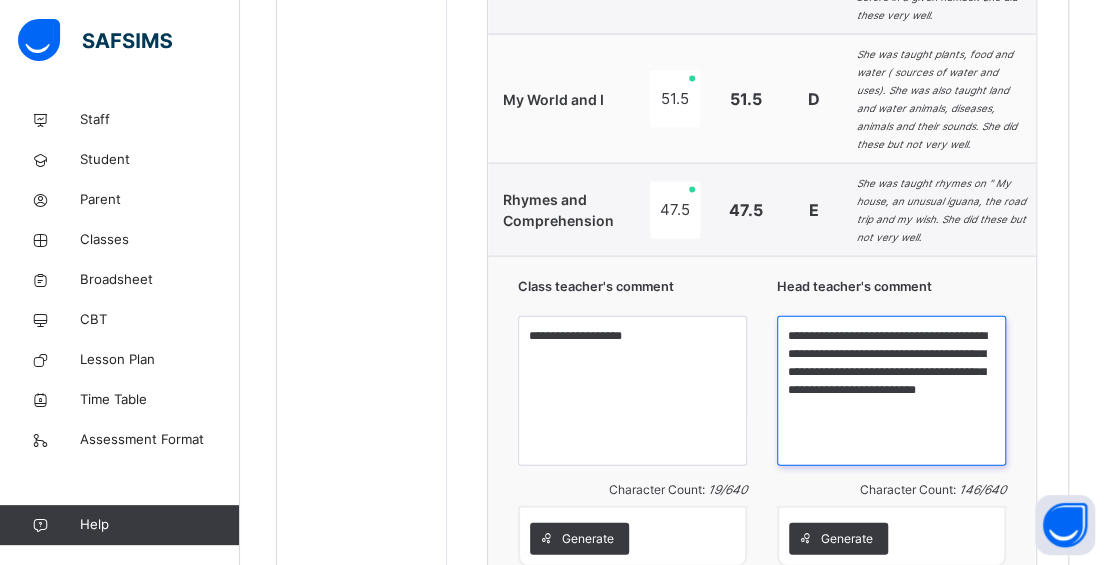 click on "**********" at bounding box center [891, 391] 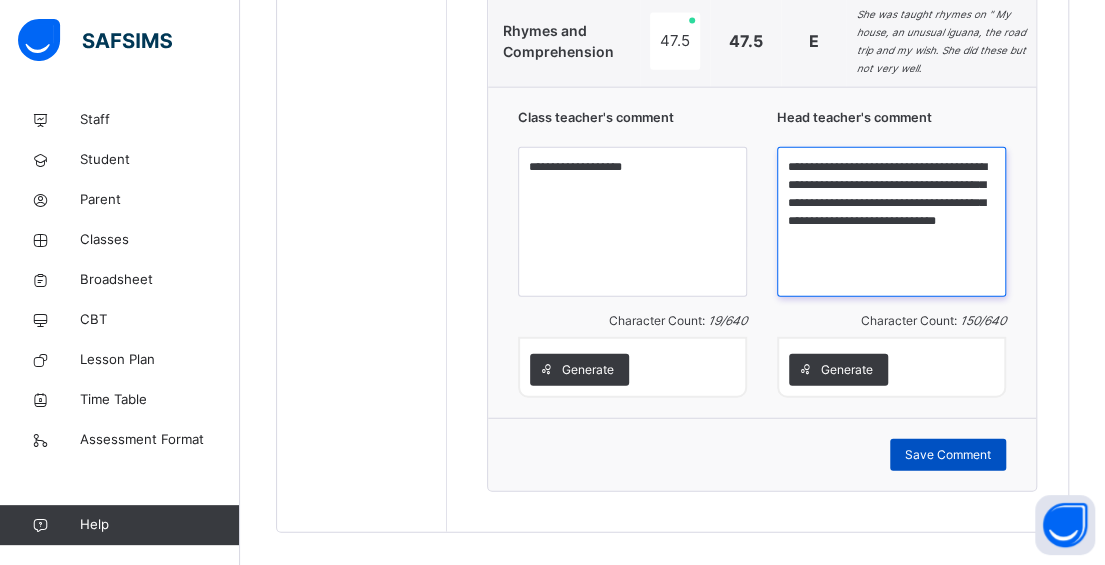 scroll, scrollTop: 2042, scrollLeft: 0, axis: vertical 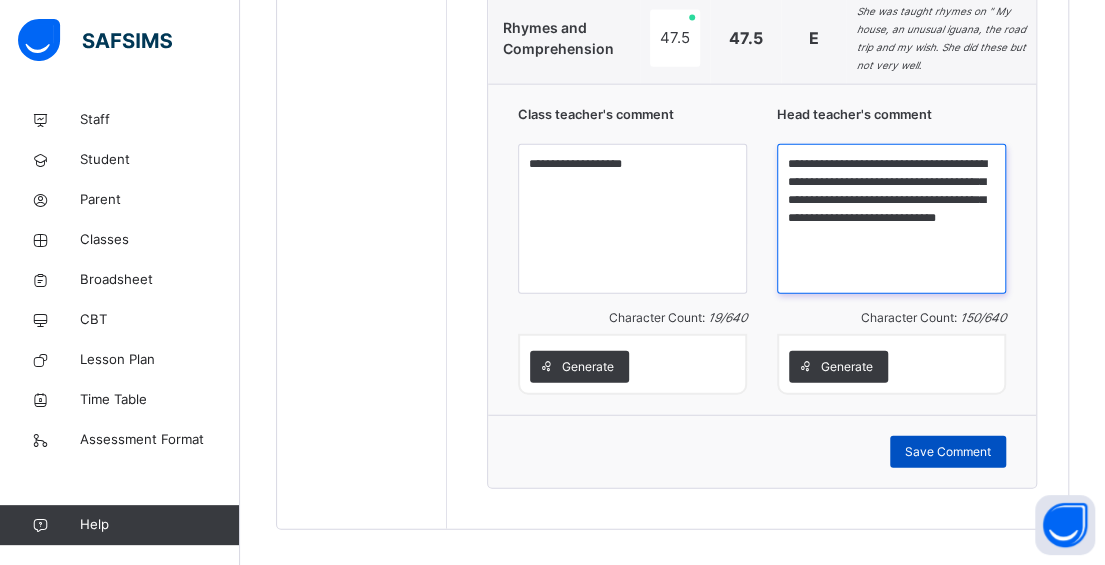 type on "**********" 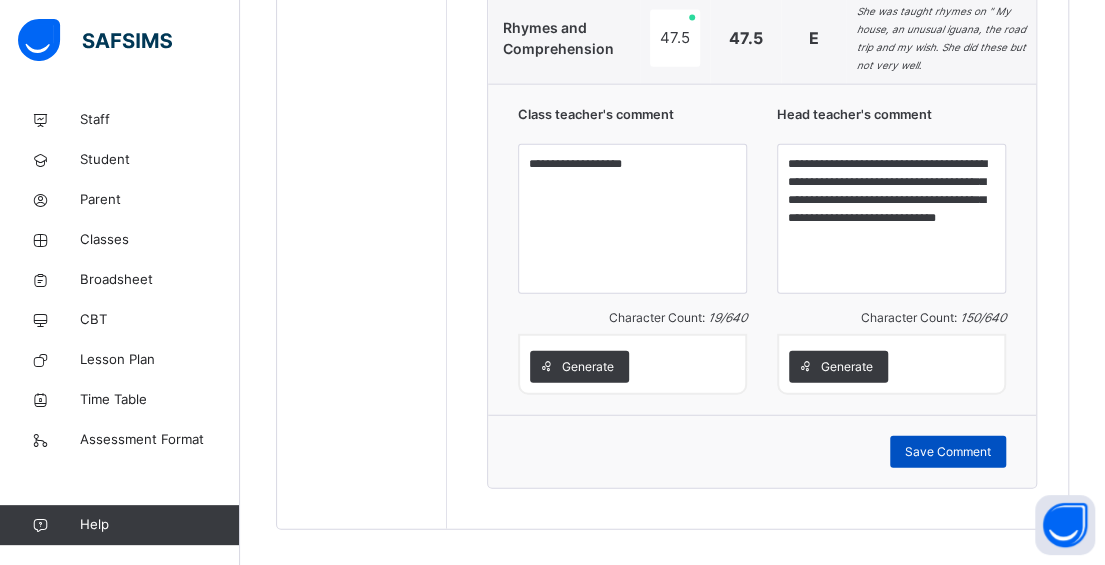 click on "Save Comment" at bounding box center (948, 452) 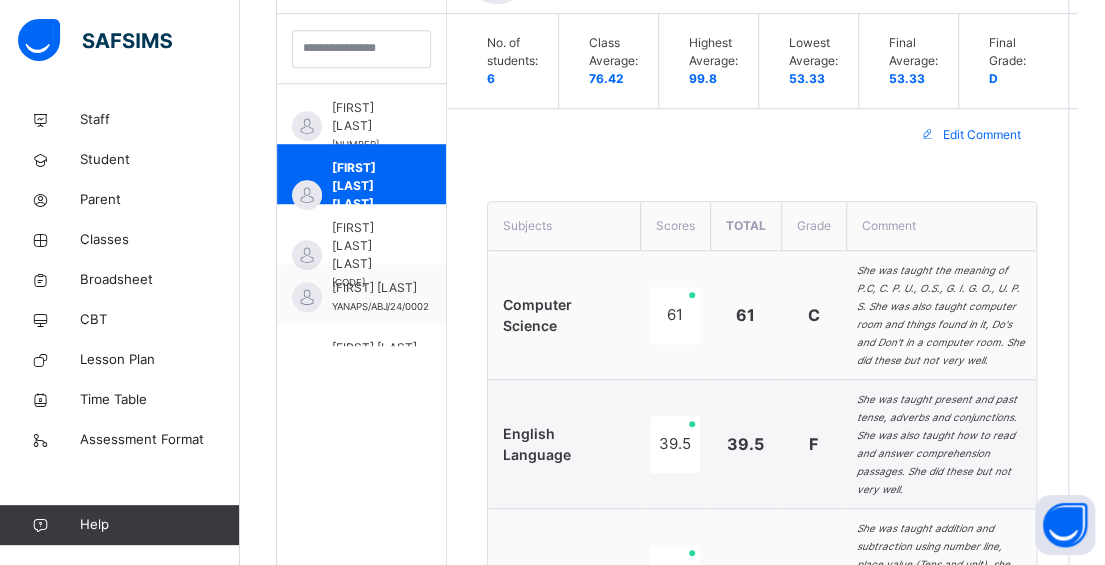 scroll, scrollTop: 542, scrollLeft: 0, axis: vertical 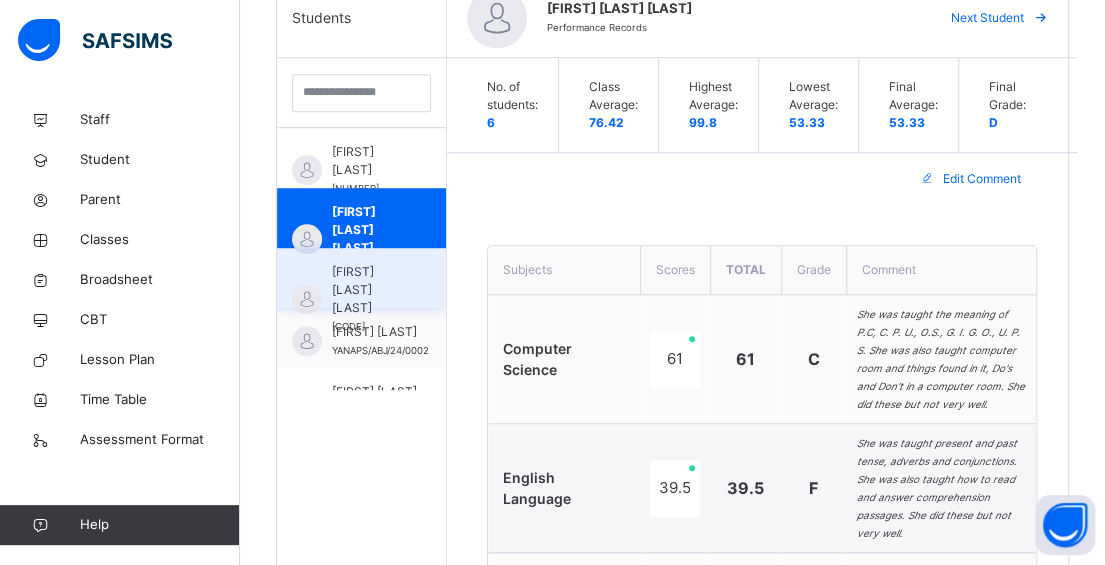click on "[FIRST] [LAST] [LAST]" at bounding box center [366, 290] 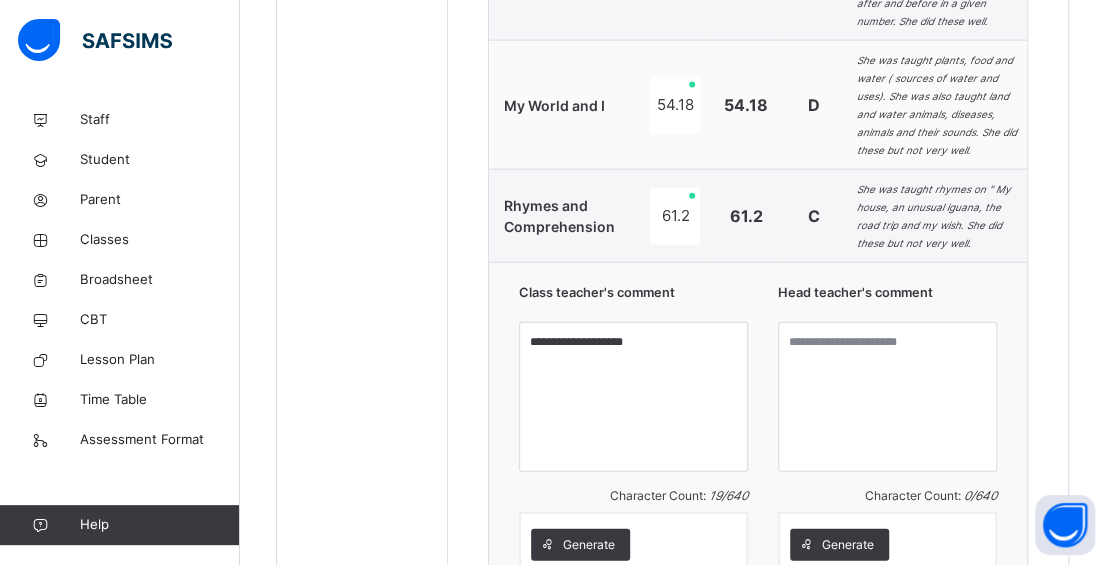 scroll, scrollTop: 1942, scrollLeft: 0, axis: vertical 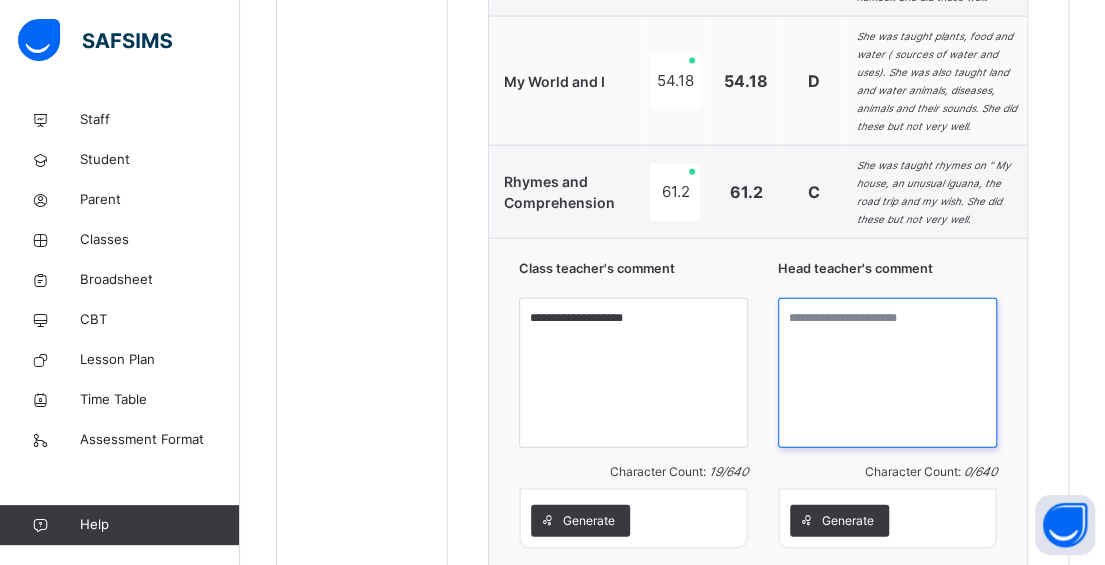 click at bounding box center (887, 373) 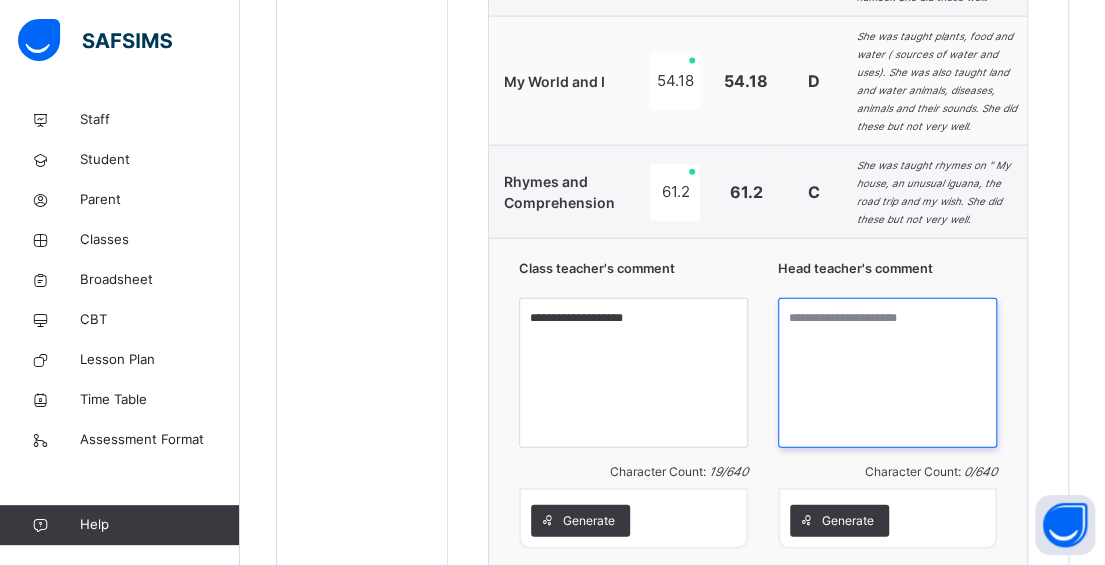 paste on "**********" 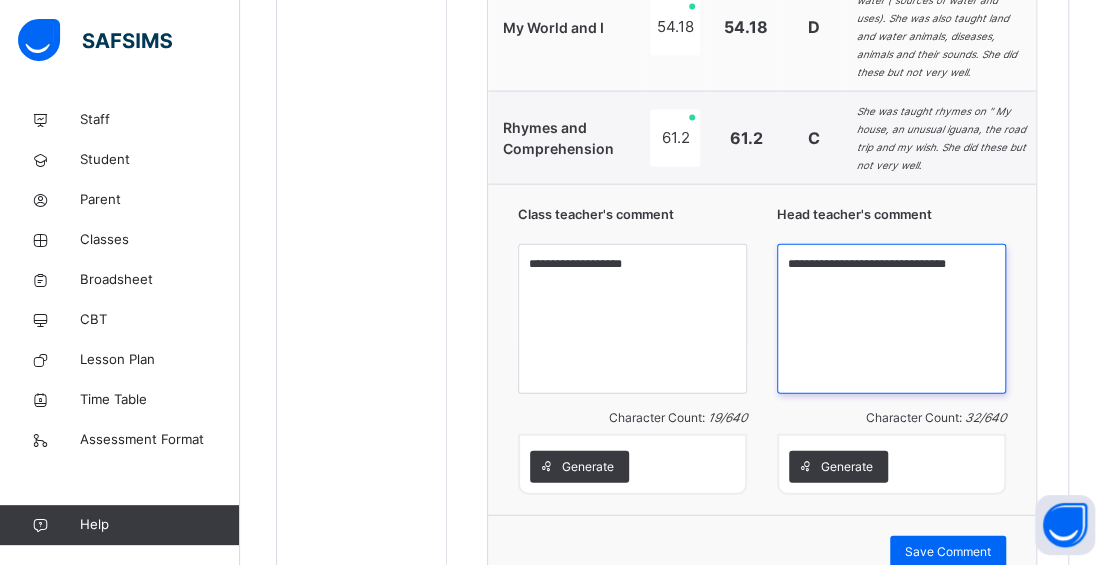 drag, startPoint x: 864, startPoint y: 241, endPoint x: 804, endPoint y: 241, distance: 60 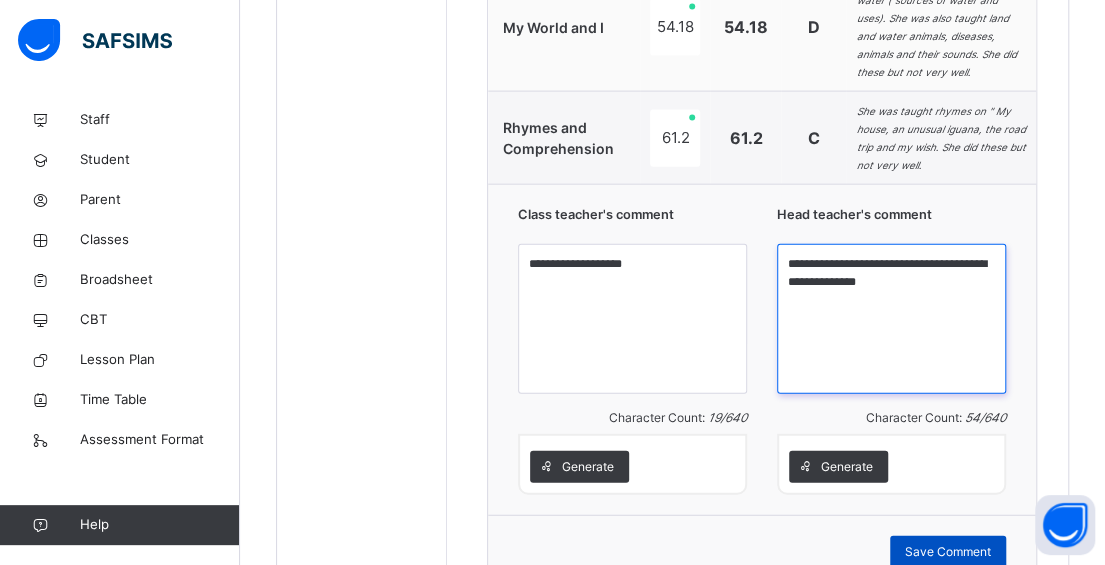 type on "**********" 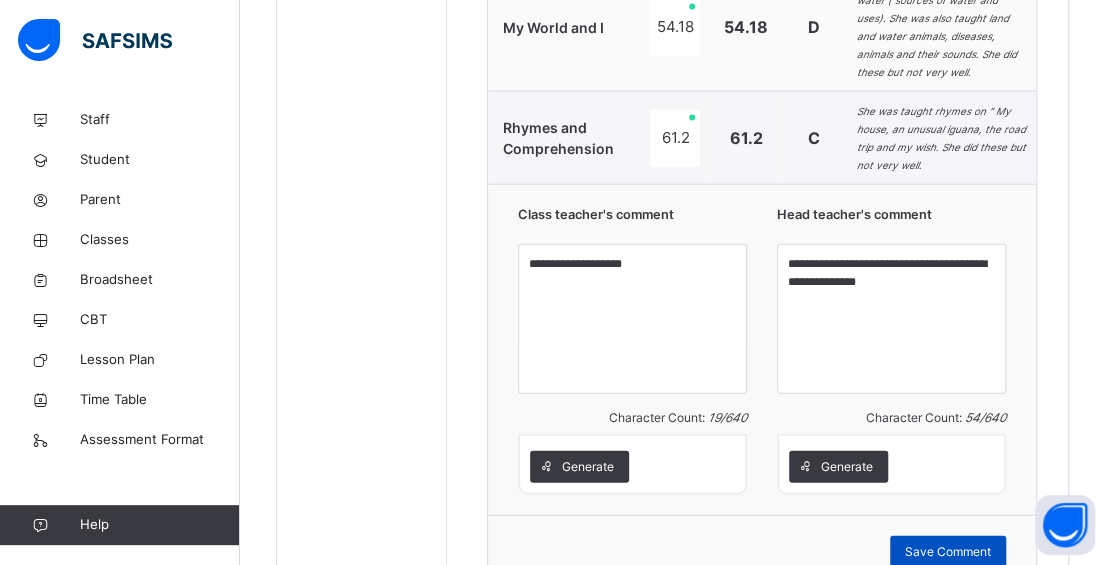 click on "Save Comment" at bounding box center [948, 552] 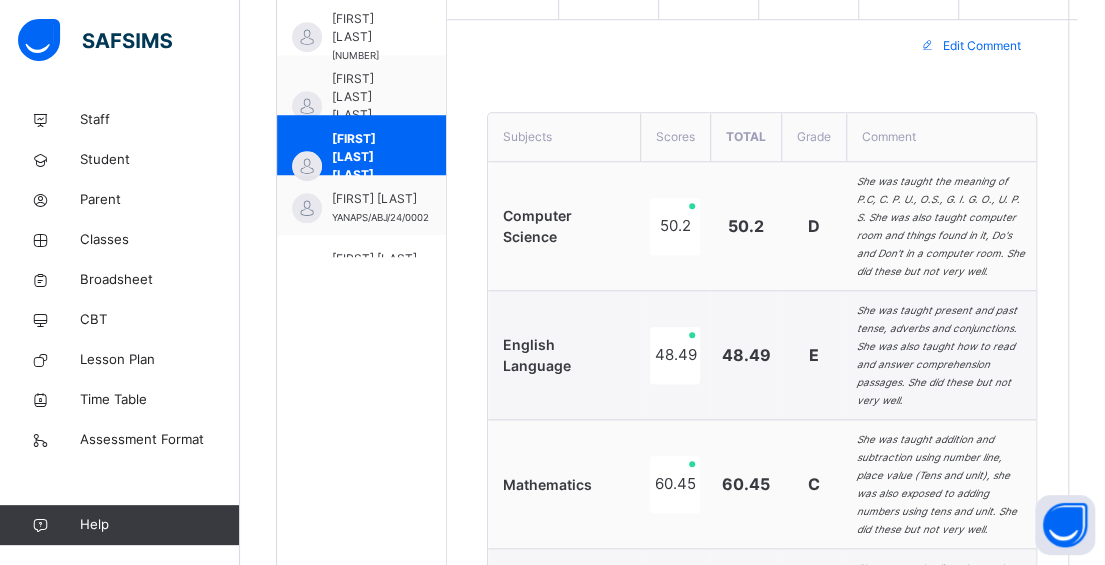 scroll, scrollTop: 642, scrollLeft: 0, axis: vertical 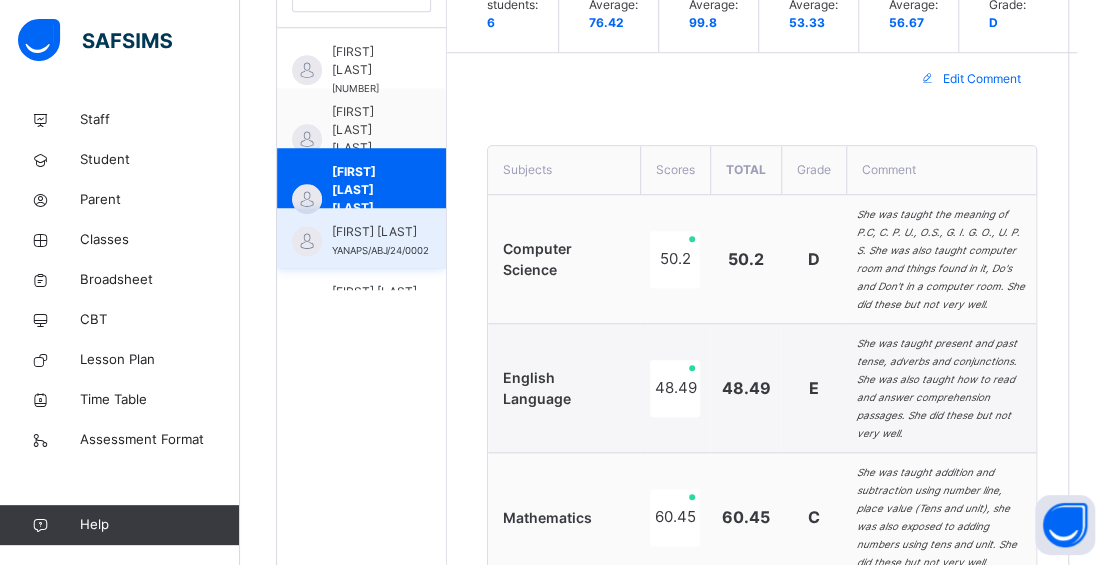 click on "[FIRST] [LAST]" at bounding box center [380, 232] 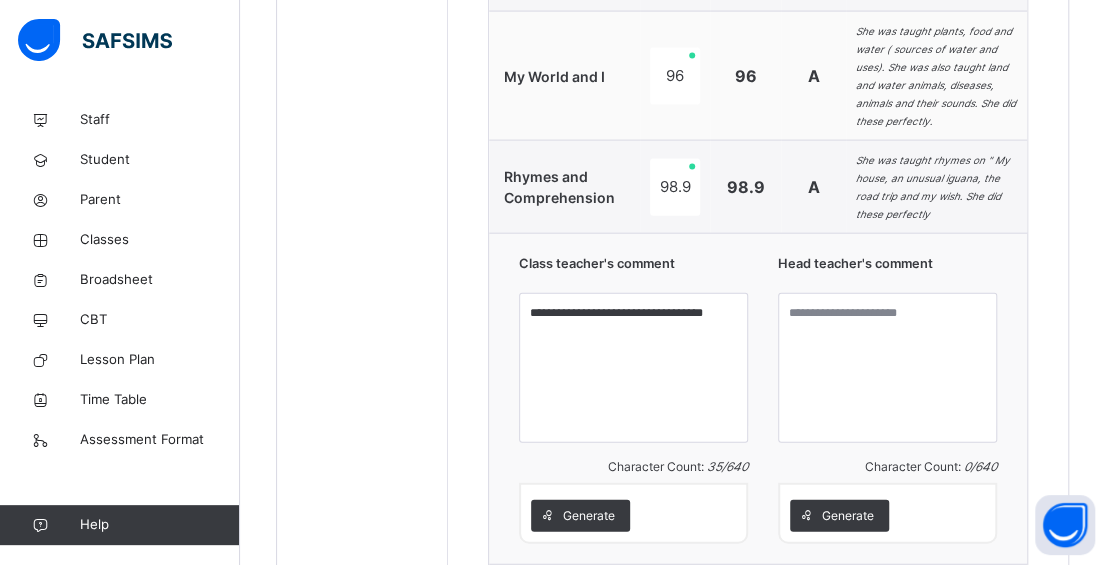 scroll, scrollTop: 2006, scrollLeft: 0, axis: vertical 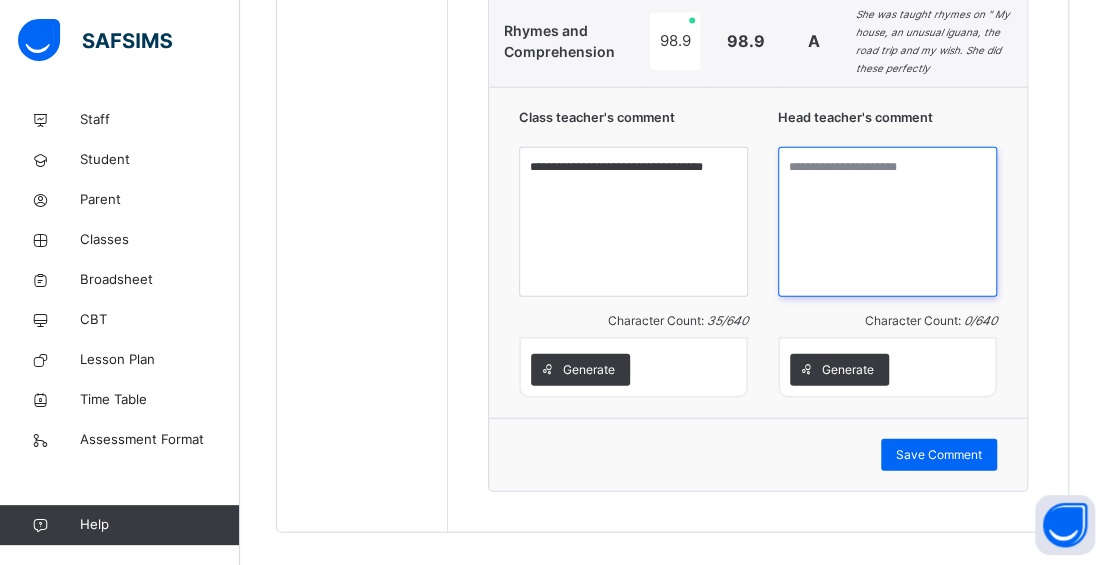 click at bounding box center [887, 222] 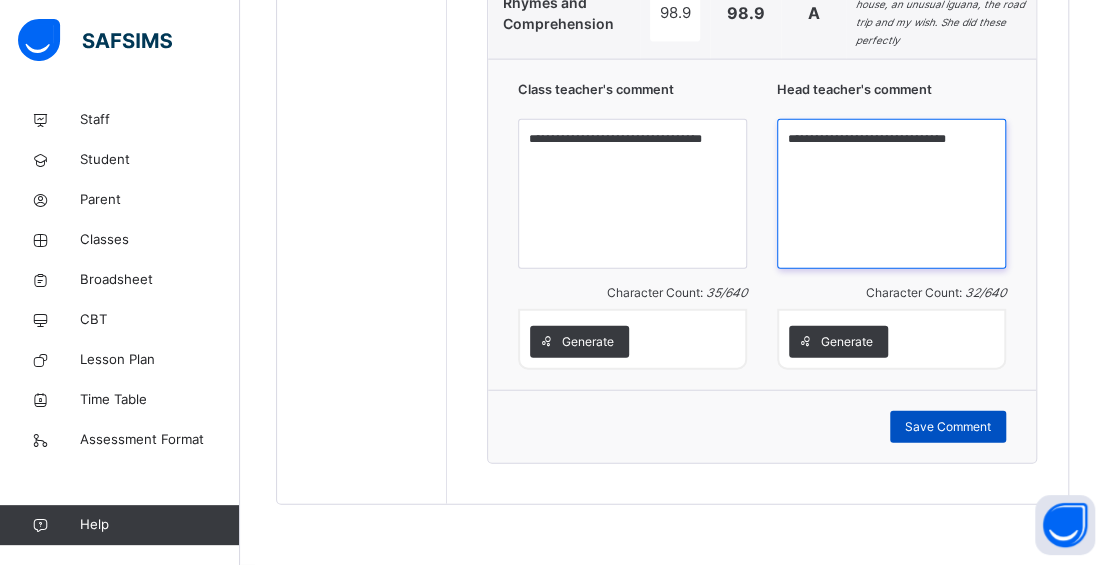 type on "**********" 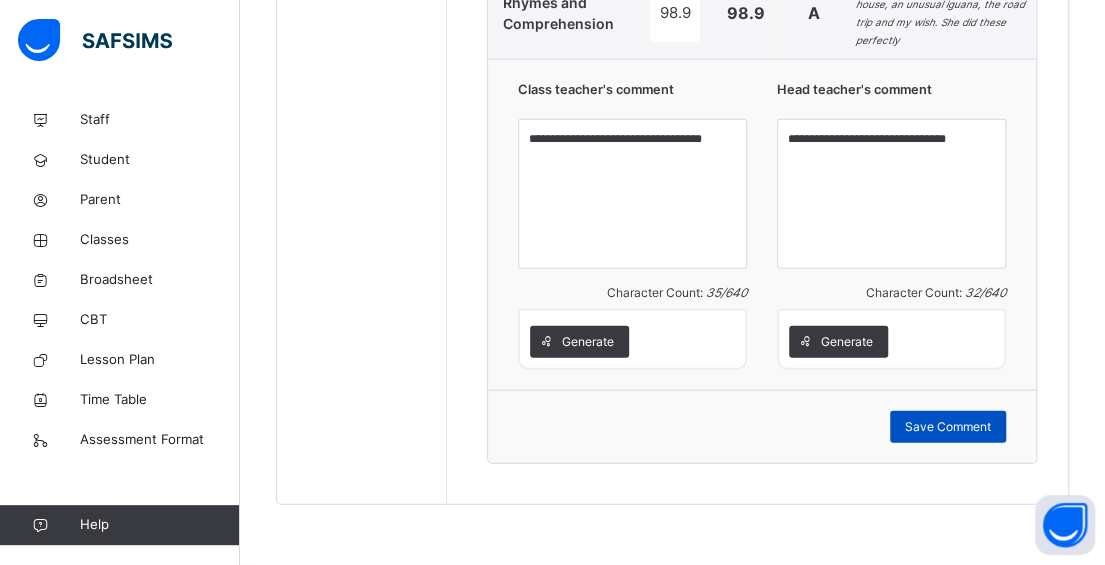 click on "Save Comment" at bounding box center [948, 427] 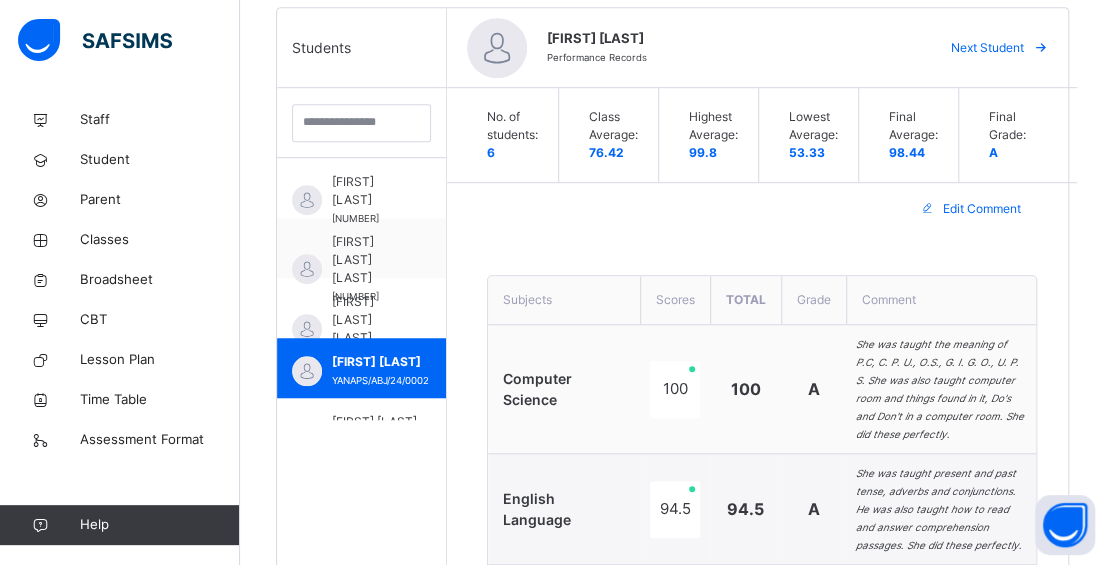 scroll, scrollTop: 506, scrollLeft: 0, axis: vertical 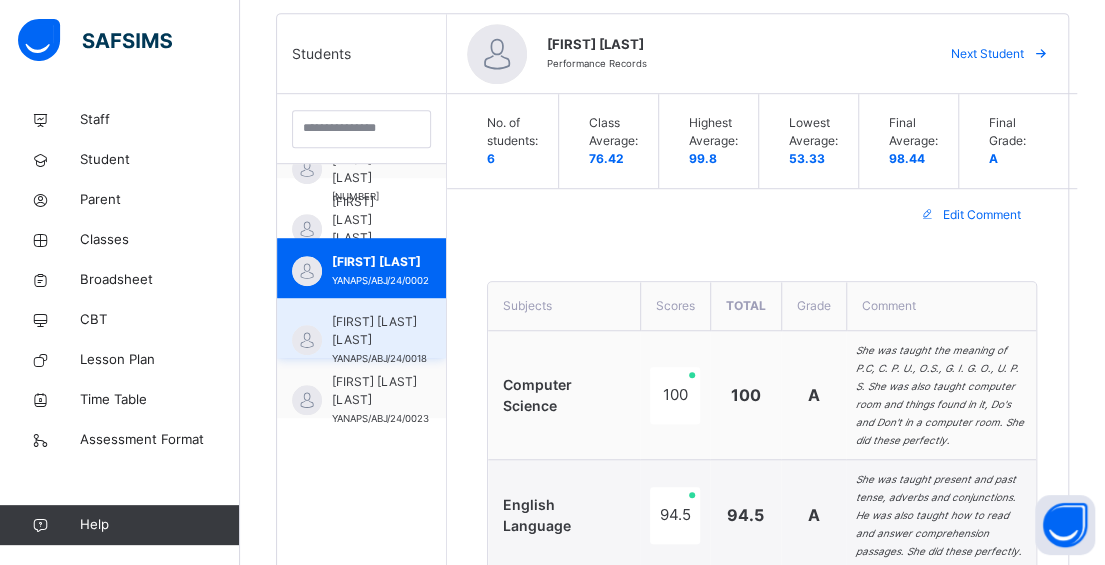 click on "[FIRST] [LAST] [LAST]" at bounding box center [379, 331] 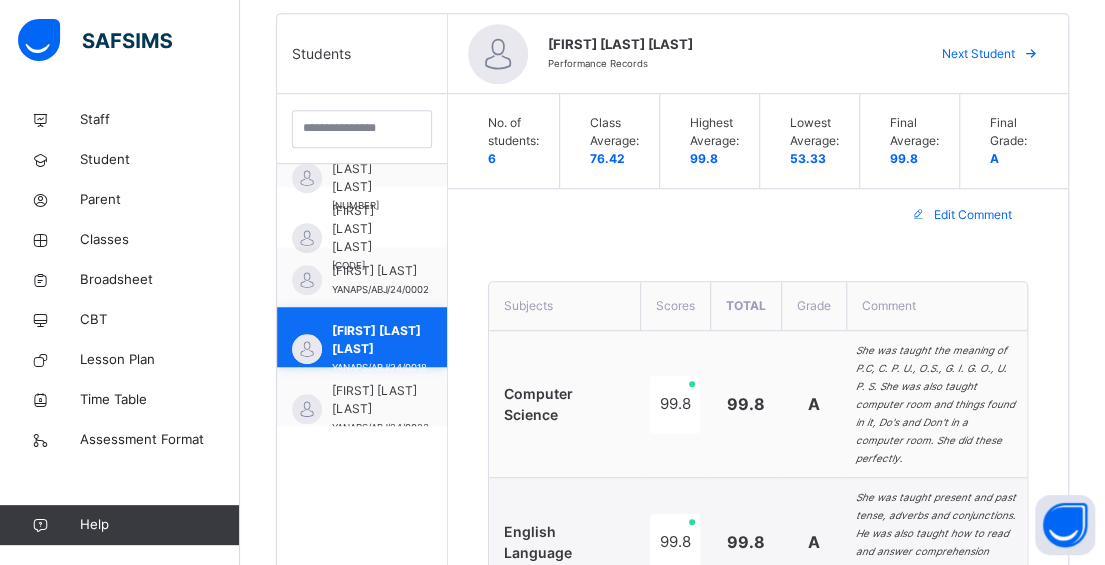 scroll, scrollTop: 106, scrollLeft: 0, axis: vertical 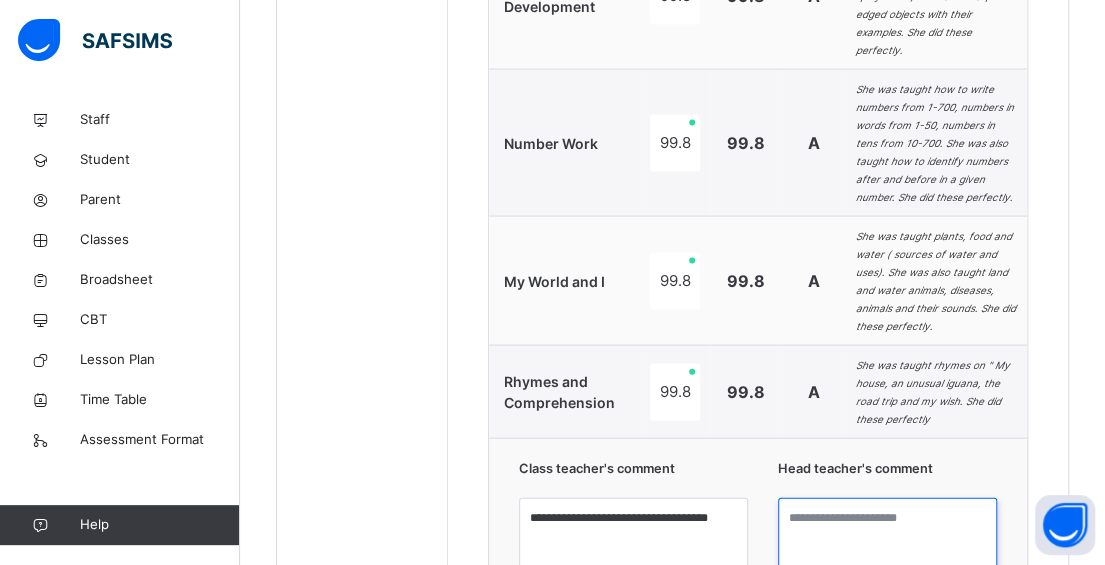 click at bounding box center [887, 573] 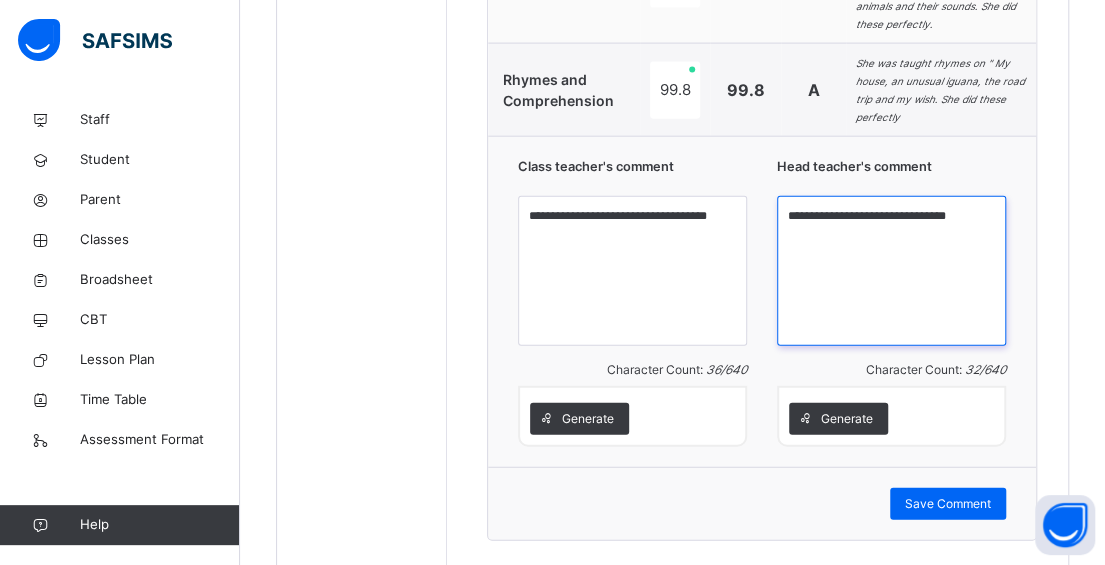 scroll, scrollTop: 2006, scrollLeft: 0, axis: vertical 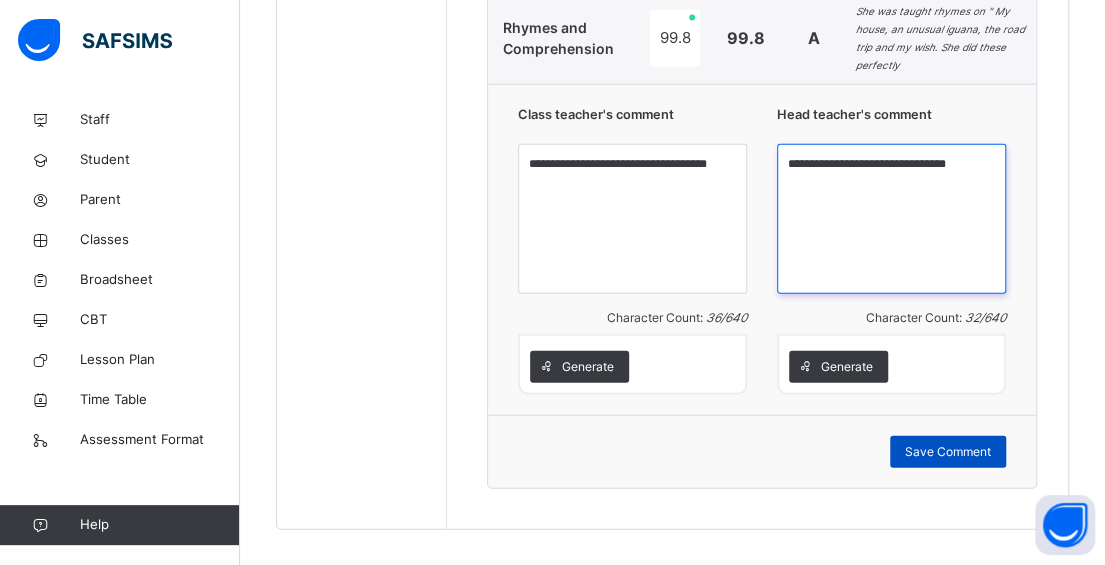 type on "**********" 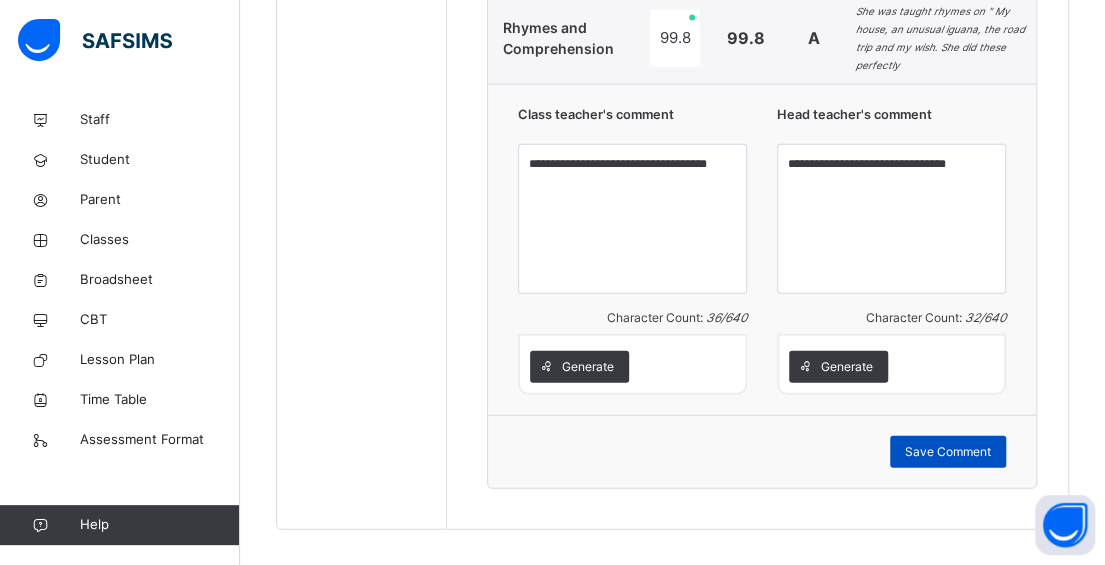 click on "Save Comment" at bounding box center [948, 452] 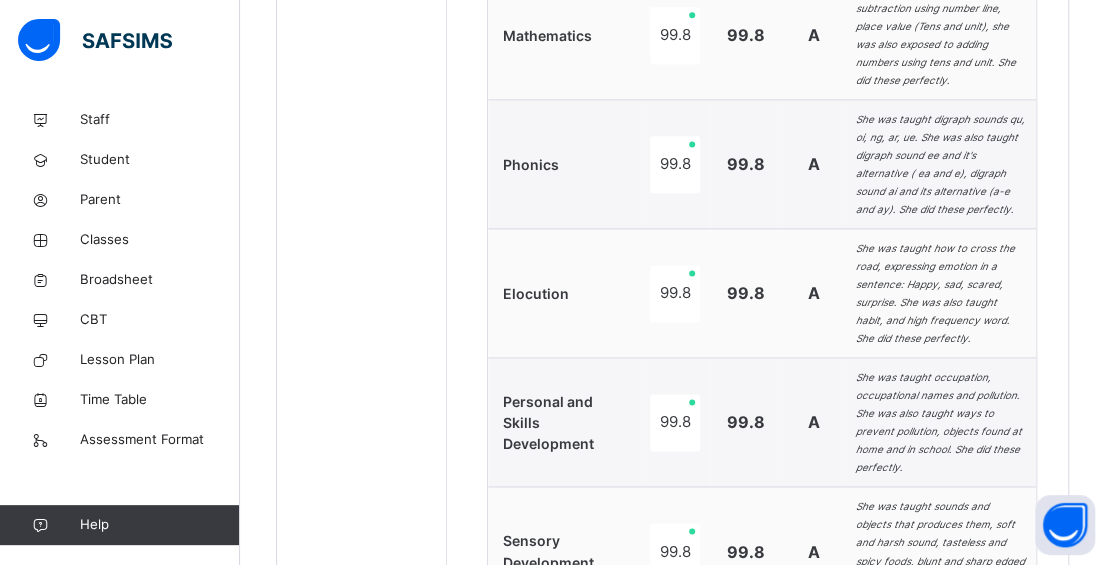 scroll, scrollTop: 606, scrollLeft: 0, axis: vertical 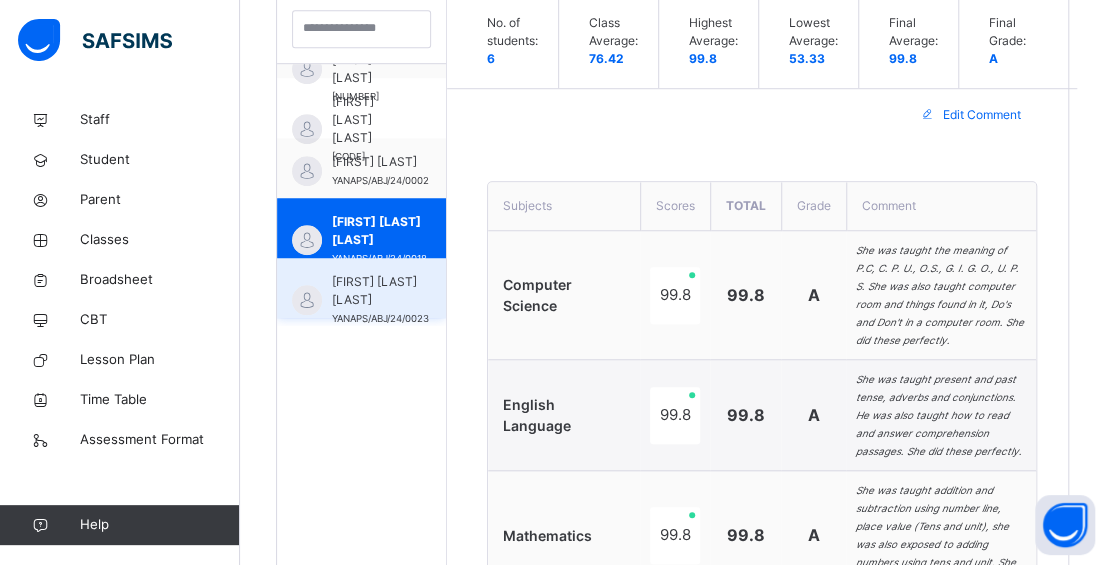 click on "[FIRST] [LAST] [LAST]" at bounding box center (380, 291) 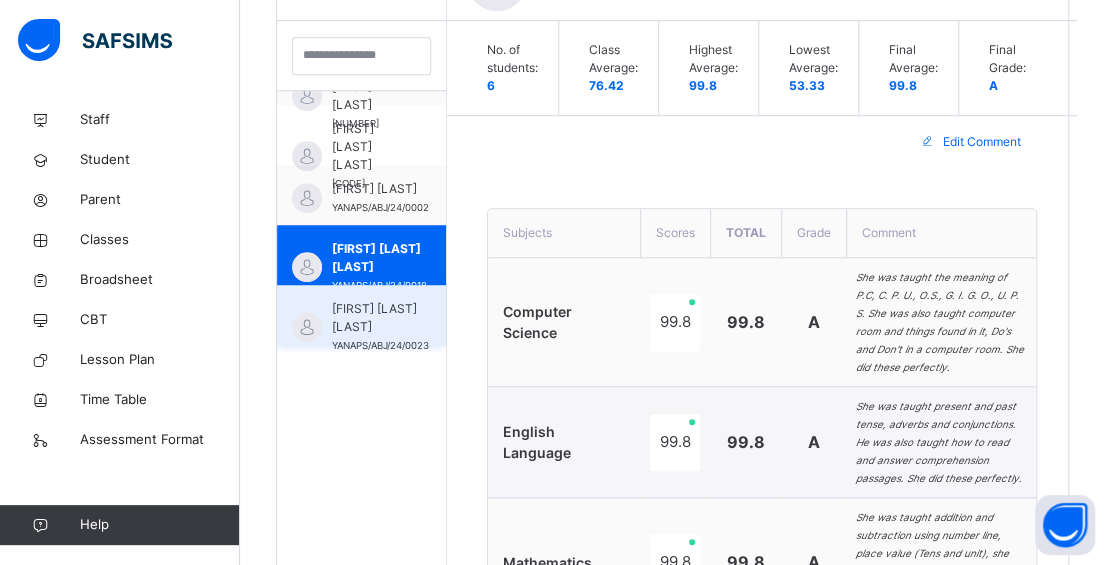 scroll, scrollTop: 97, scrollLeft: 0, axis: vertical 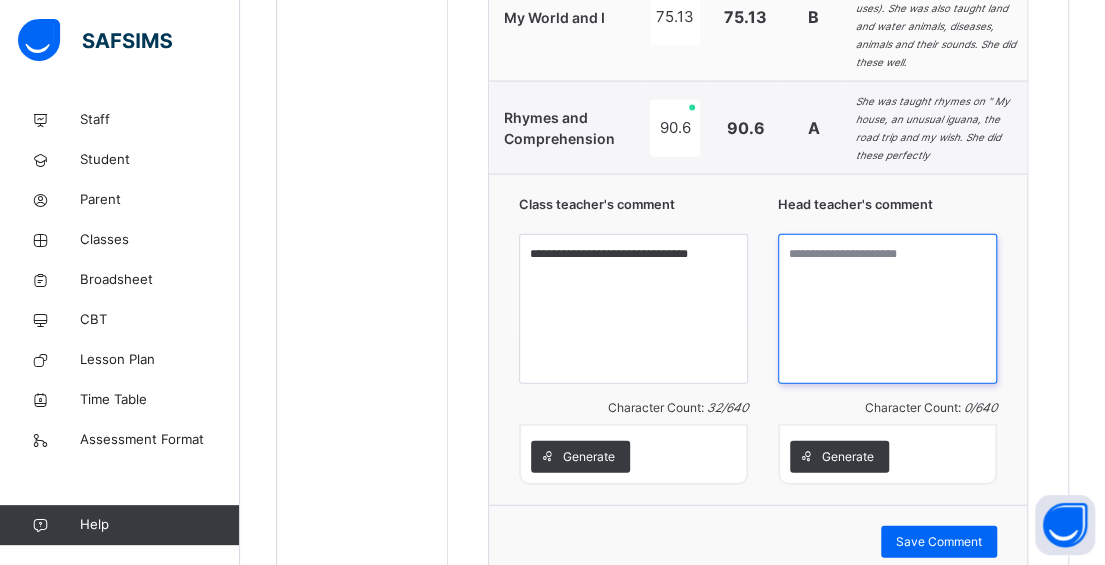 click at bounding box center [887, 309] 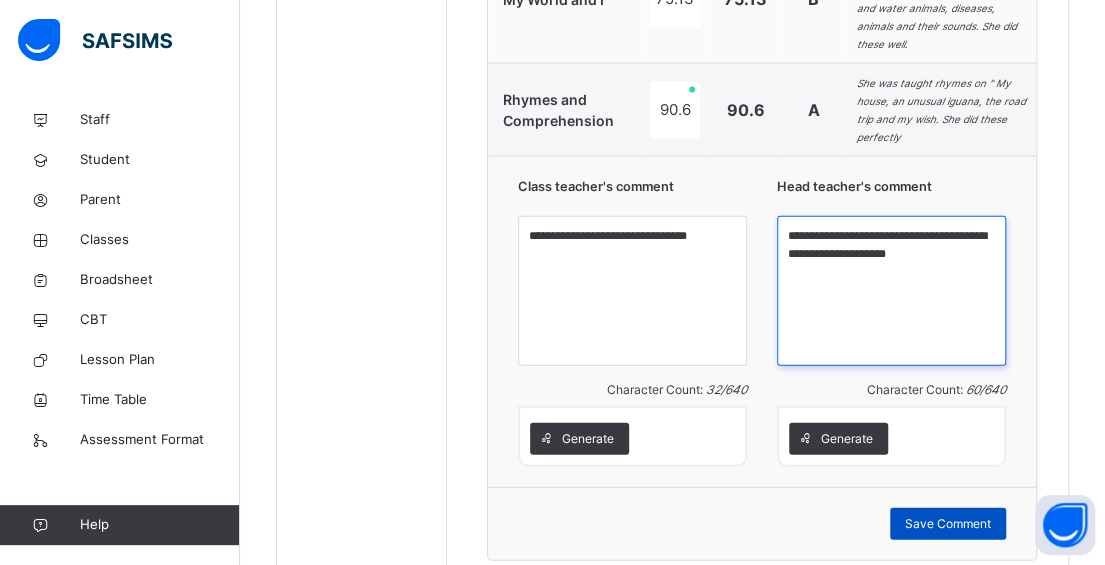 type on "**********" 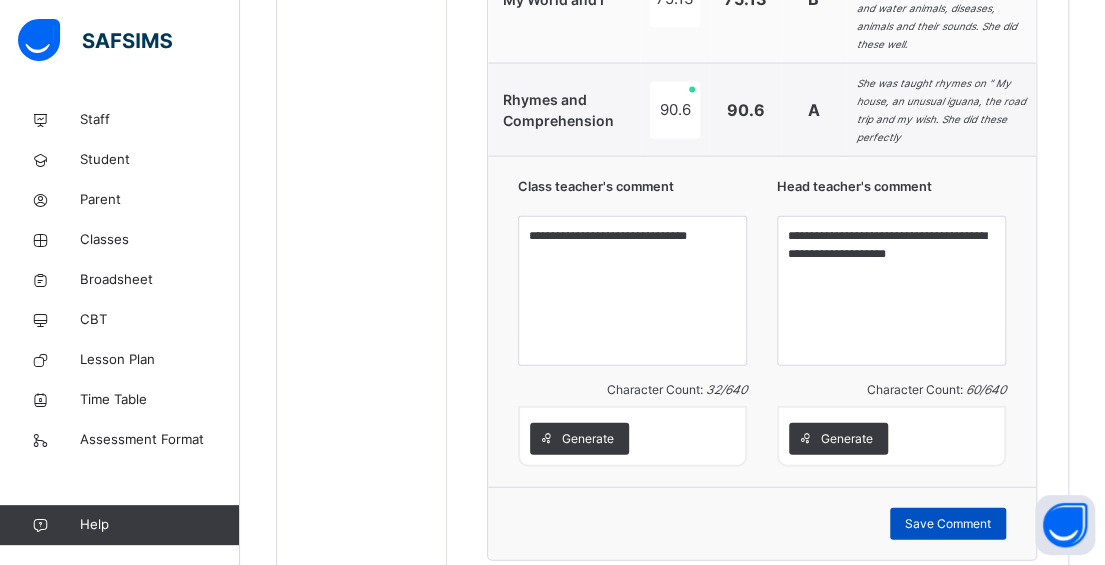click on "Save Comment" at bounding box center [948, 524] 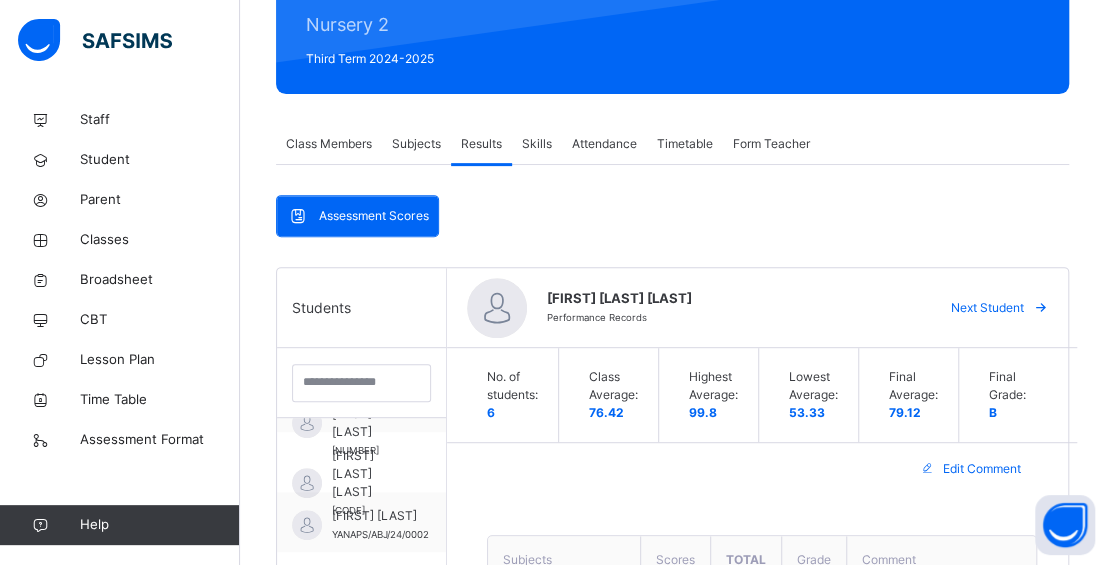 scroll, scrollTop: 52, scrollLeft: 0, axis: vertical 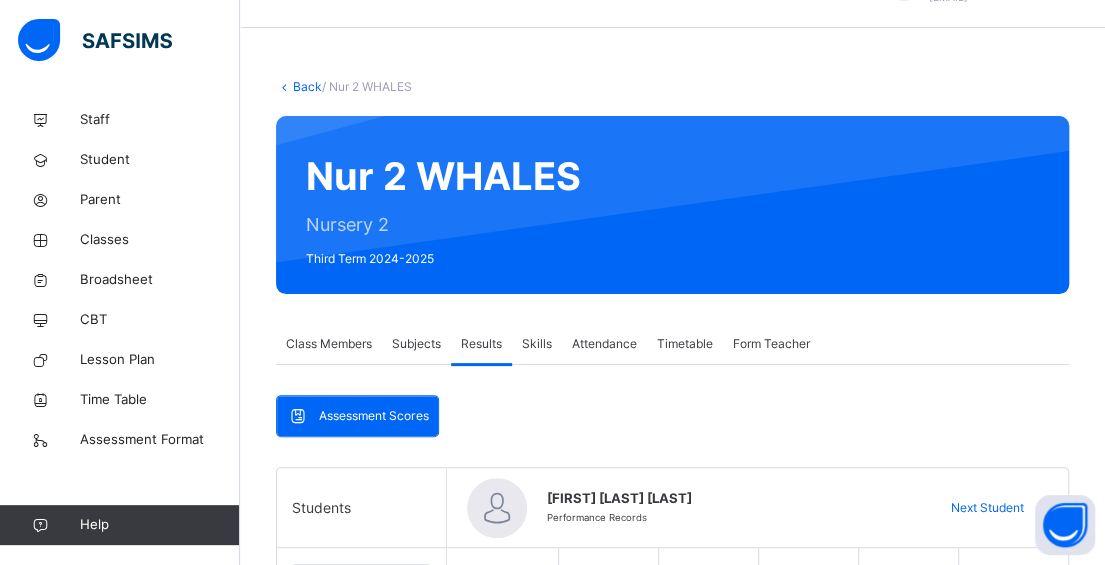 click on "Back" at bounding box center [307, 86] 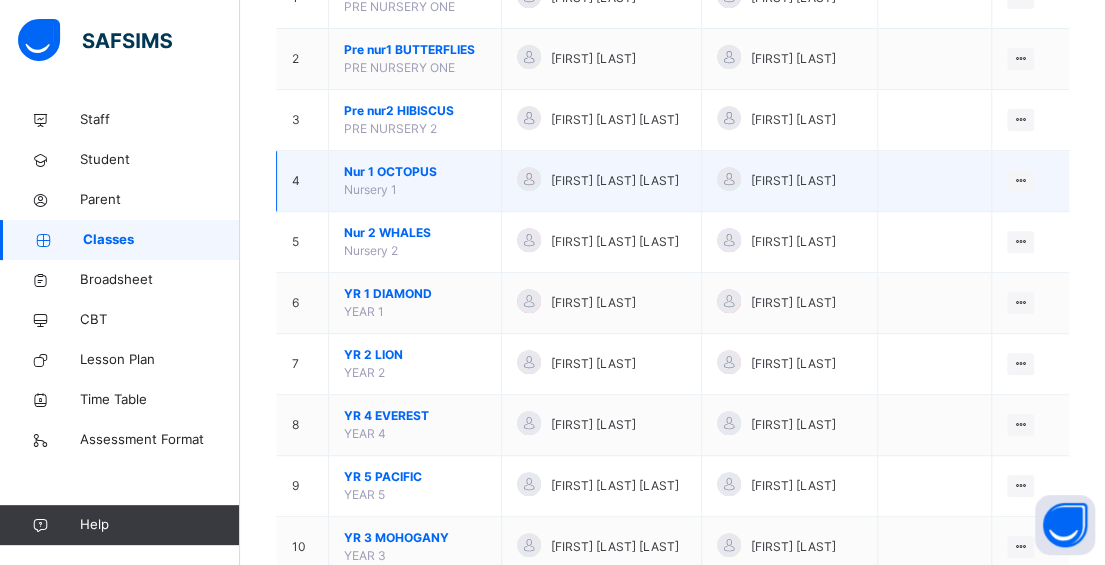 scroll, scrollTop: 300, scrollLeft: 0, axis: vertical 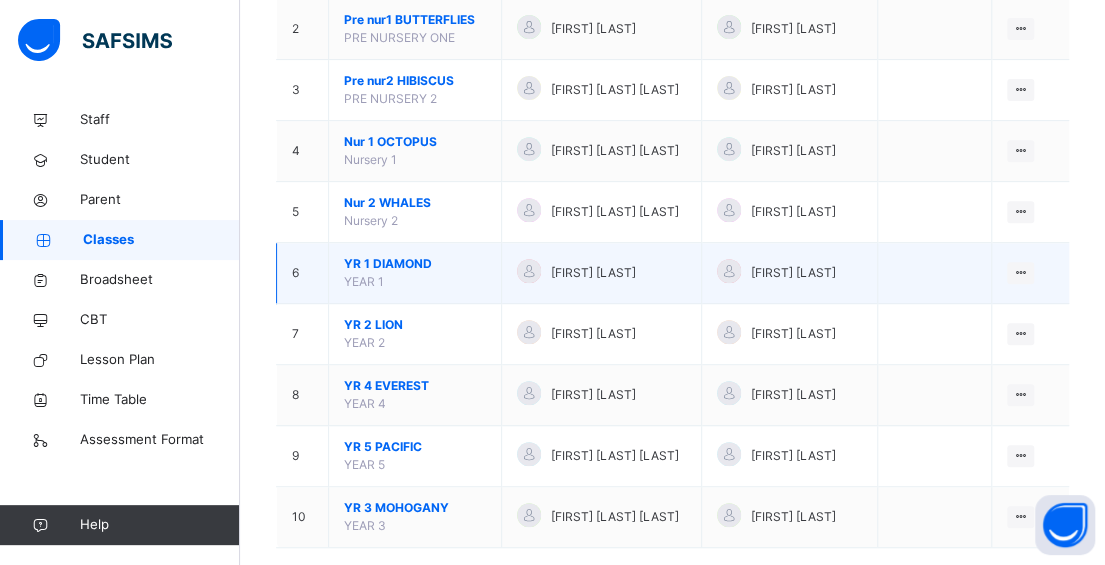 click on "[CLASS] [NAME]" at bounding box center [415, 264] 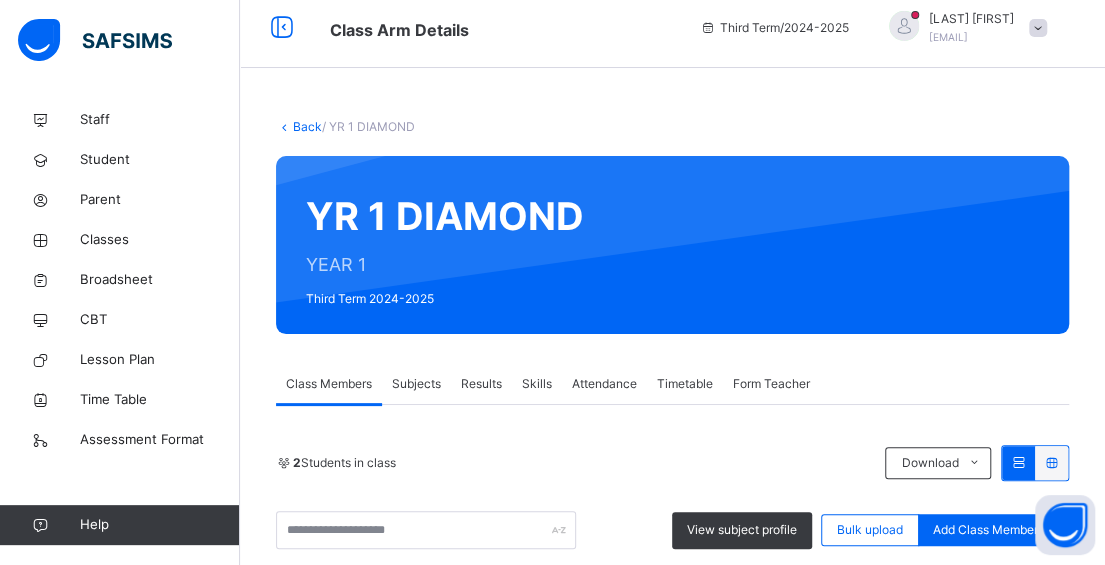 scroll, scrollTop: 300, scrollLeft: 0, axis: vertical 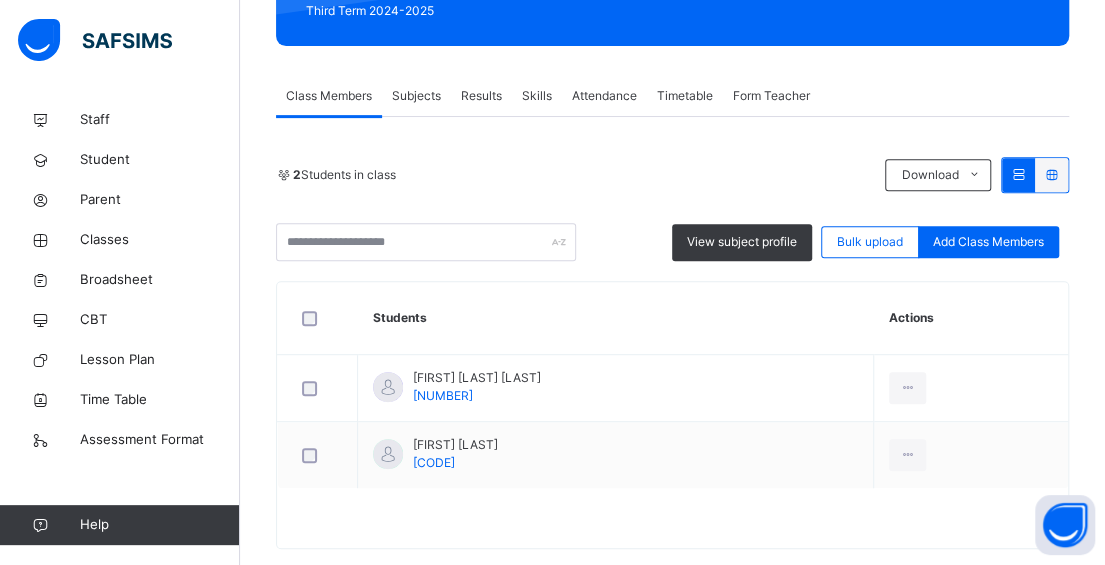 click on "Results" at bounding box center [481, 96] 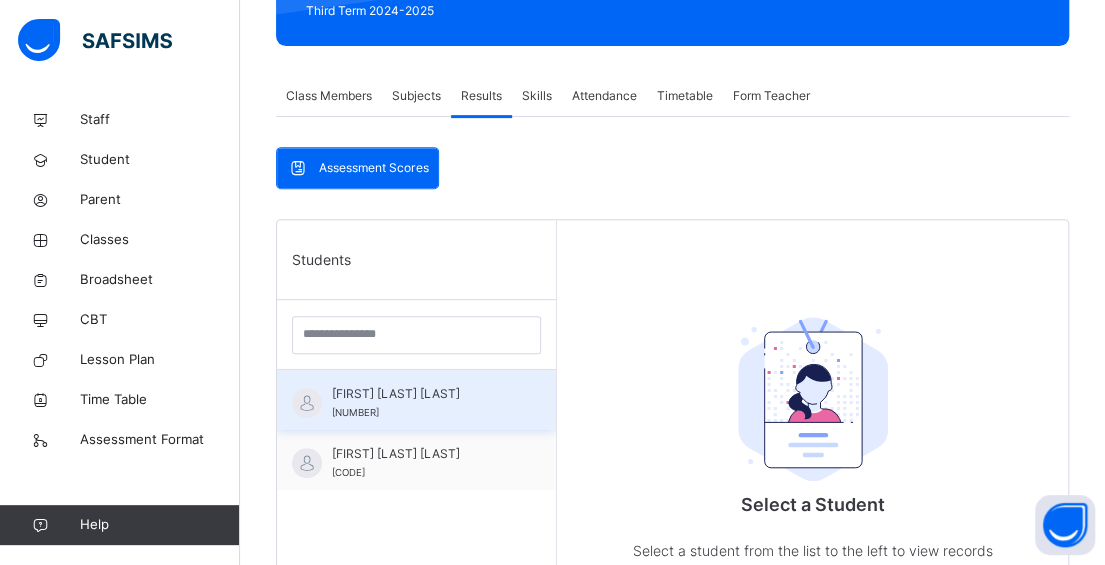 click on "[FIRST] [LAST] [LAST] [ID]" at bounding box center (421, 403) 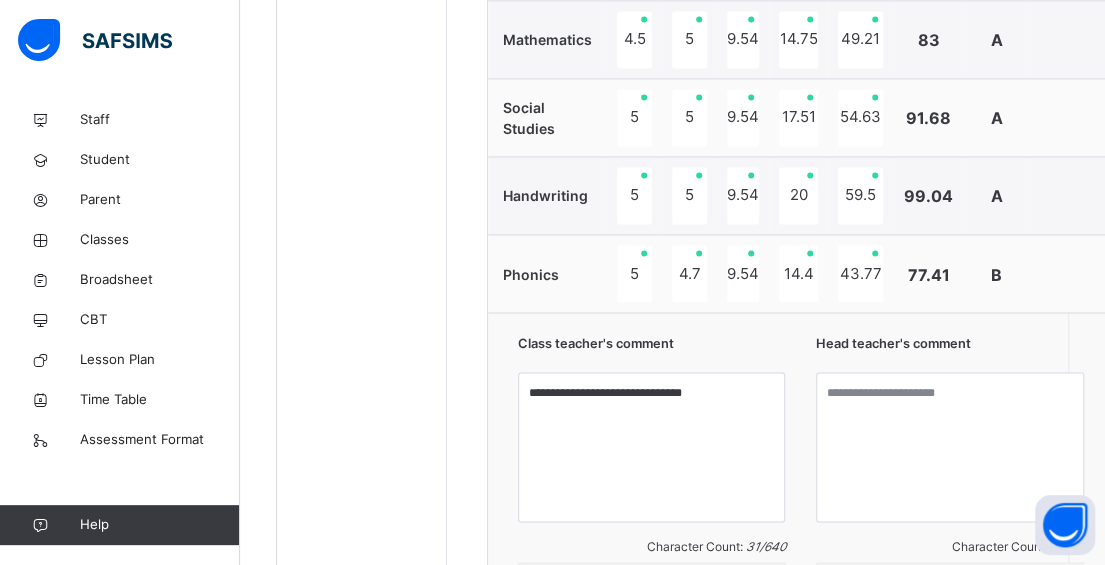 scroll, scrollTop: 1500, scrollLeft: 0, axis: vertical 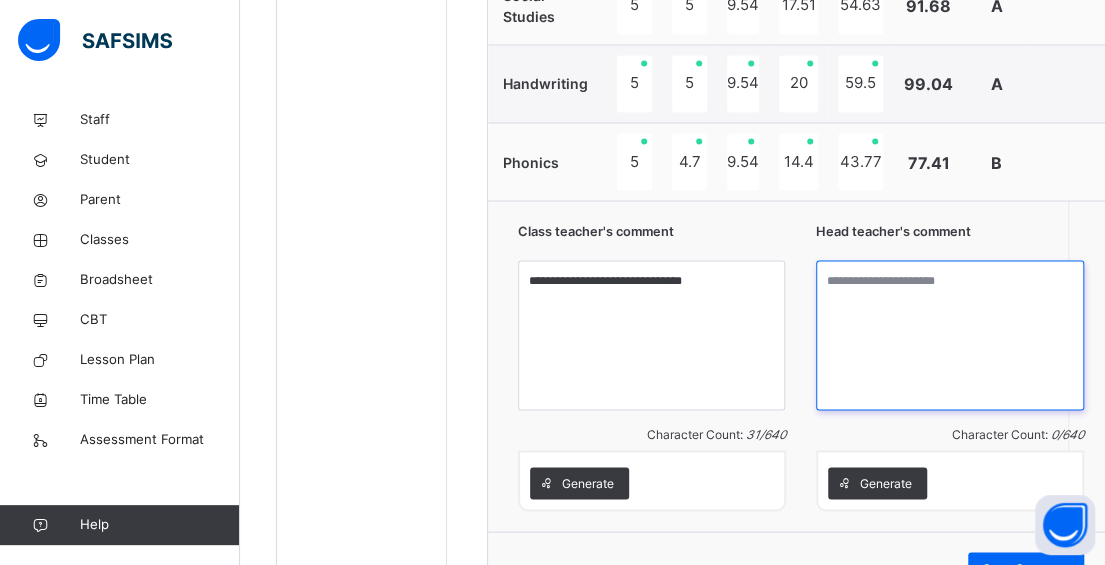 click at bounding box center [950, 335] 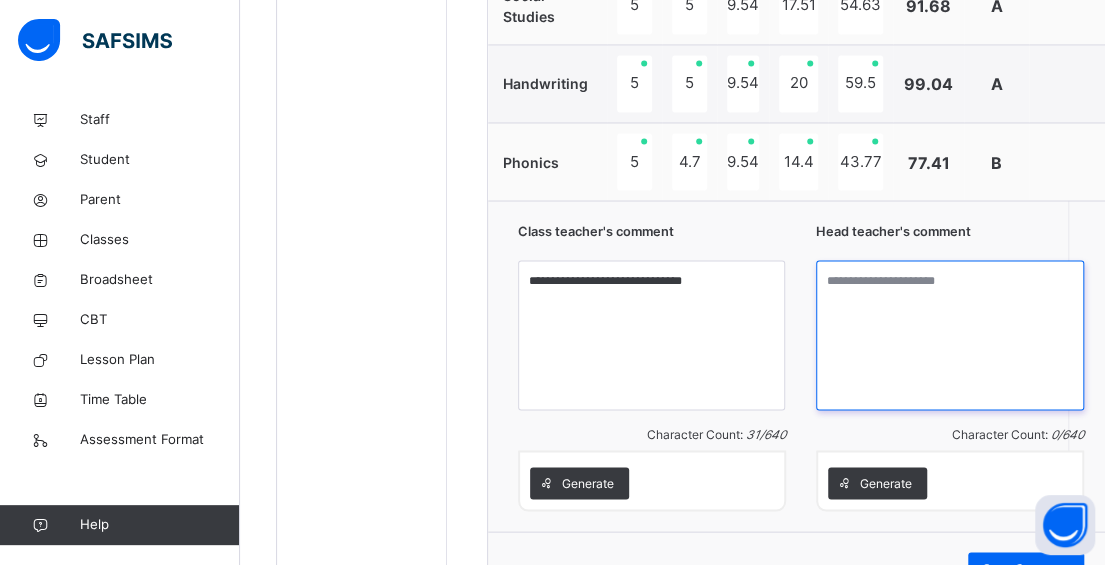 paste on "**********" 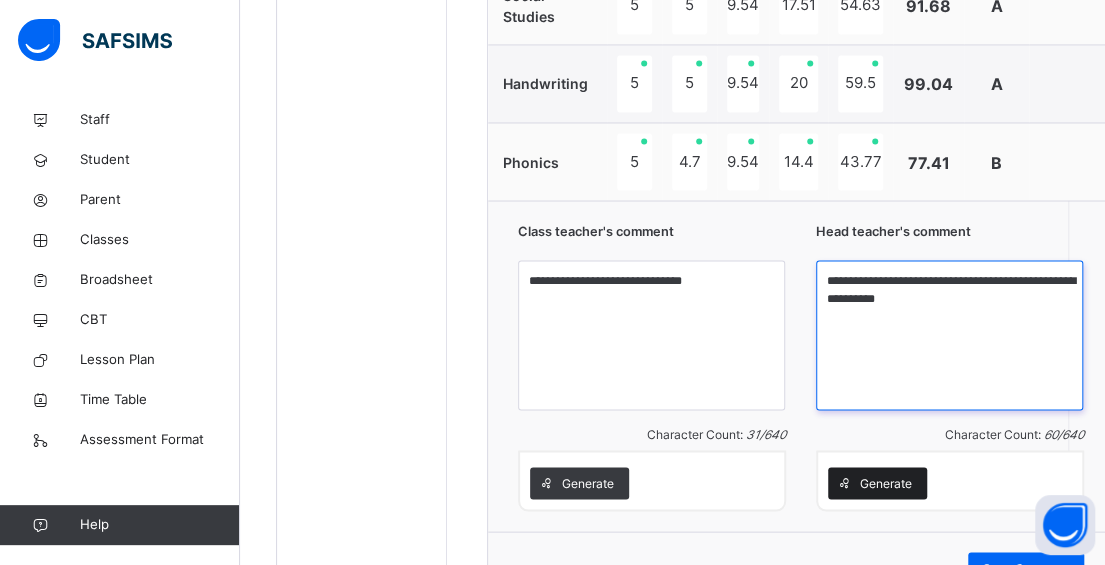 type on "**********" 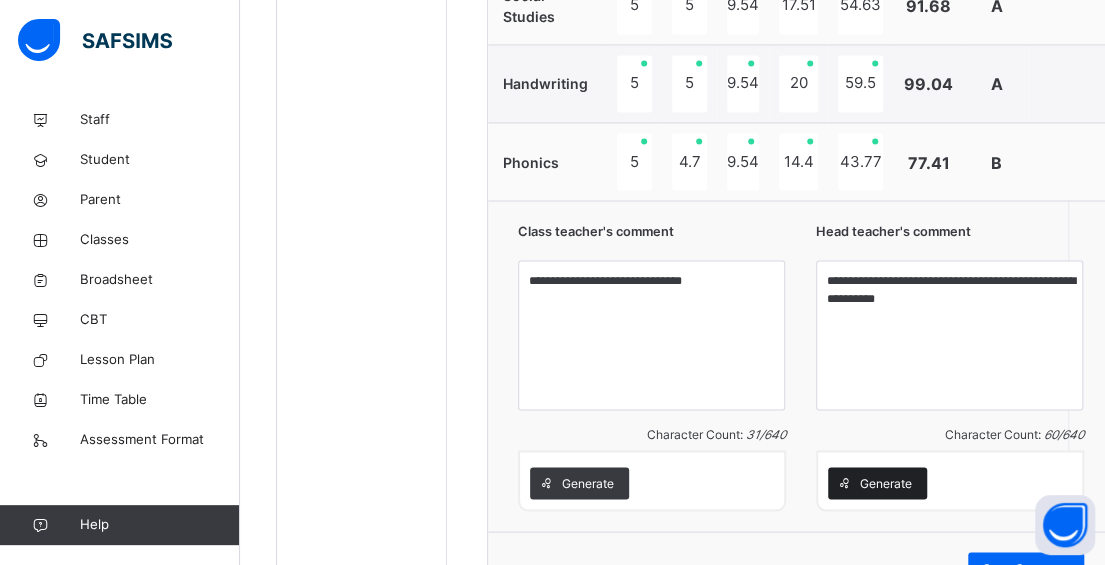 click on "Generate" at bounding box center [886, 483] 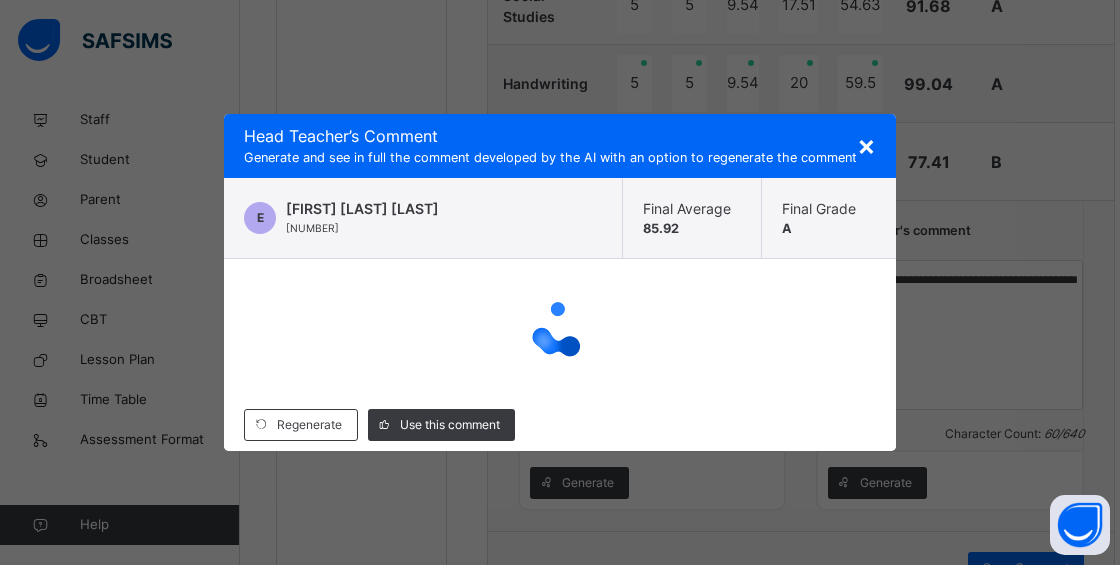 click on "×" at bounding box center [866, 145] 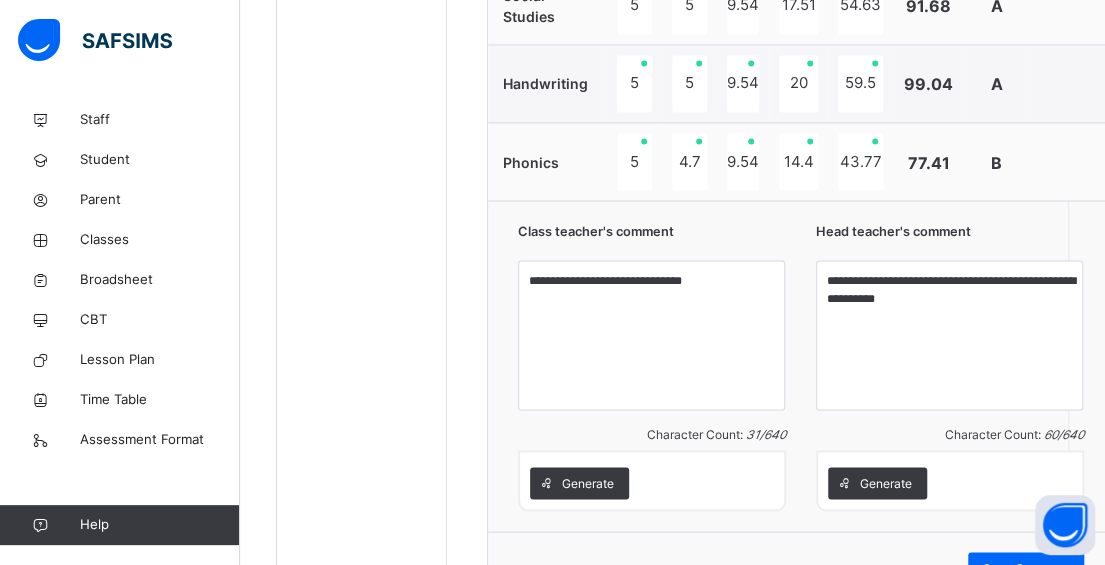 scroll, scrollTop: 1600, scrollLeft: 0, axis: vertical 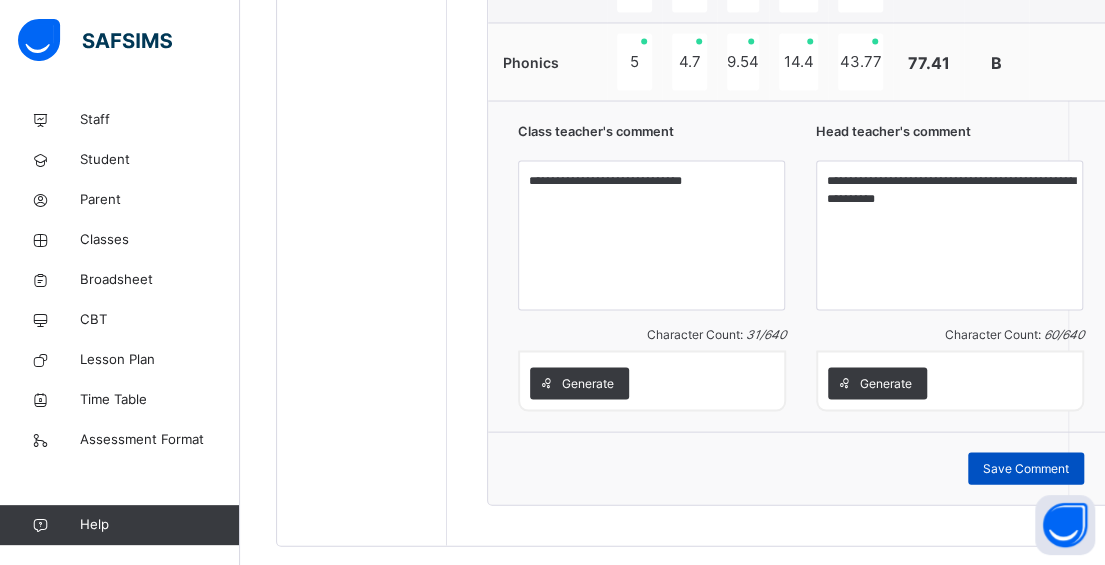 click on "Save Comment" at bounding box center [1026, 468] 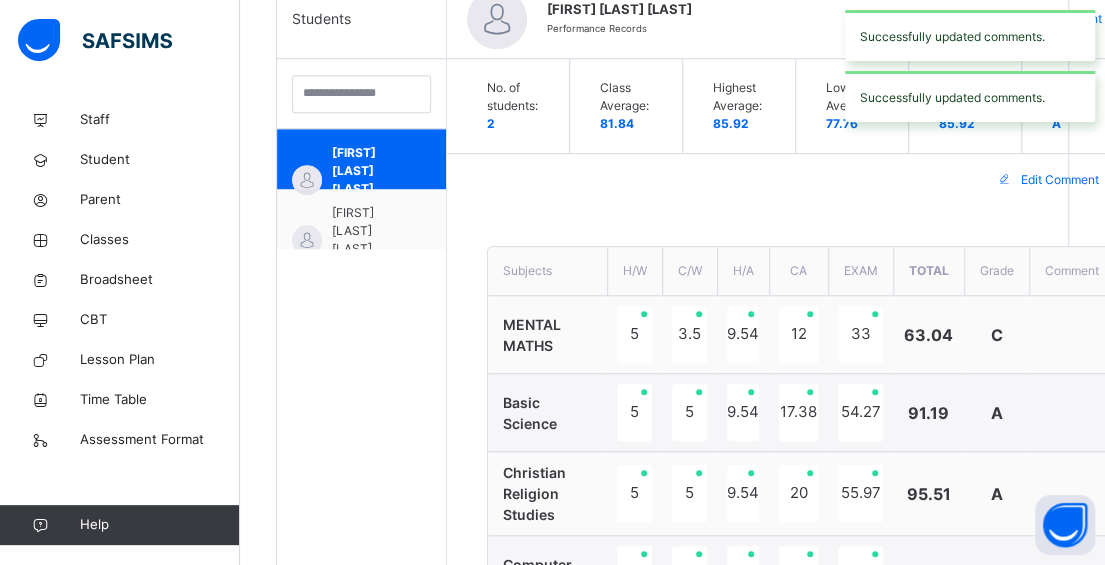 scroll, scrollTop: 500, scrollLeft: 0, axis: vertical 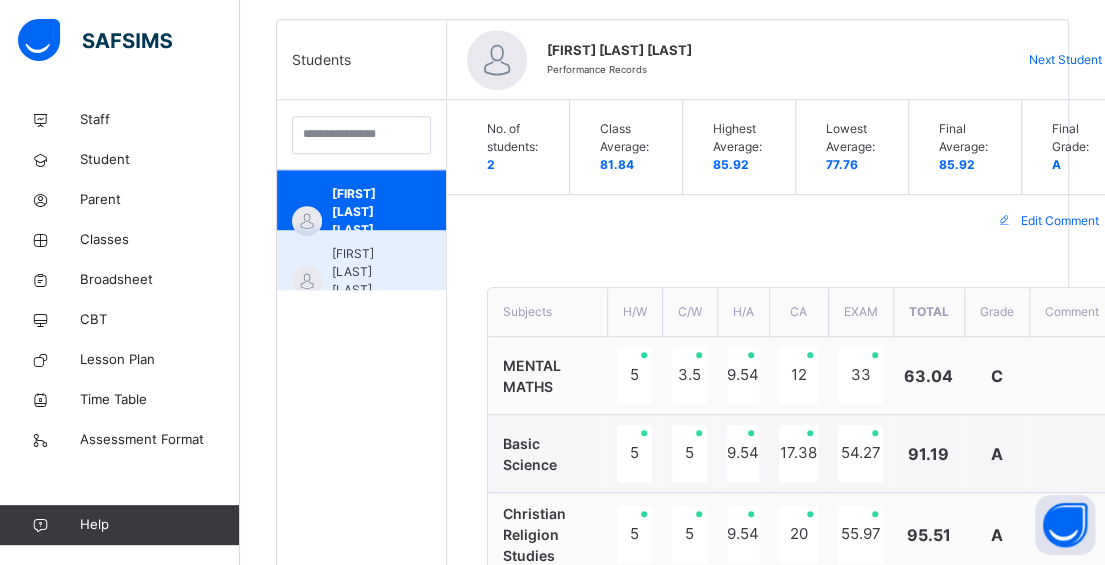 click on "[FIRST] [LAST] [LAST]" at bounding box center [366, 272] 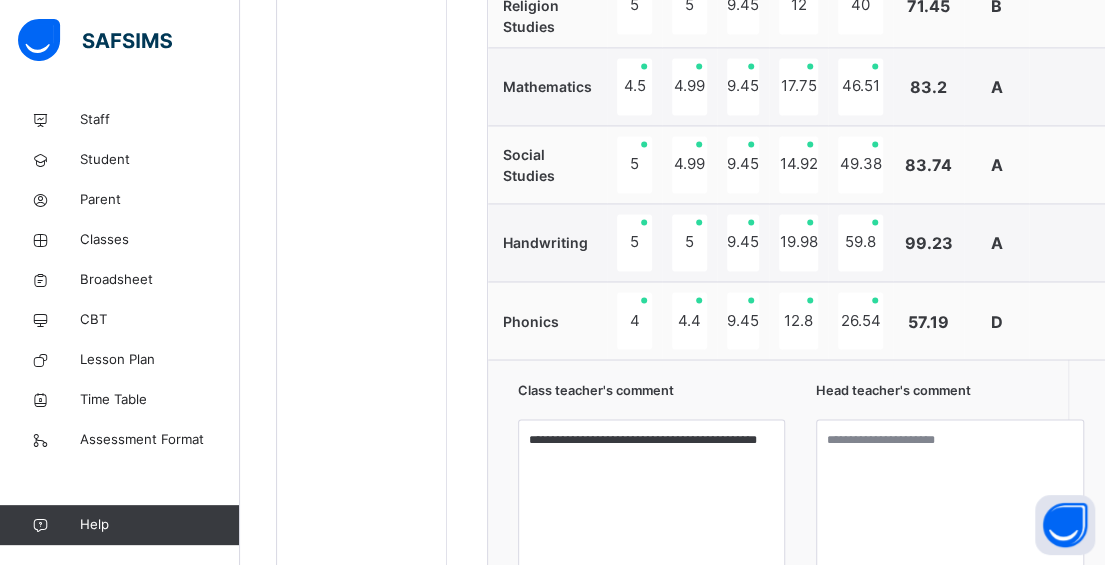 scroll, scrollTop: 1400, scrollLeft: 0, axis: vertical 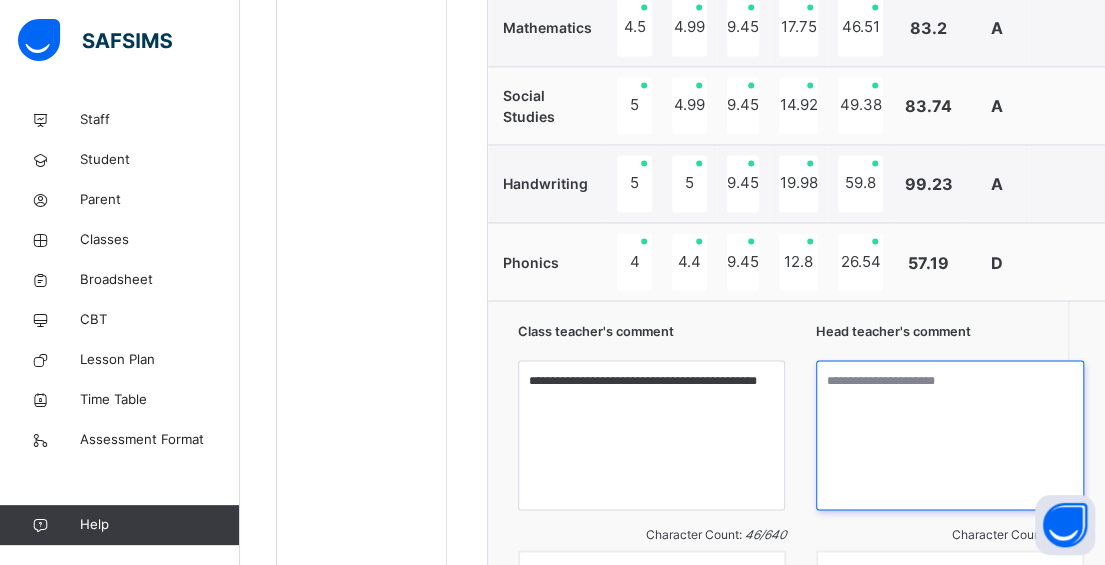 click at bounding box center (950, 435) 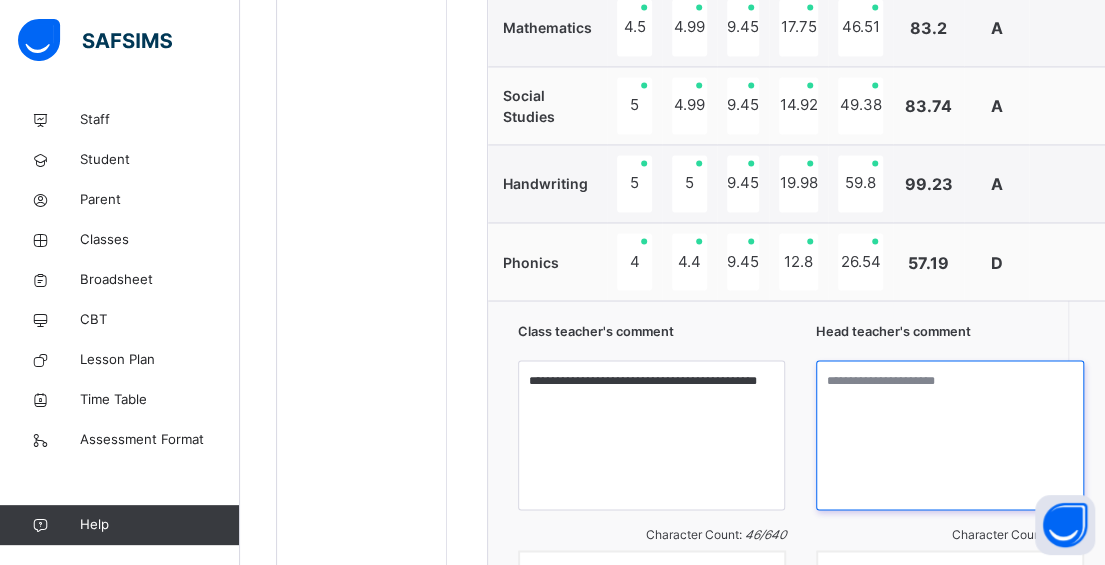 paste on "**********" 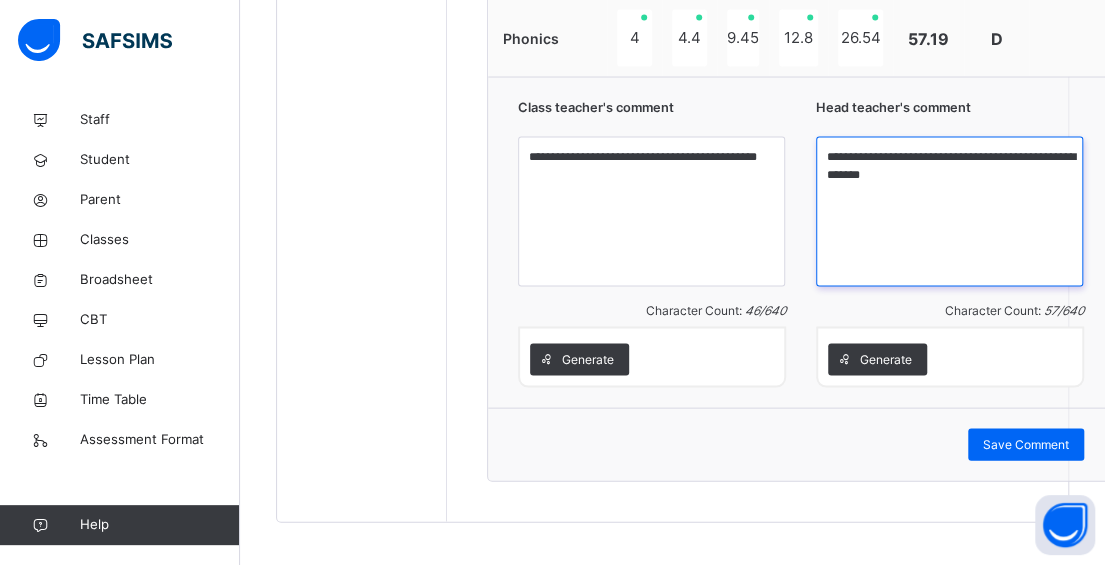 scroll, scrollTop: 1633, scrollLeft: 0, axis: vertical 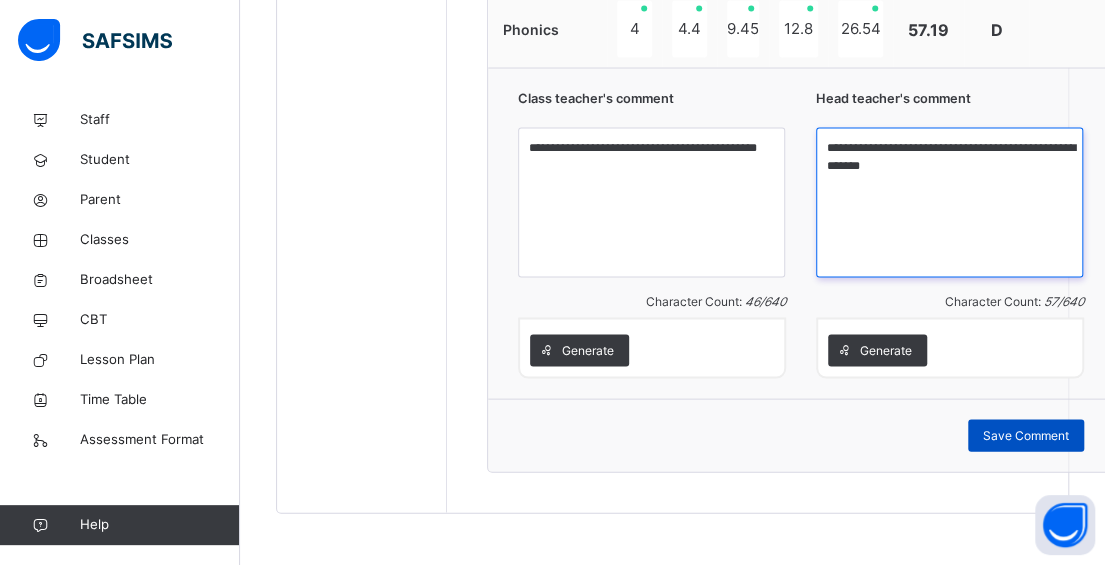 type on "**********" 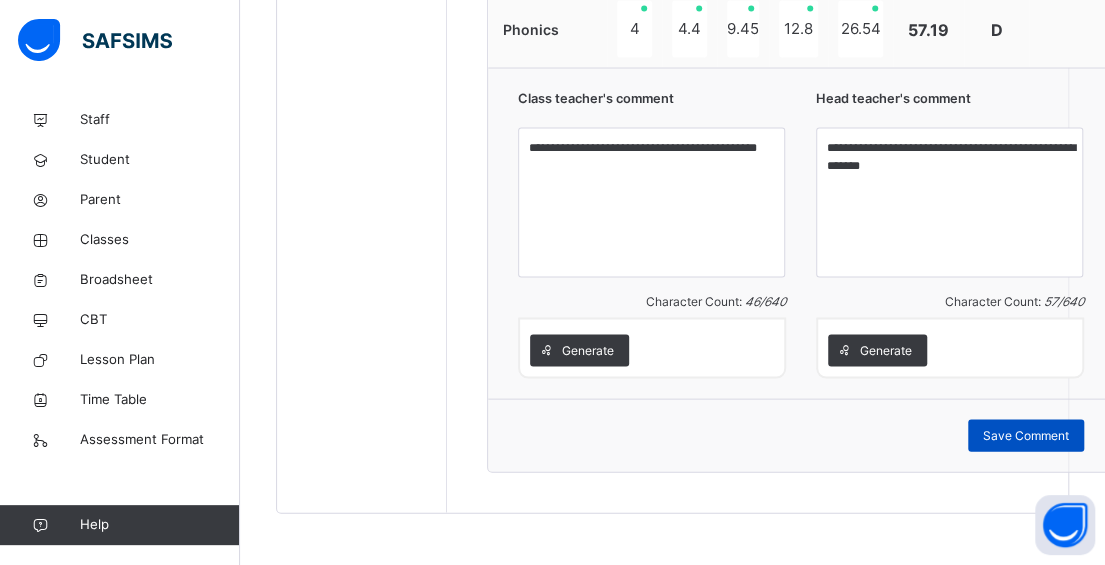 click on "Save Comment" at bounding box center [1026, 435] 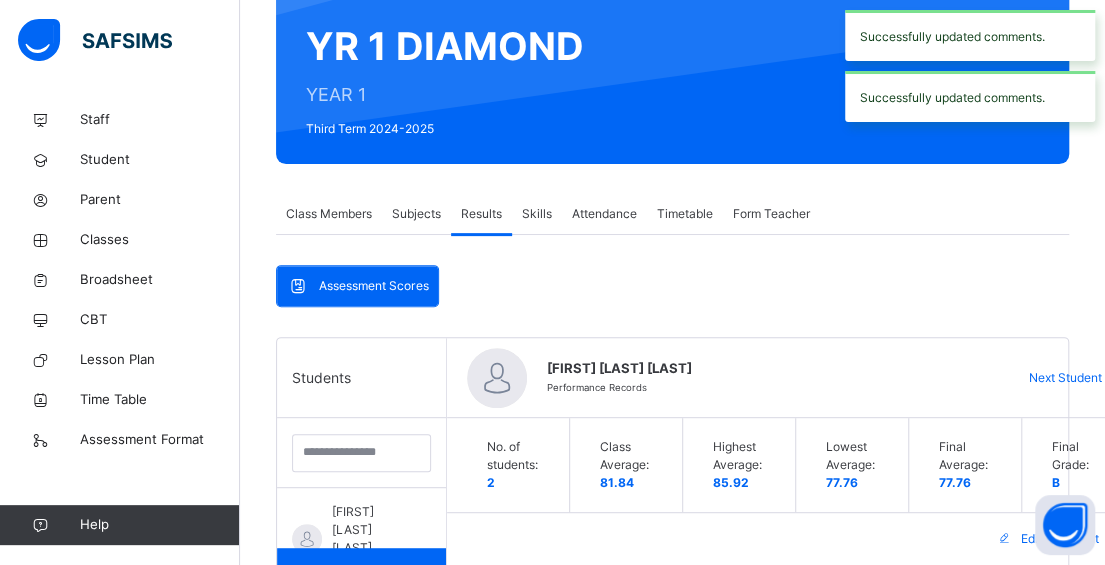 scroll, scrollTop: 0, scrollLeft: 0, axis: both 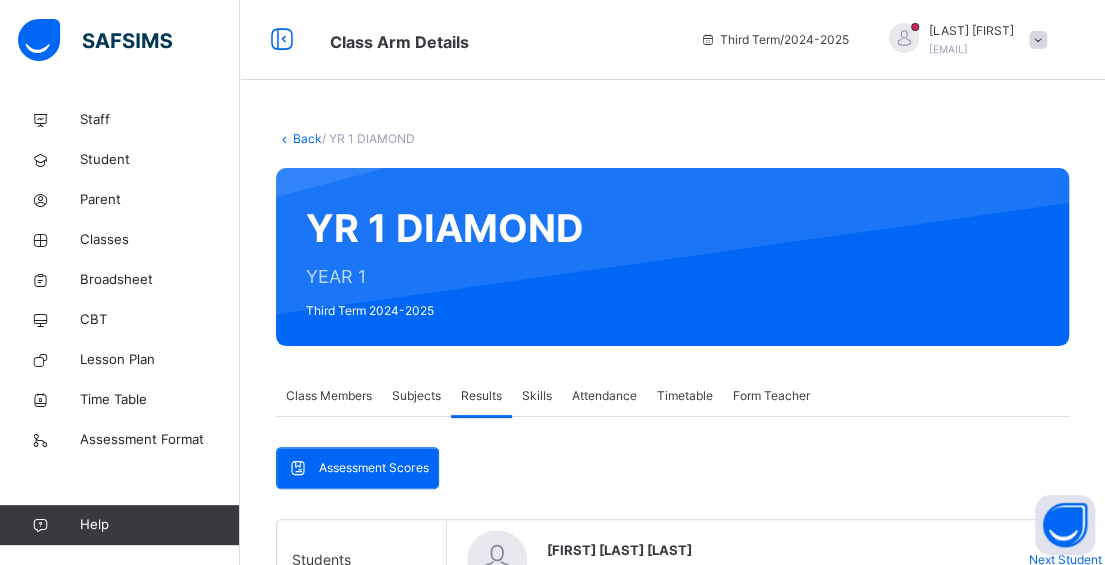 click on "Back" at bounding box center [307, 138] 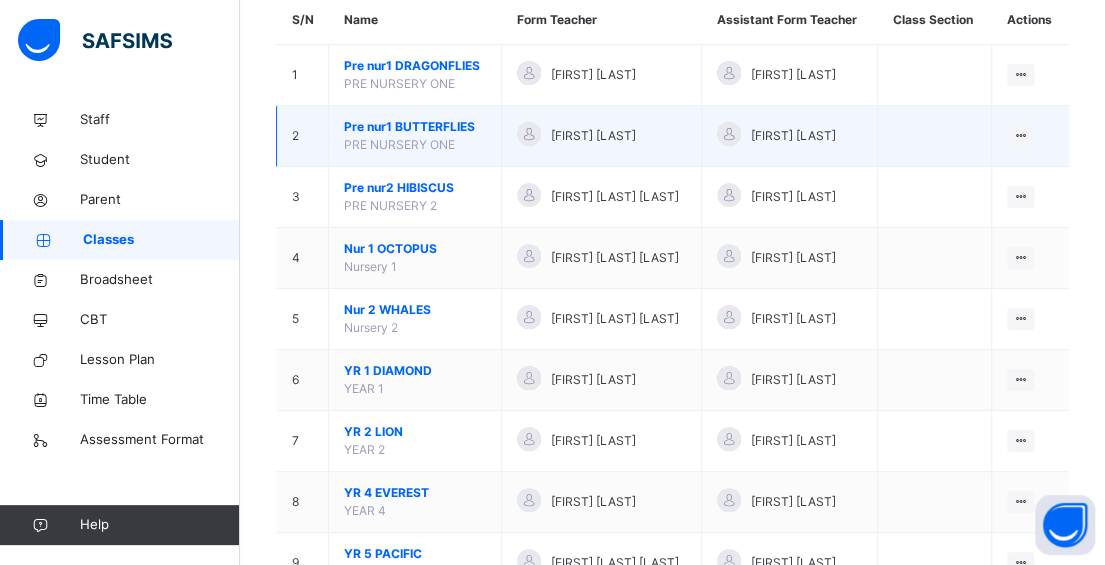 scroll, scrollTop: 200, scrollLeft: 0, axis: vertical 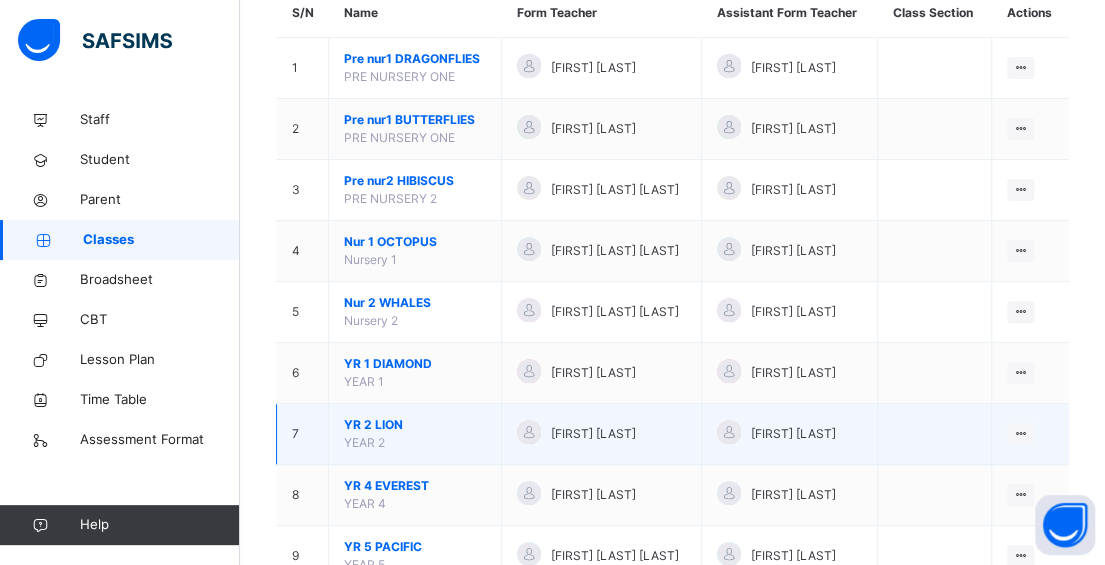 click on "YR 2   LION" at bounding box center (415, 425) 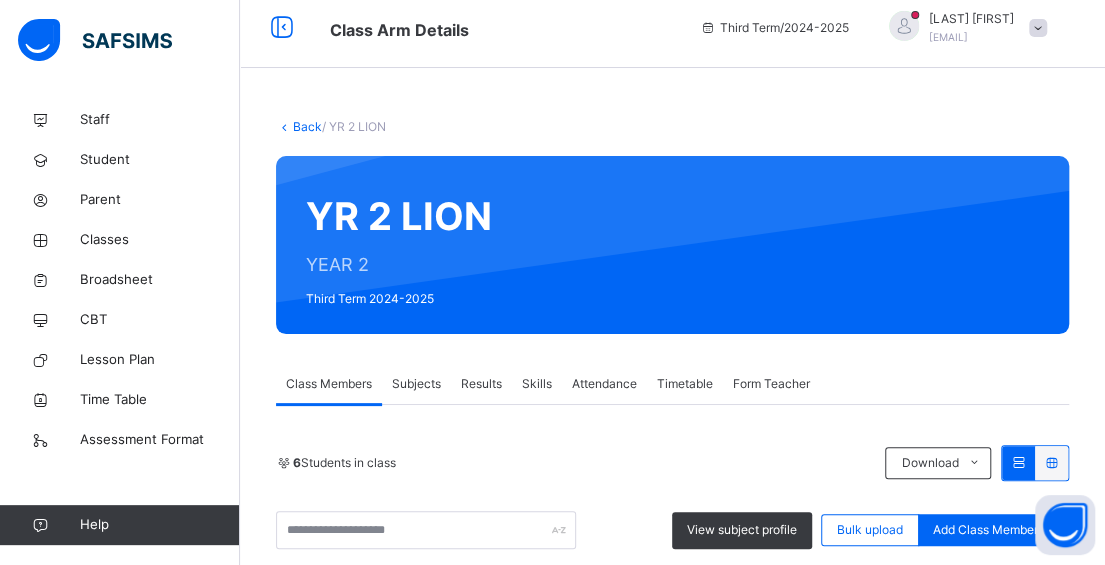 scroll, scrollTop: 200, scrollLeft: 0, axis: vertical 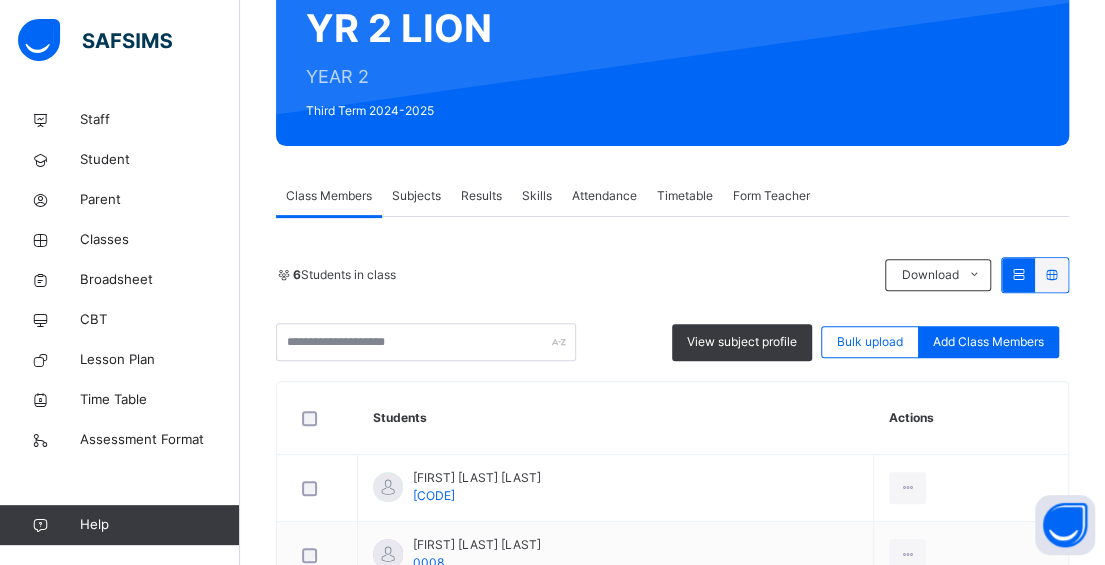 click on "Results" at bounding box center (481, 196) 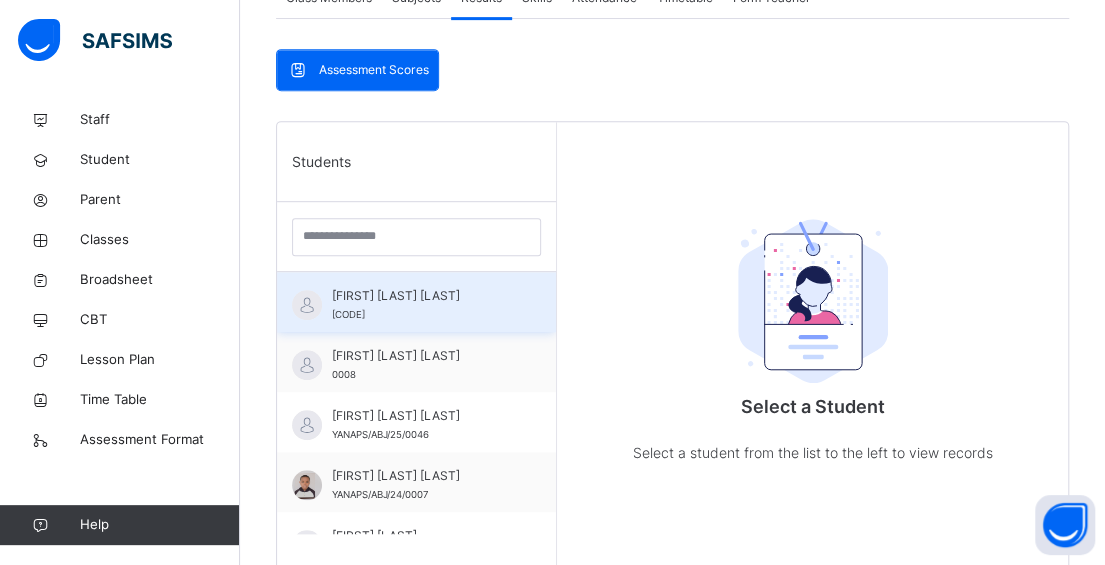scroll, scrollTop: 400, scrollLeft: 0, axis: vertical 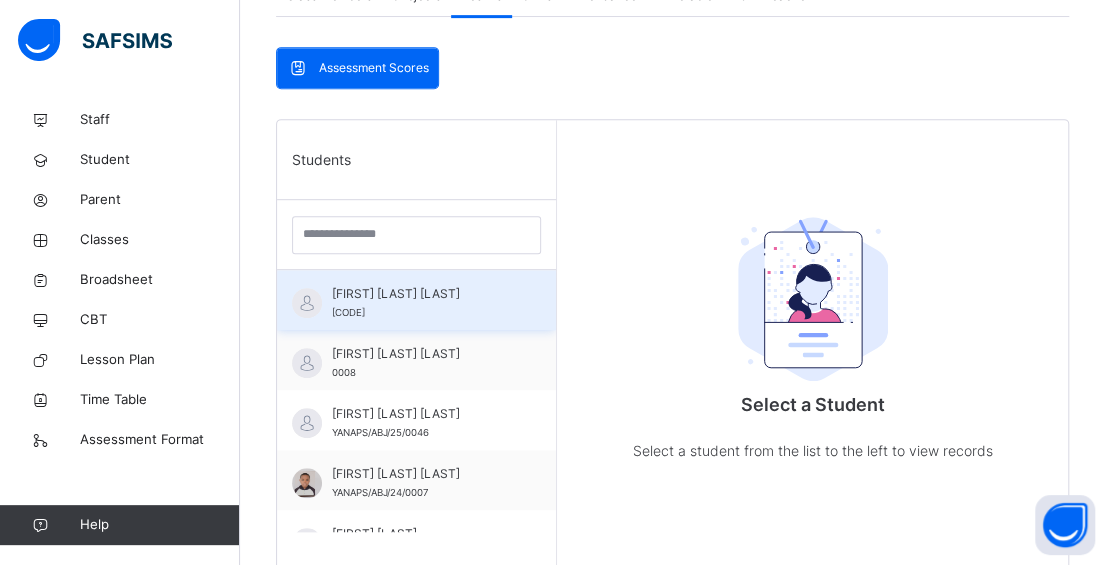 click on "[FIRST] [LAST] [LAST] [NUMBER]" at bounding box center (421, 303) 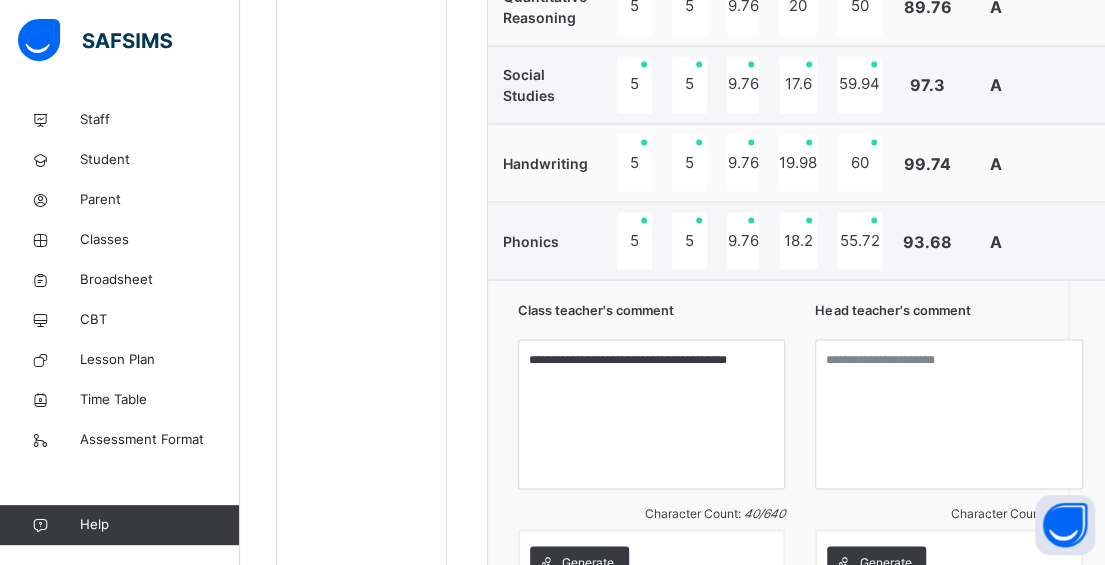scroll, scrollTop: 1500, scrollLeft: 0, axis: vertical 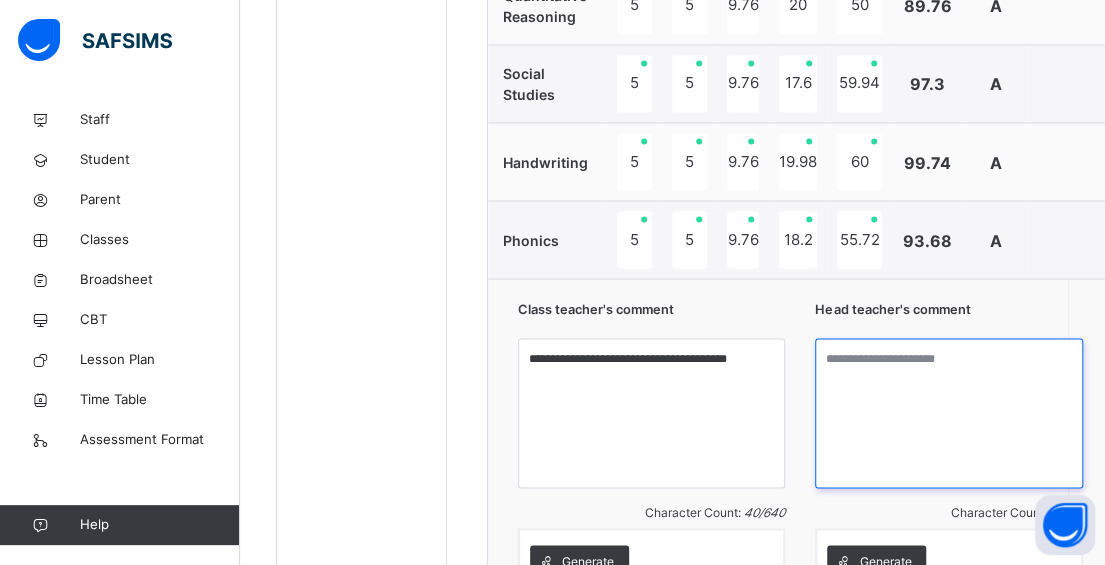 click at bounding box center [948, 413] 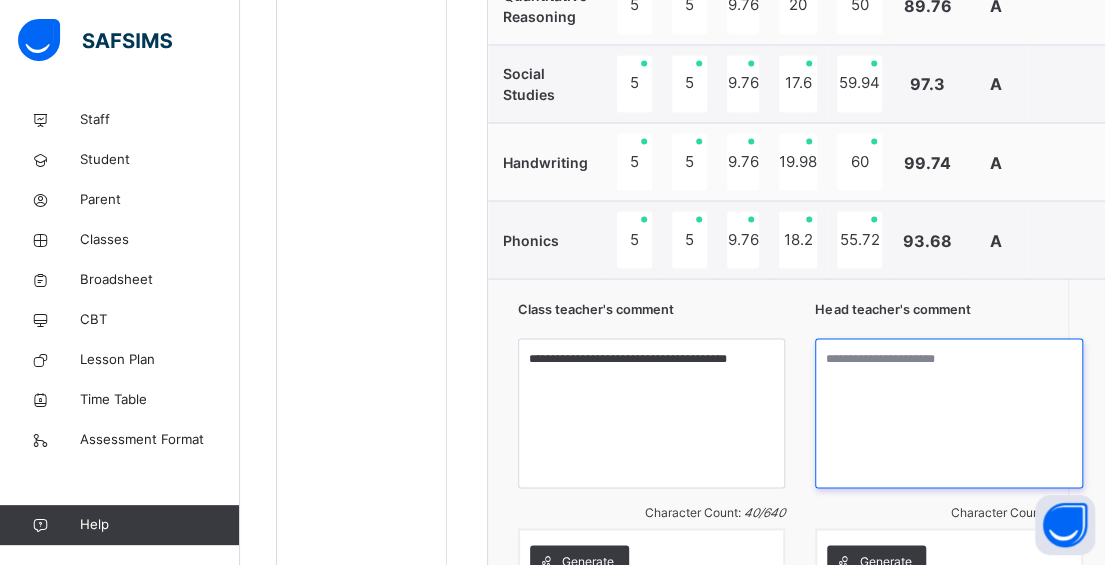 paste on "**********" 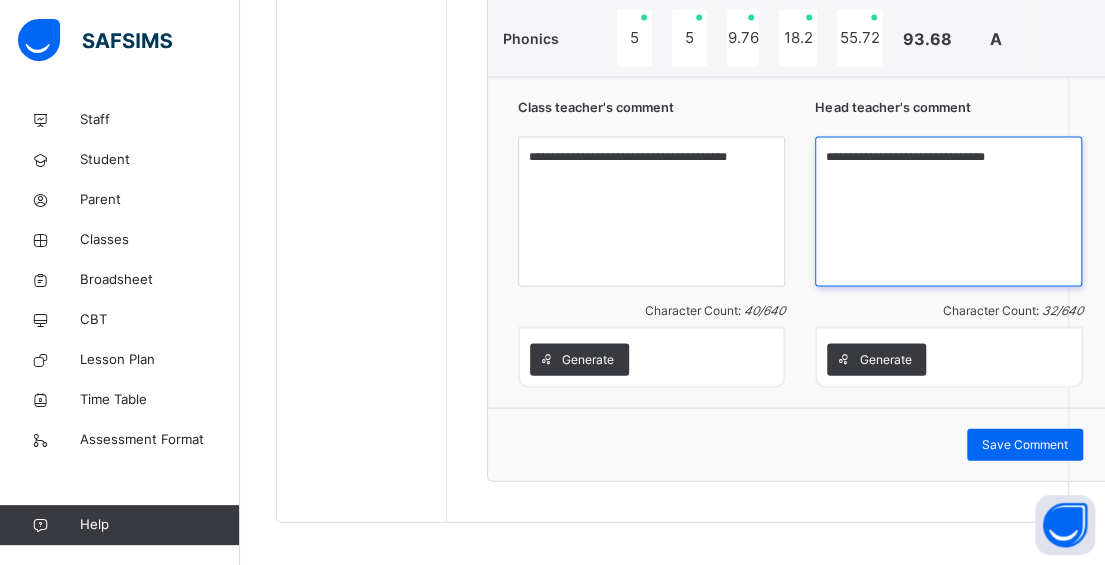 scroll, scrollTop: 1711, scrollLeft: 0, axis: vertical 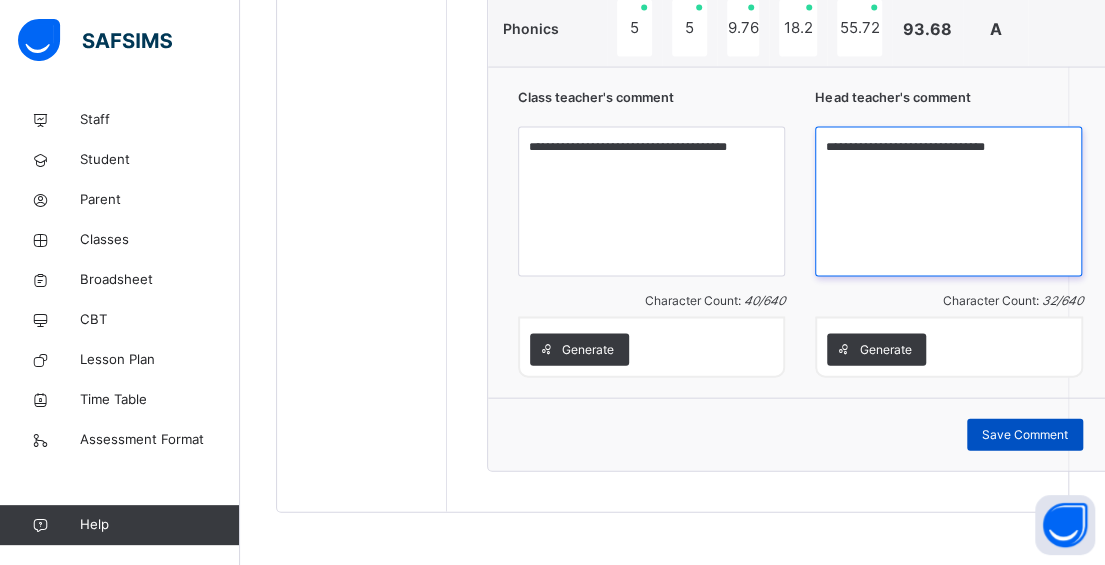 type on "**********" 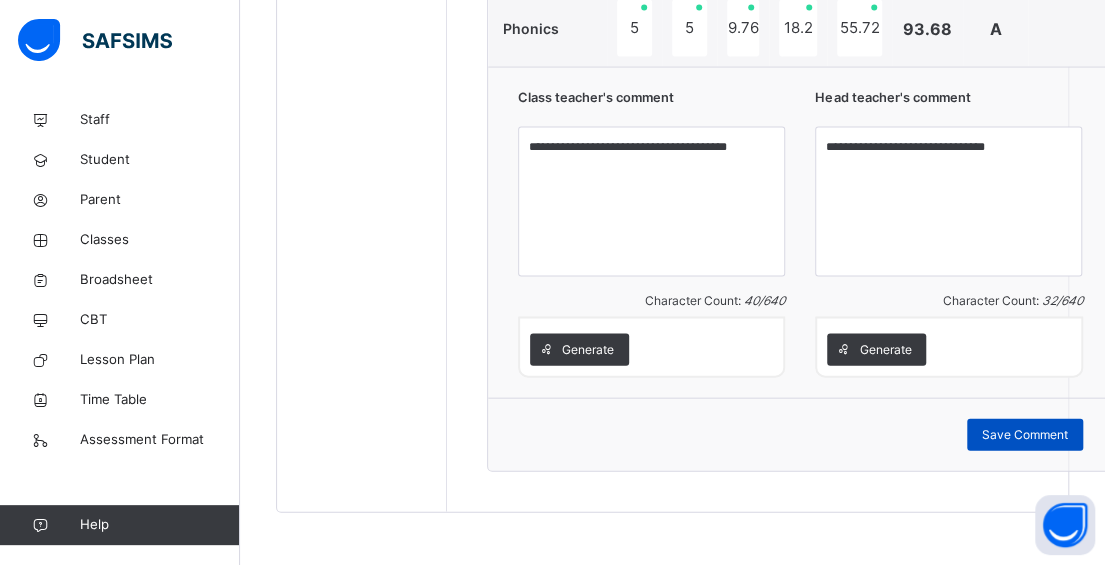 click on "Save Comment" at bounding box center [1025, 435] 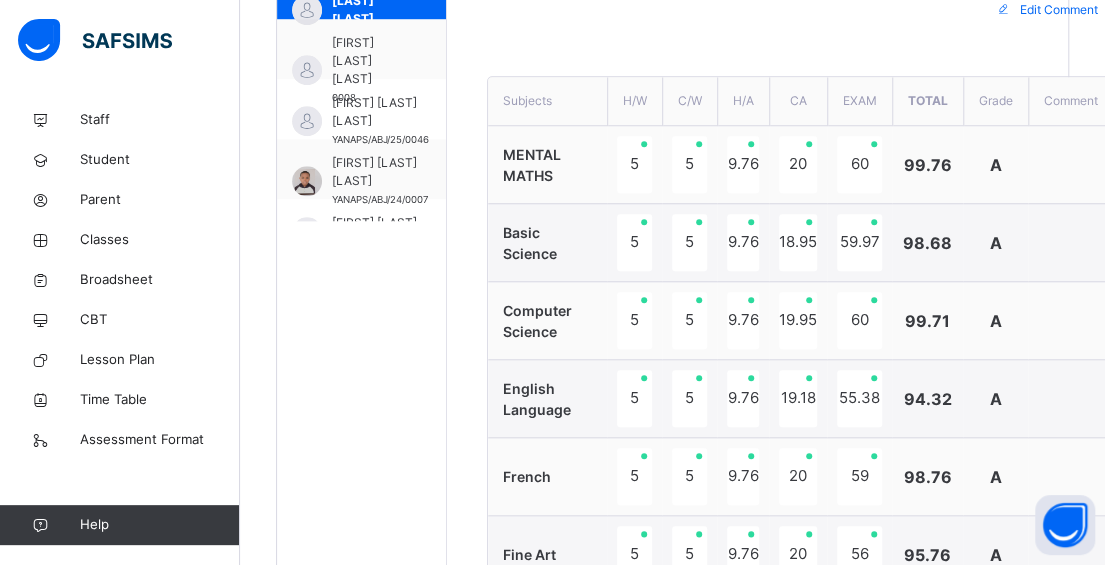scroll, scrollTop: 611, scrollLeft: 0, axis: vertical 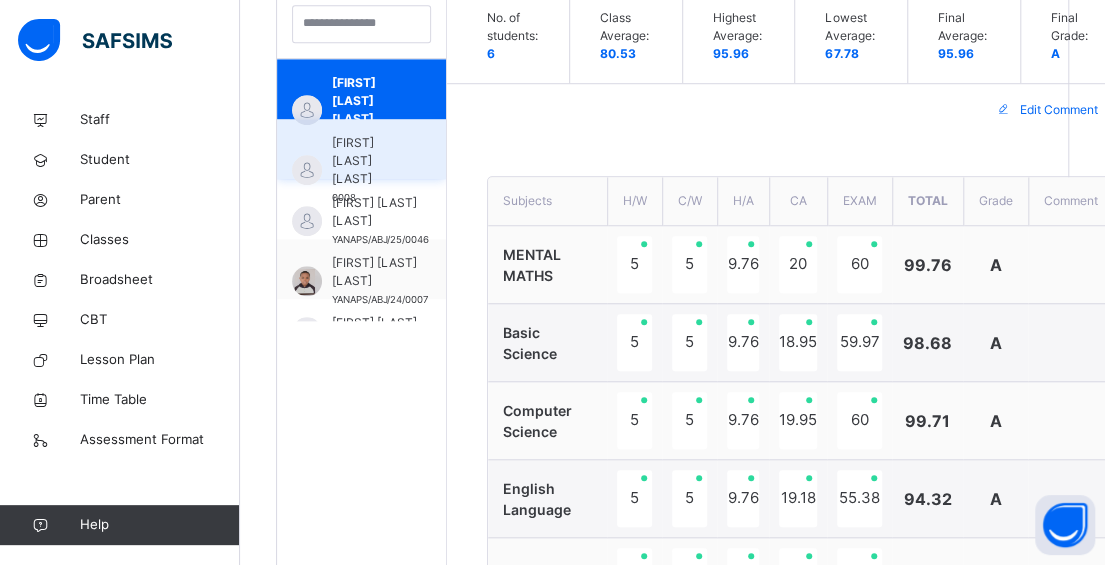 click on "[FIRST] [LAST] [LAST]" at bounding box center (366, 161) 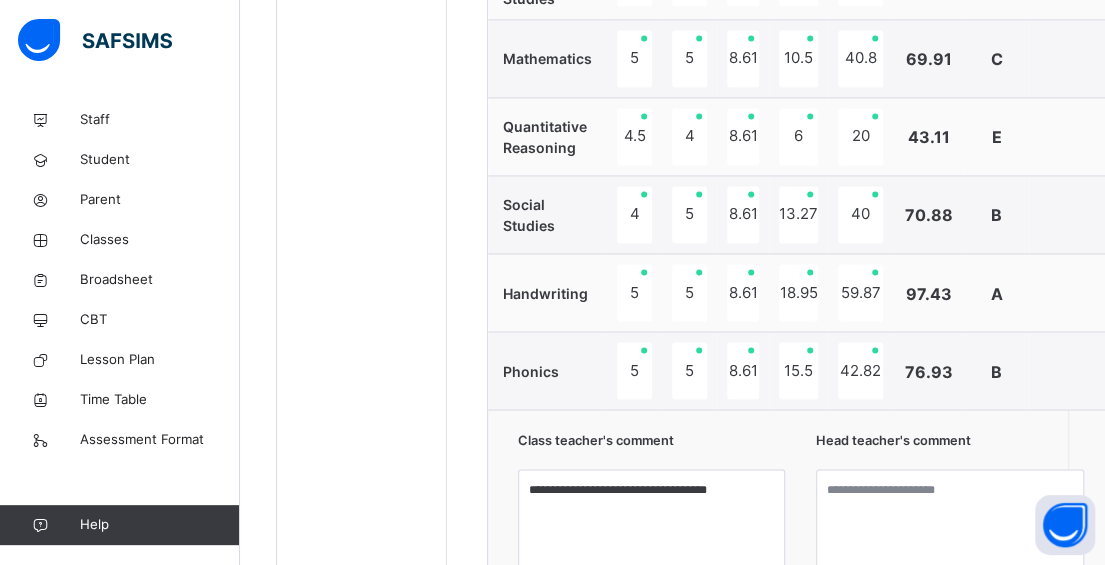 scroll, scrollTop: 1411, scrollLeft: 0, axis: vertical 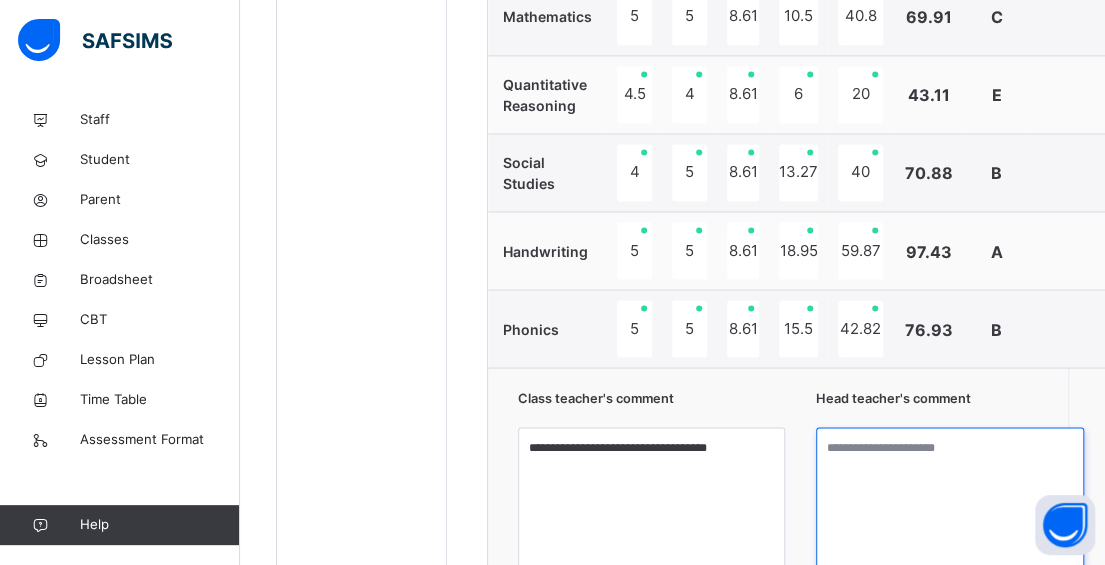 click at bounding box center [950, 502] 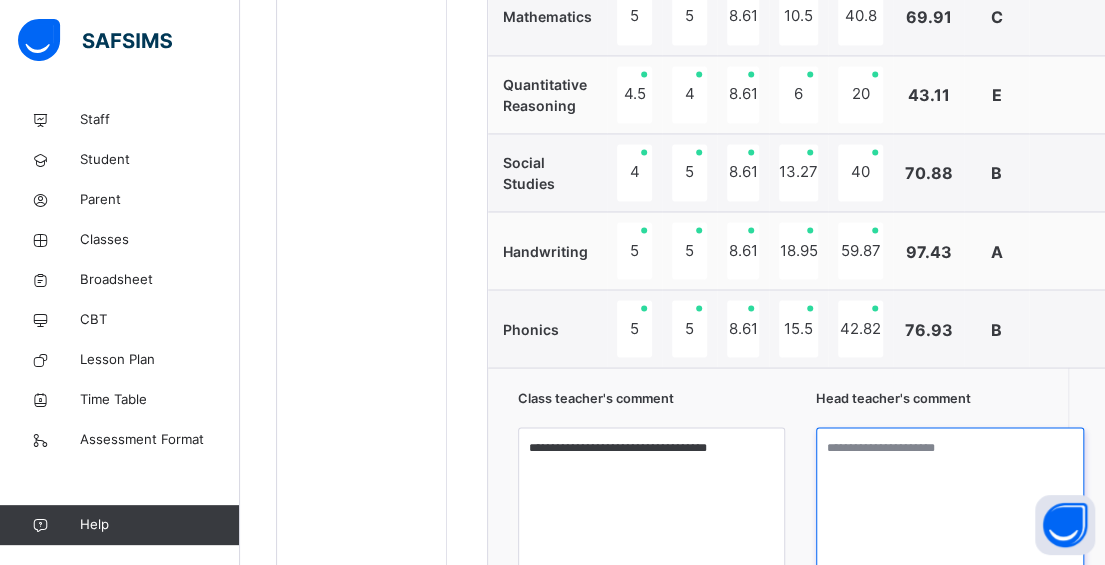paste on "**********" 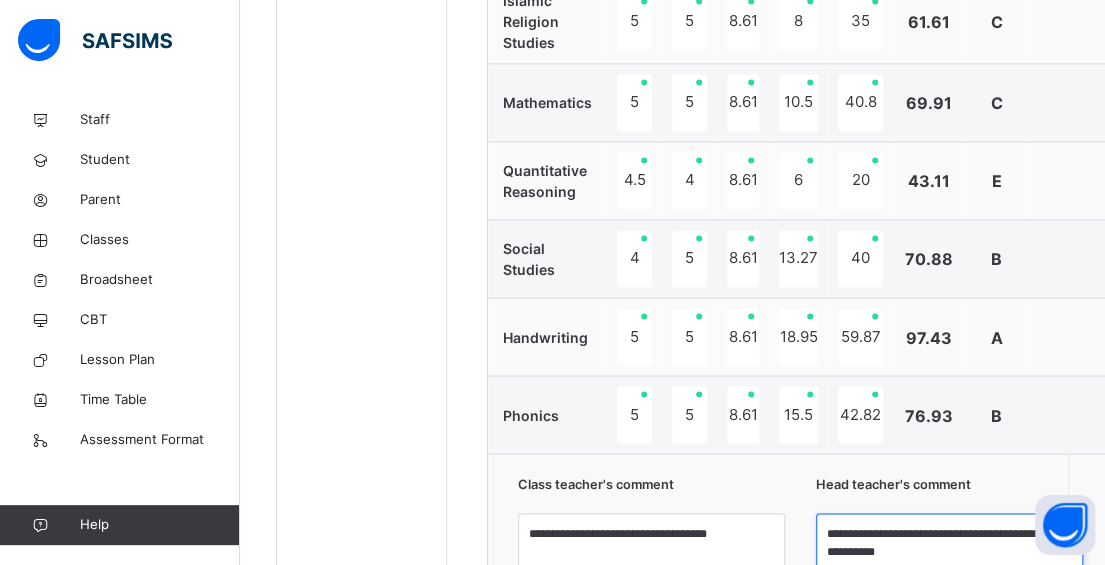 scroll, scrollTop: 1411, scrollLeft: 0, axis: vertical 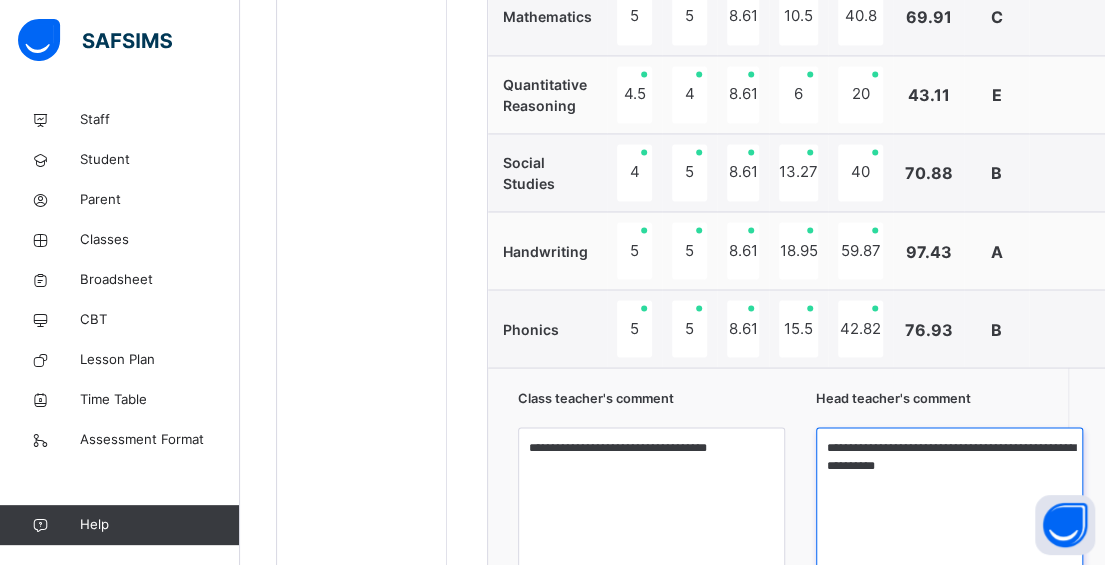 drag, startPoint x: 898, startPoint y: 442, endPoint x: 832, endPoint y: 442, distance: 66 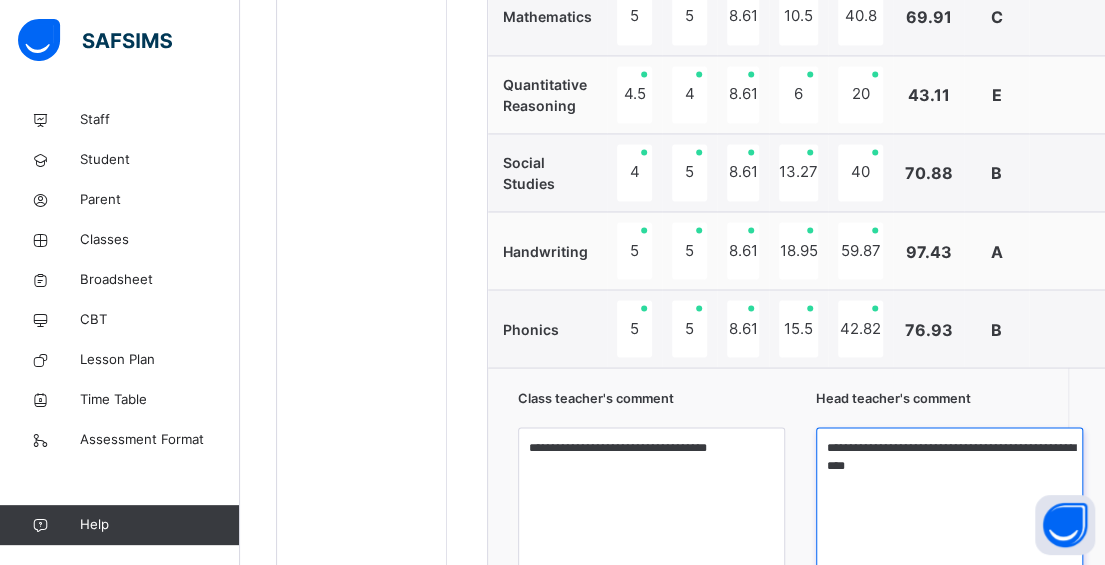 click on "**********" at bounding box center [949, 502] 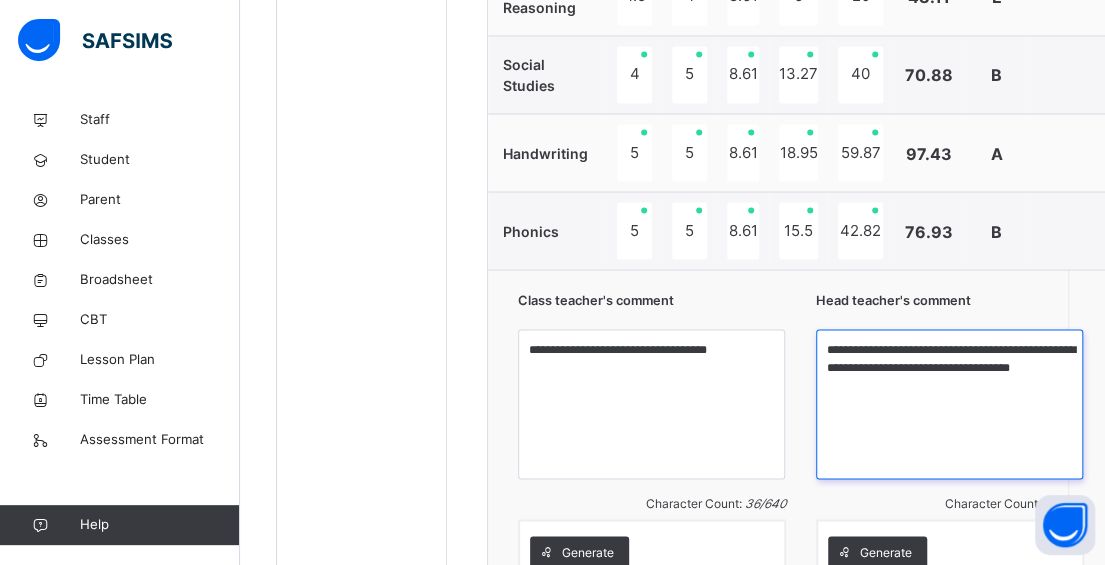 scroll, scrollTop: 1711, scrollLeft: 0, axis: vertical 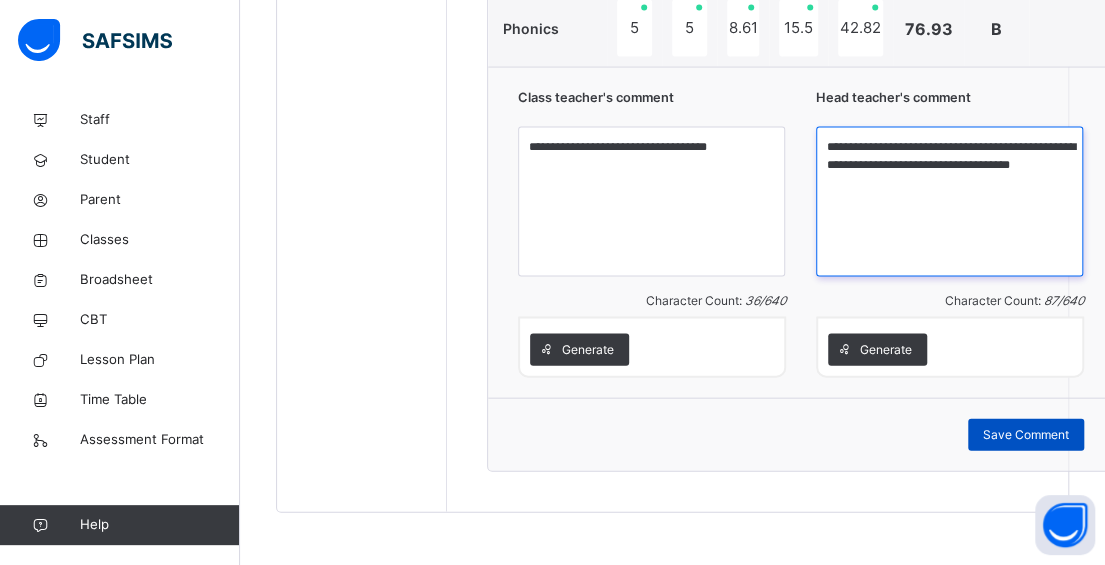 type on "**********" 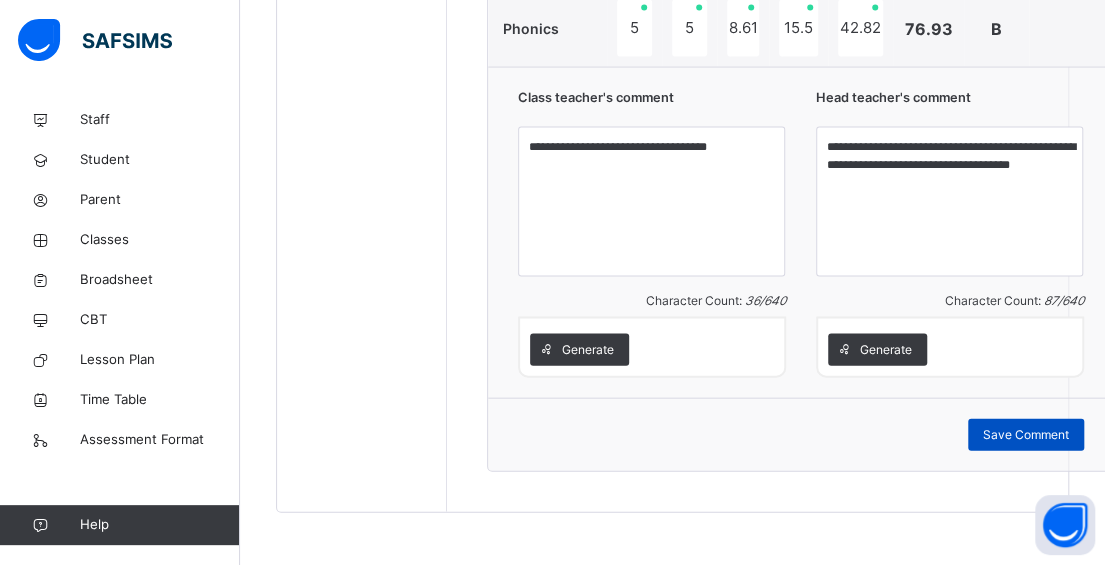 click on "Save Comment" at bounding box center (1026, 435) 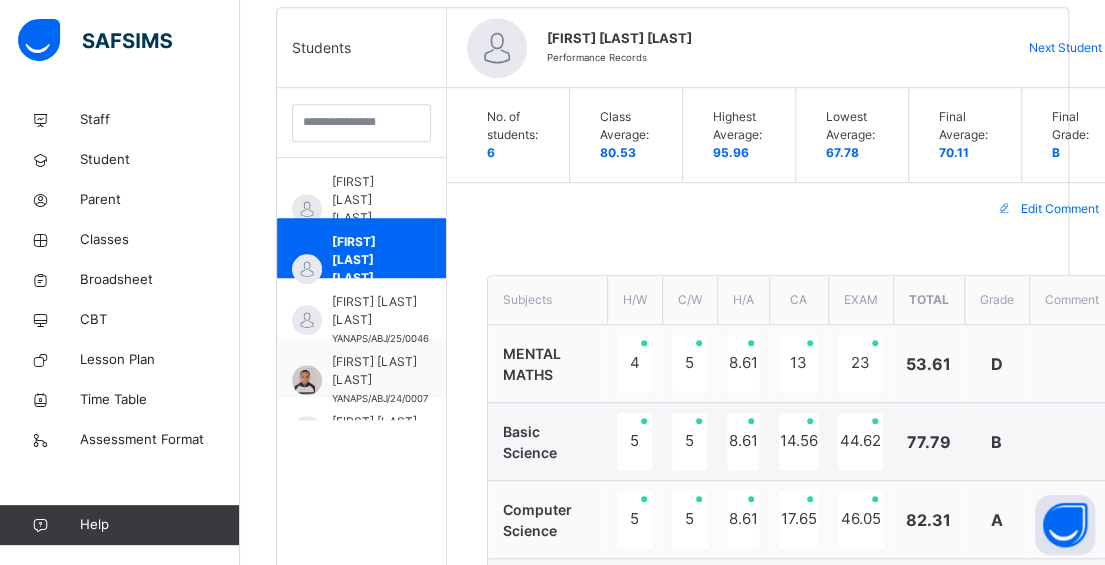 scroll, scrollTop: 511, scrollLeft: 0, axis: vertical 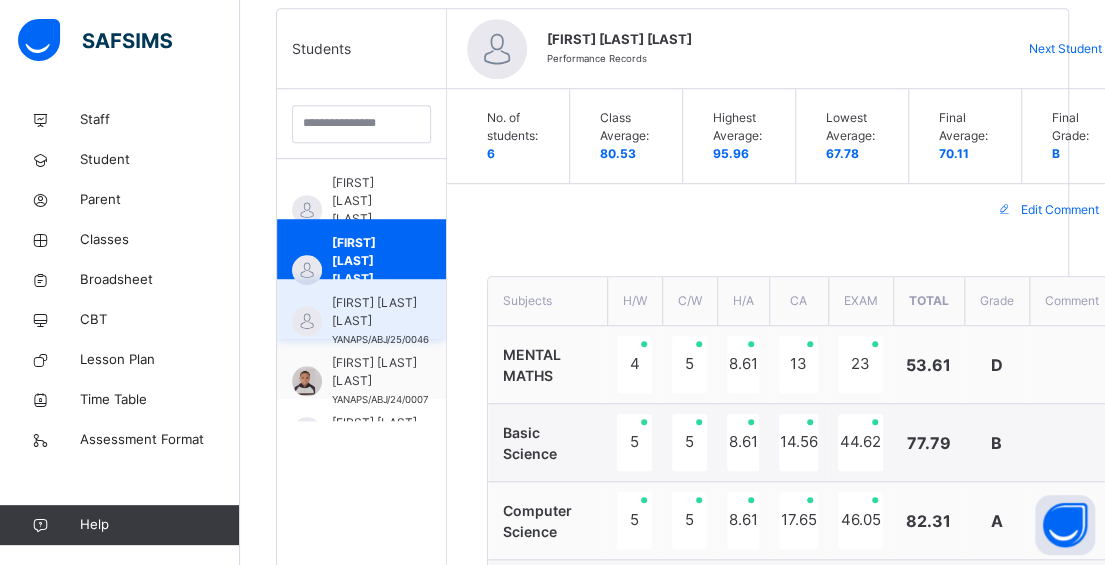 click on "[FIRST] [LAST] [LAST]" at bounding box center (380, 312) 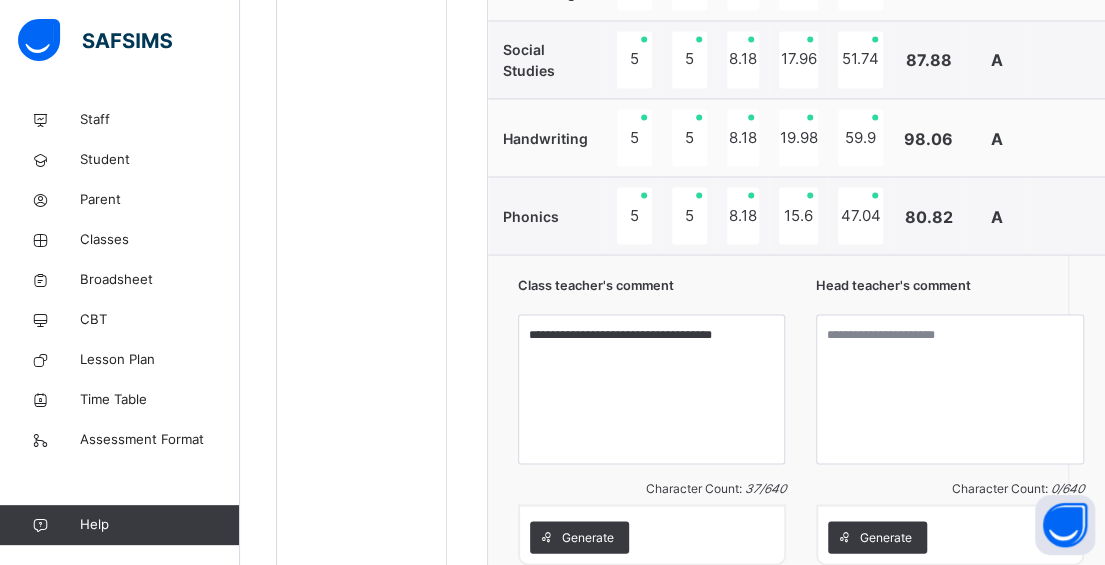 scroll, scrollTop: 1711, scrollLeft: 0, axis: vertical 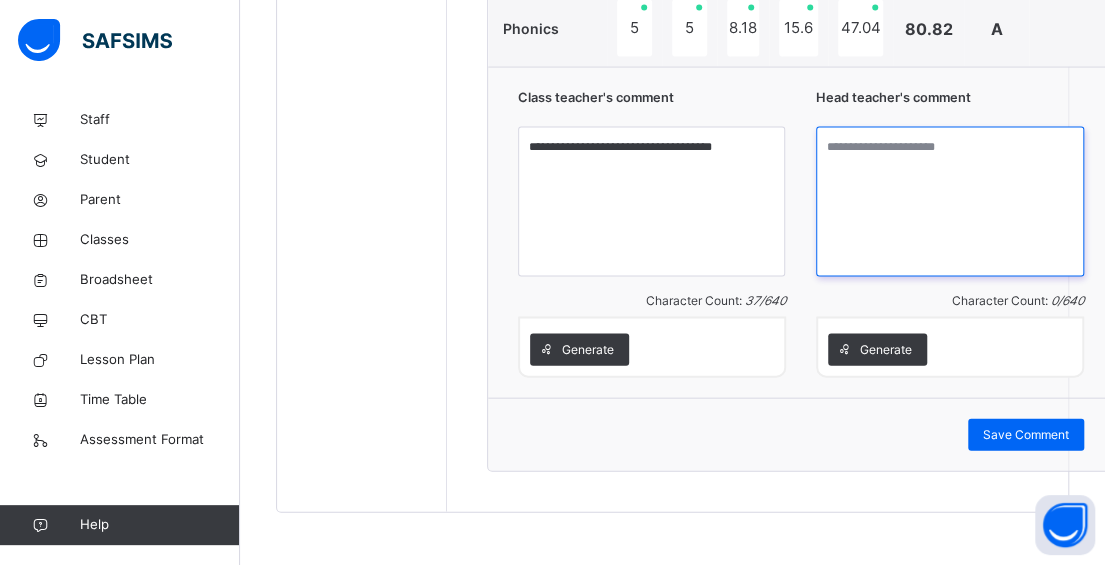 click at bounding box center [950, 202] 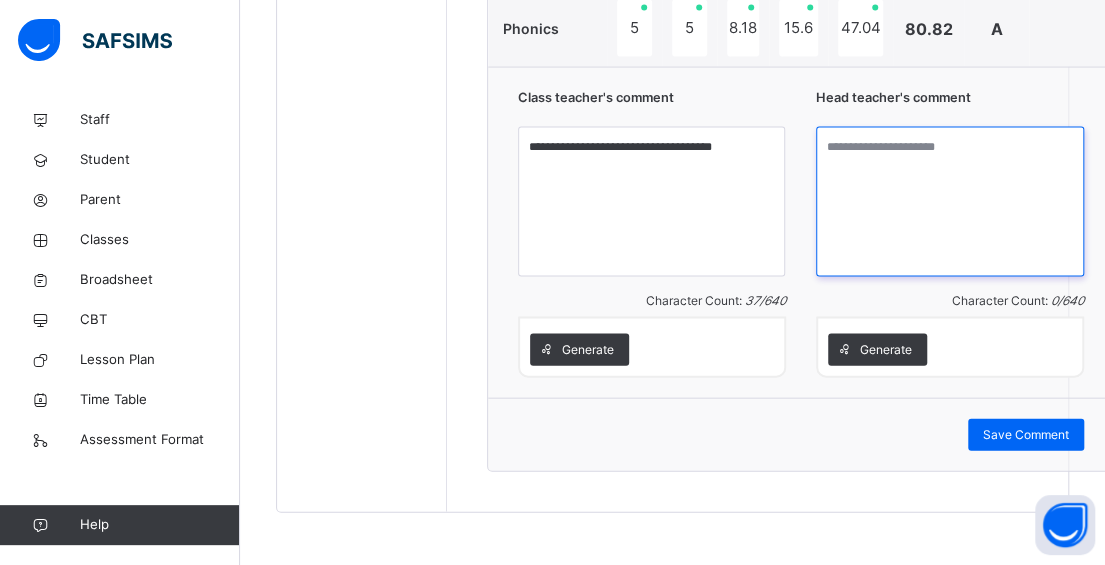 paste on "**********" 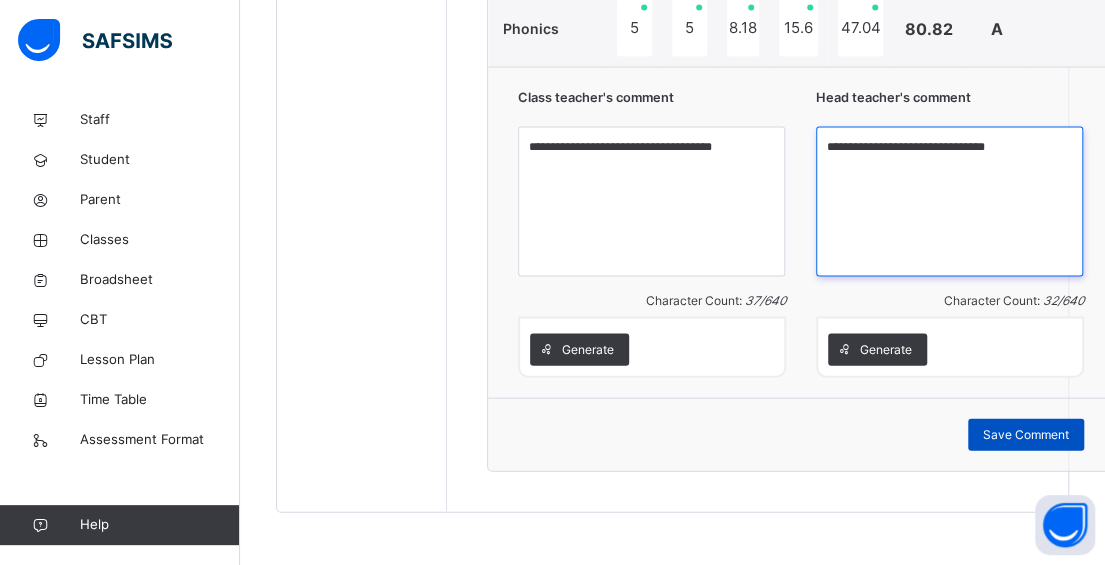 type on "**********" 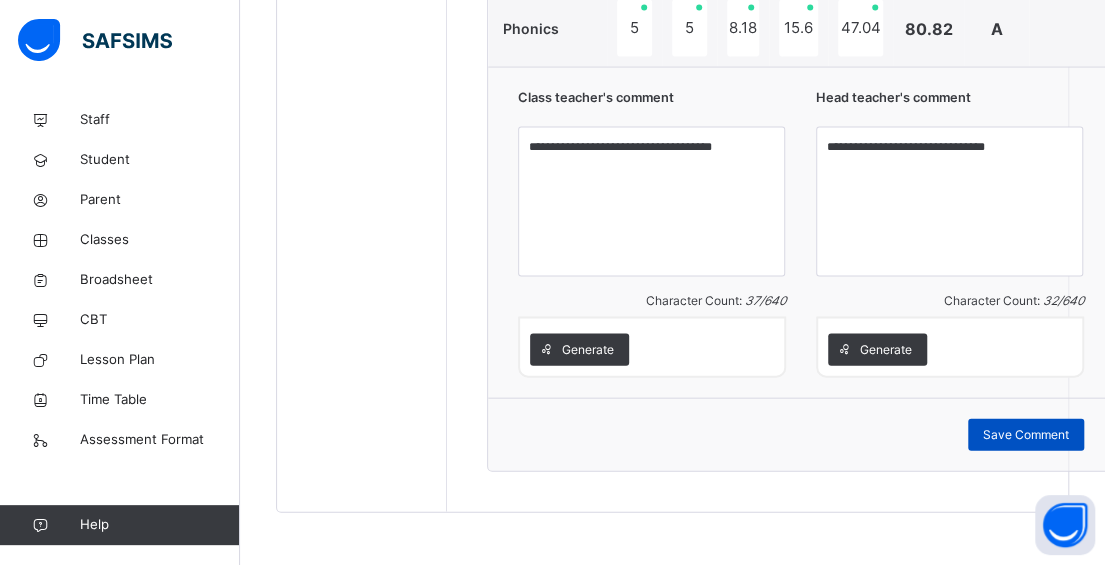 click on "Save Comment" at bounding box center [1026, 435] 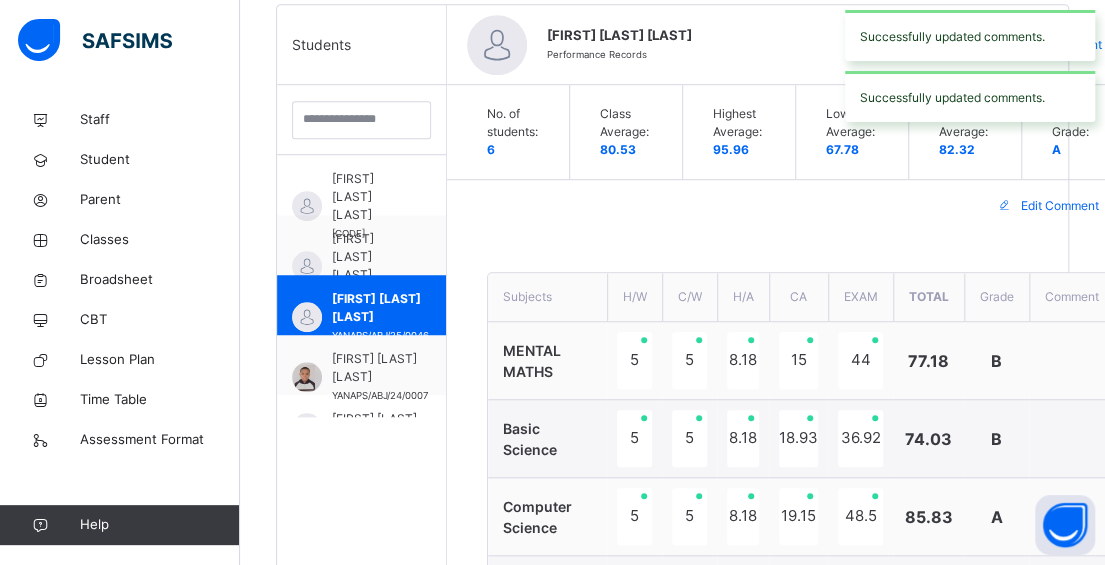scroll, scrollTop: 511, scrollLeft: 0, axis: vertical 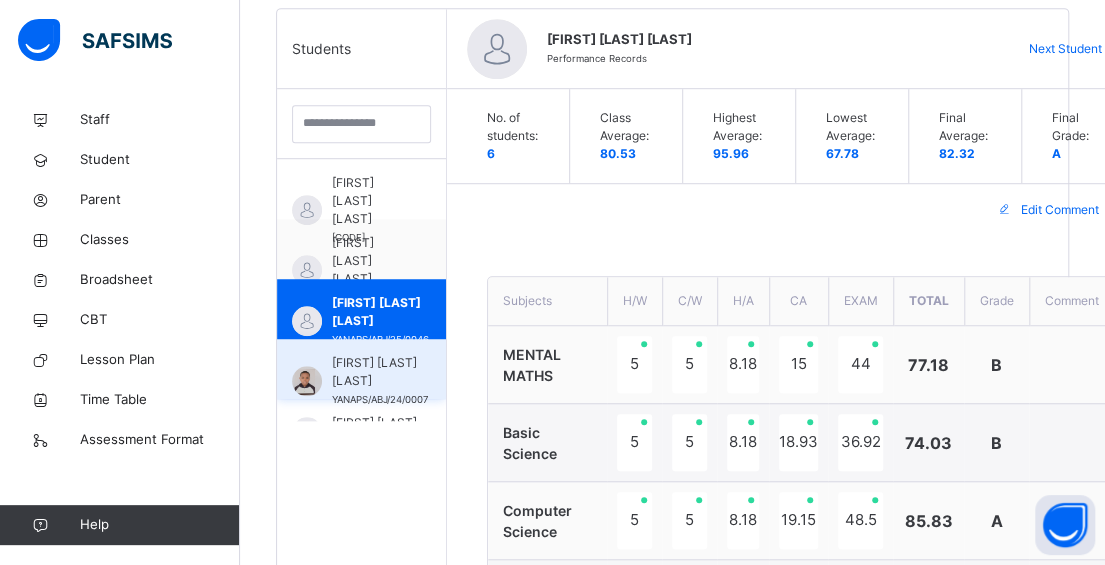click on "[FIRST] [LAST] [LAST]" at bounding box center [380, 372] 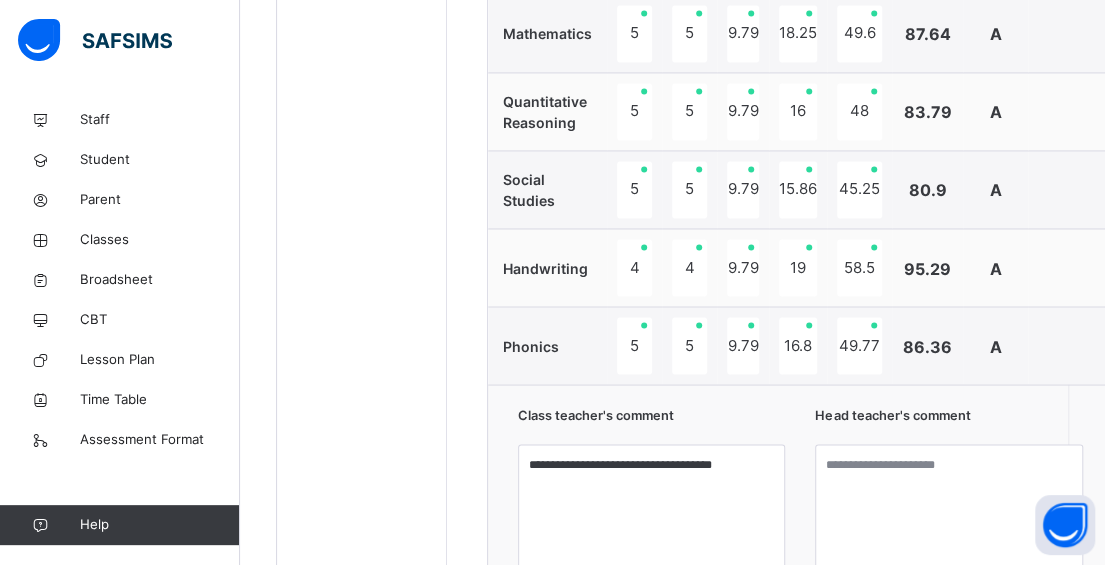 scroll, scrollTop: 1411, scrollLeft: 0, axis: vertical 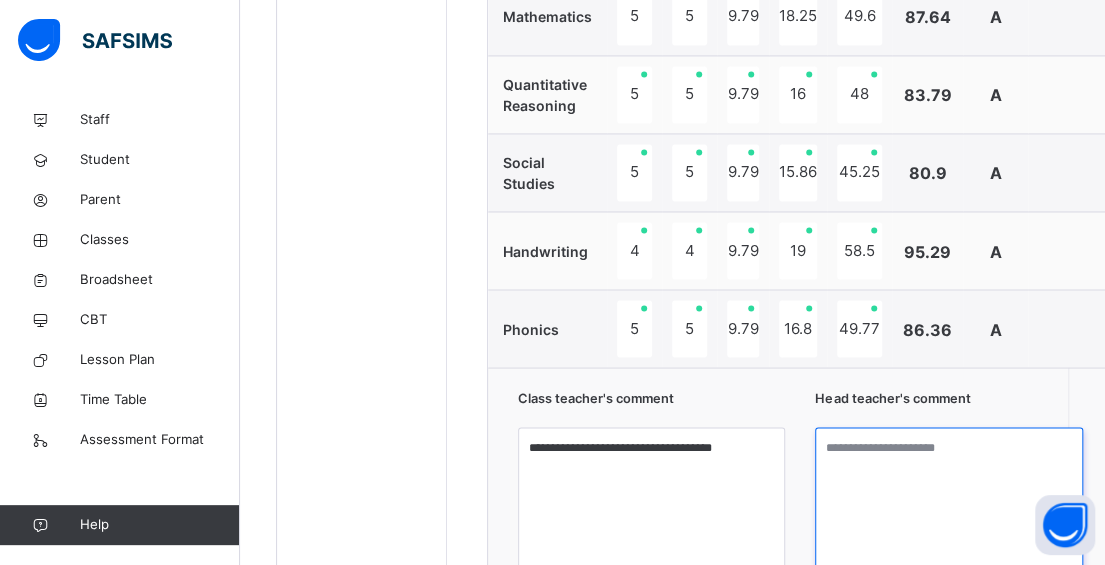 click at bounding box center [948, 502] 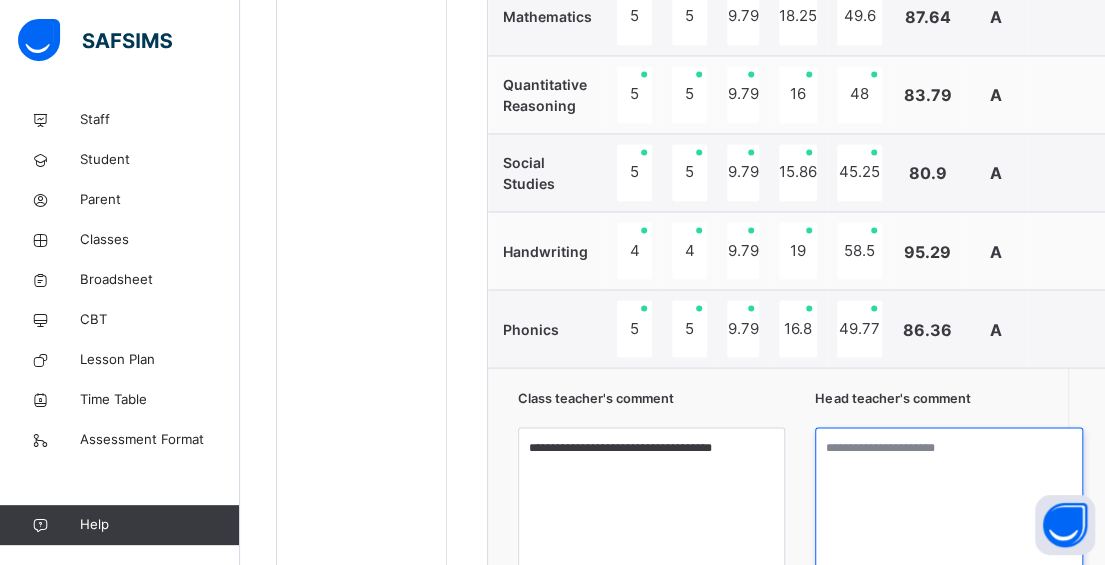paste on "**********" 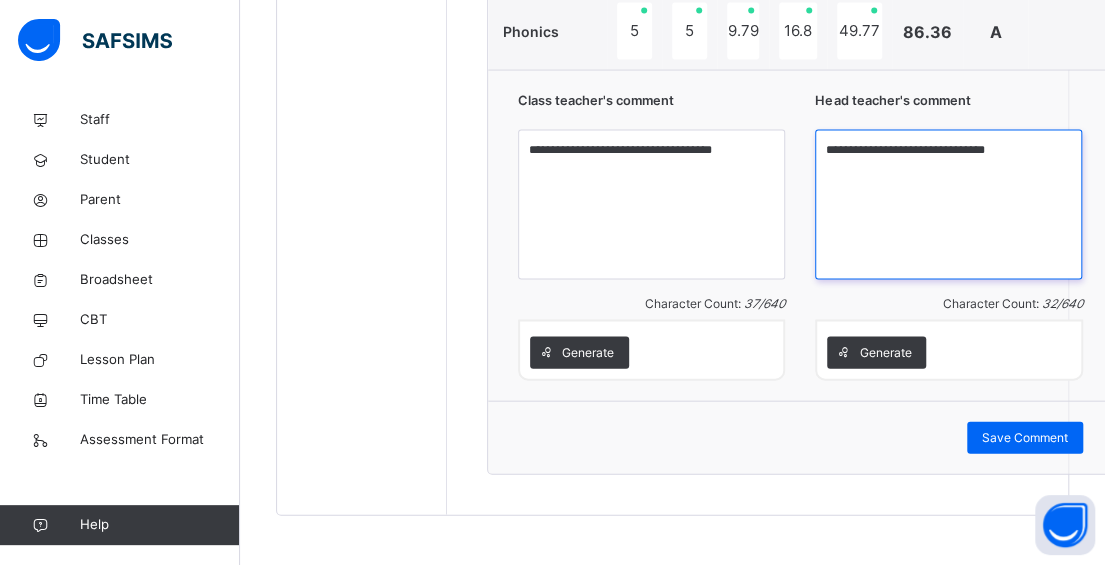 scroll, scrollTop: 1711, scrollLeft: 0, axis: vertical 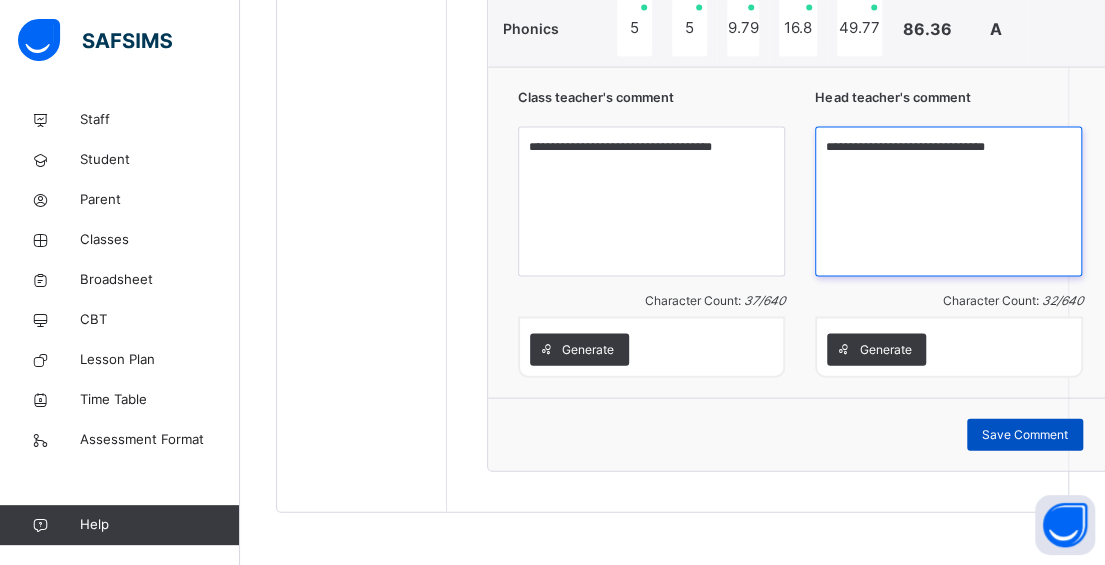 type on "**********" 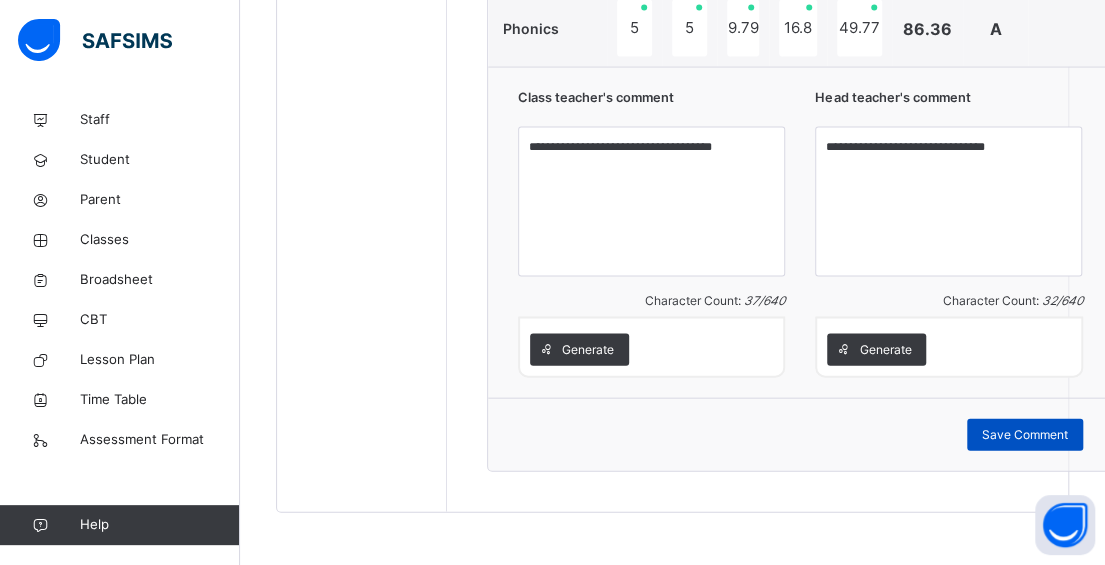 click on "Save Comment" at bounding box center (1025, 435) 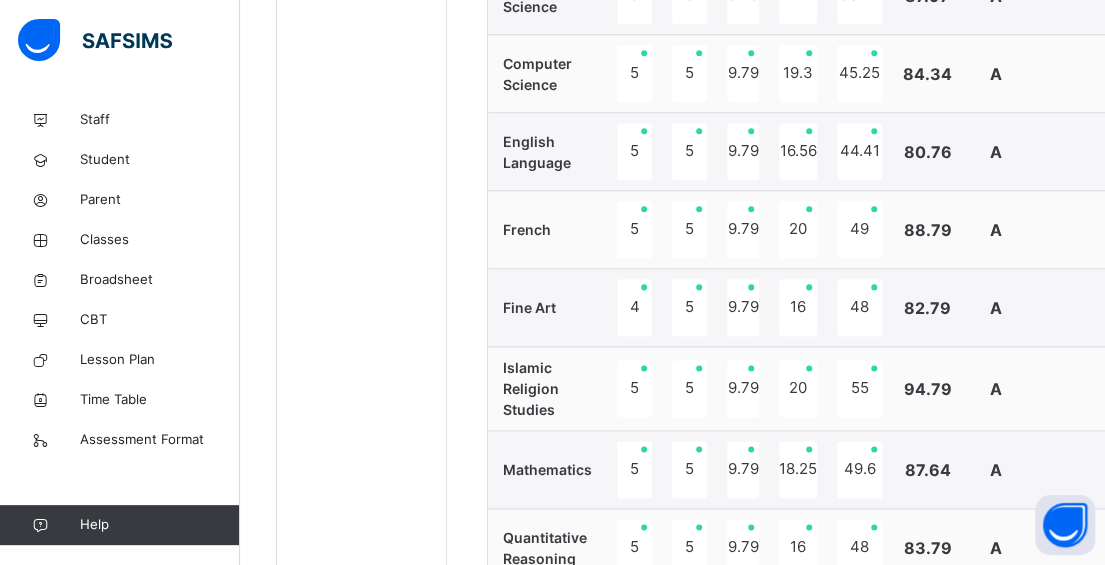 scroll, scrollTop: 611, scrollLeft: 0, axis: vertical 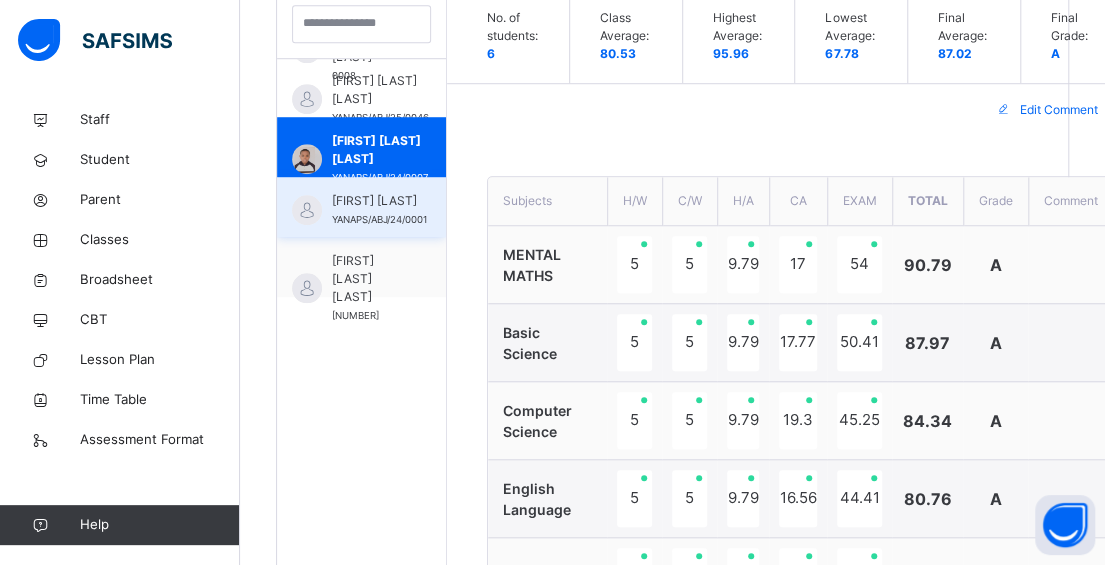 click on "[FIRST] [LAST]" at bounding box center (379, 201) 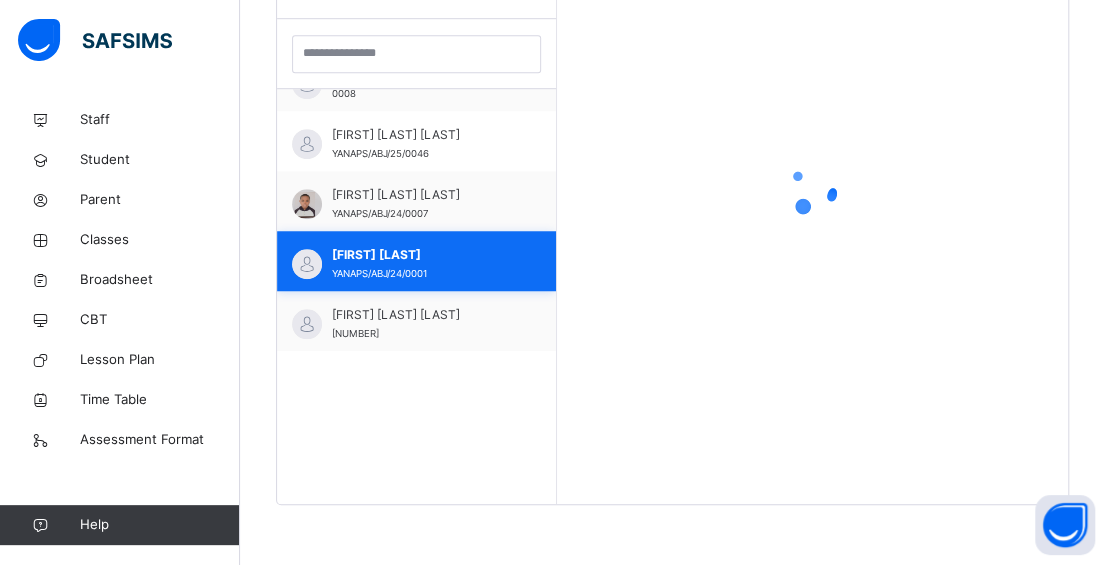 scroll, scrollTop: 579, scrollLeft: 0, axis: vertical 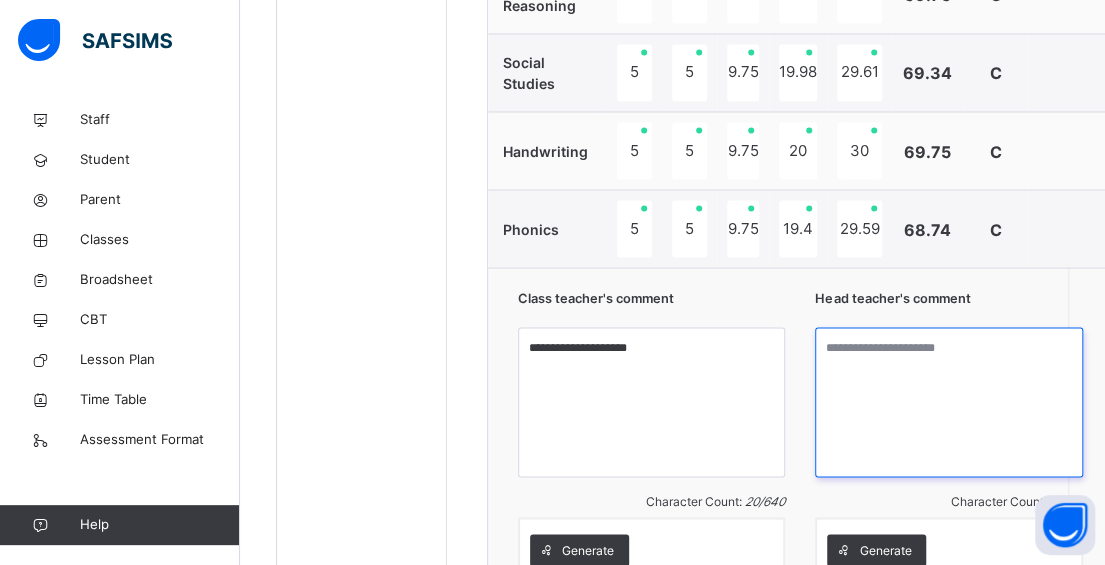 click at bounding box center (948, 402) 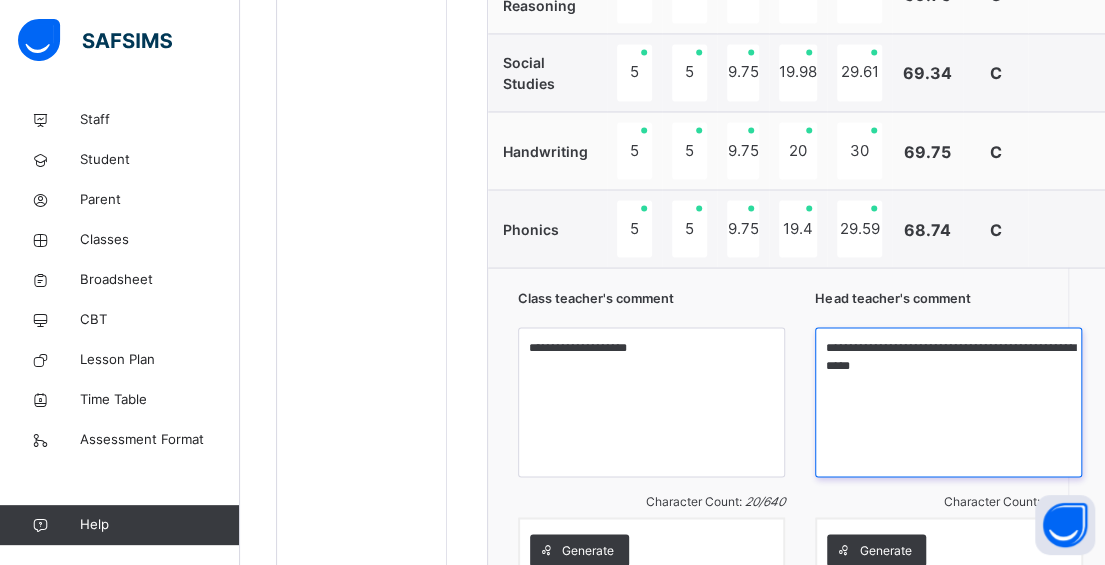 click on "**********" at bounding box center [948, 402] 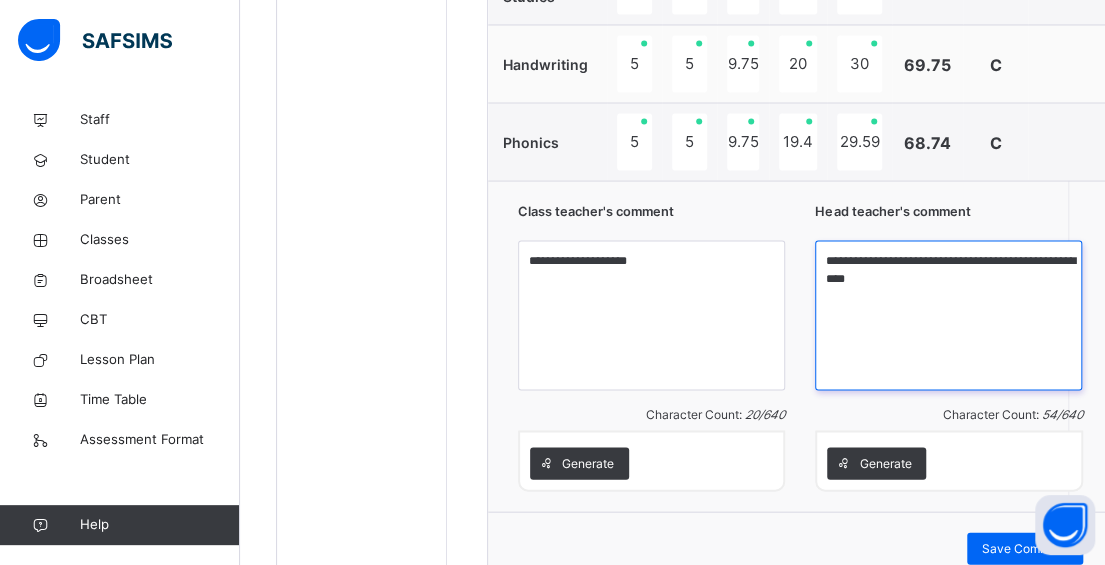 scroll, scrollTop: 1711, scrollLeft: 0, axis: vertical 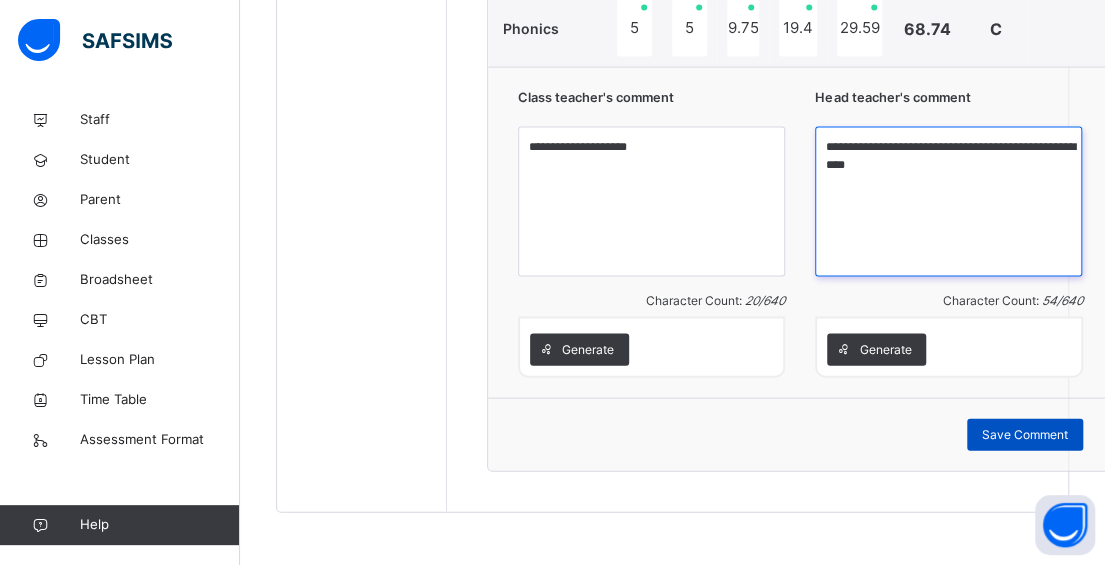 type on "**********" 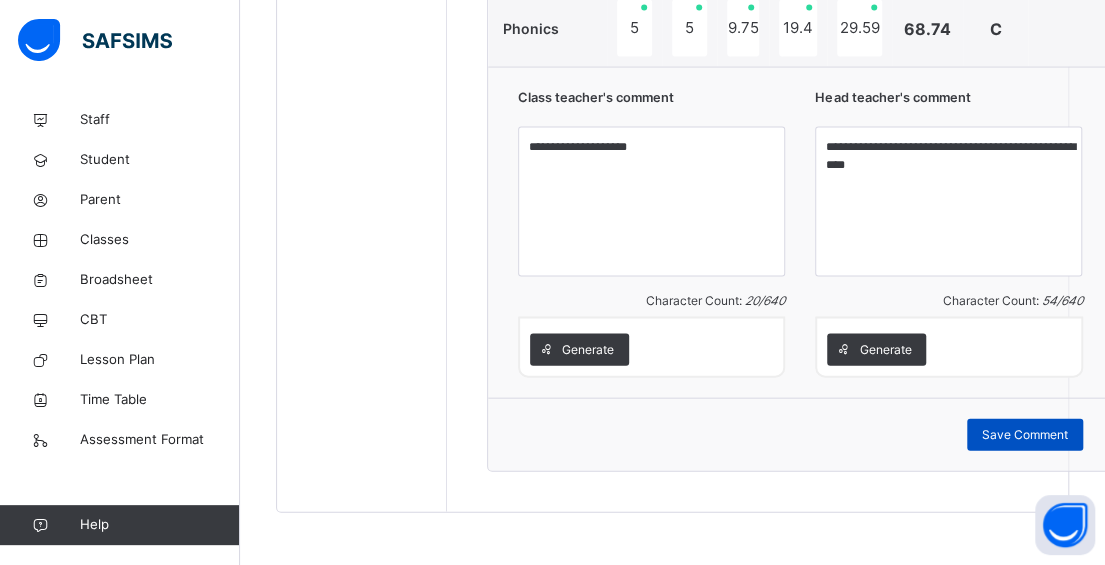 click on "Save Comment" at bounding box center (1025, 435) 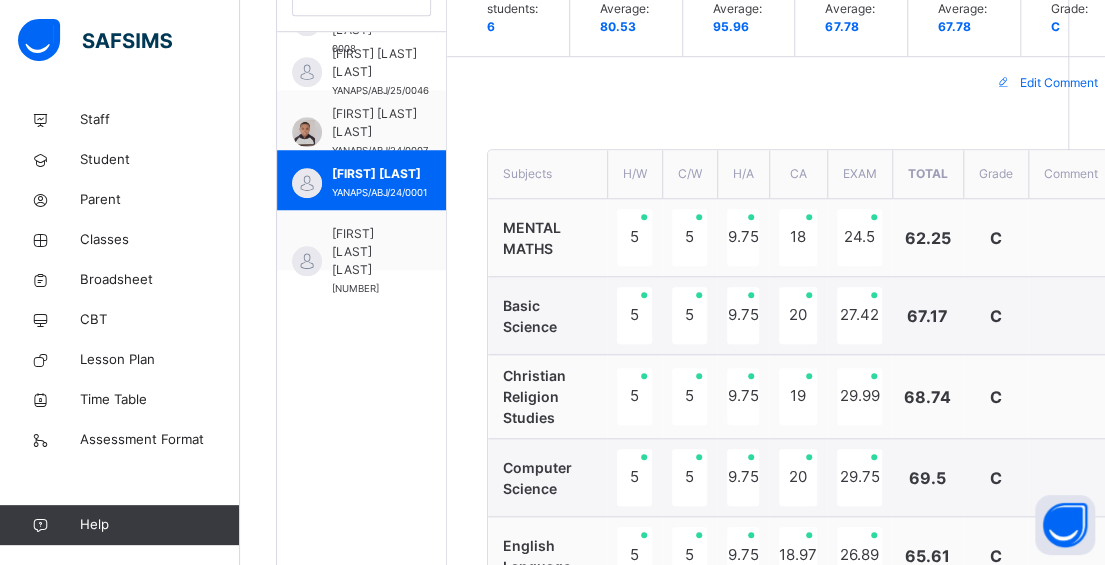 scroll, scrollTop: 611, scrollLeft: 0, axis: vertical 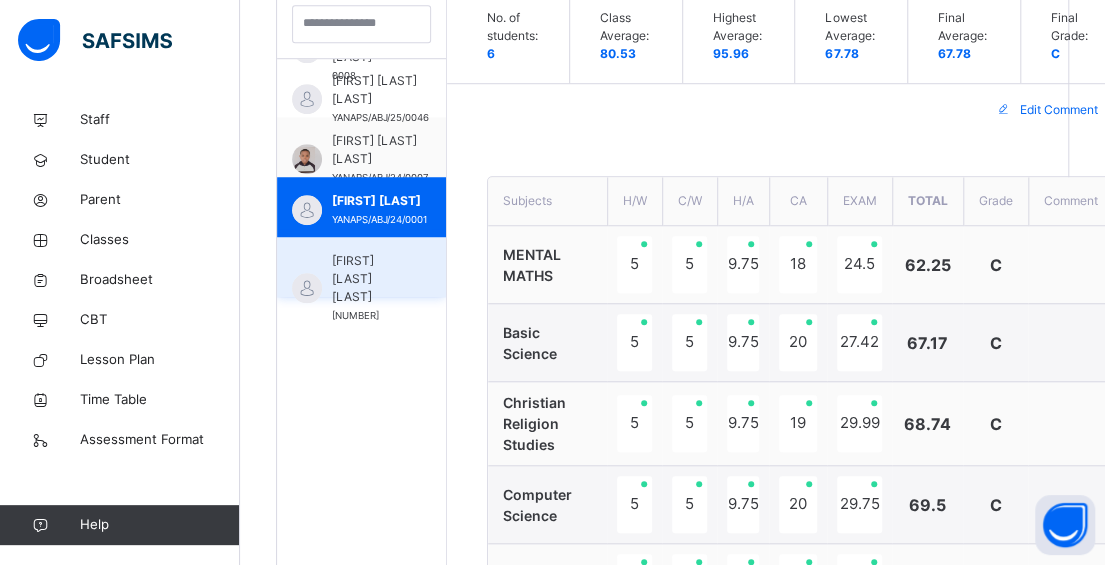click on "[FIRST] [LAST] [LAST]" at bounding box center (366, 279) 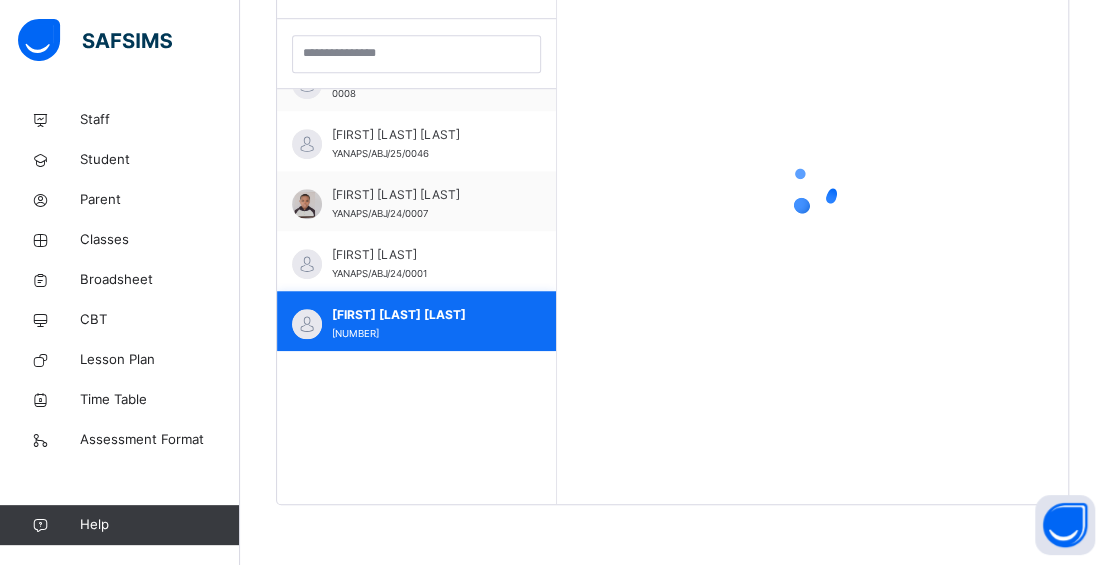 scroll, scrollTop: 579, scrollLeft: 0, axis: vertical 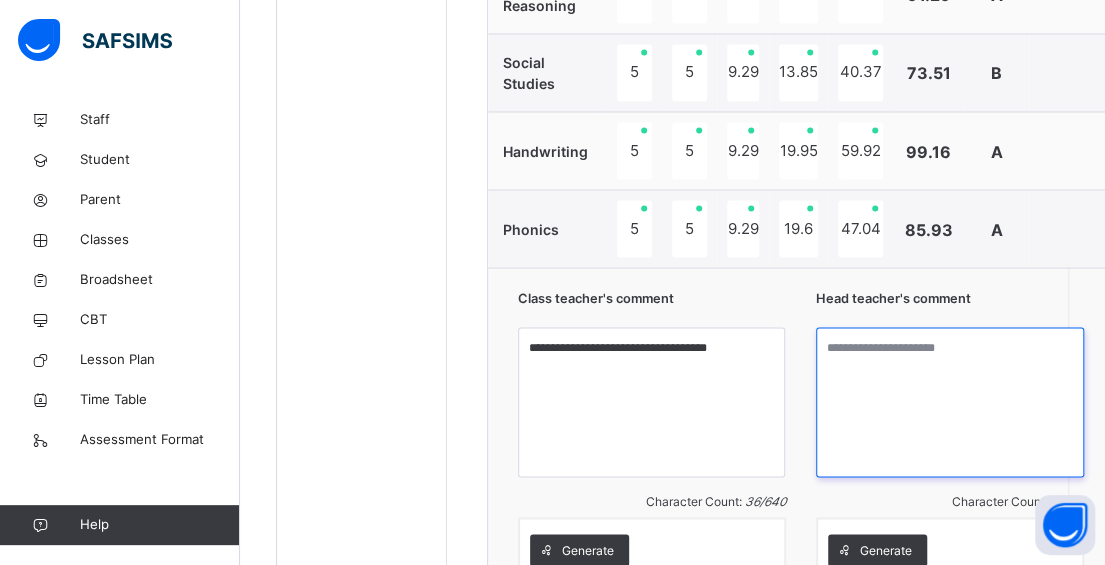 click at bounding box center (950, 402) 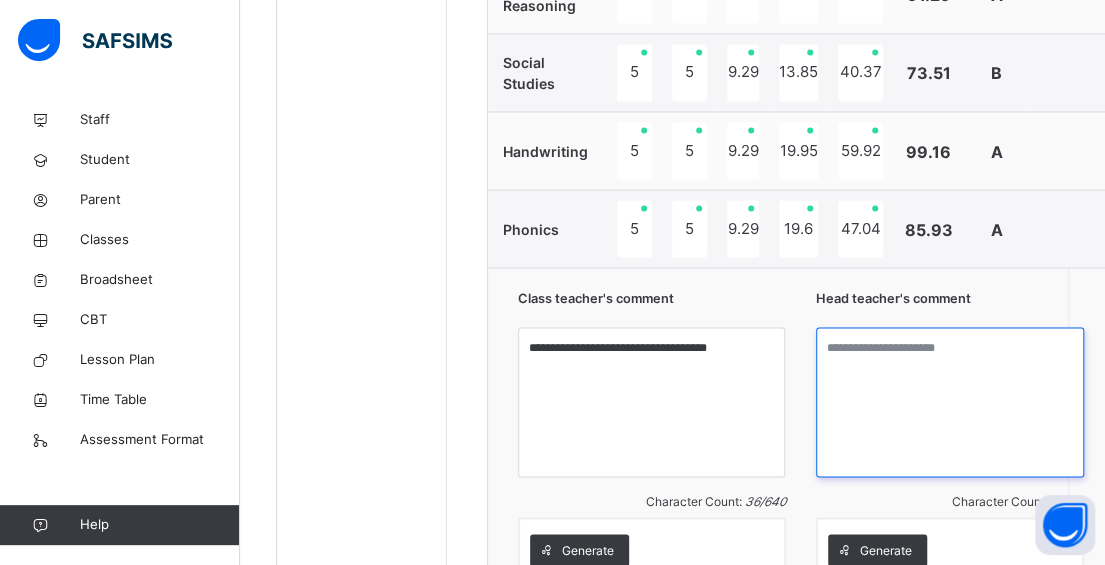 paste on "**********" 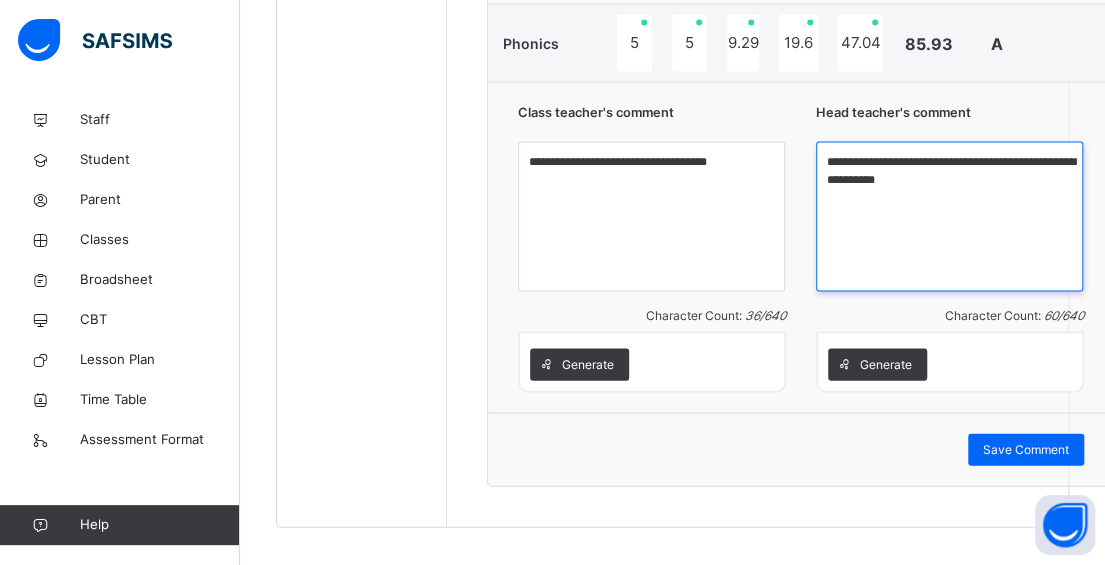 scroll, scrollTop: 1711, scrollLeft: 0, axis: vertical 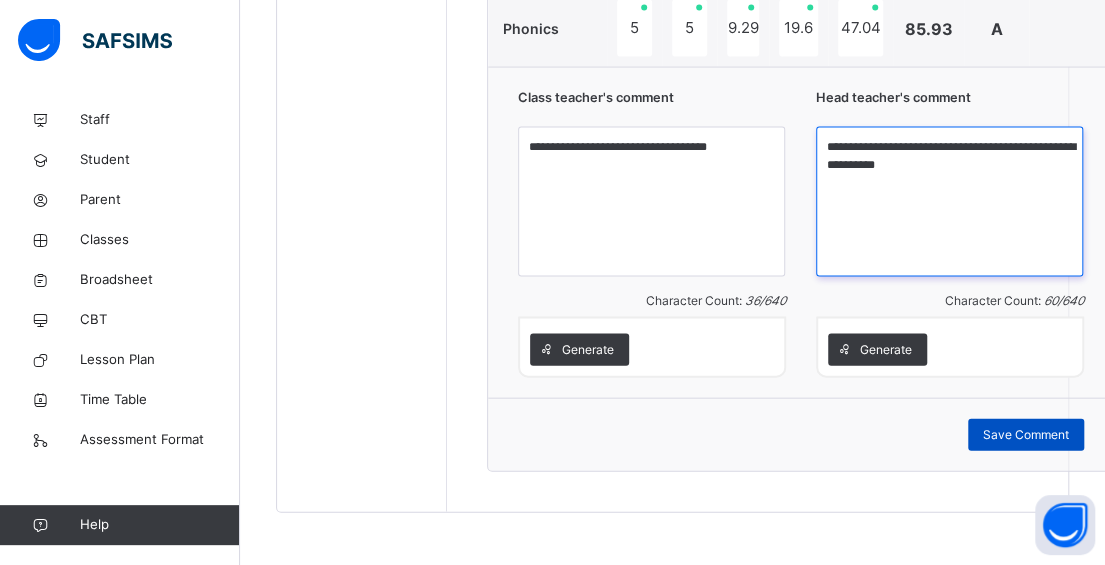 type on "**********" 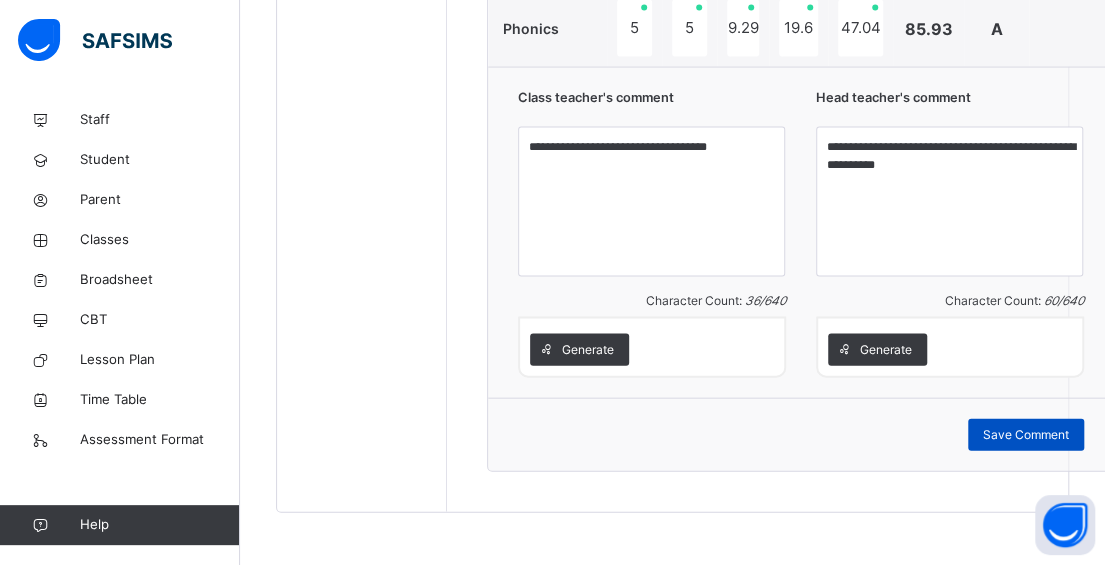 click on "Save Comment" at bounding box center [1026, 435] 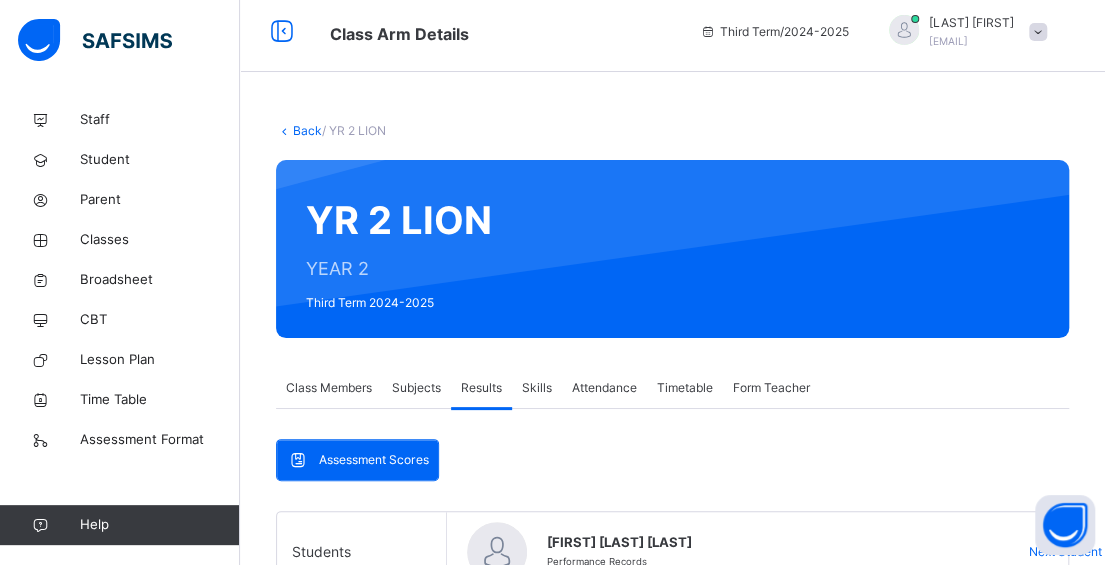 scroll, scrollTop: 0, scrollLeft: 0, axis: both 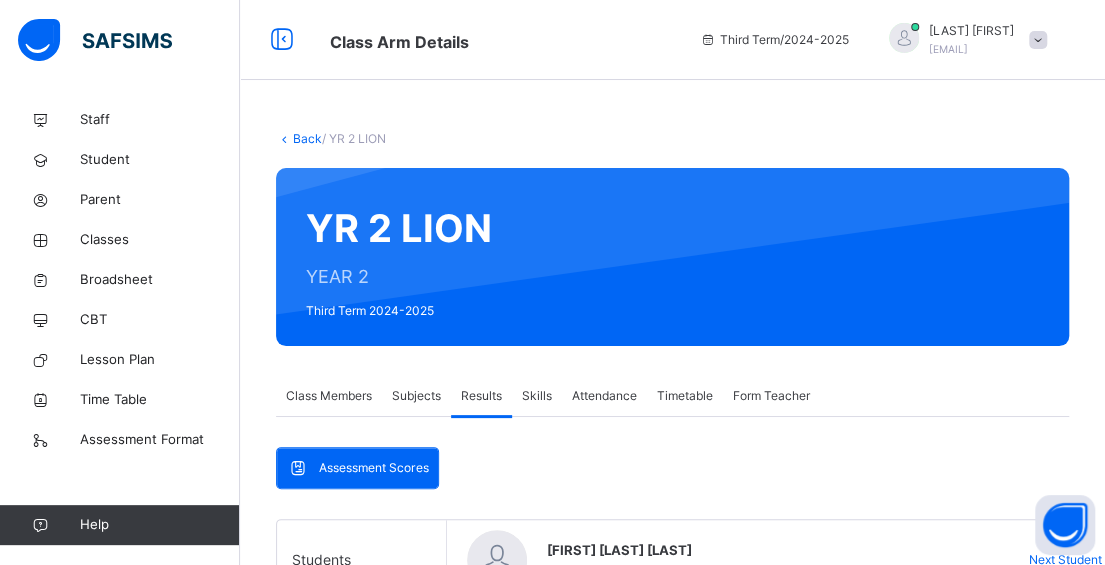 click on "Back" at bounding box center [307, 138] 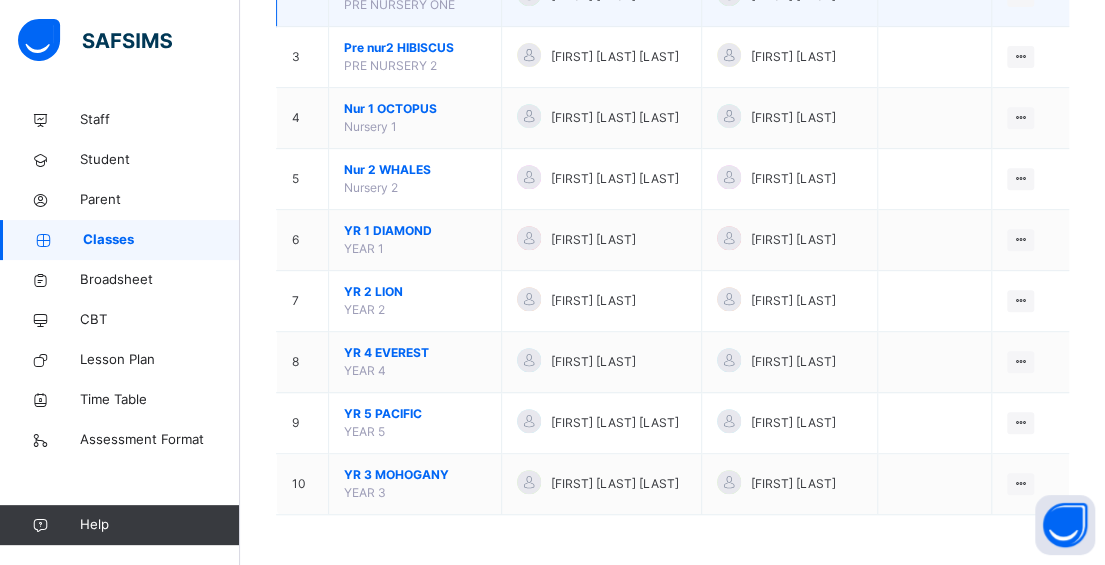 scroll, scrollTop: 382, scrollLeft: 0, axis: vertical 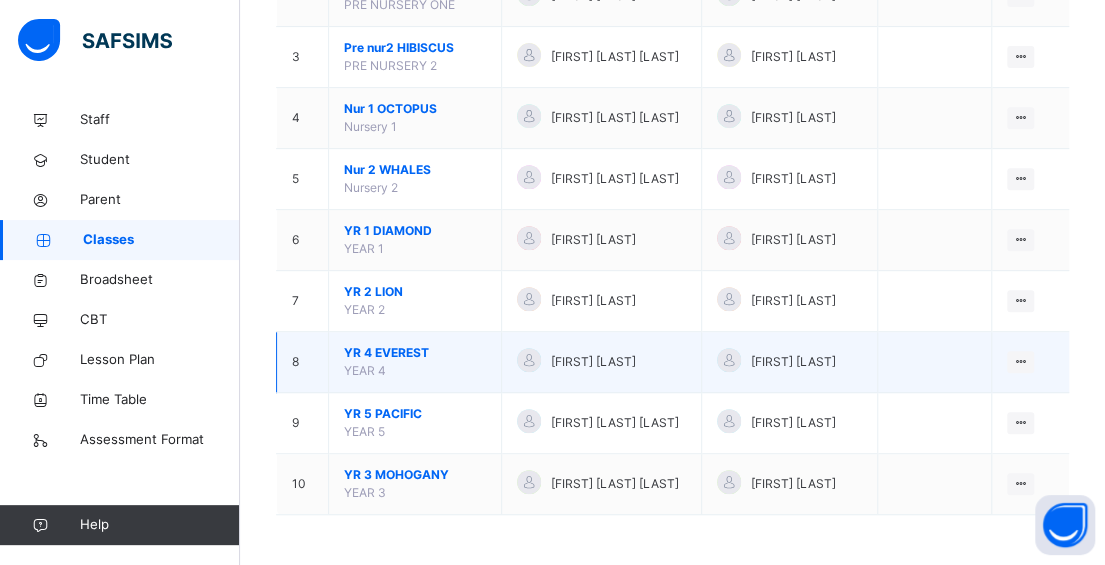 click on "YR 4   EVEREST" at bounding box center (415, 353) 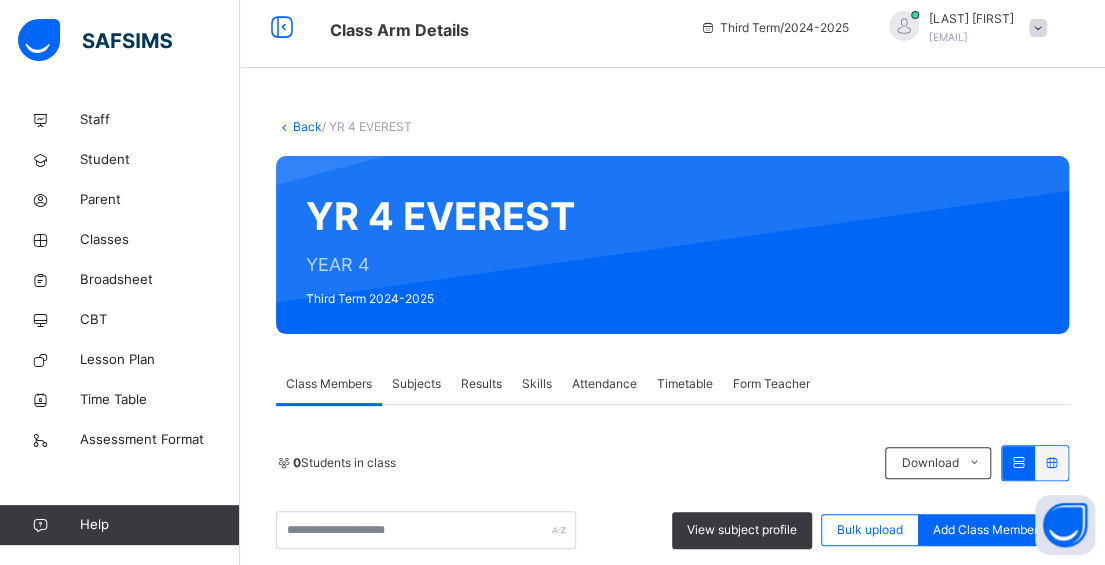 scroll, scrollTop: 331, scrollLeft: 0, axis: vertical 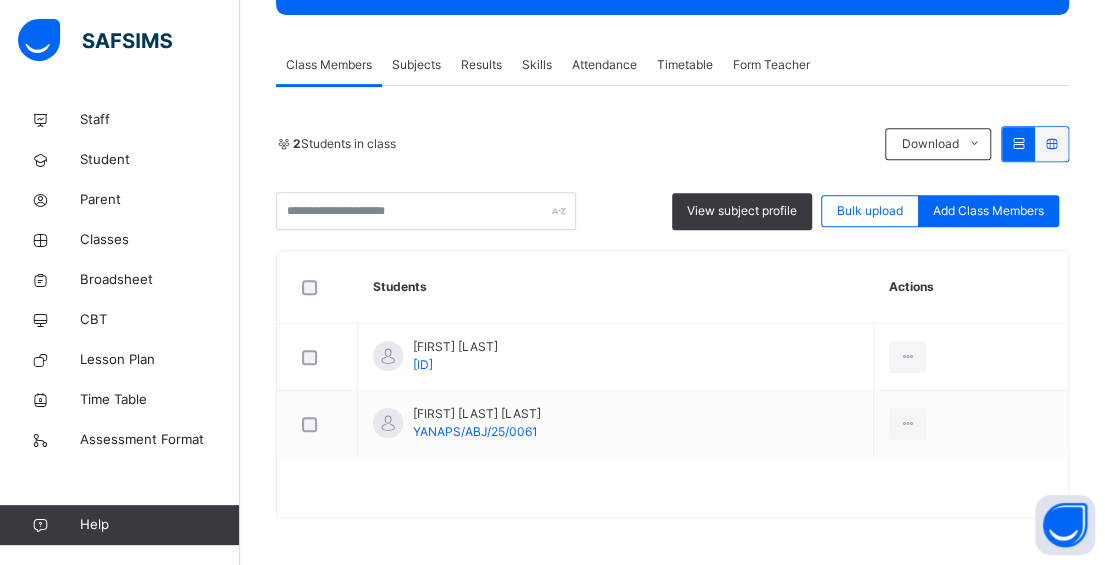 click on "Results" at bounding box center (481, 65) 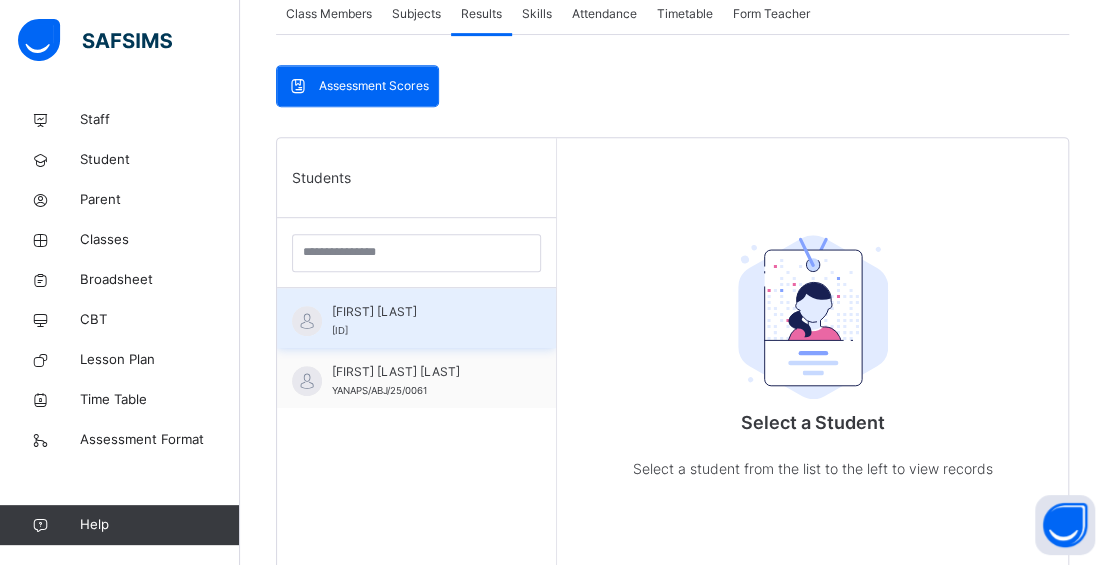 click on "[ID]" at bounding box center [340, 330] 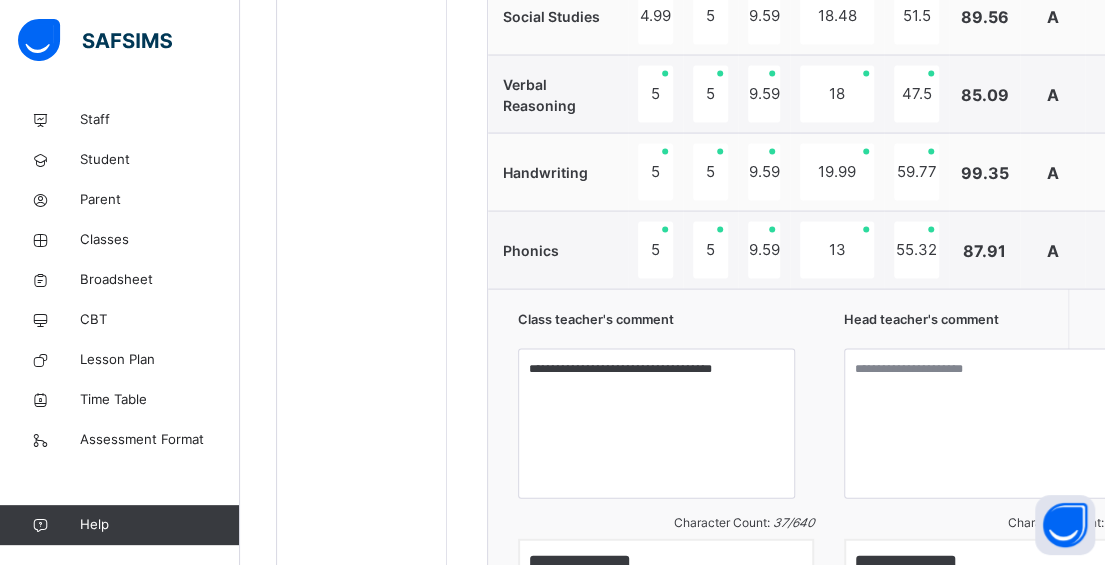 scroll, scrollTop: 1682, scrollLeft: 0, axis: vertical 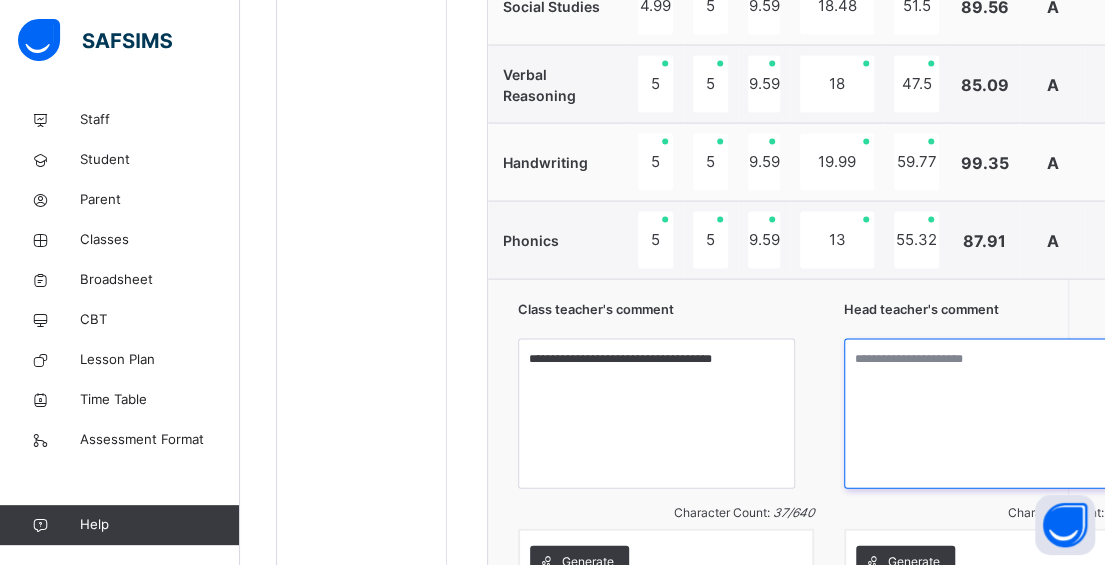 click at bounding box center [992, 414] 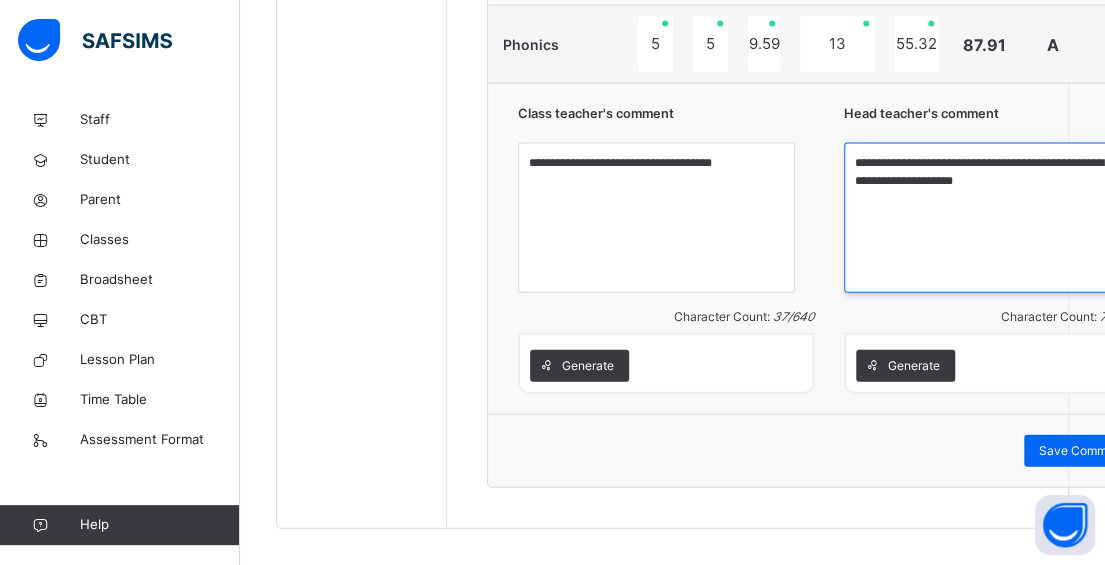scroll, scrollTop: 1882, scrollLeft: 0, axis: vertical 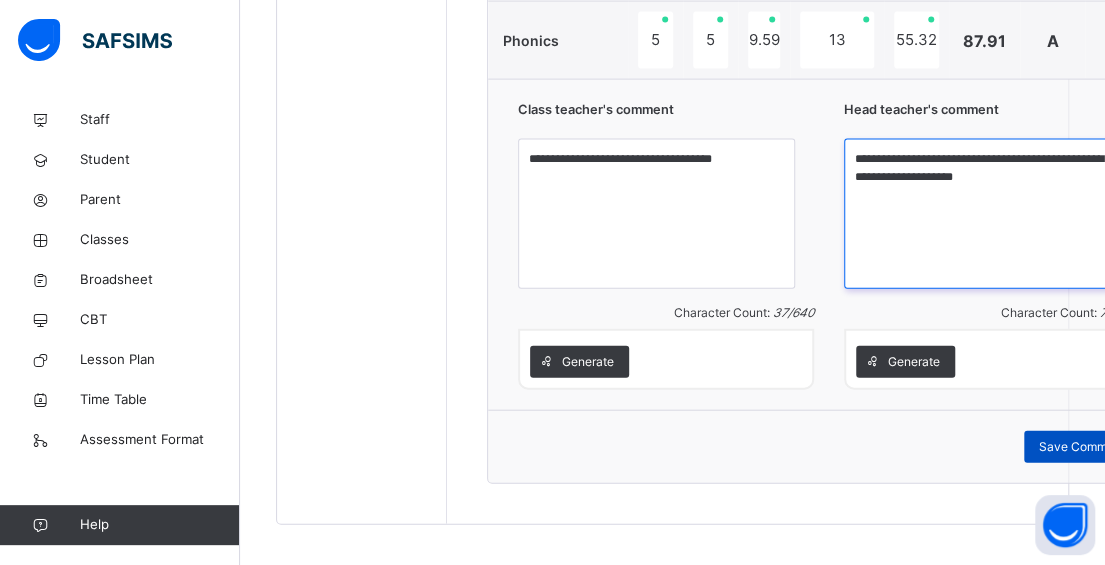 type on "**********" 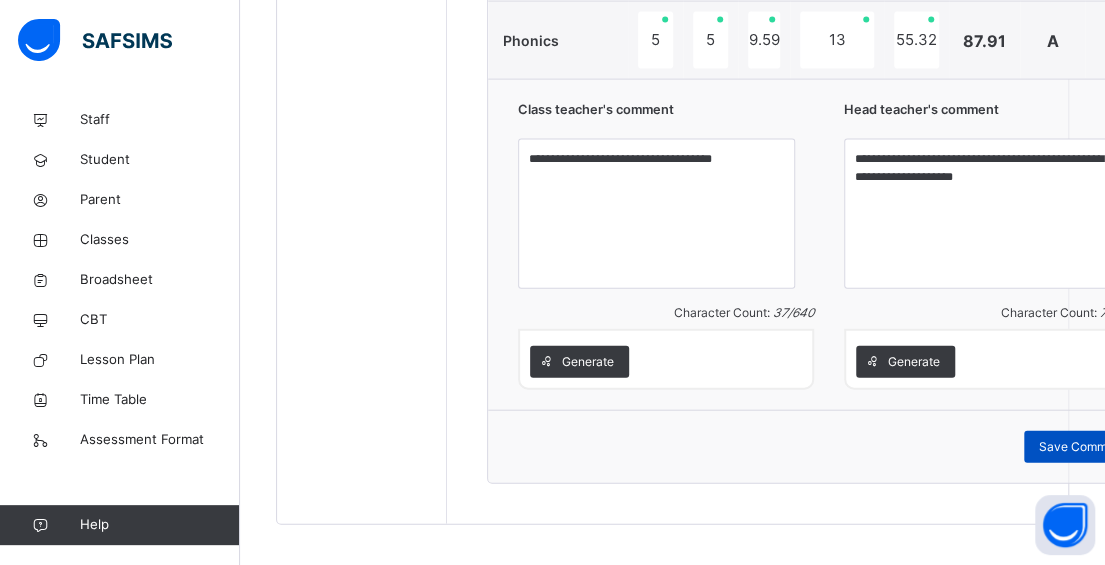 click on "Save Comment" at bounding box center [1082, 447] 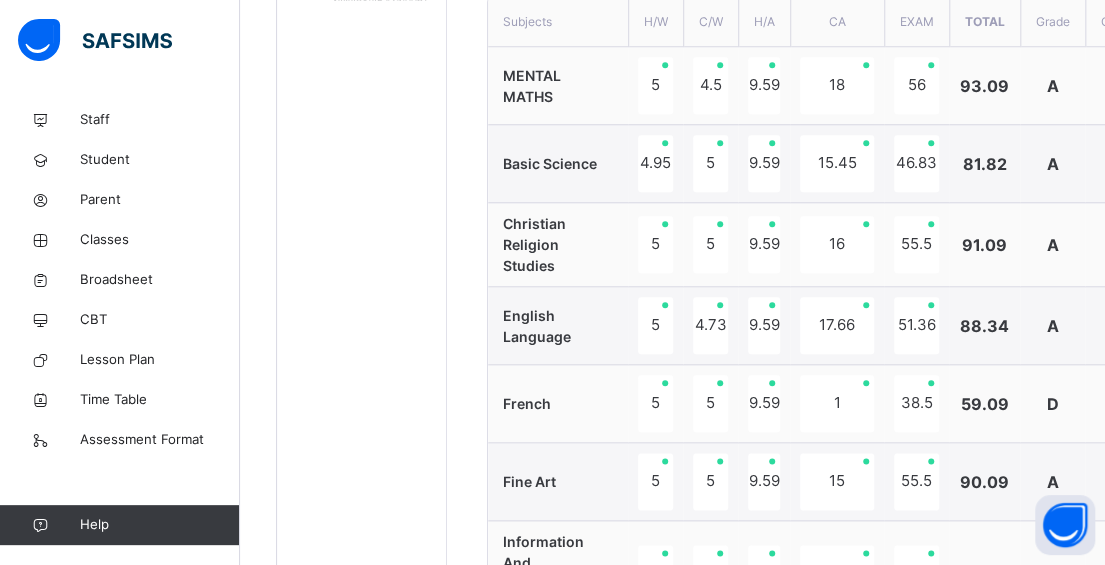scroll, scrollTop: 582, scrollLeft: 0, axis: vertical 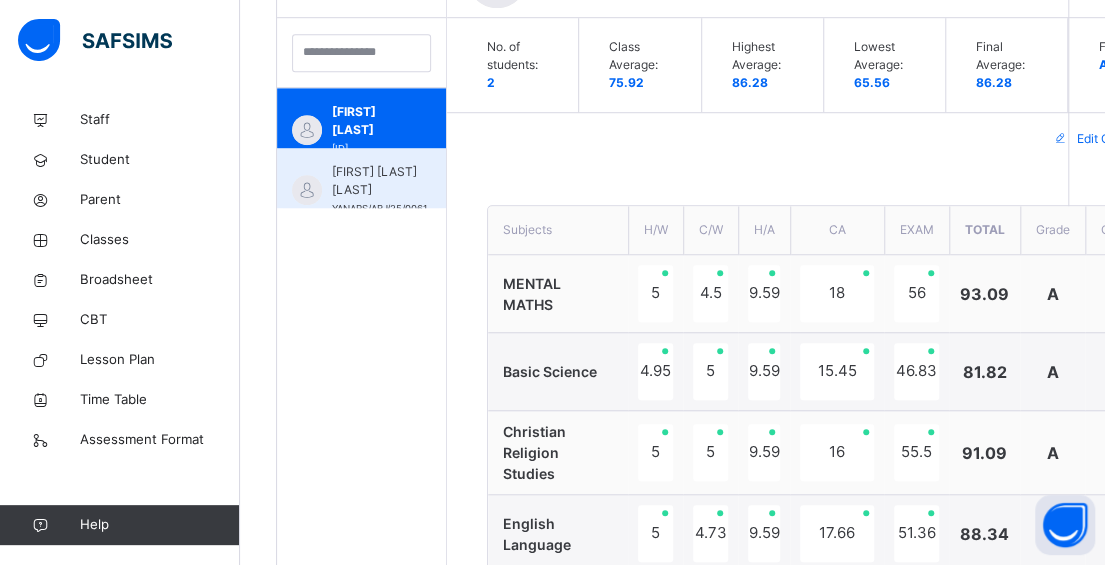 click on "[FIRST] [LAST] [LAST]" at bounding box center [379, 181] 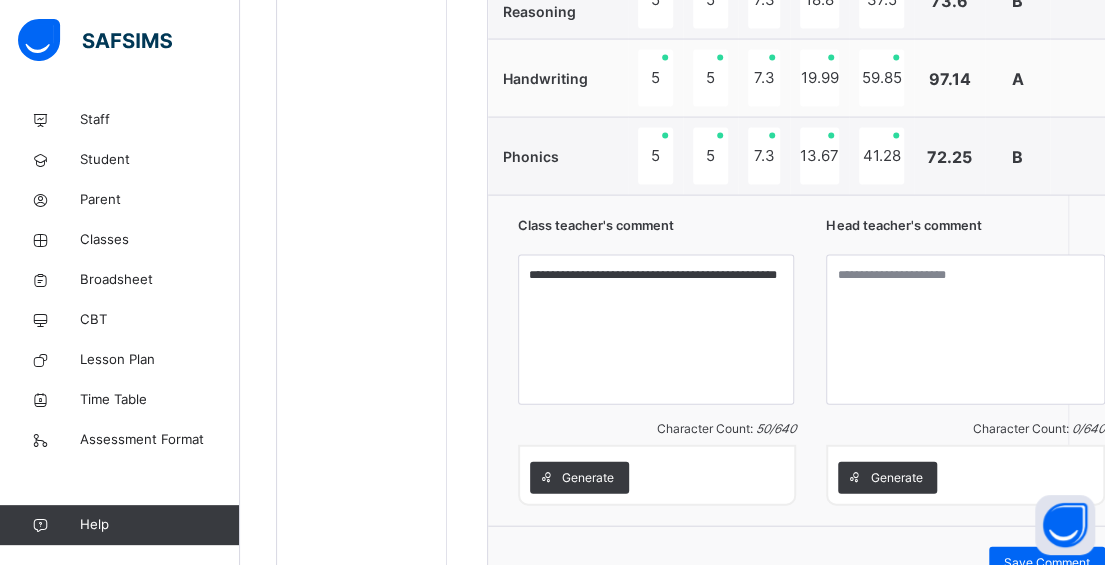 scroll, scrollTop: 1782, scrollLeft: 0, axis: vertical 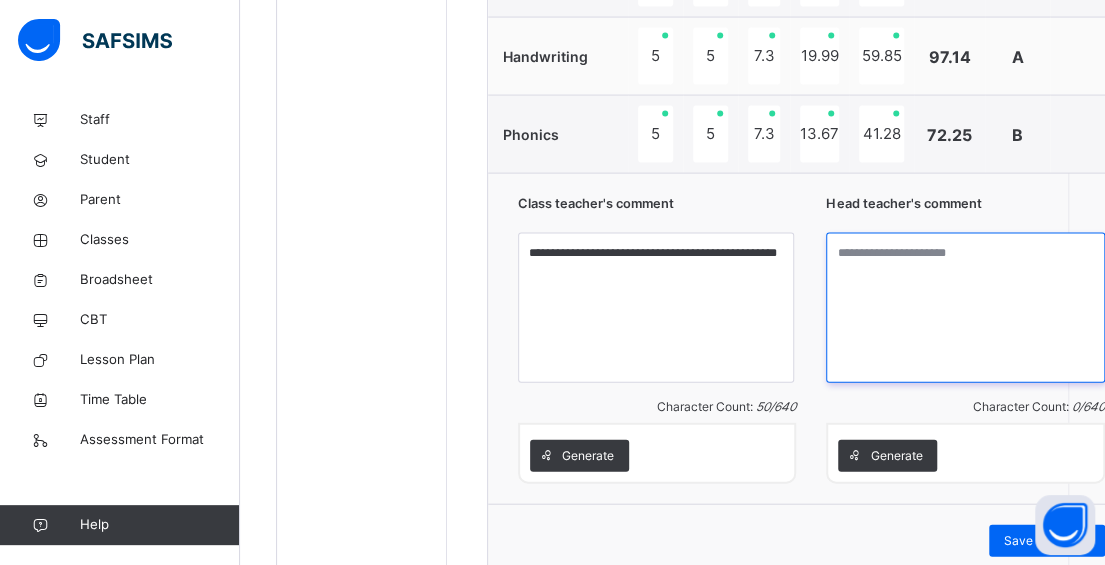 click at bounding box center (965, 308) 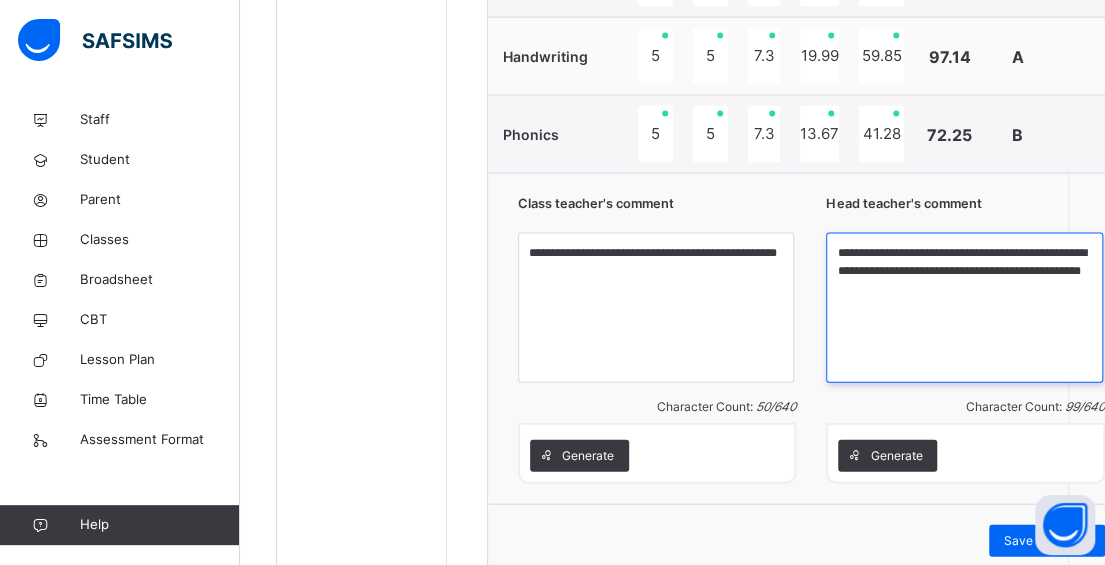click on "**********" at bounding box center [964, 308] 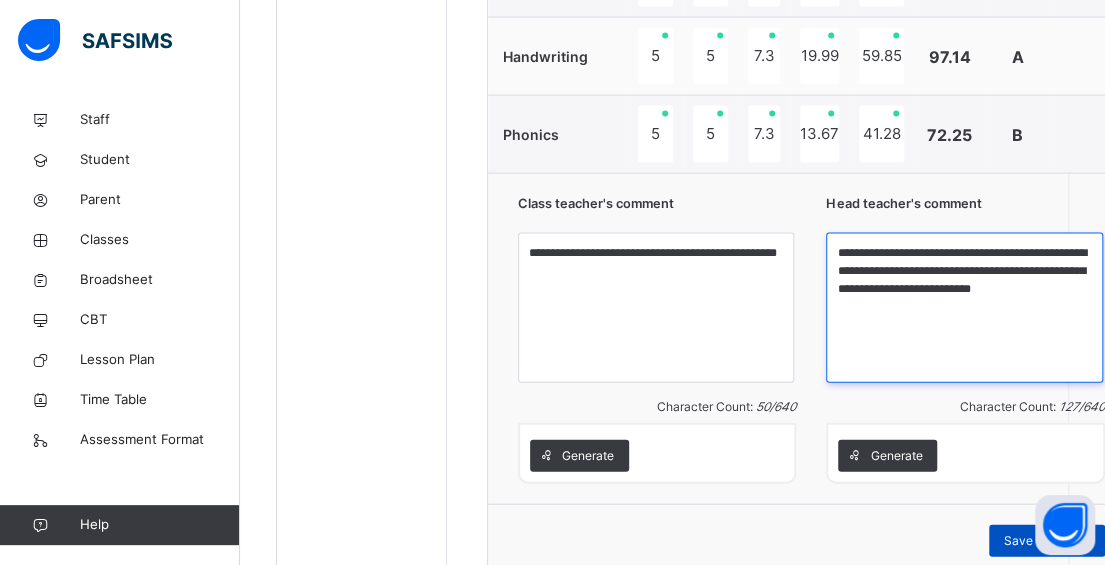 type on "**********" 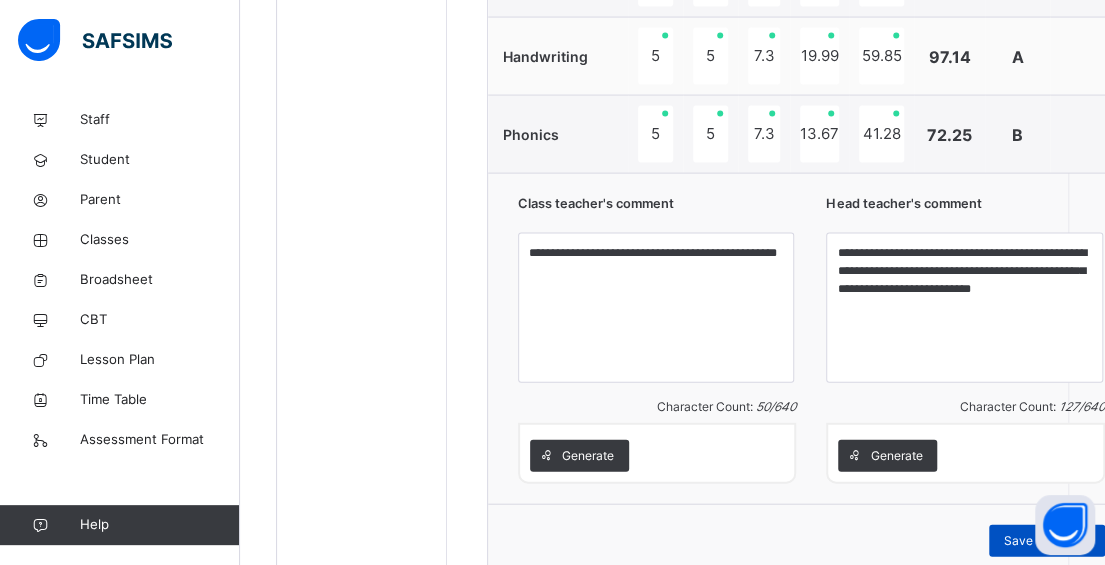 click on "Save Comment" at bounding box center [1047, 541] 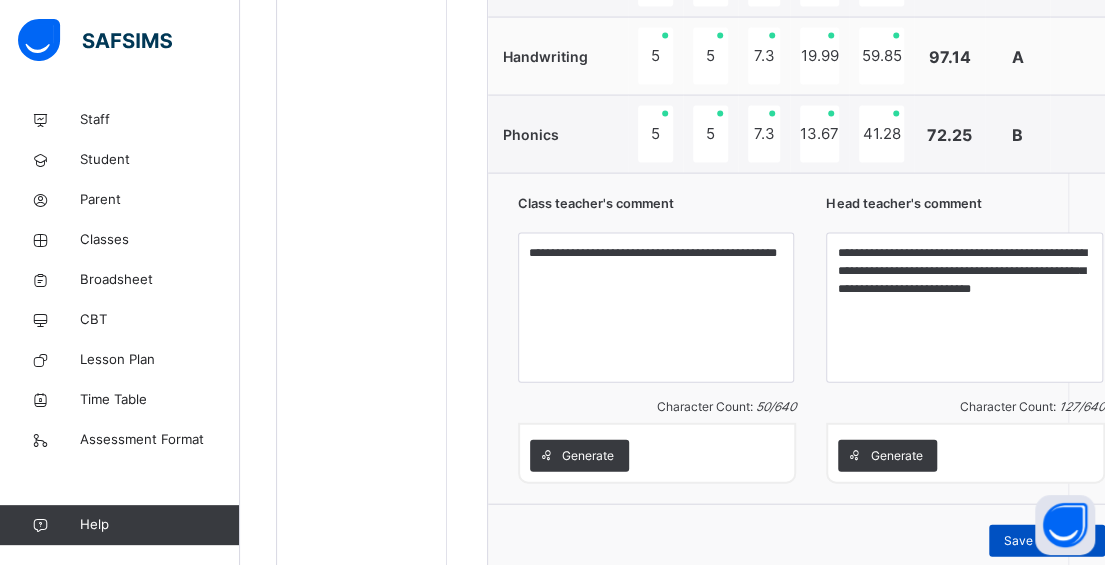 click on "Save Comment" at bounding box center (1047, 541) 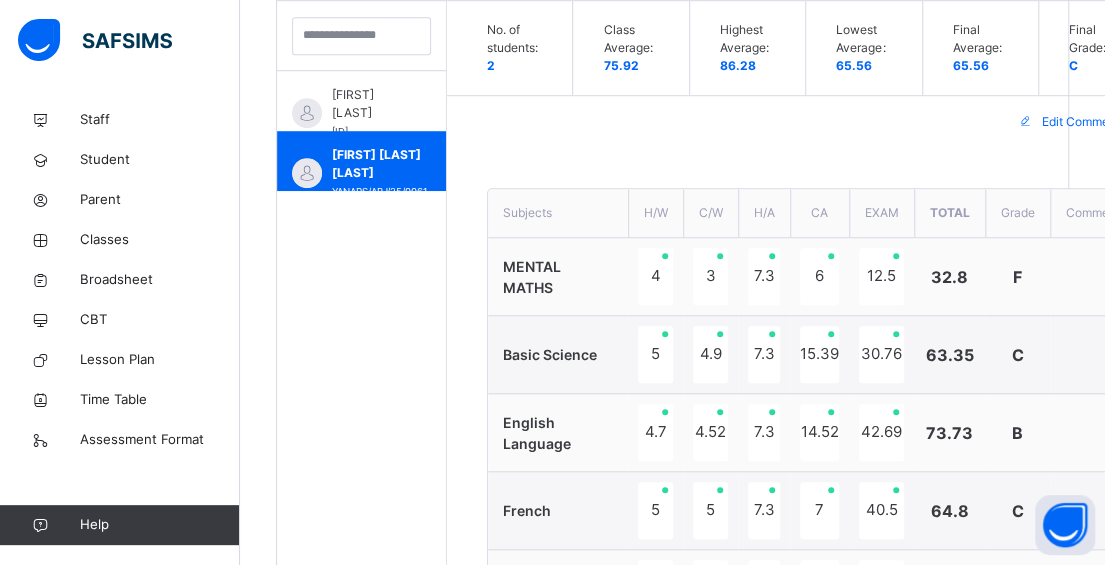 scroll, scrollTop: 600, scrollLeft: 0, axis: vertical 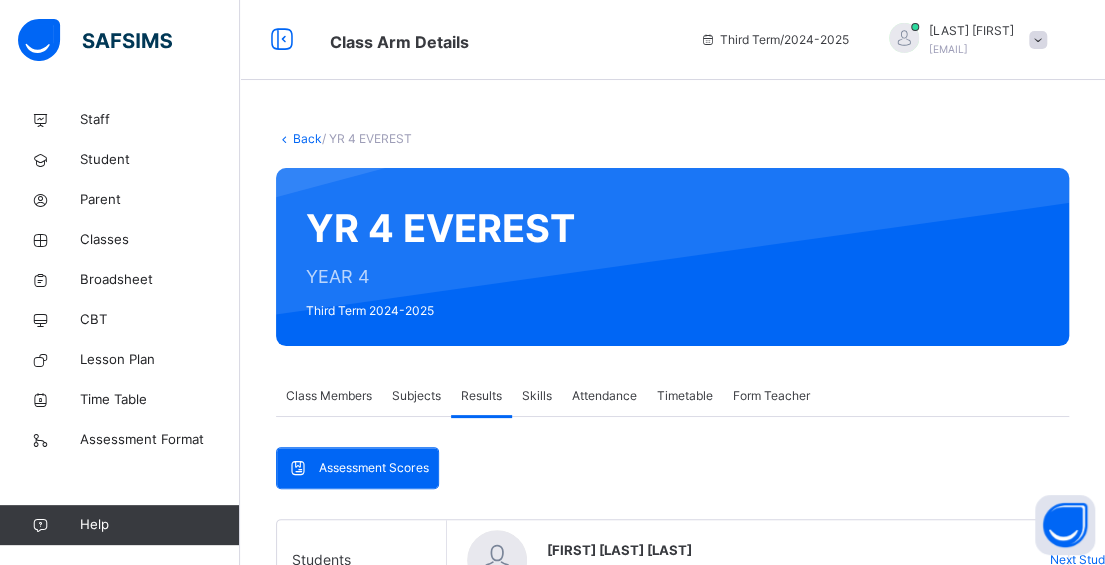 click on "Back" at bounding box center [307, 138] 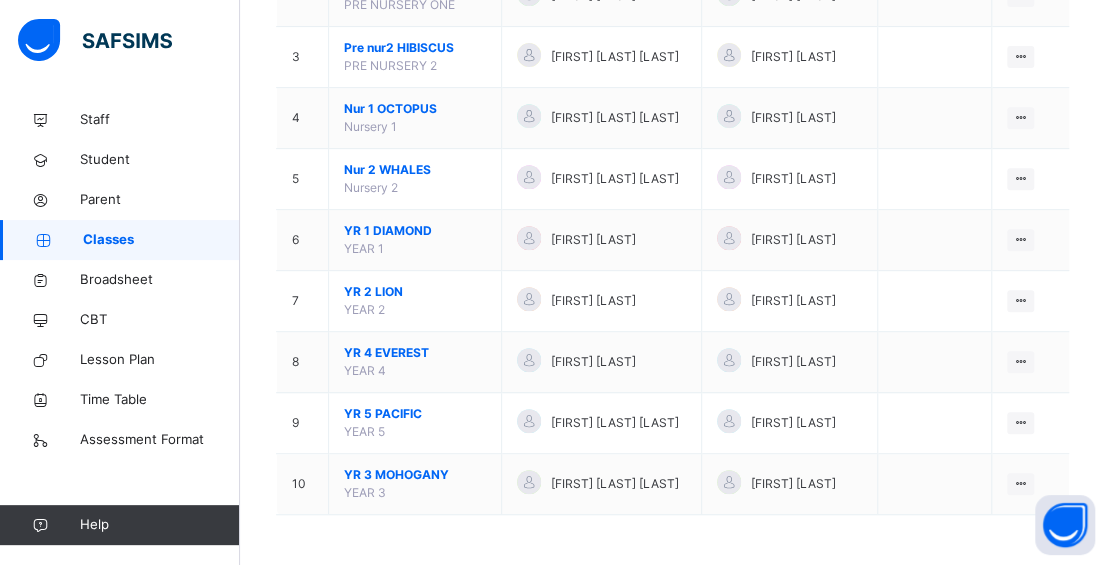 scroll, scrollTop: 382, scrollLeft: 0, axis: vertical 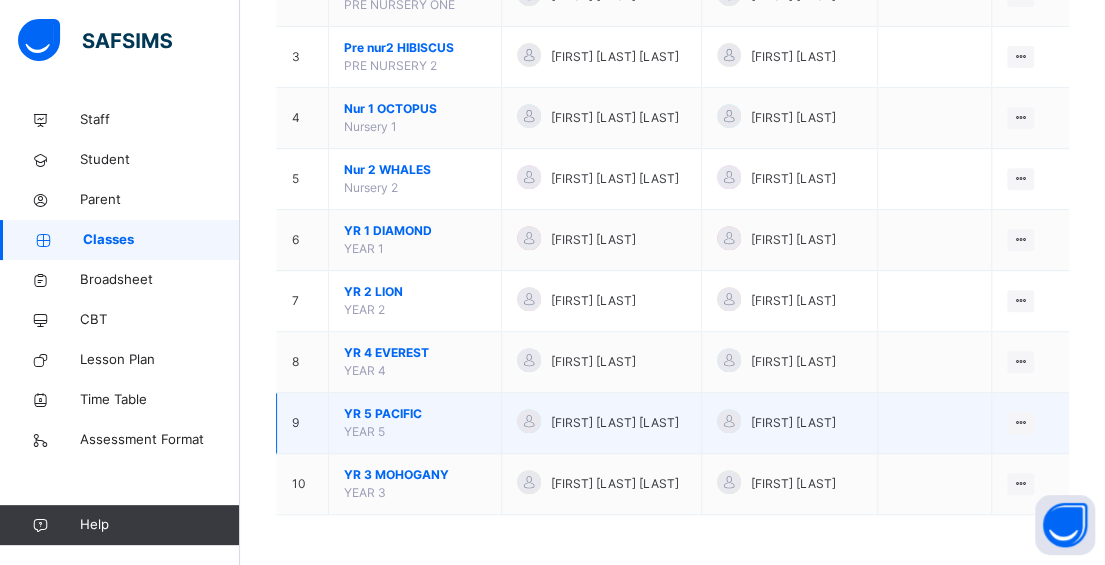 click on "YR 5   PACIFIC" at bounding box center (415, 414) 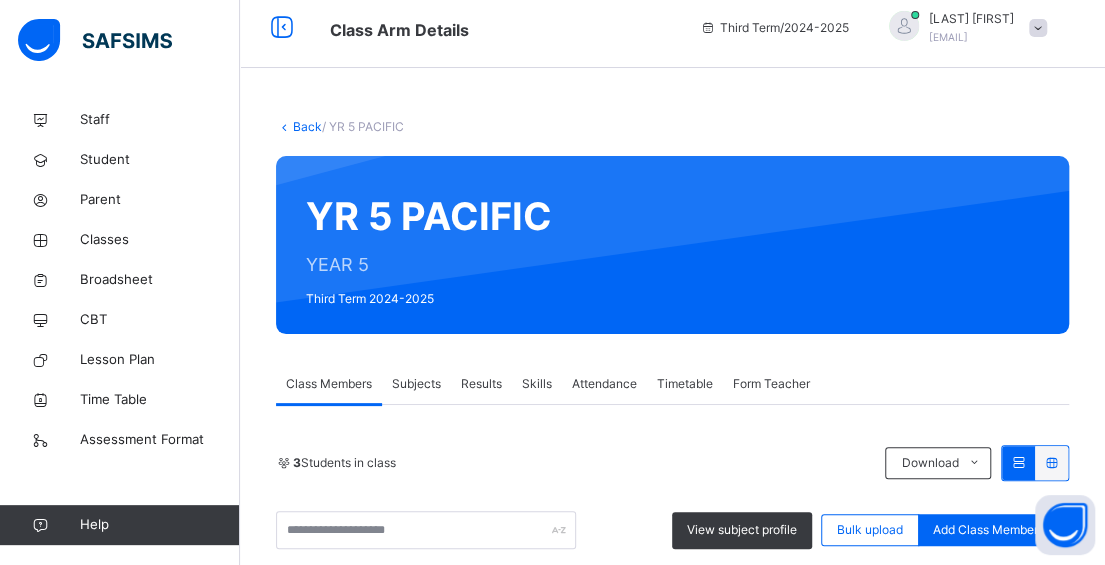 scroll, scrollTop: 382, scrollLeft: 0, axis: vertical 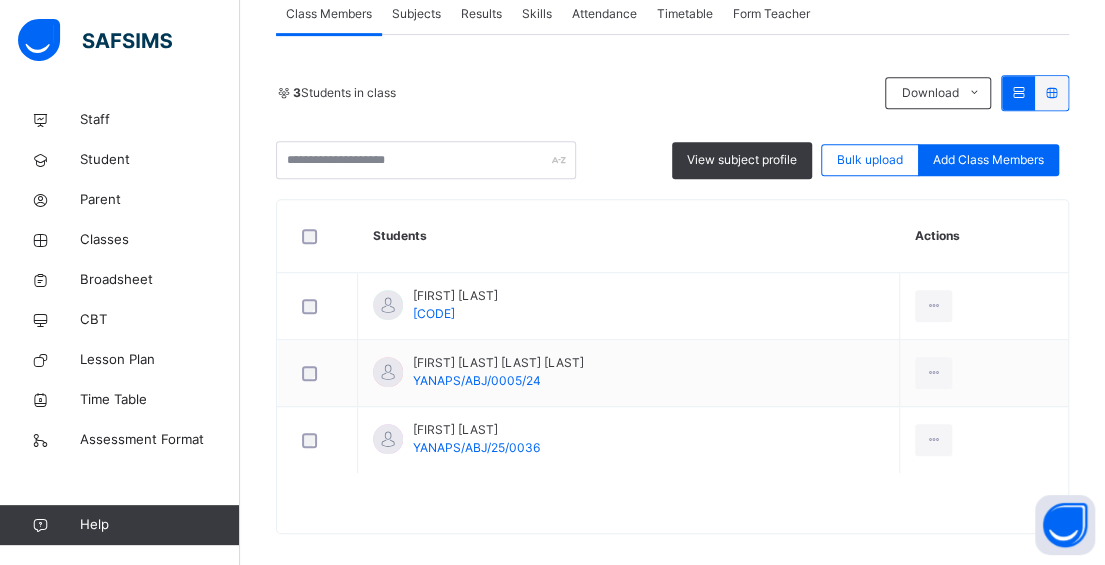 click on "Results" at bounding box center [481, 14] 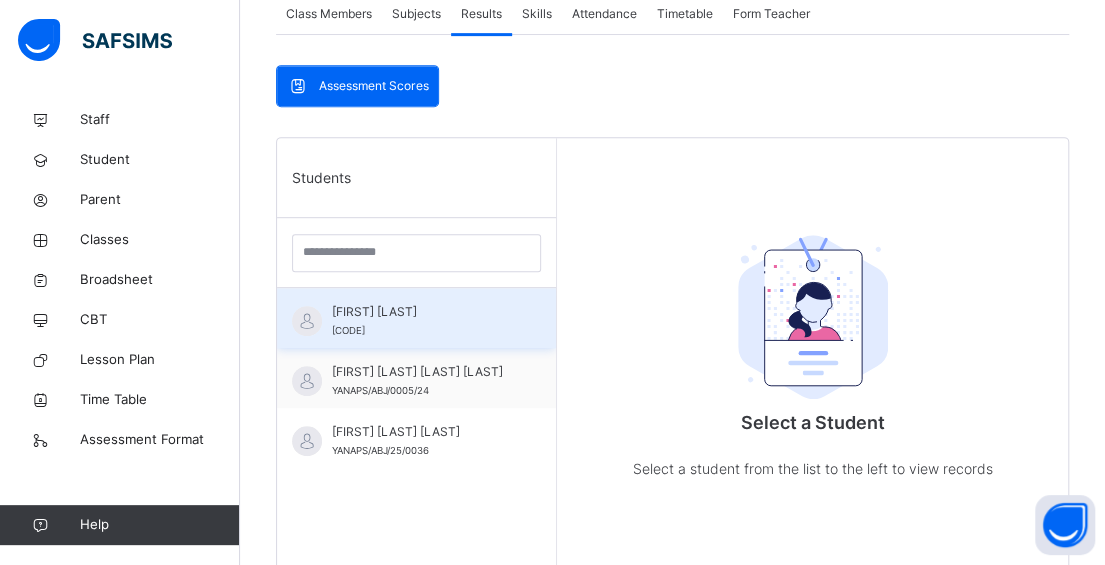 click on "[FIRST] [LAST]" at bounding box center [421, 312] 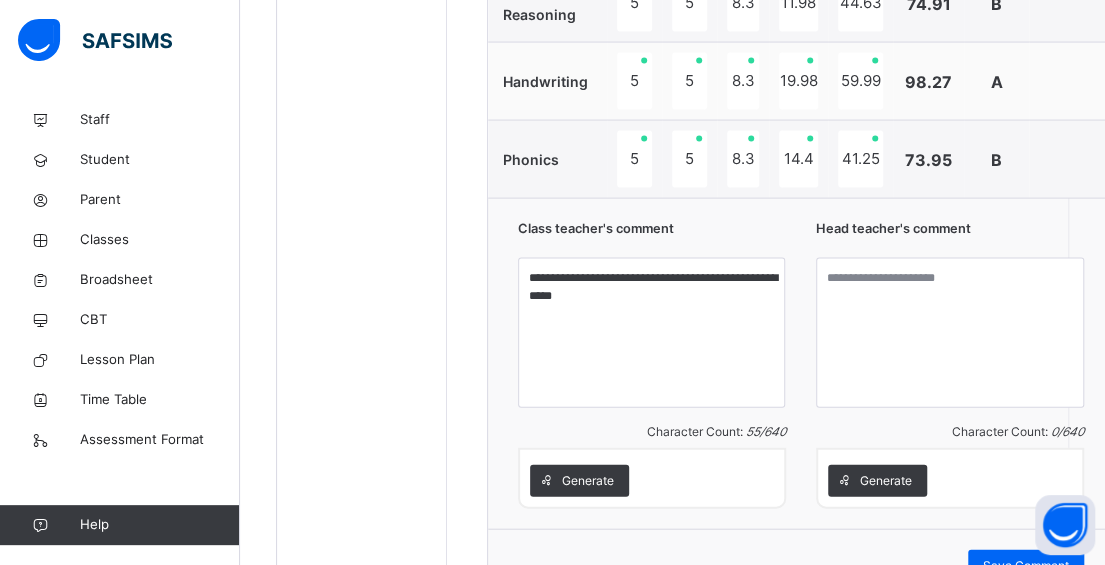scroll, scrollTop: 1782, scrollLeft: 0, axis: vertical 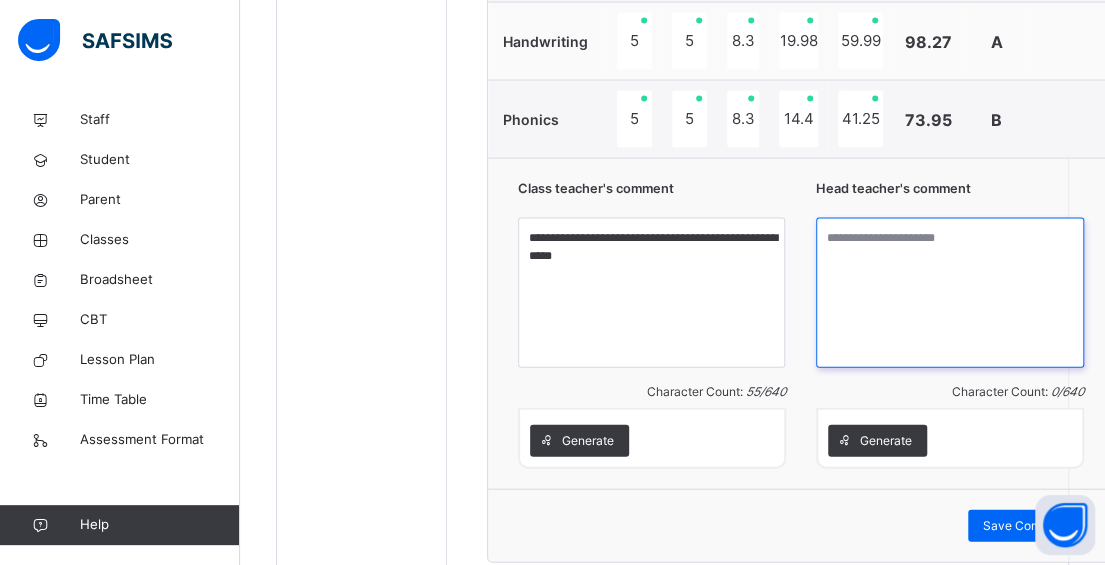 click at bounding box center [950, 293] 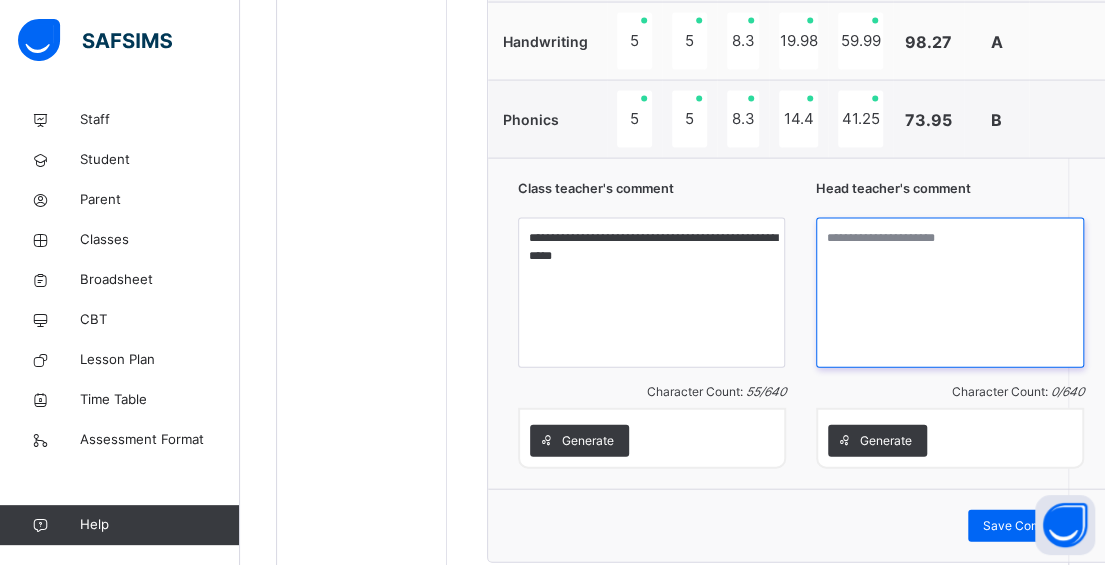 paste on "**********" 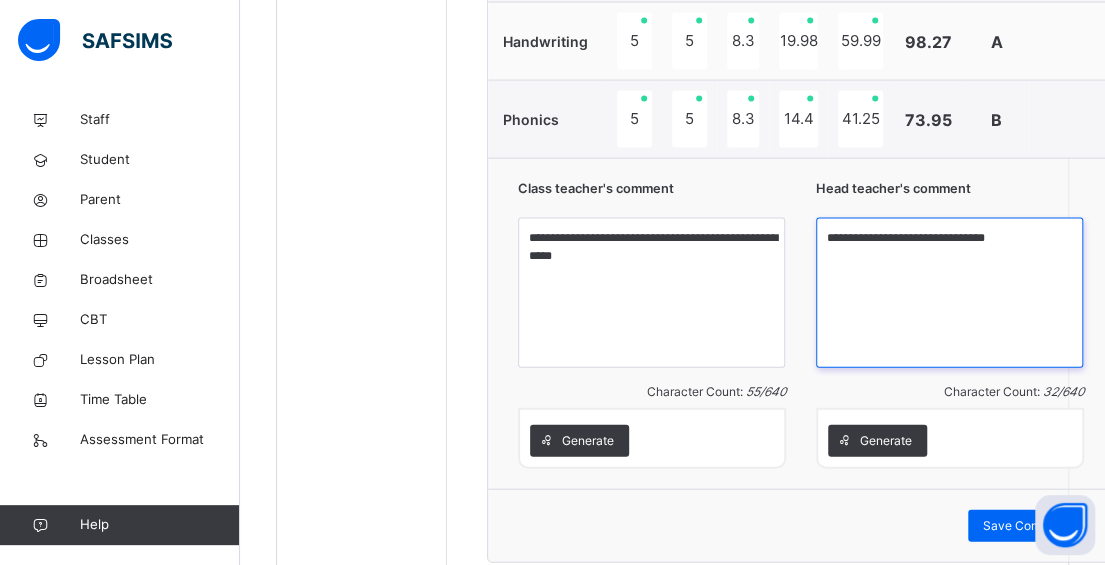 drag, startPoint x: 894, startPoint y: 236, endPoint x: 834, endPoint y: 233, distance: 60.074955 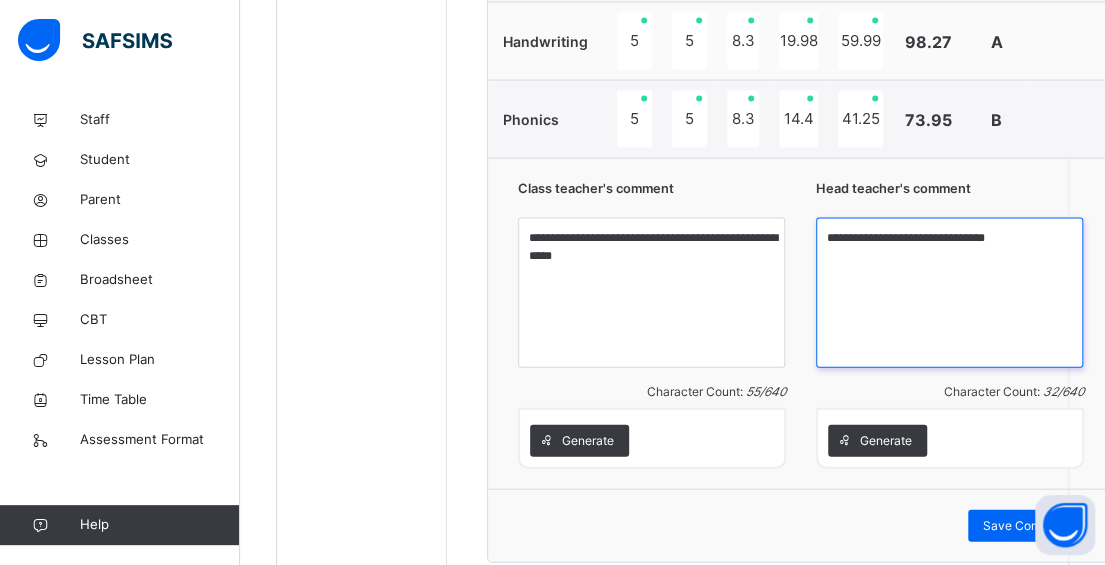 click on "**********" at bounding box center (949, 293) 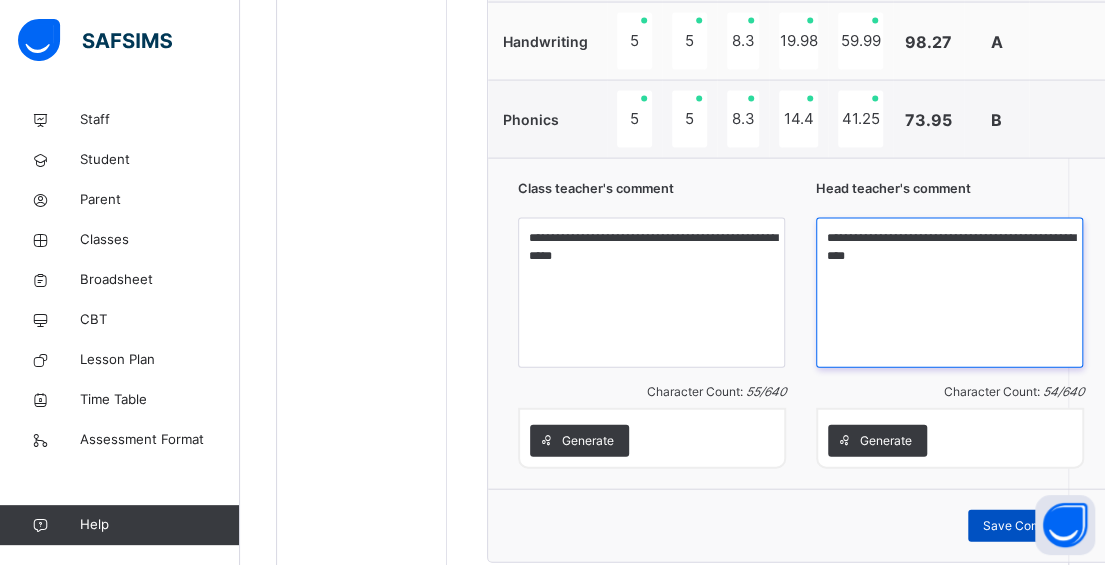 type on "**********" 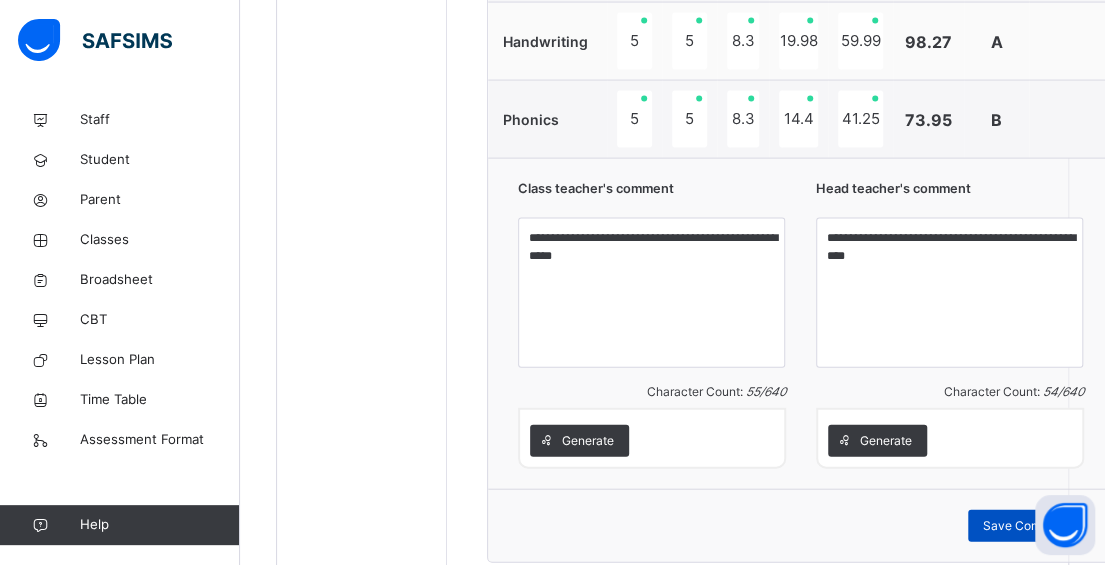 click on "Save Comment" at bounding box center [1026, 526] 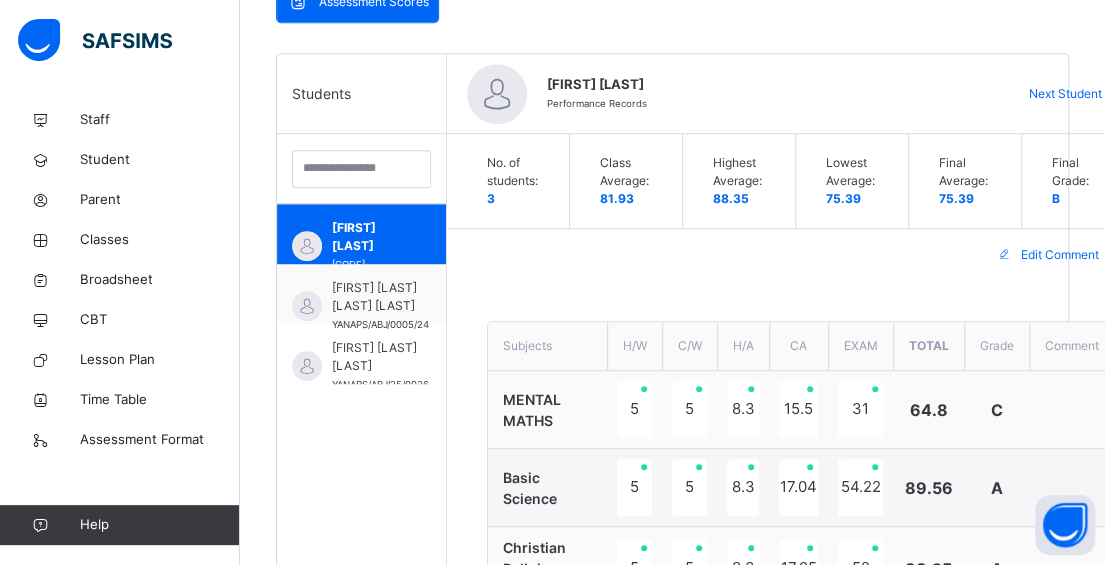 scroll, scrollTop: 282, scrollLeft: 0, axis: vertical 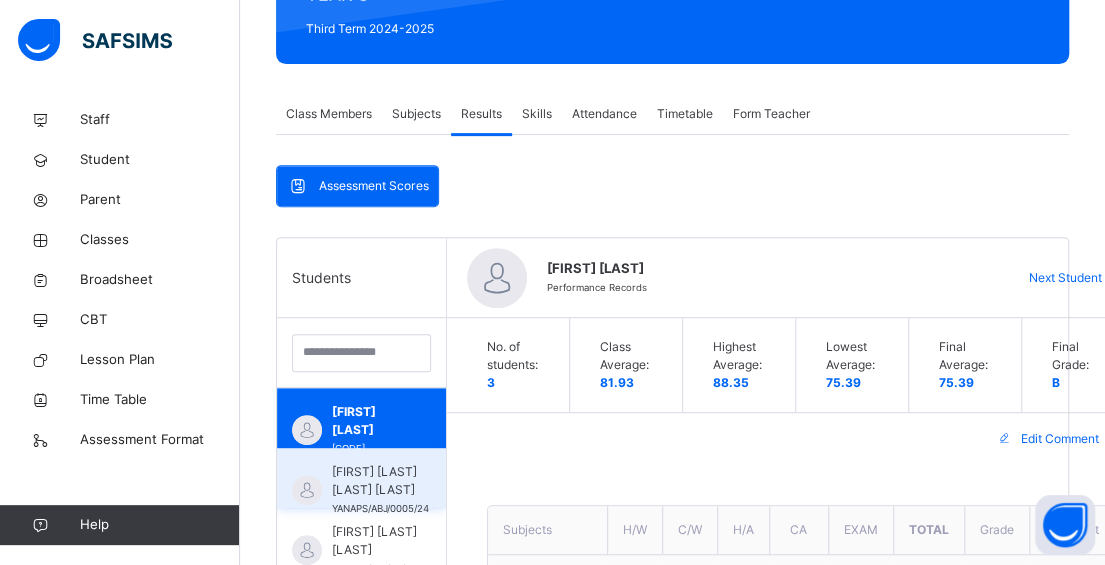 click on "[FIRST]  [LAST] [LAST] [LAST]" at bounding box center [380, 481] 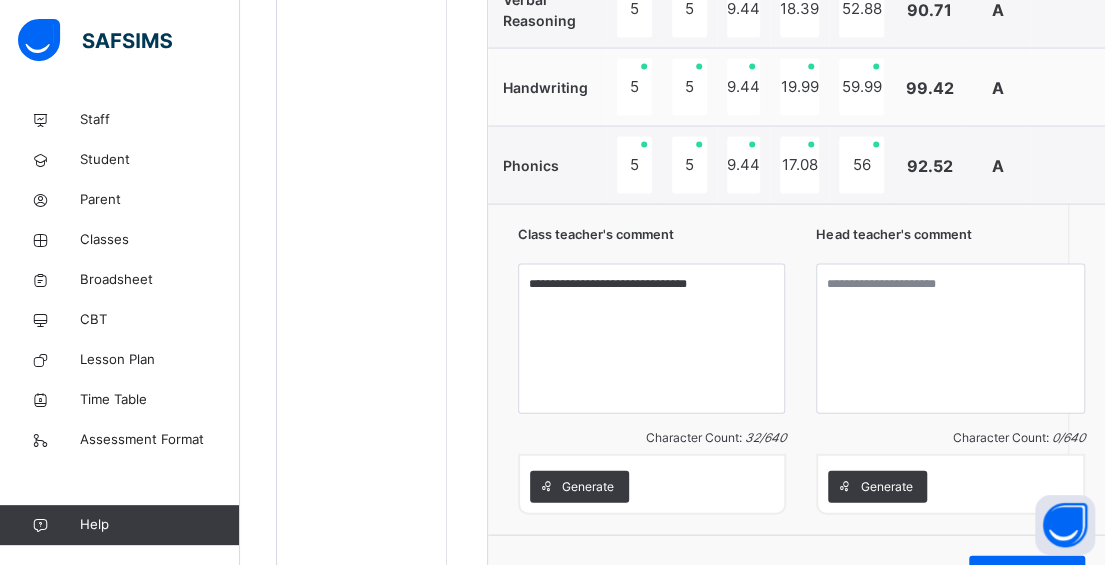 scroll, scrollTop: 1782, scrollLeft: 0, axis: vertical 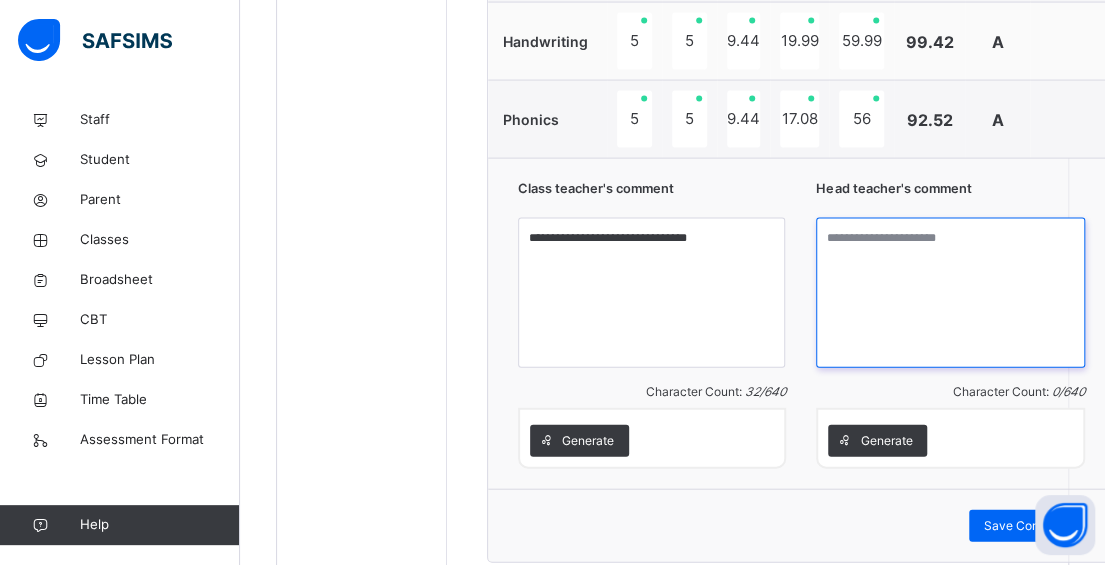 click at bounding box center (950, 293) 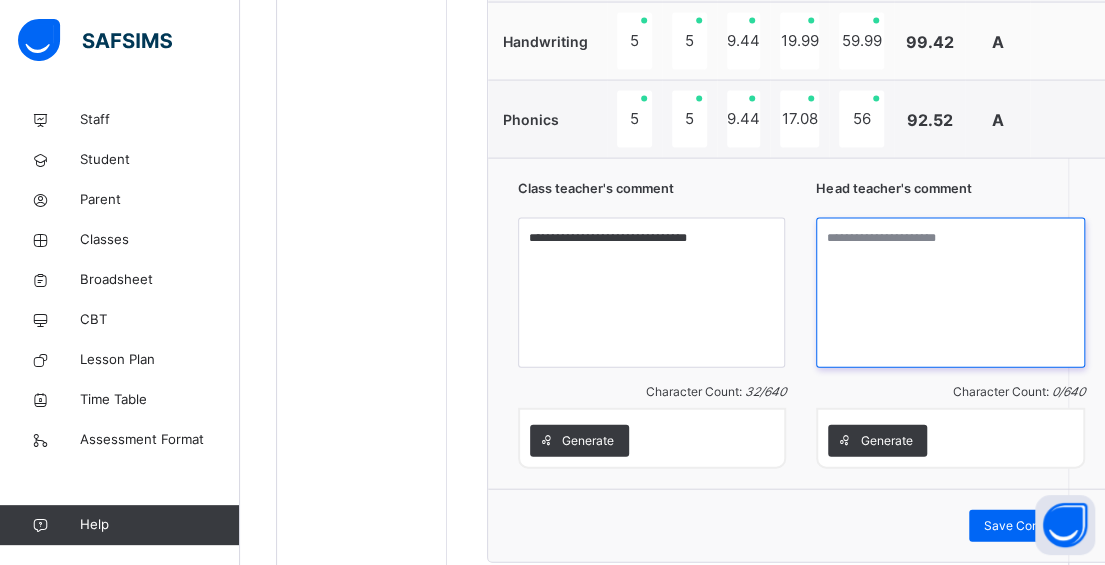 paste on "**********" 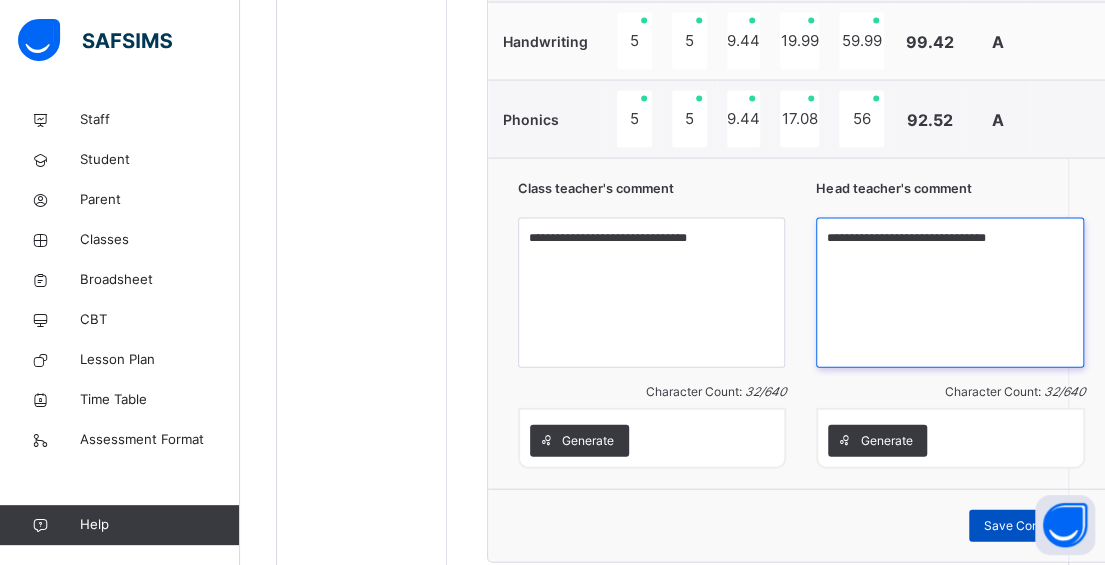 type on "**********" 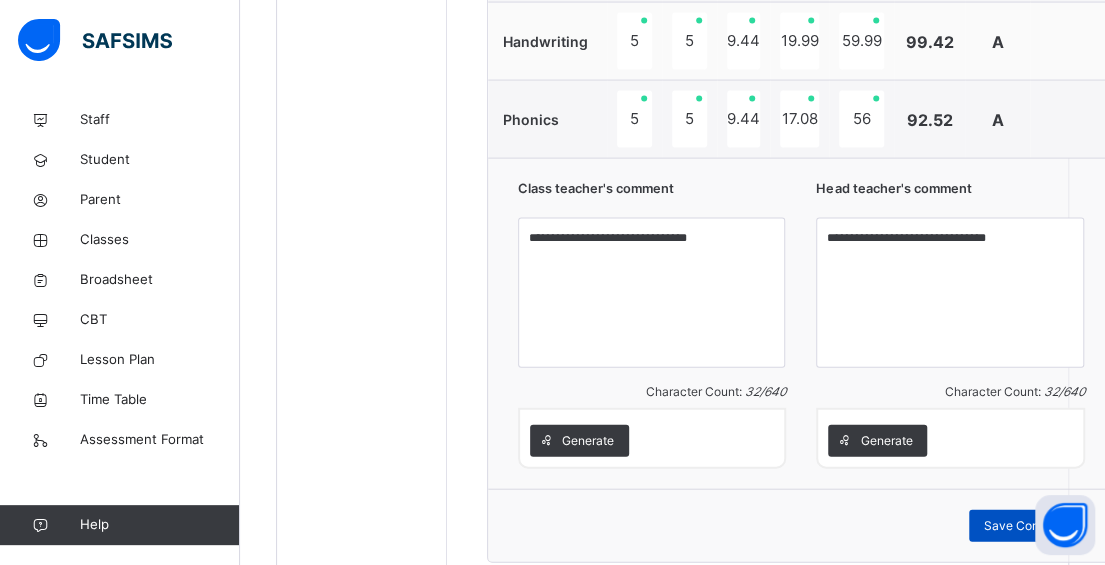 click on "Save Comment" at bounding box center (1027, 526) 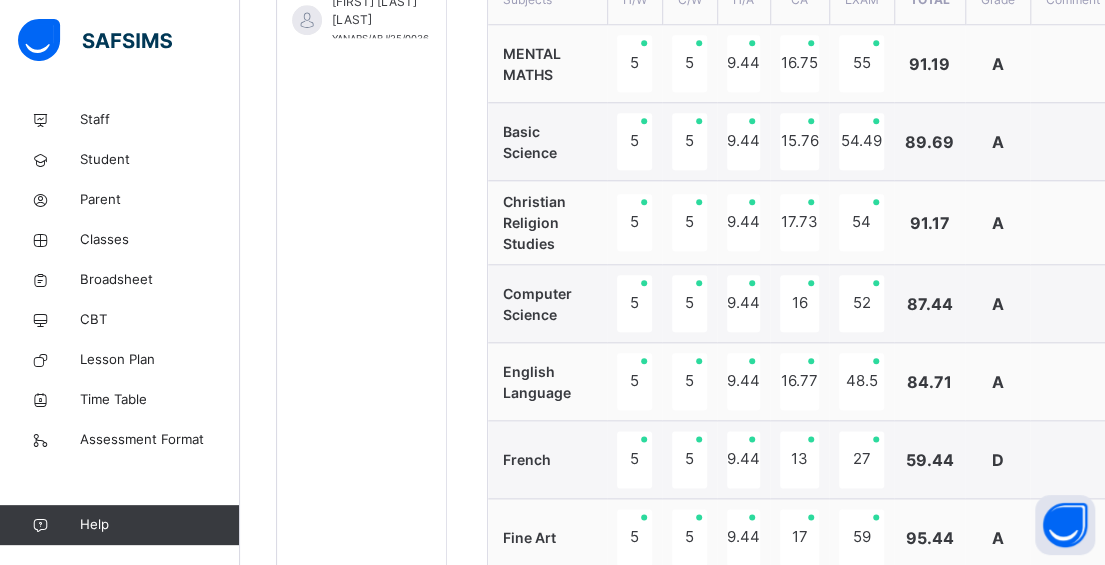 scroll, scrollTop: 572, scrollLeft: 0, axis: vertical 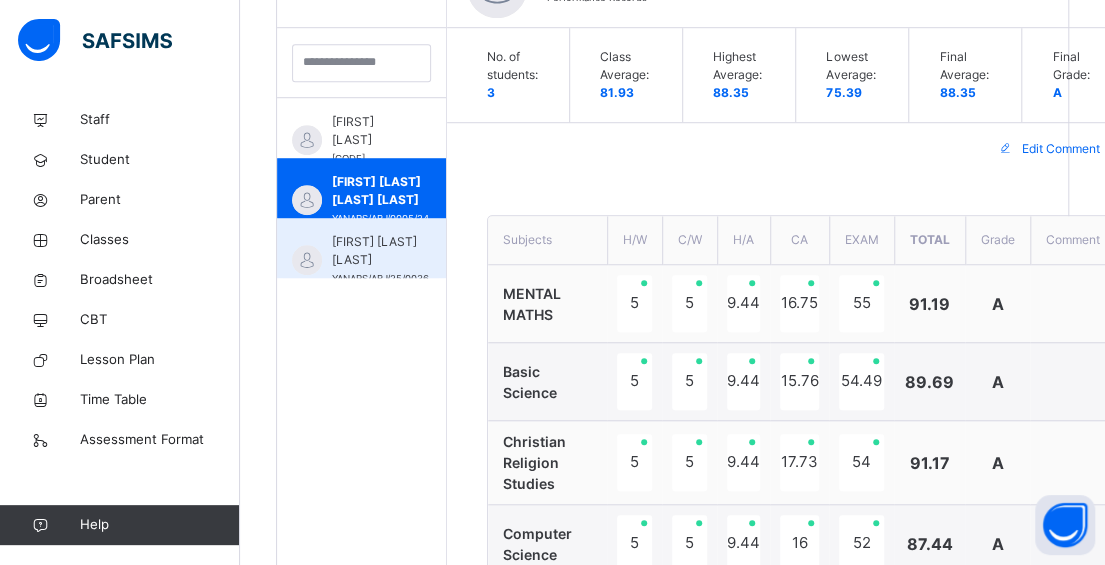 click on "[FIRST] [LAST] [LAST]" at bounding box center (380, 251) 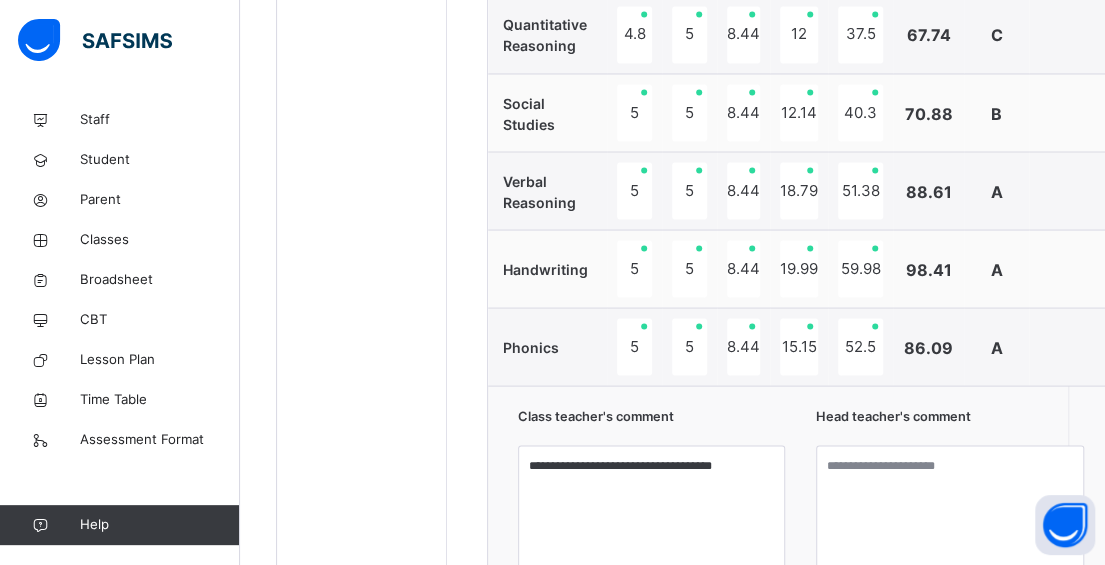 scroll, scrollTop: 1572, scrollLeft: 0, axis: vertical 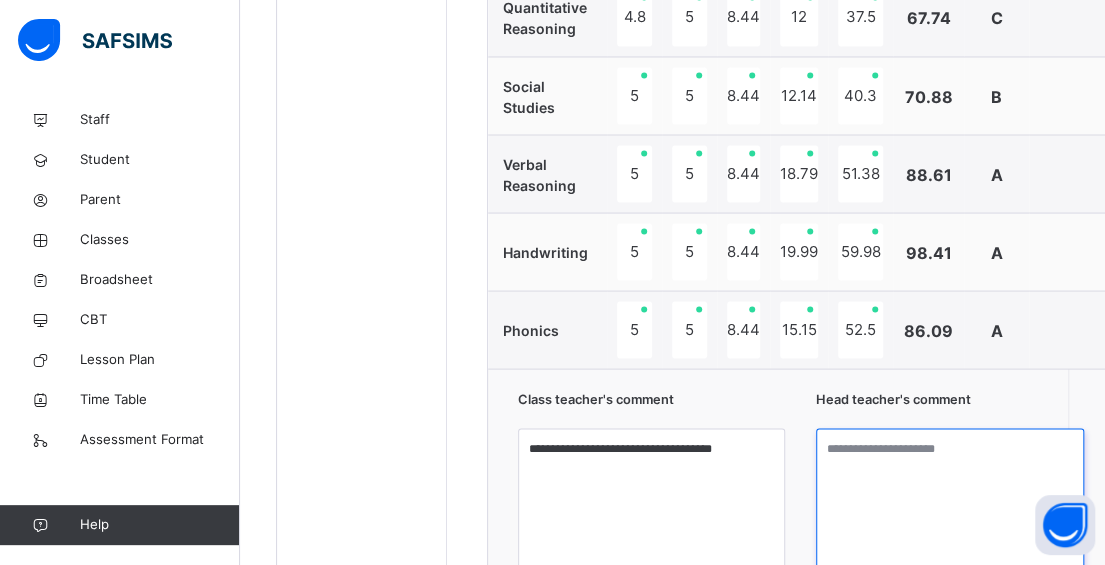 click at bounding box center (950, 503) 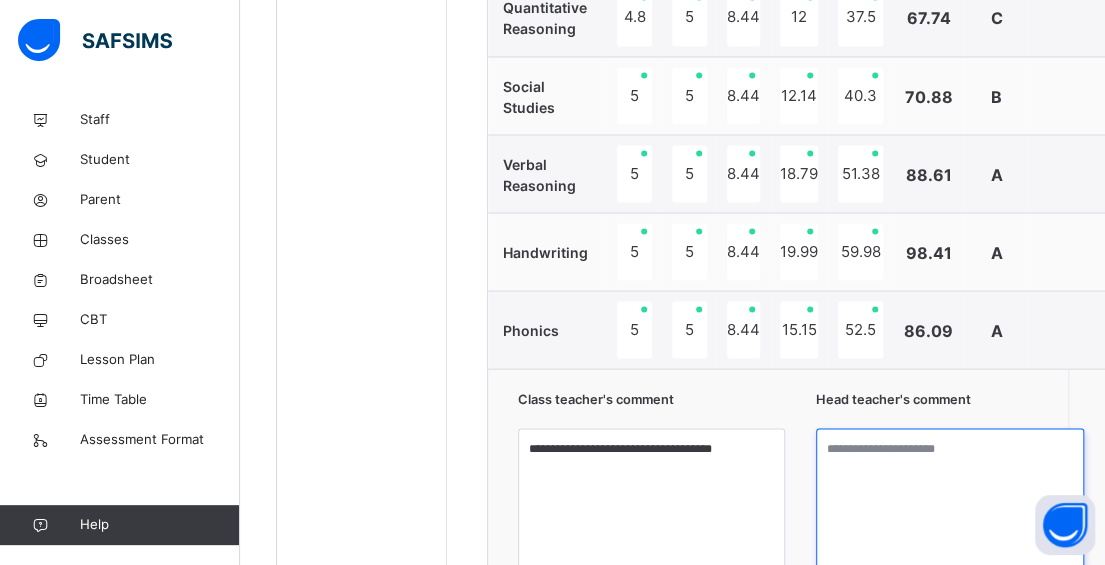 paste on "**********" 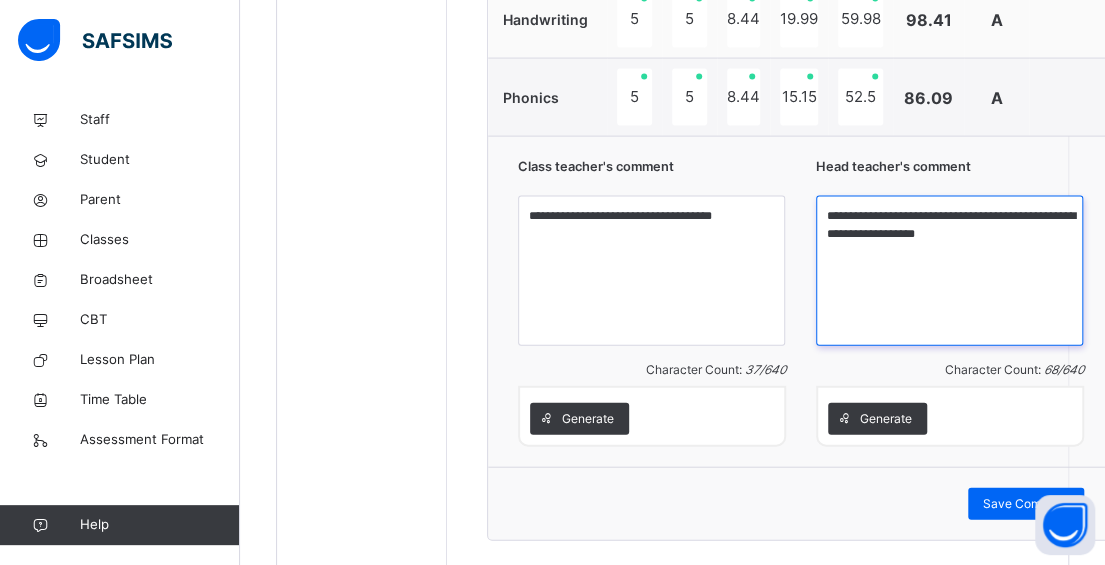 scroll, scrollTop: 1872, scrollLeft: 0, axis: vertical 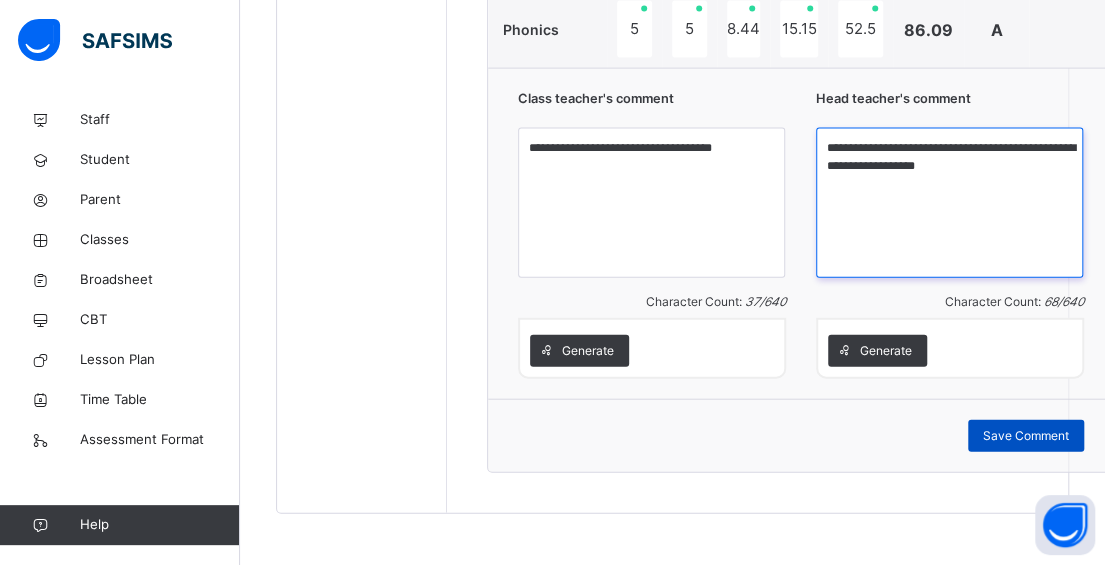 type on "**********" 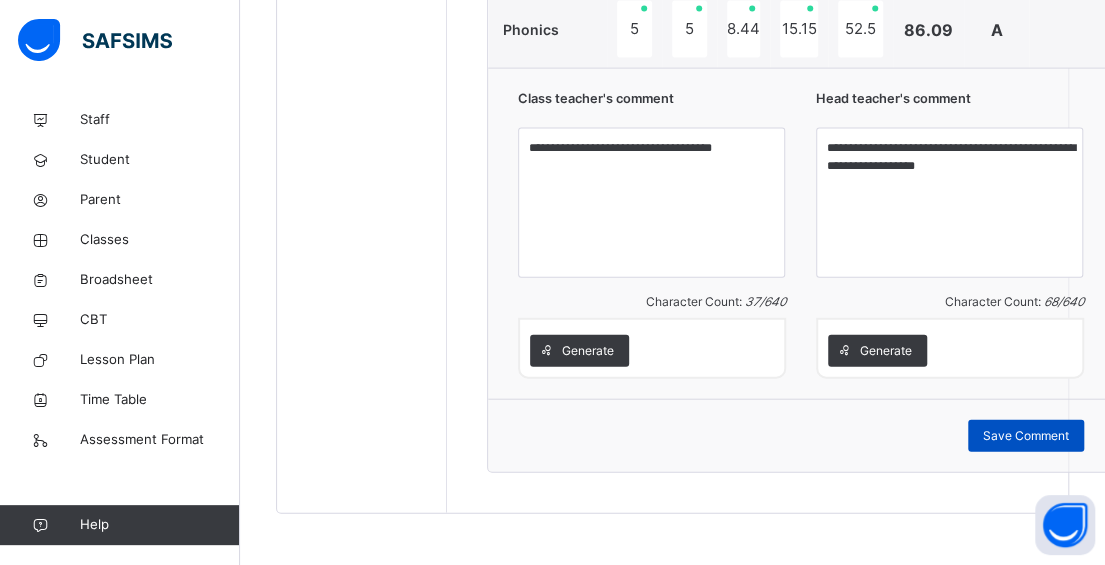 click on "Save Comment" at bounding box center [1026, 436] 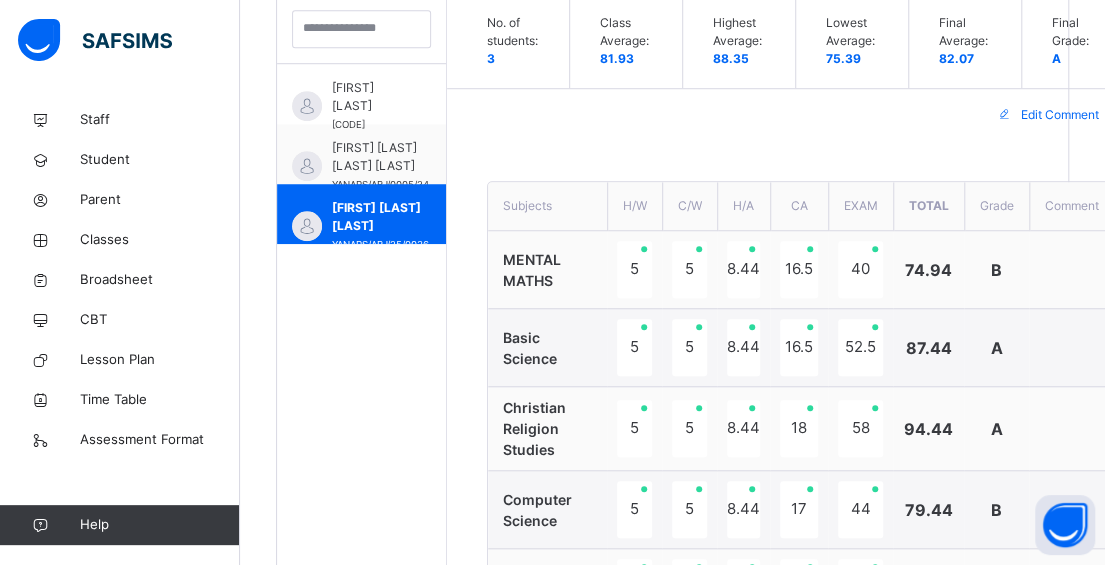 scroll, scrollTop: 472, scrollLeft: 0, axis: vertical 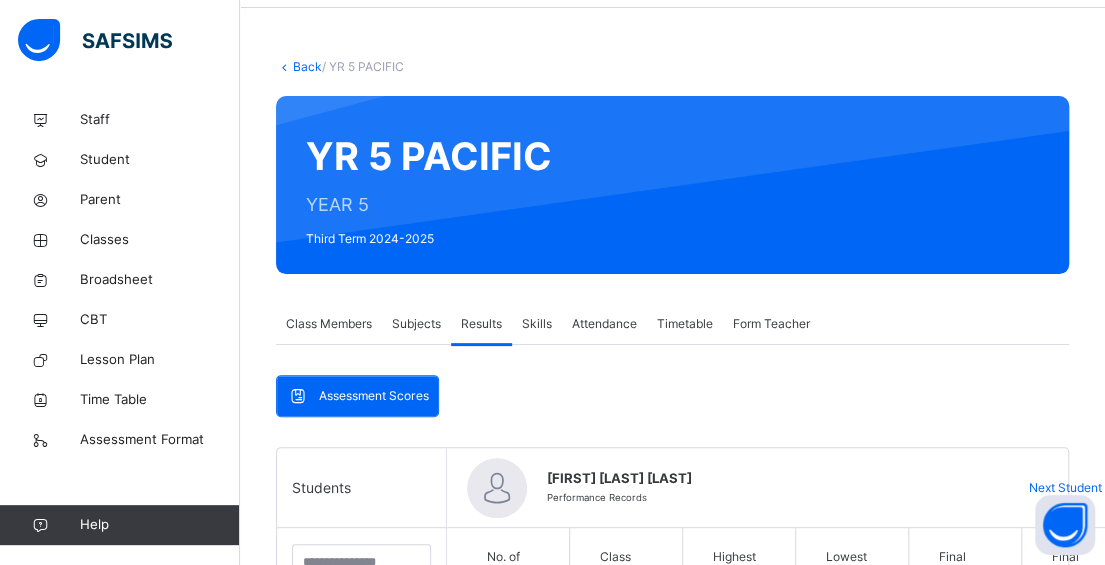 click on "Back" at bounding box center [307, 66] 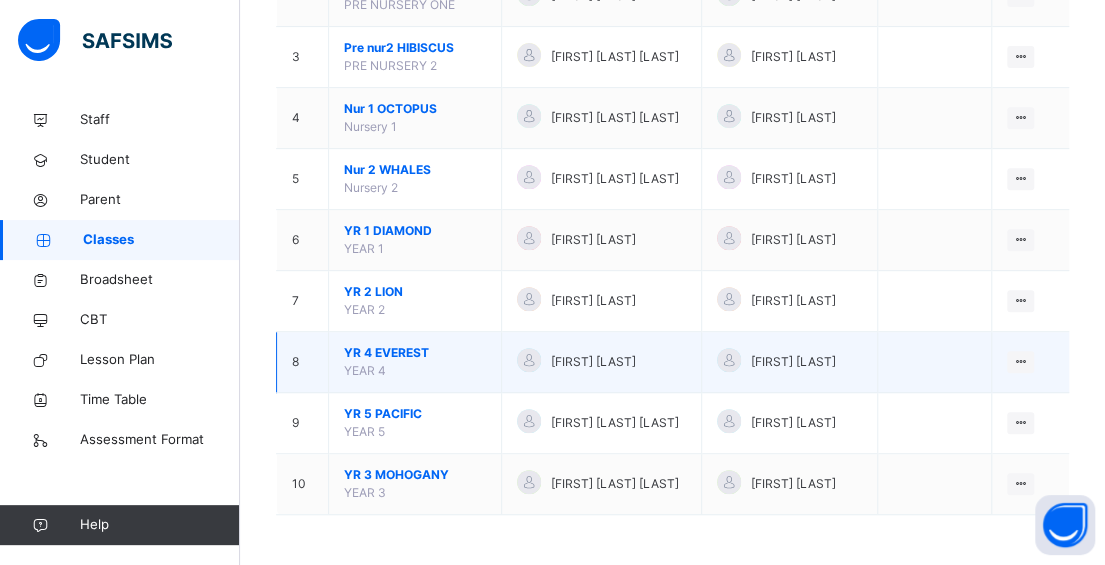 scroll, scrollTop: 382, scrollLeft: 0, axis: vertical 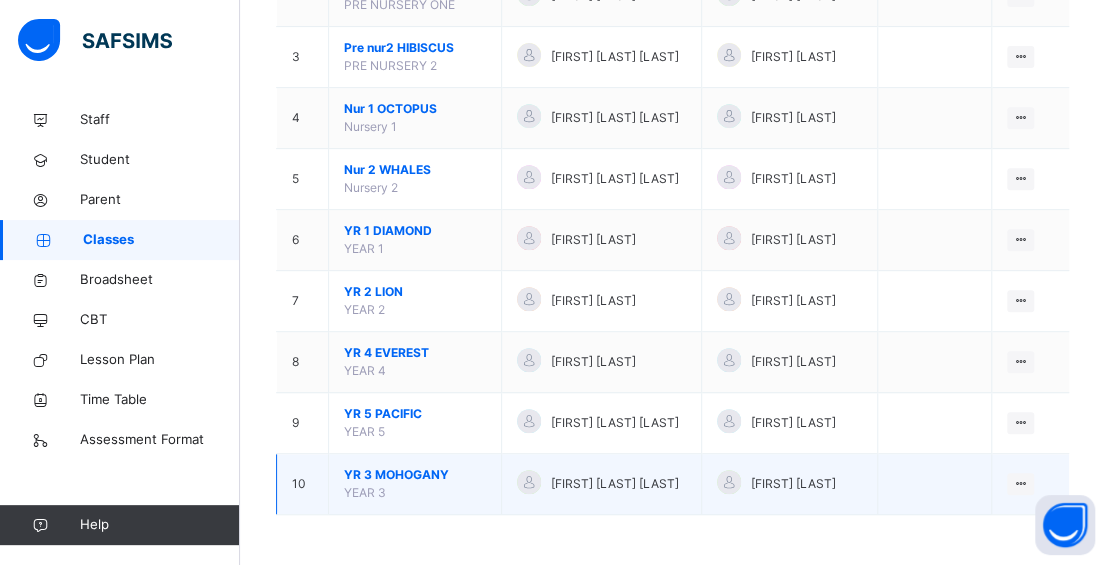 click on "YR 3   MOHOGANY   YEAR 3" at bounding box center (415, 484) 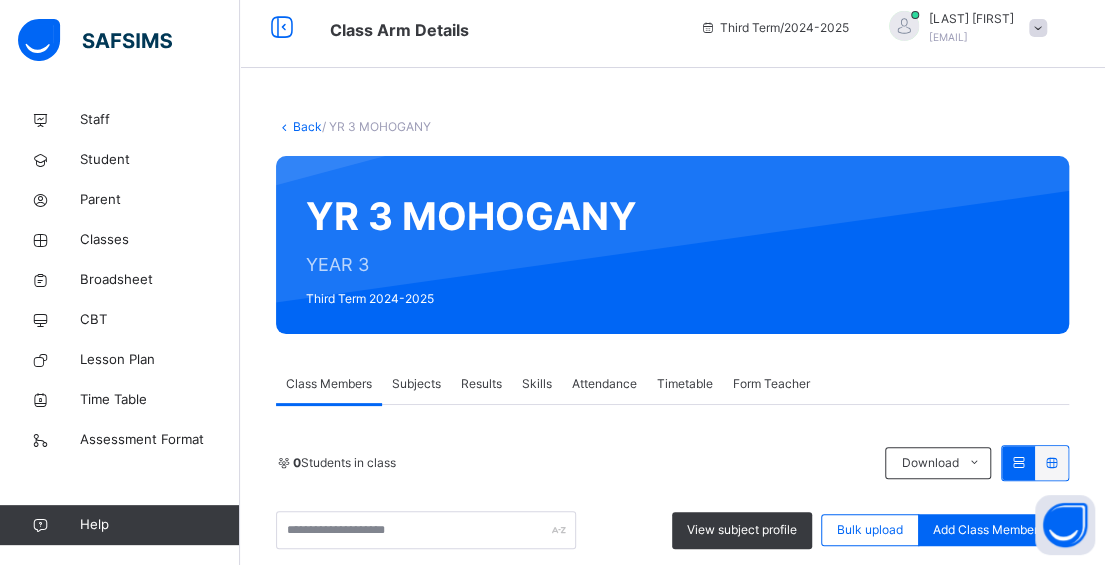 scroll, scrollTop: 382, scrollLeft: 0, axis: vertical 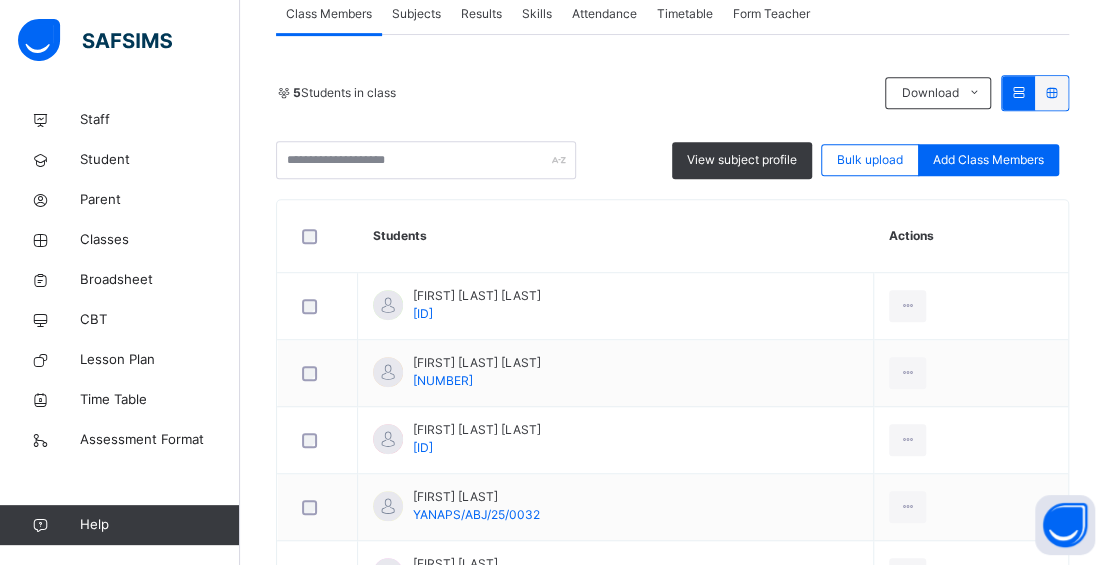 click on "Results" at bounding box center [481, 14] 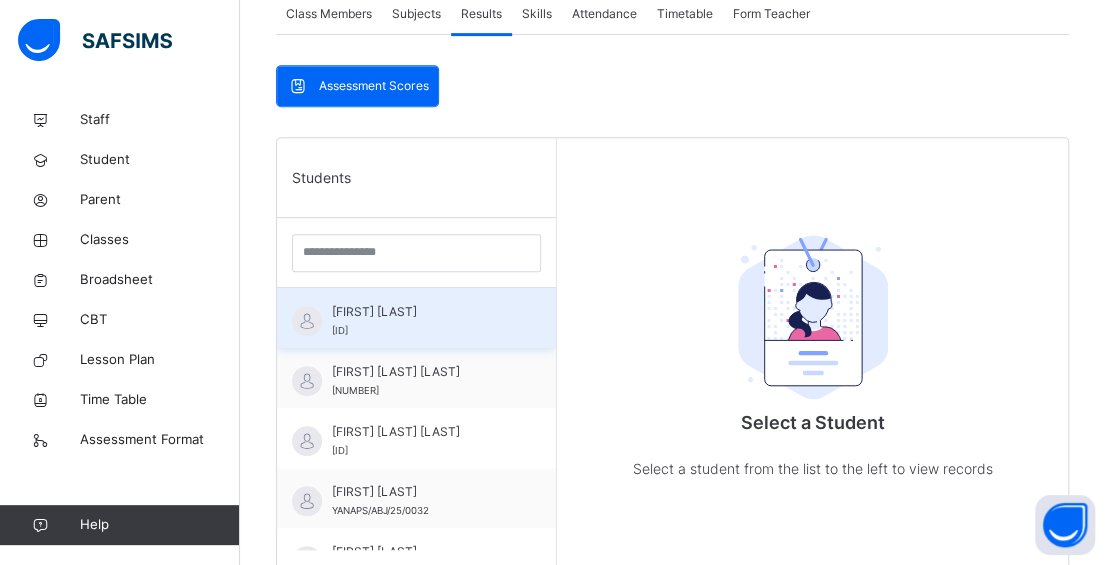 click on "[ID]" at bounding box center (340, 330) 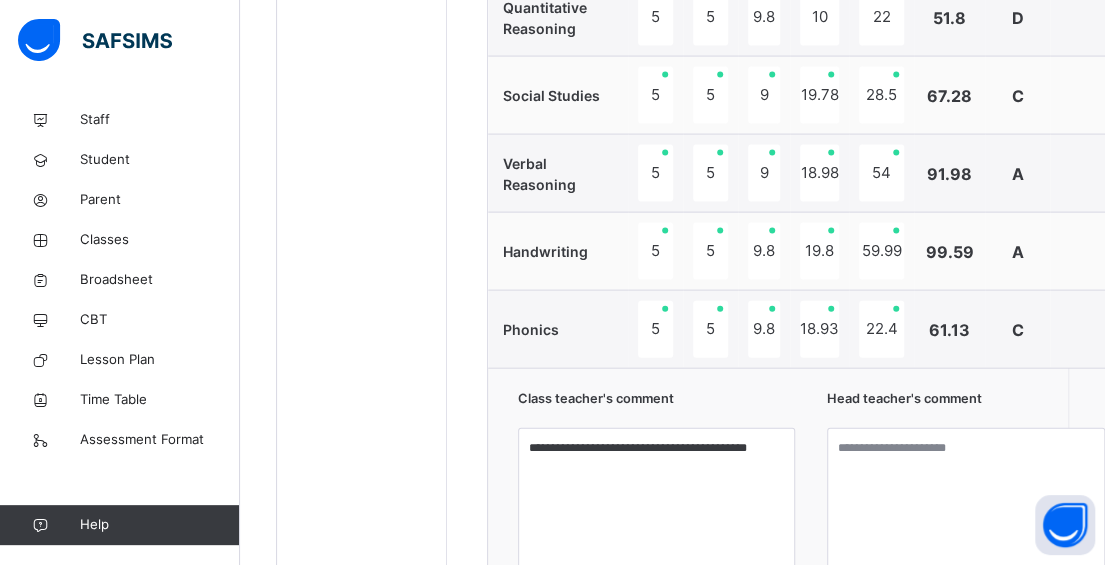 scroll, scrollTop: 1982, scrollLeft: 0, axis: vertical 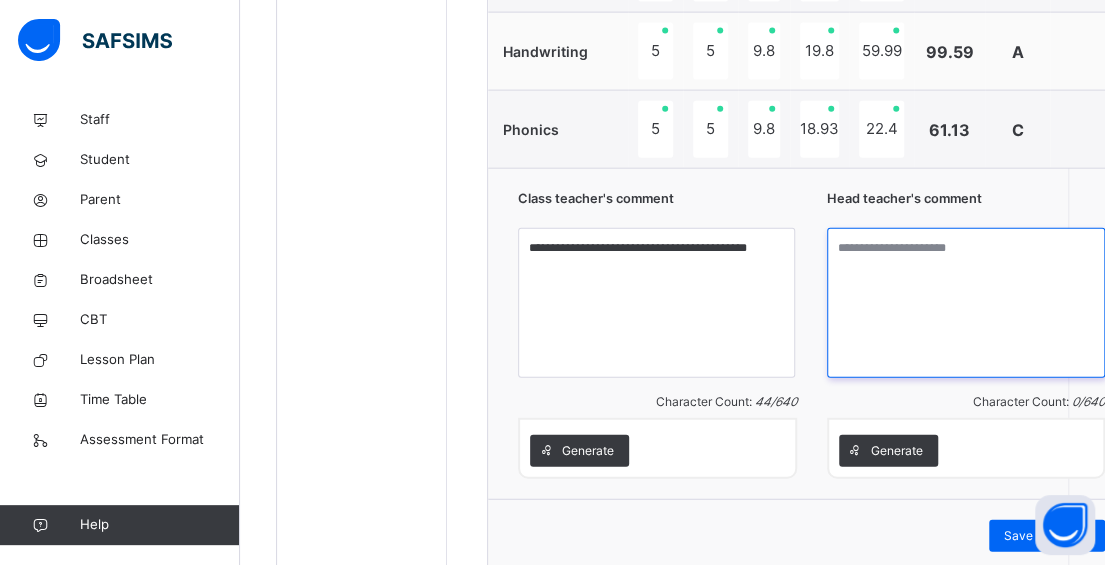 click at bounding box center [966, 303] 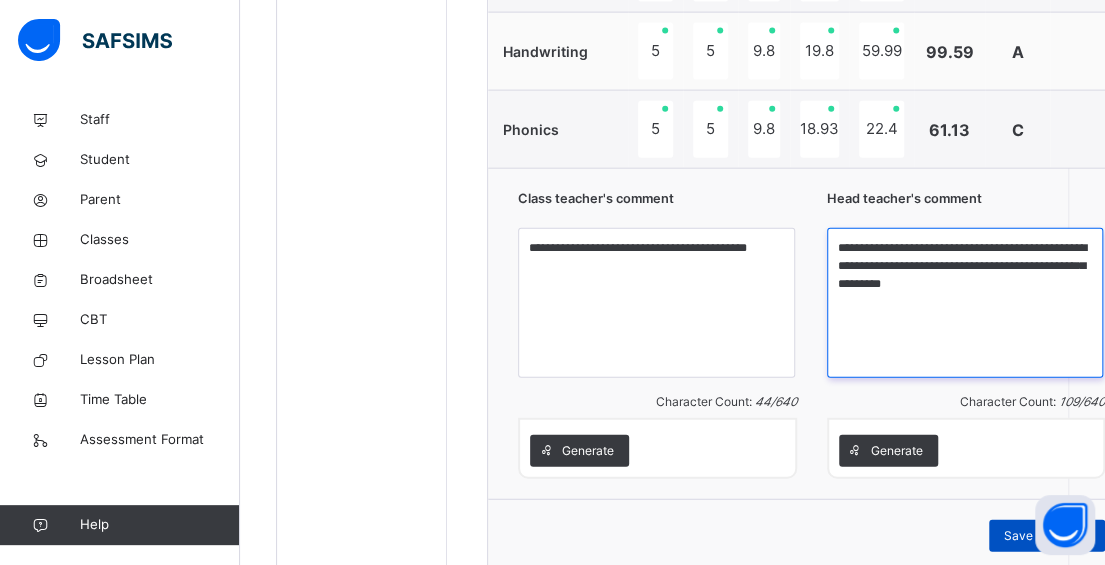 type on "**********" 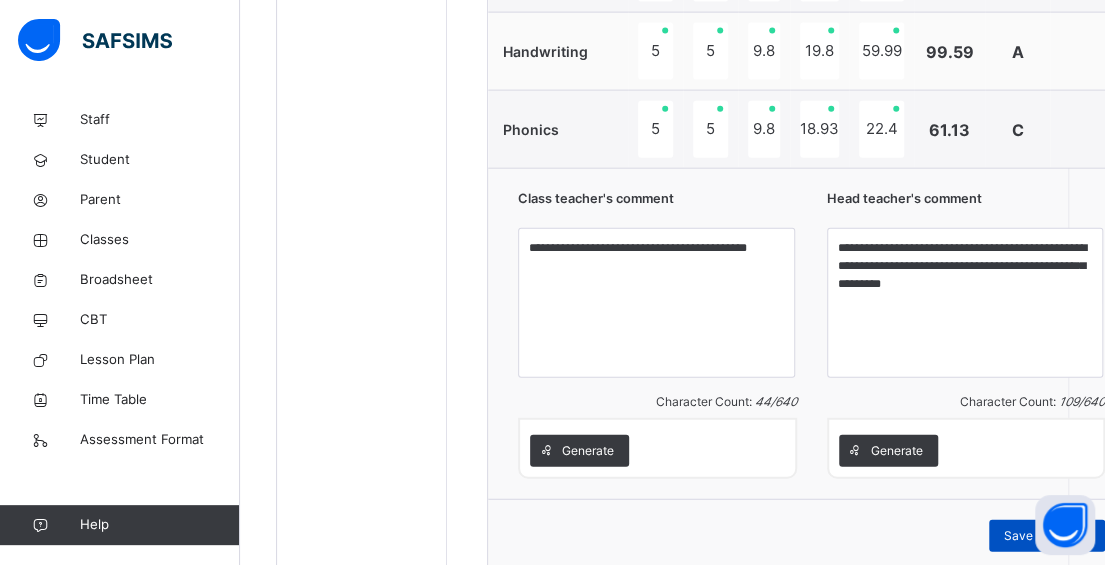 click on "Save Comment" at bounding box center (1047, 536) 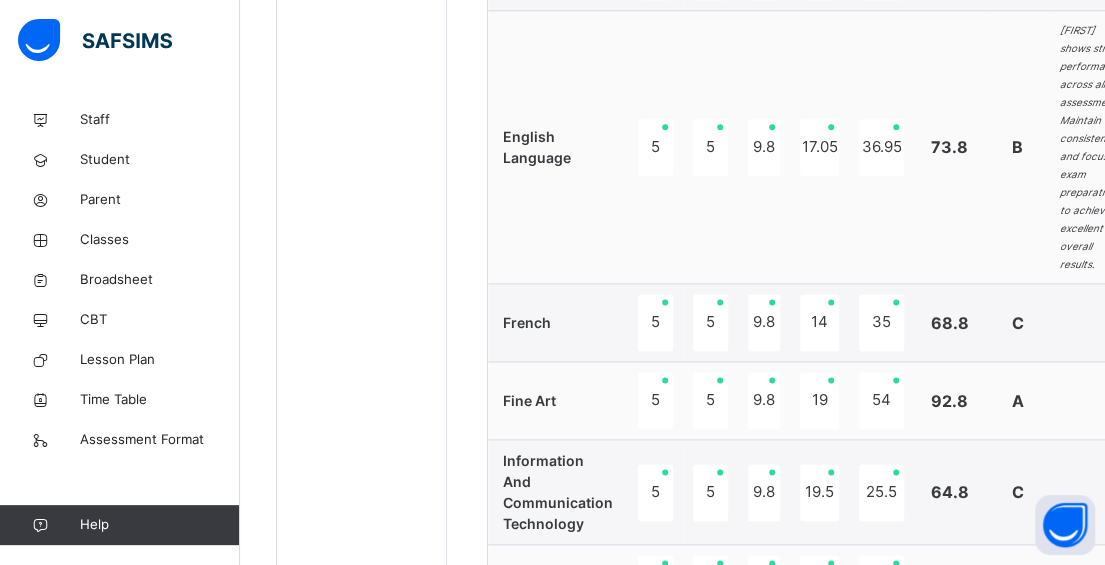 scroll, scrollTop: 582, scrollLeft: 0, axis: vertical 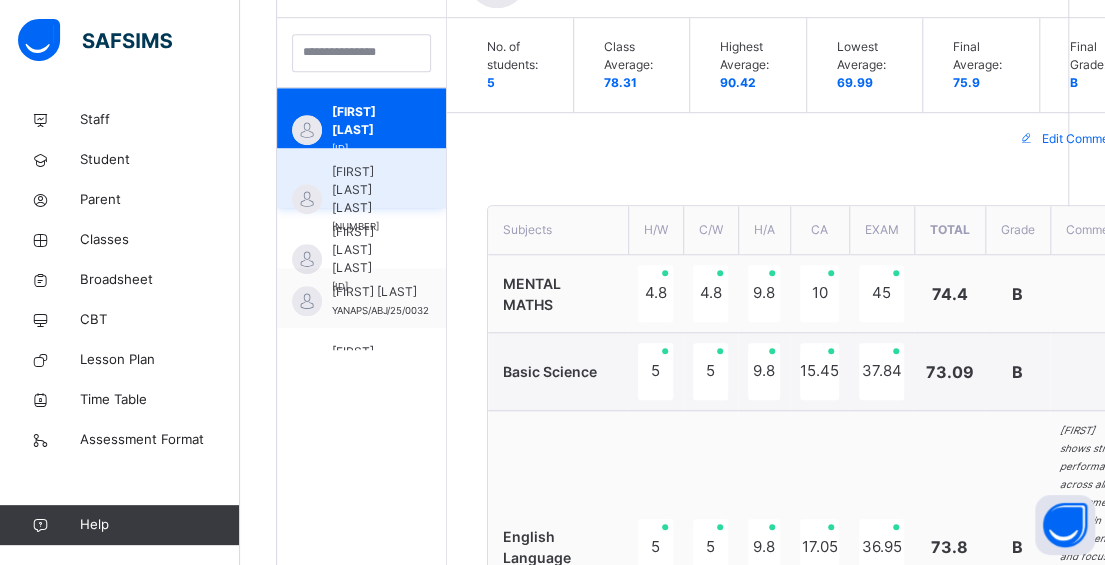 click on "[FIRST] [LAST] [LAST]" at bounding box center (366, 190) 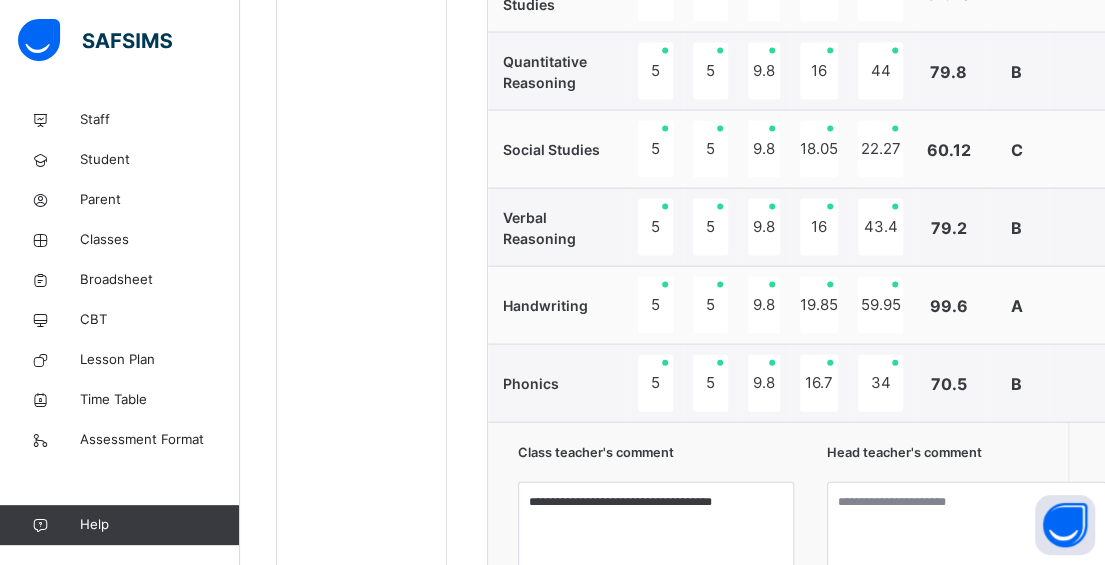 scroll, scrollTop: 1782, scrollLeft: 0, axis: vertical 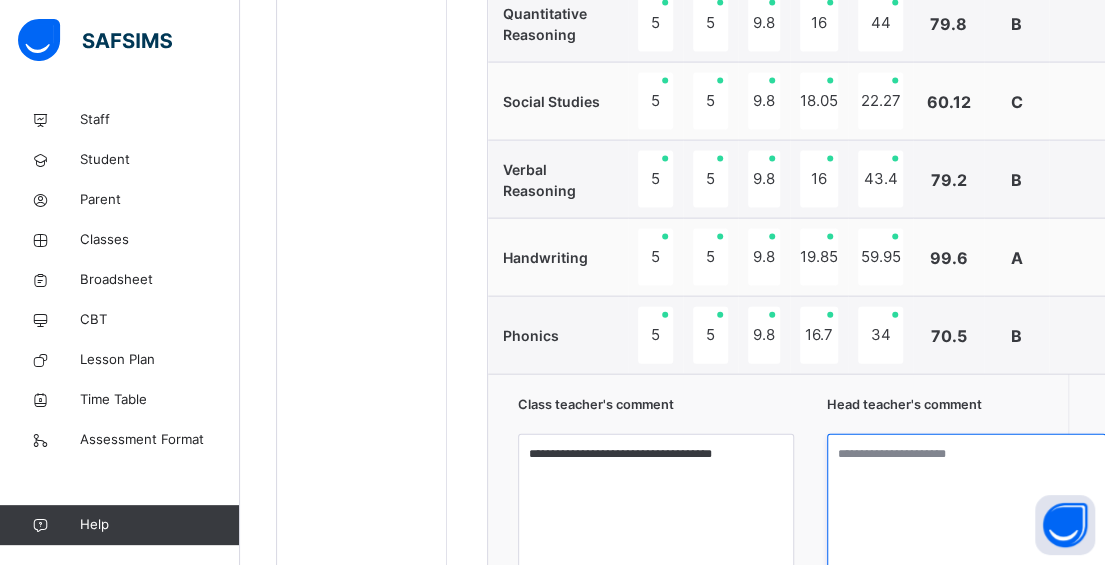 click at bounding box center (966, 509) 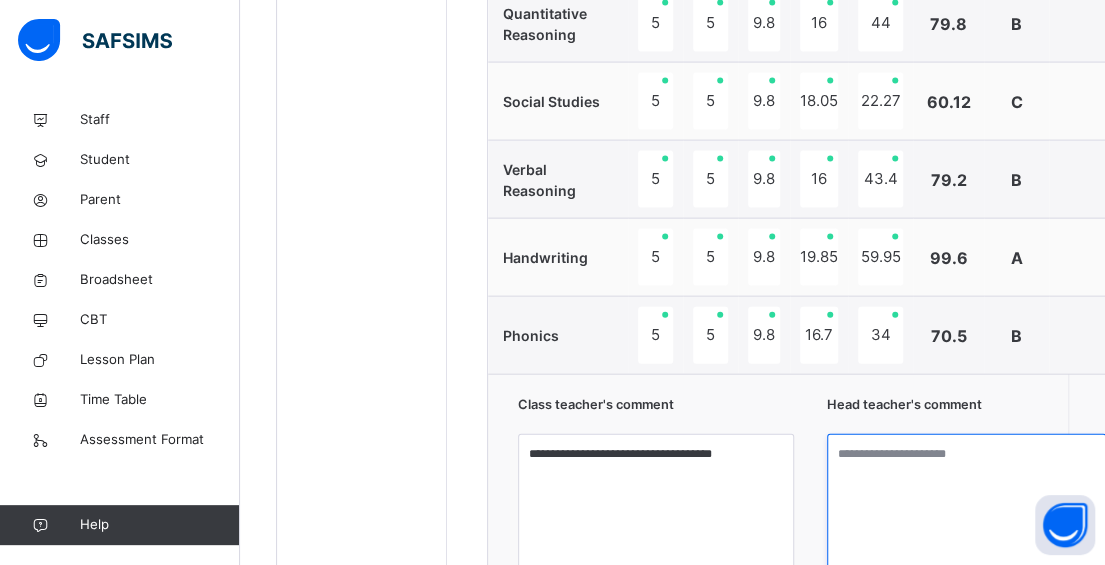 paste on "**********" 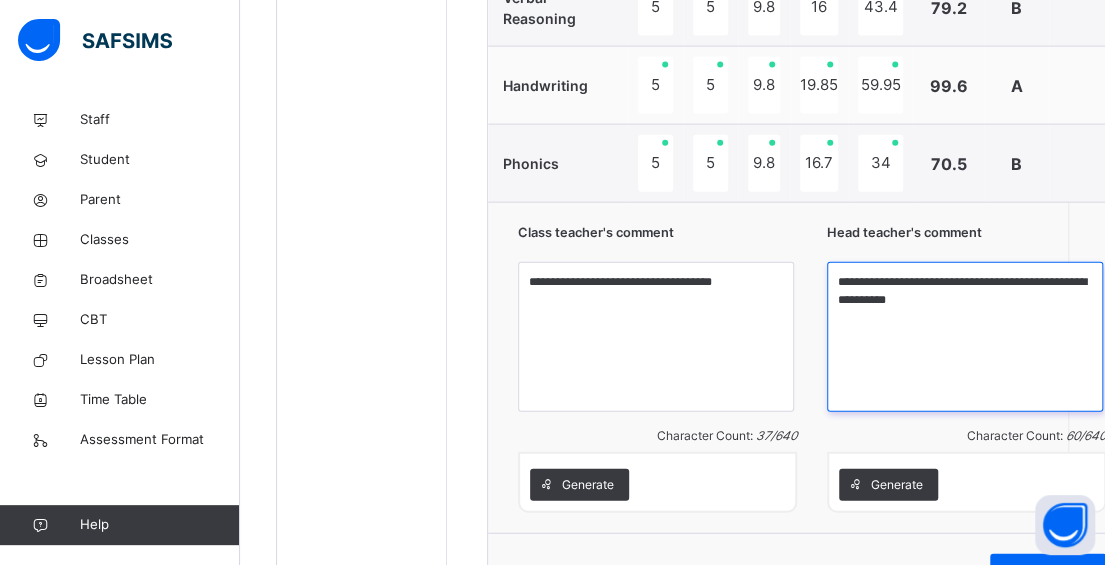 scroll, scrollTop: 1982, scrollLeft: 0, axis: vertical 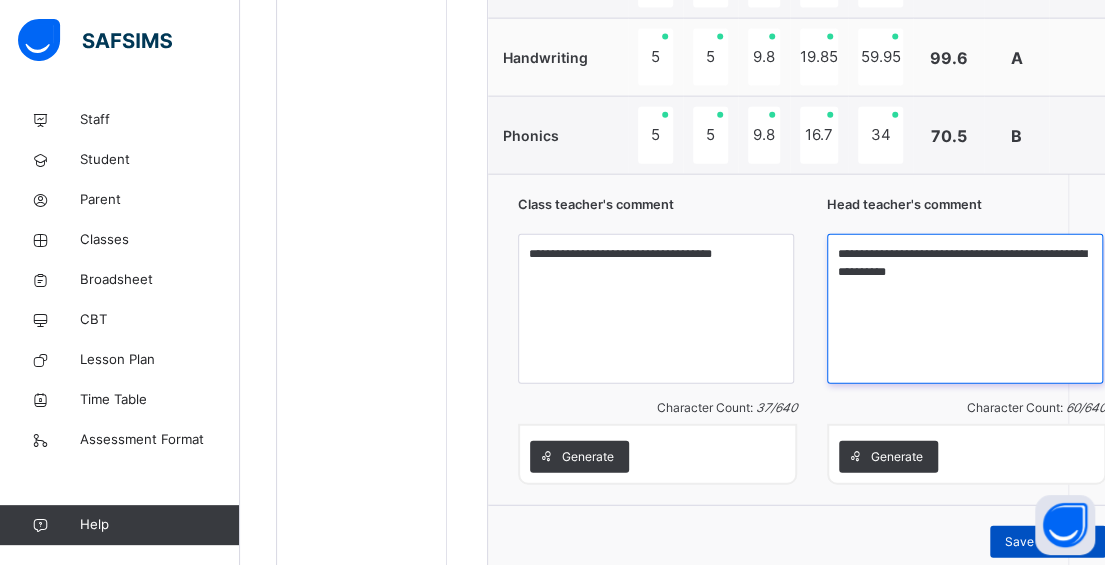 type on "**********" 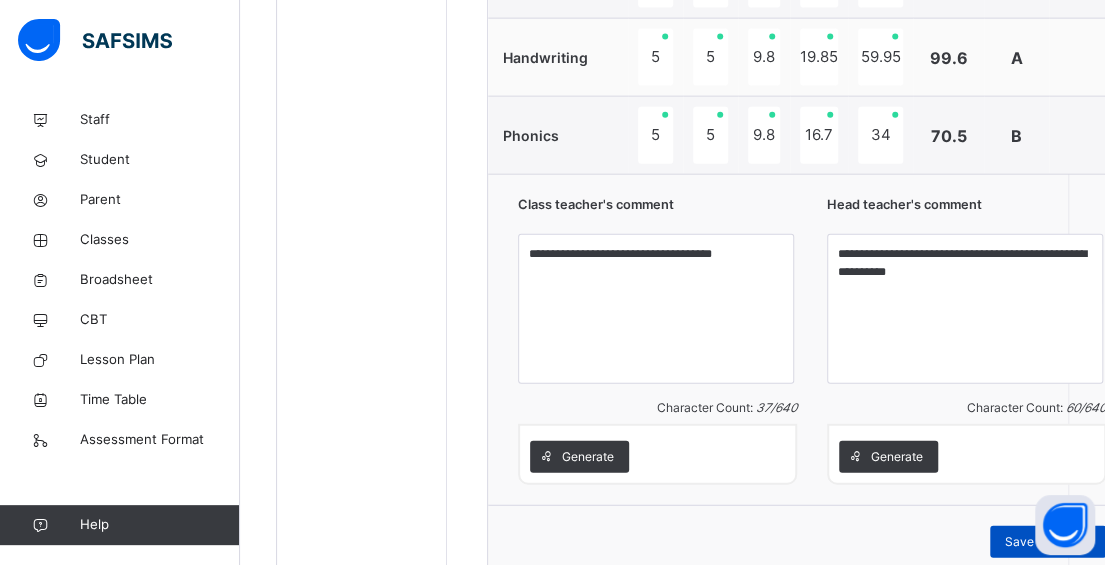 click on "Save Comment" at bounding box center (1048, 542) 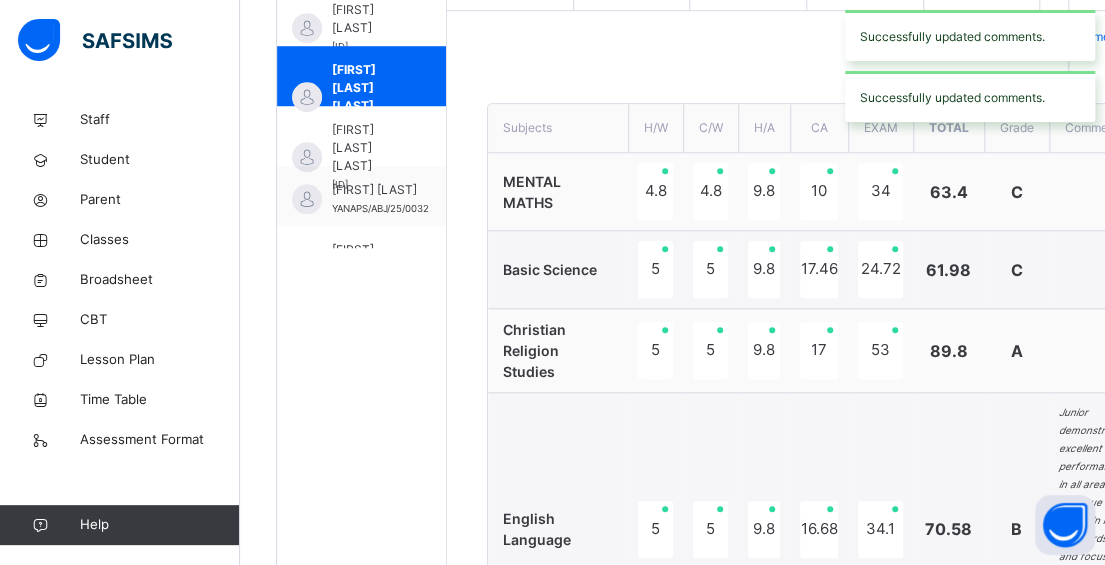 scroll, scrollTop: 682, scrollLeft: 0, axis: vertical 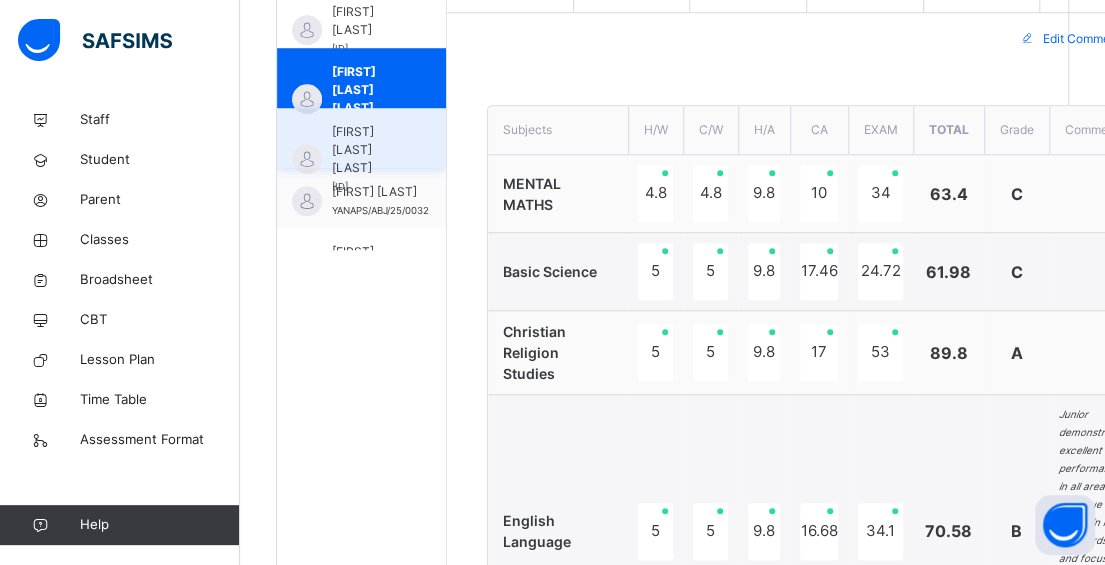 click on "[FIRST] [LAST] [LAST]" at bounding box center (366, 150) 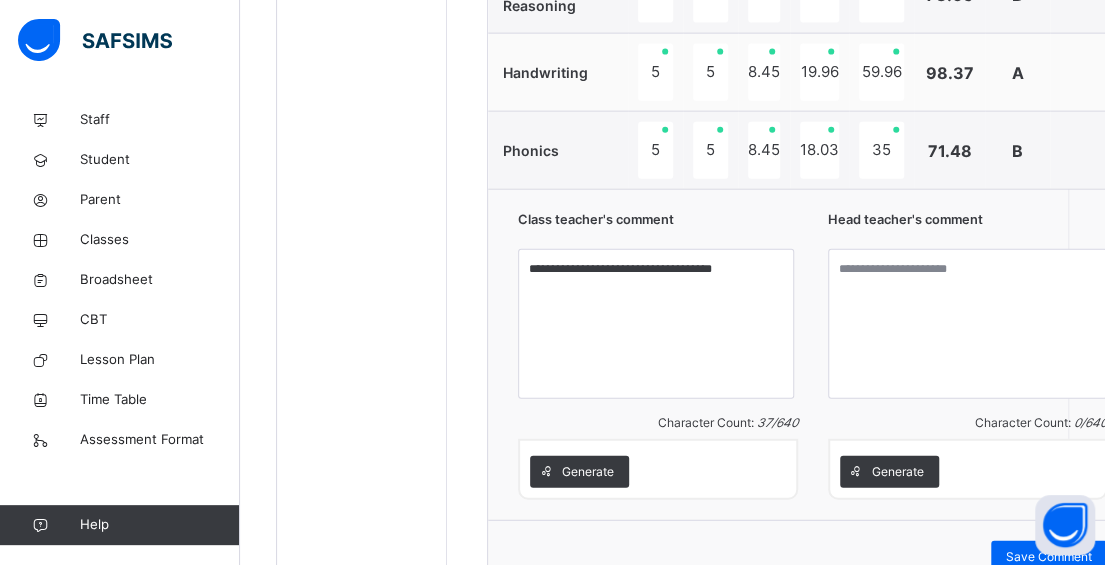 scroll, scrollTop: 1982, scrollLeft: 0, axis: vertical 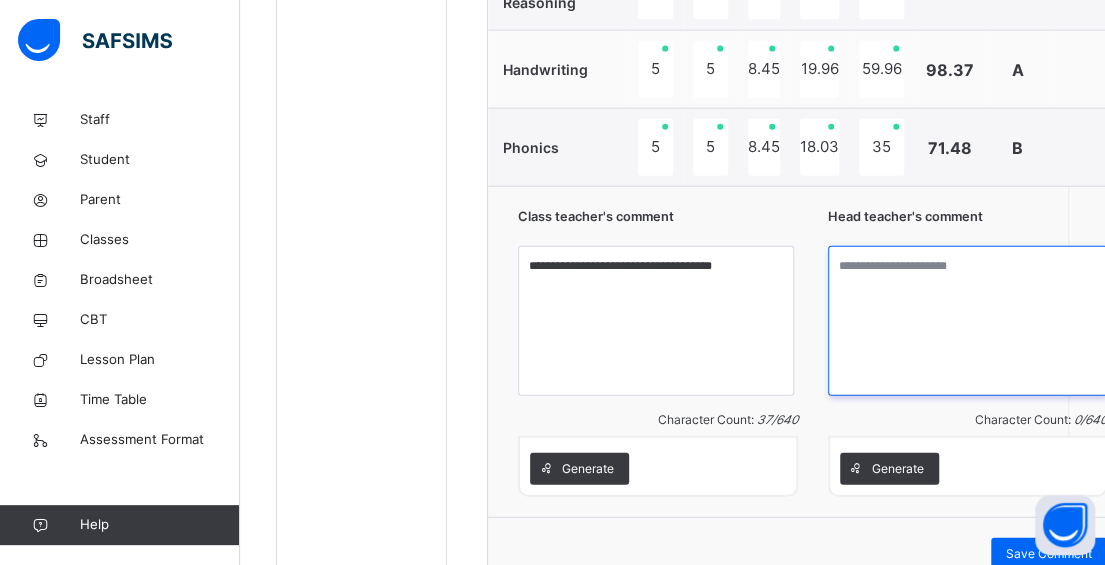 click at bounding box center (968, 321) 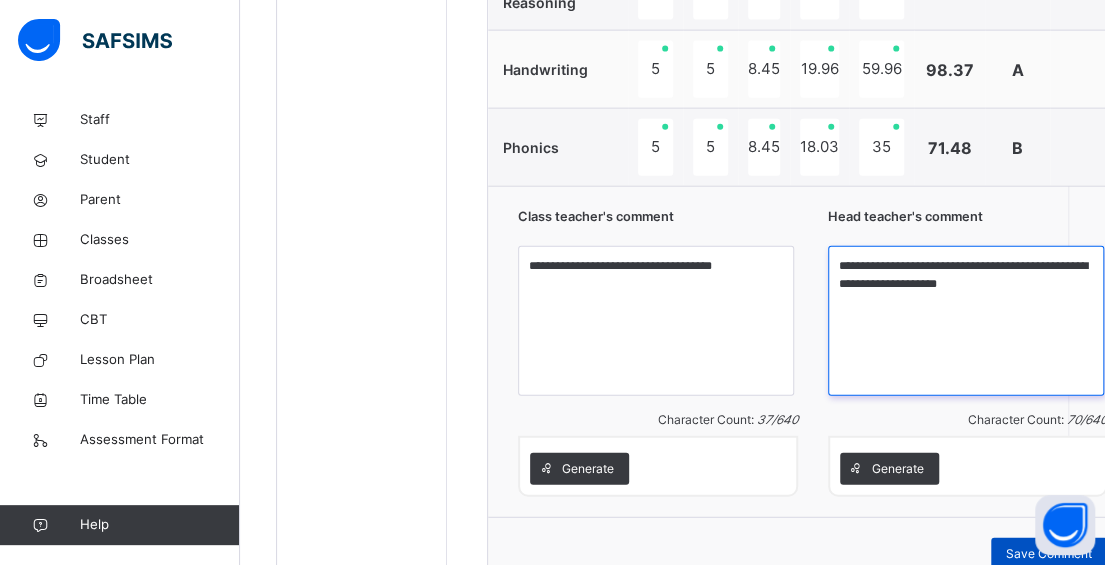type on "**********" 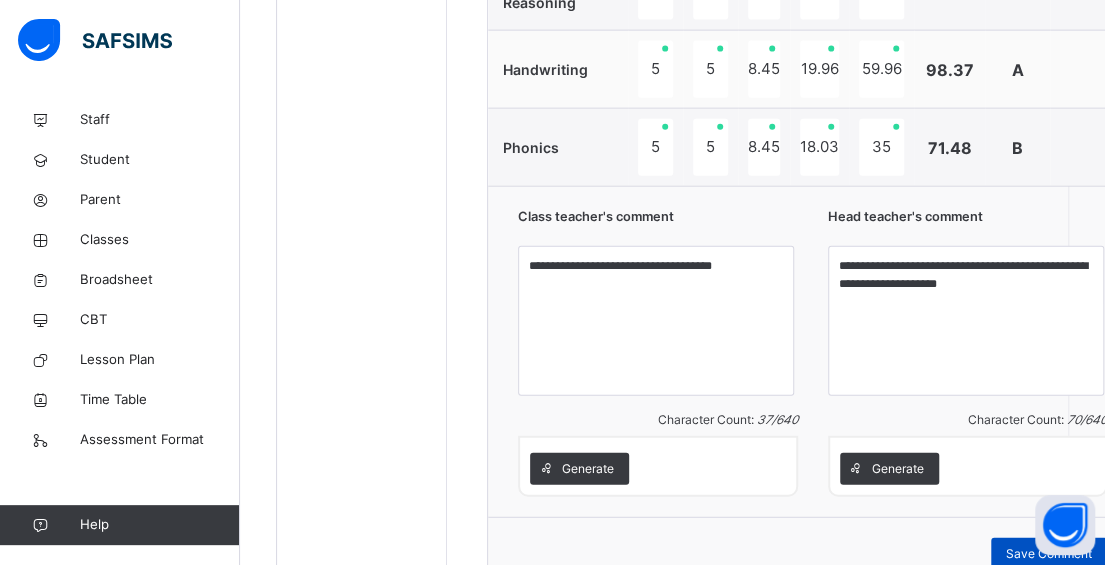 click on "Save Comment" at bounding box center [1049, 554] 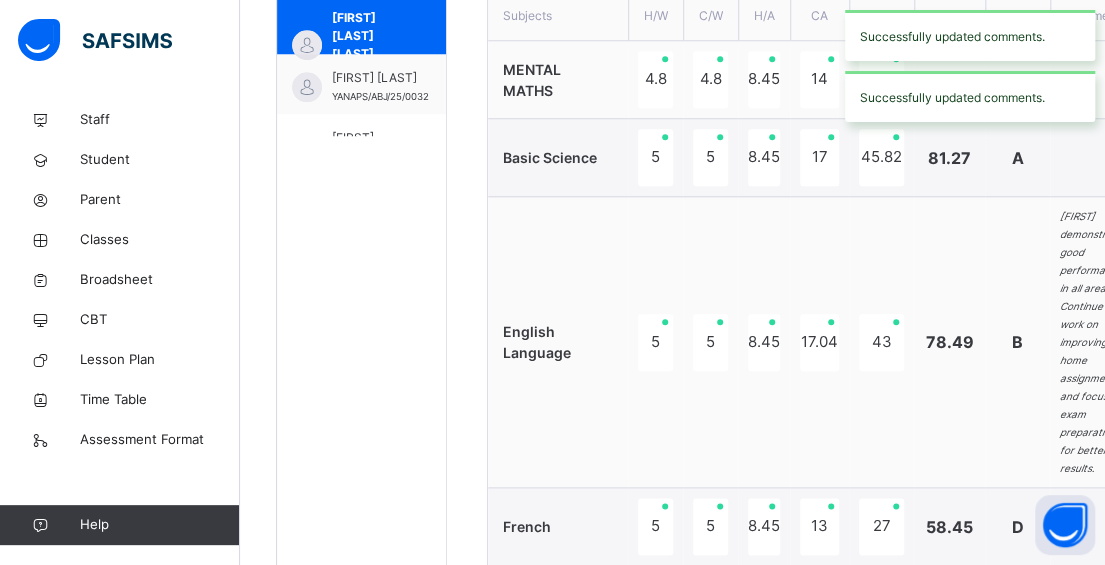 scroll, scrollTop: 582, scrollLeft: 0, axis: vertical 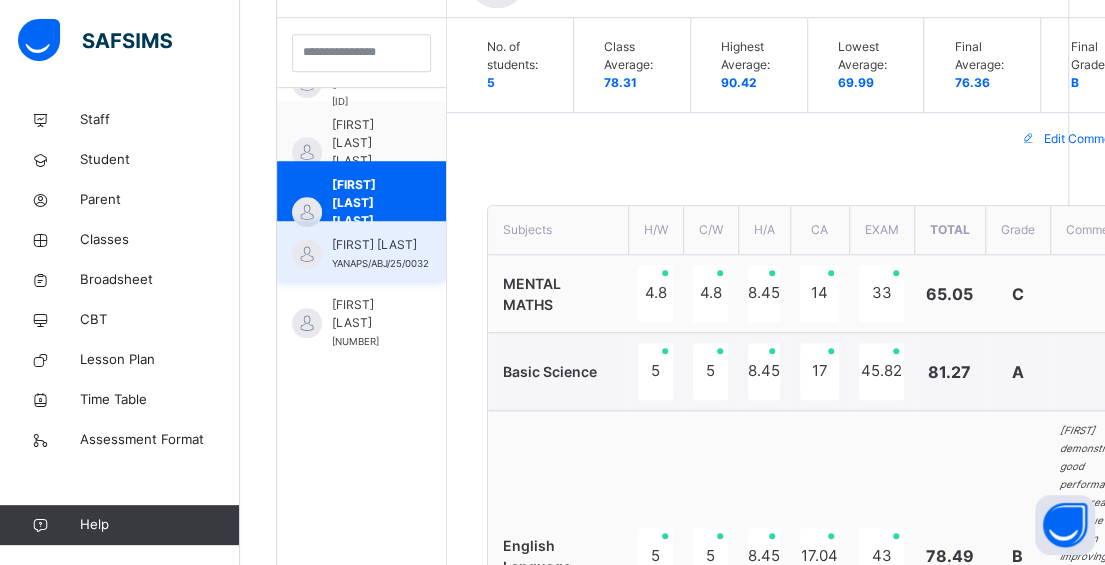 click on "[FIRST] [LAST]" at bounding box center [380, 245] 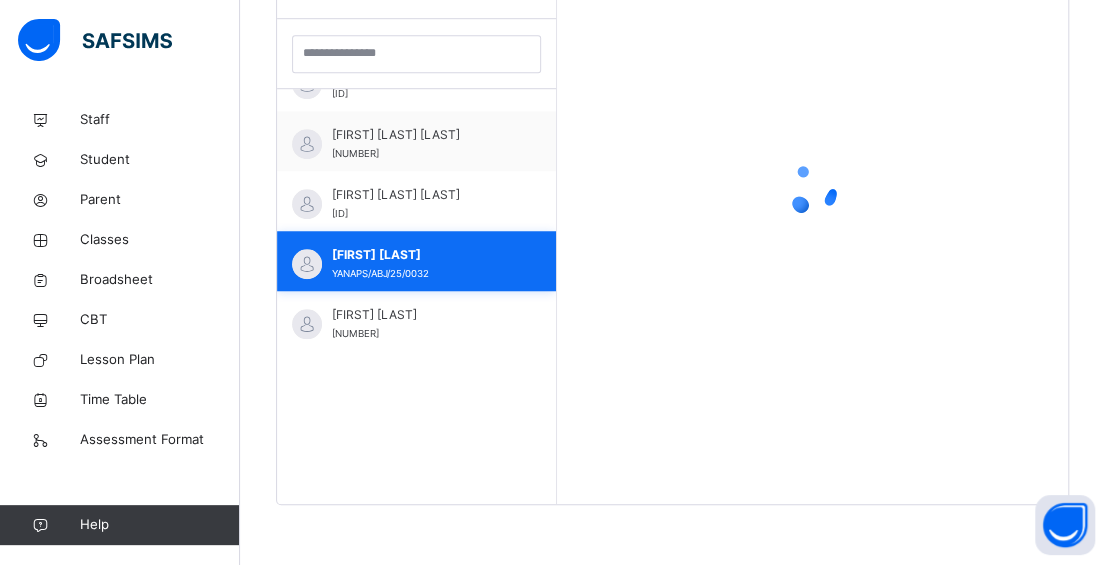 scroll, scrollTop: 37, scrollLeft: 0, axis: vertical 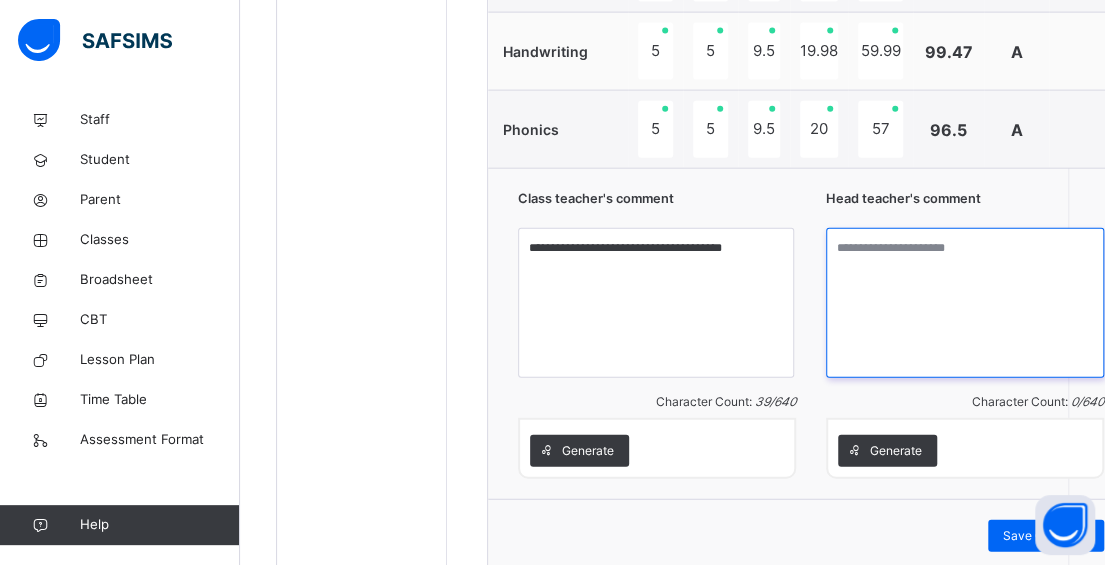 click at bounding box center [965, 303] 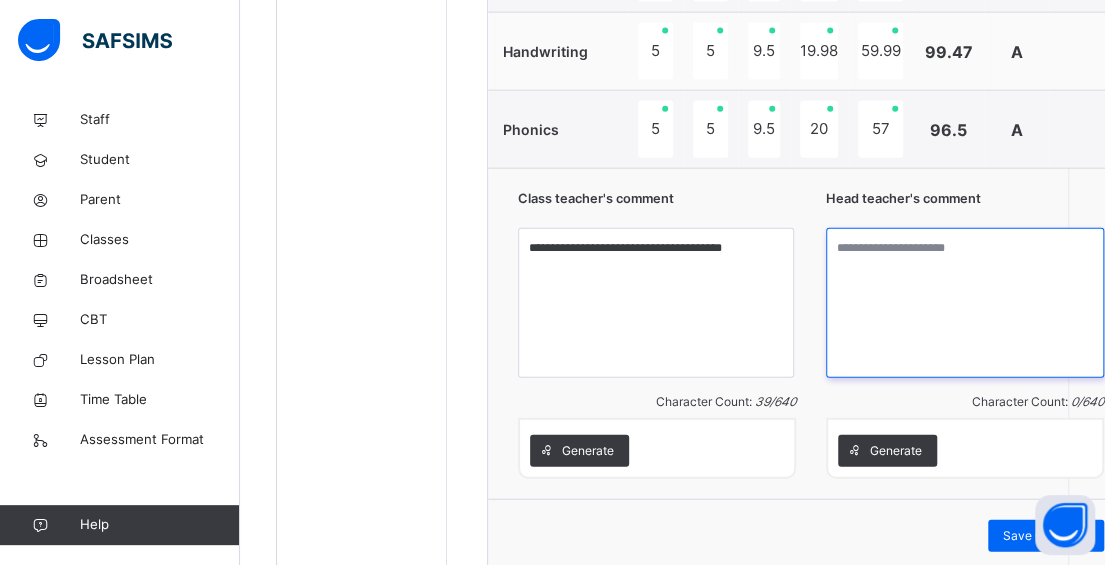 paste on "**********" 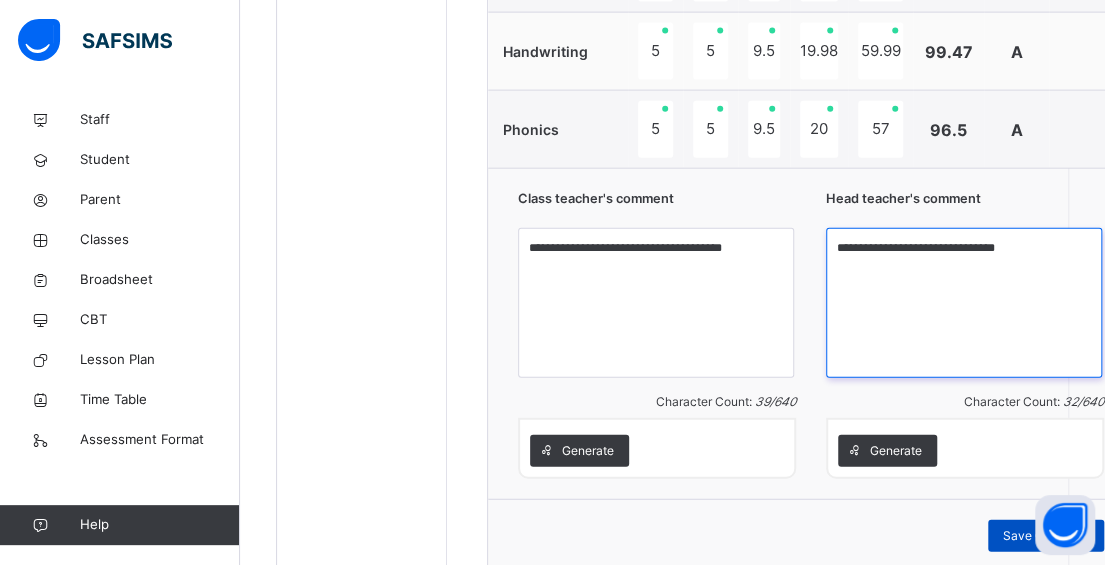 type on "**********" 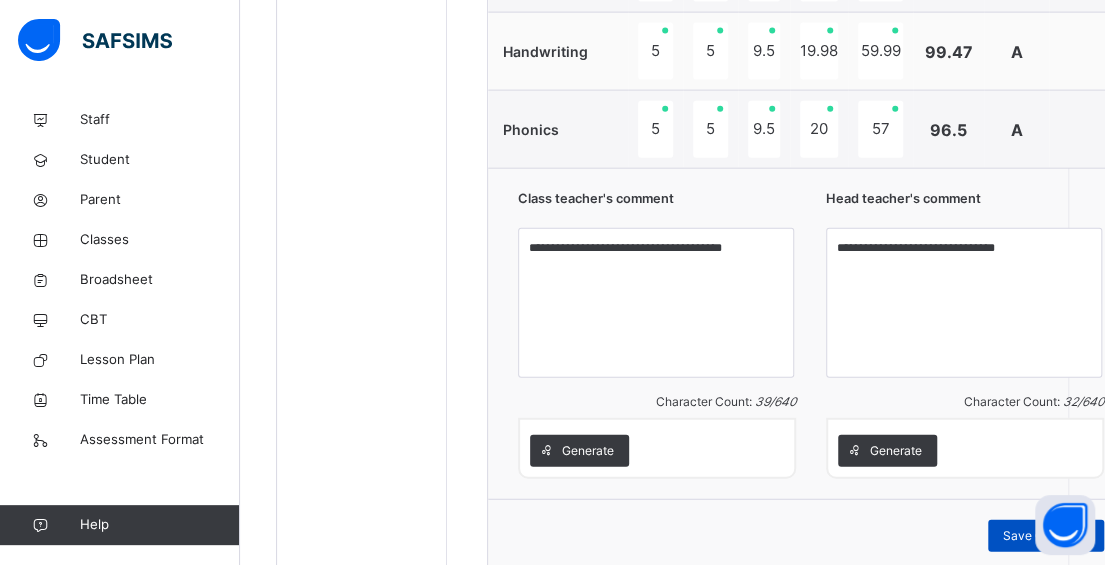 click on "Save Comment" at bounding box center (1046, 536) 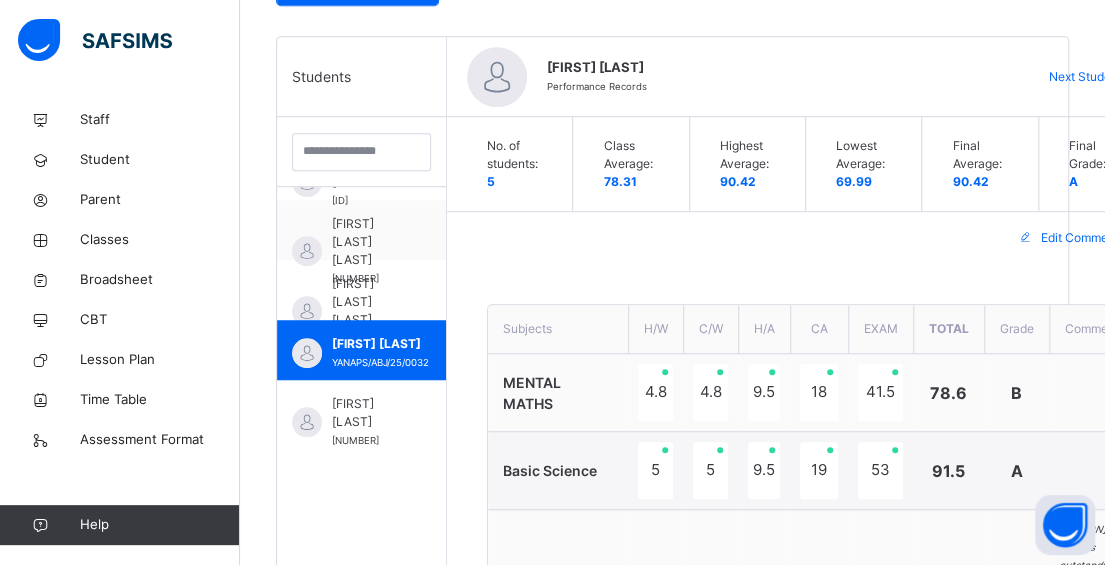 scroll, scrollTop: 482, scrollLeft: 0, axis: vertical 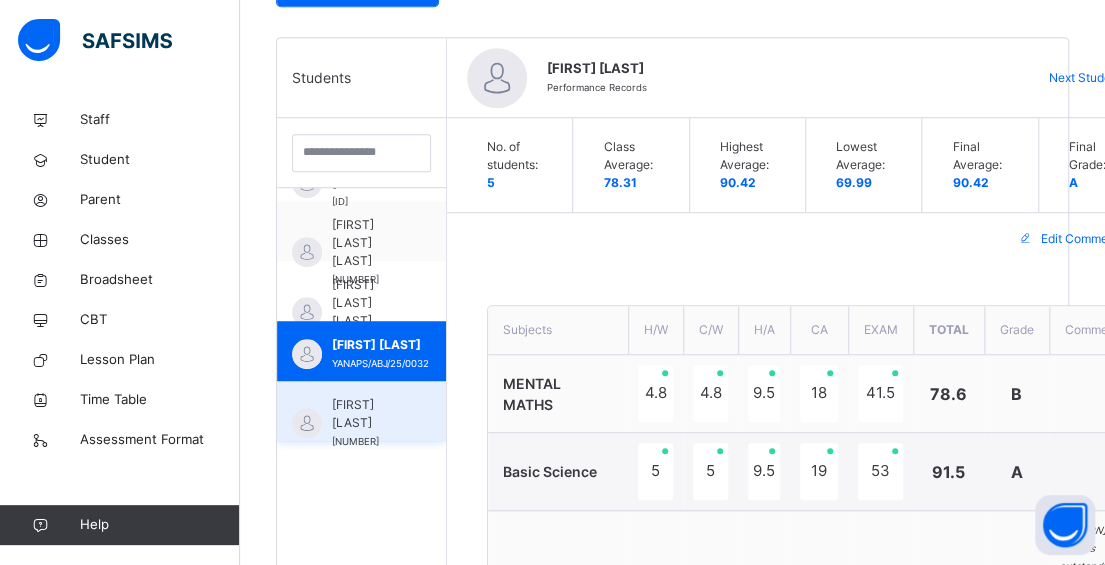 click on "[FIRST]  [LAST]" at bounding box center (366, 414) 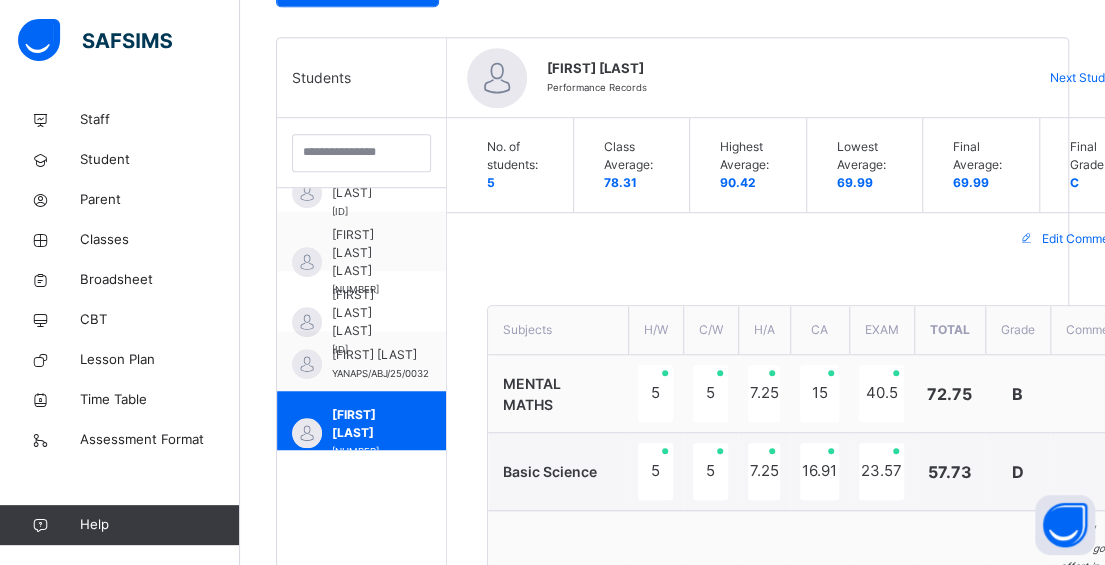 scroll, scrollTop: 62, scrollLeft: 0, axis: vertical 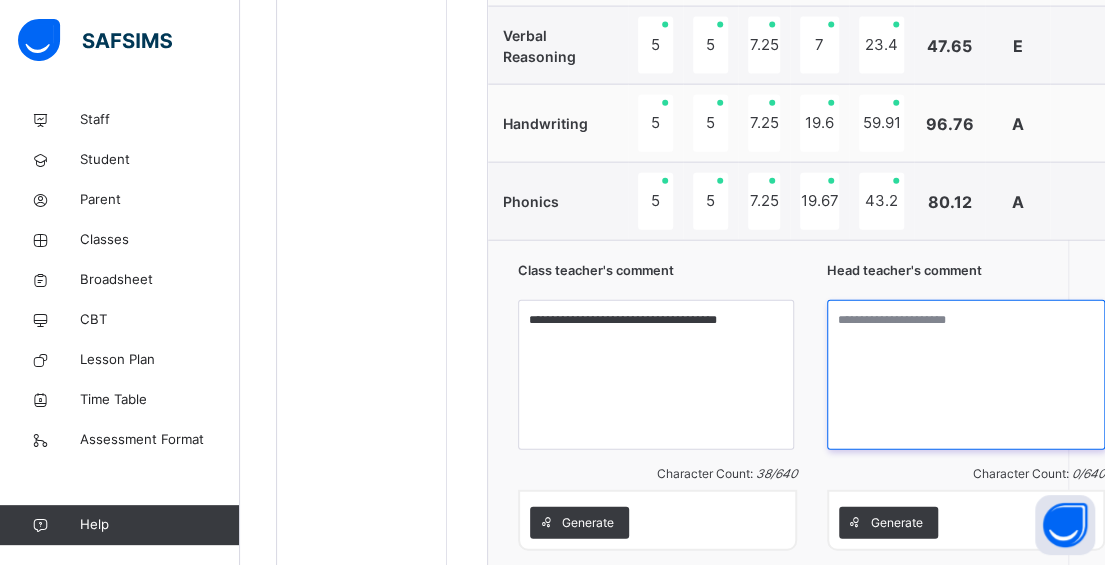 click at bounding box center (966, 375) 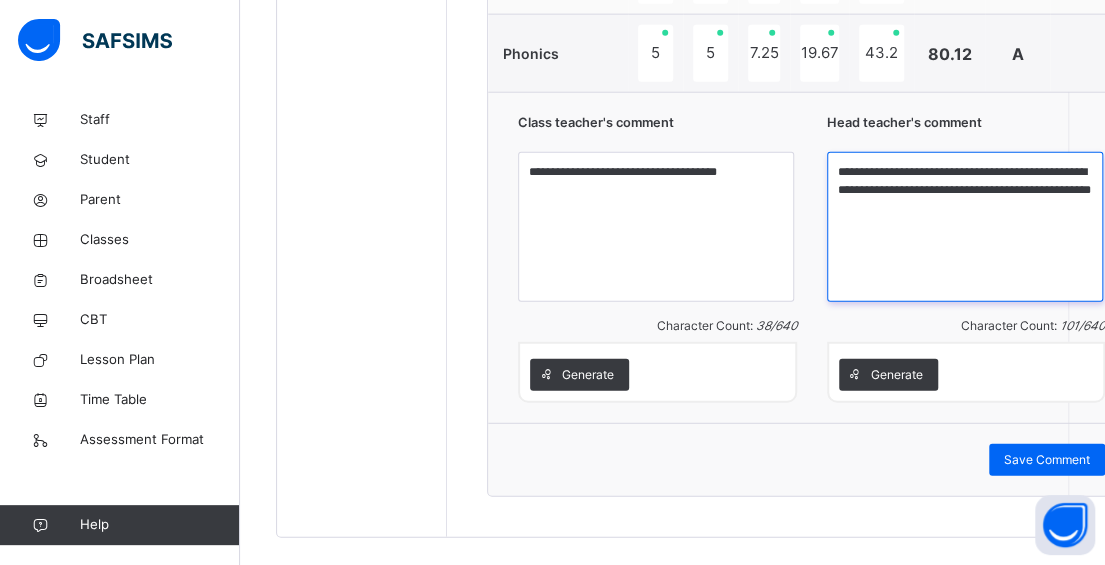 scroll, scrollTop: 2136, scrollLeft: 0, axis: vertical 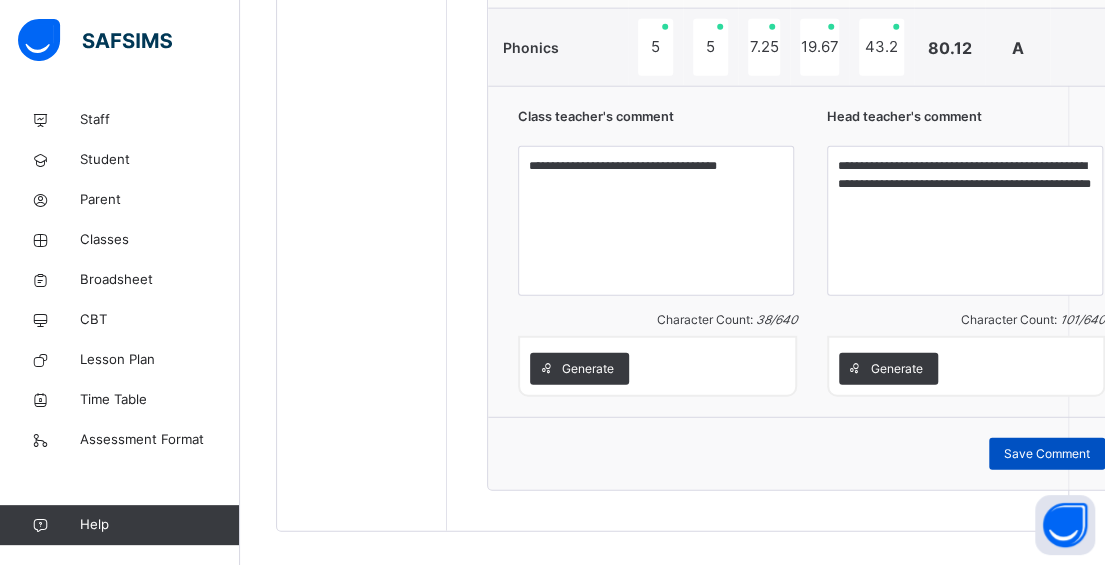 click on "Save Comment" at bounding box center [1047, 454] 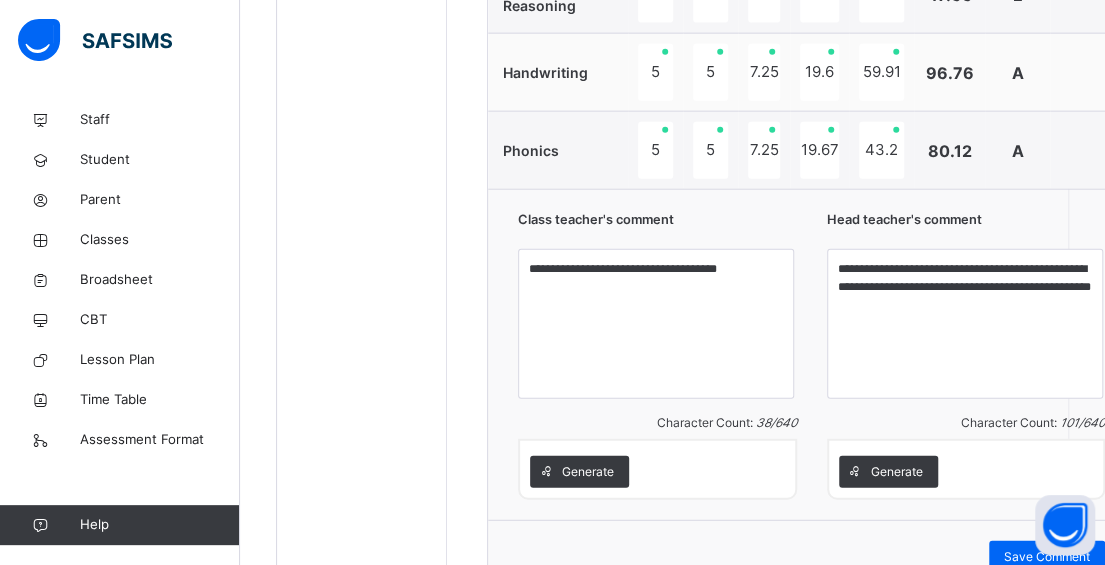 scroll, scrollTop: 1936, scrollLeft: 0, axis: vertical 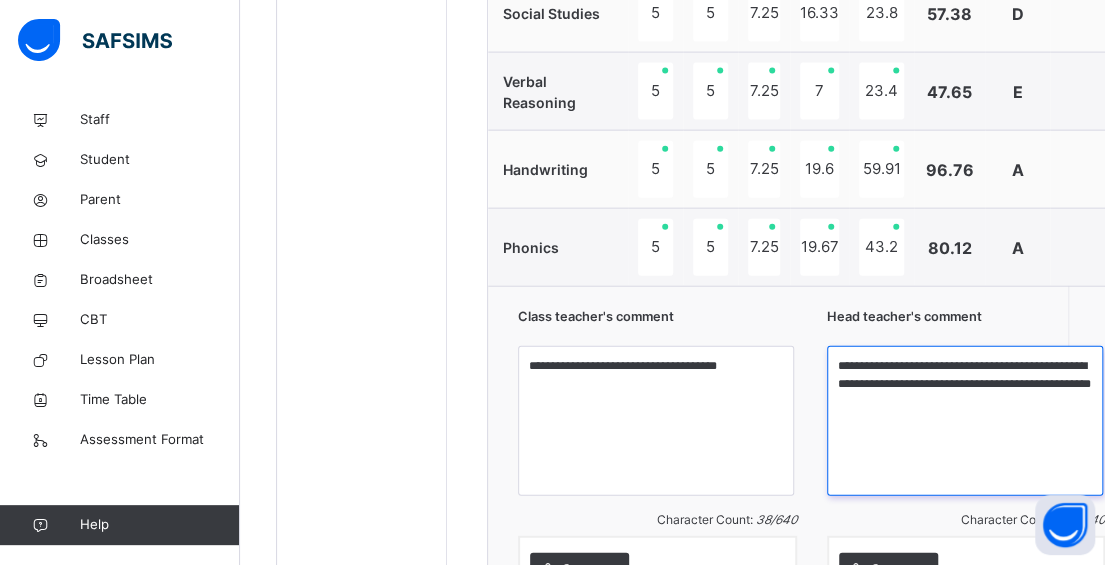 click on "**********" at bounding box center (965, 421) 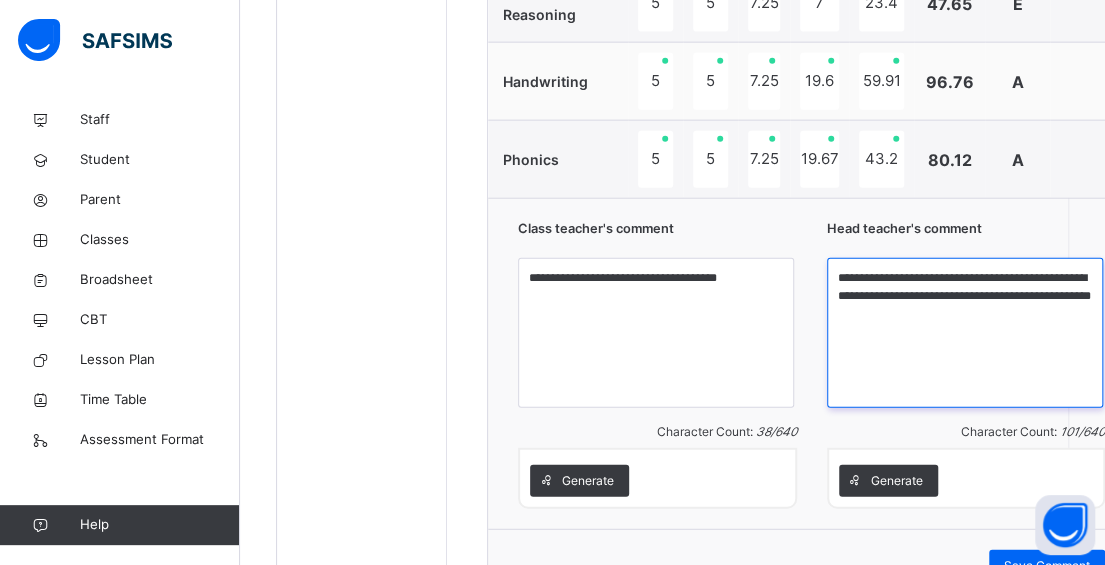 scroll, scrollTop: 2136, scrollLeft: 0, axis: vertical 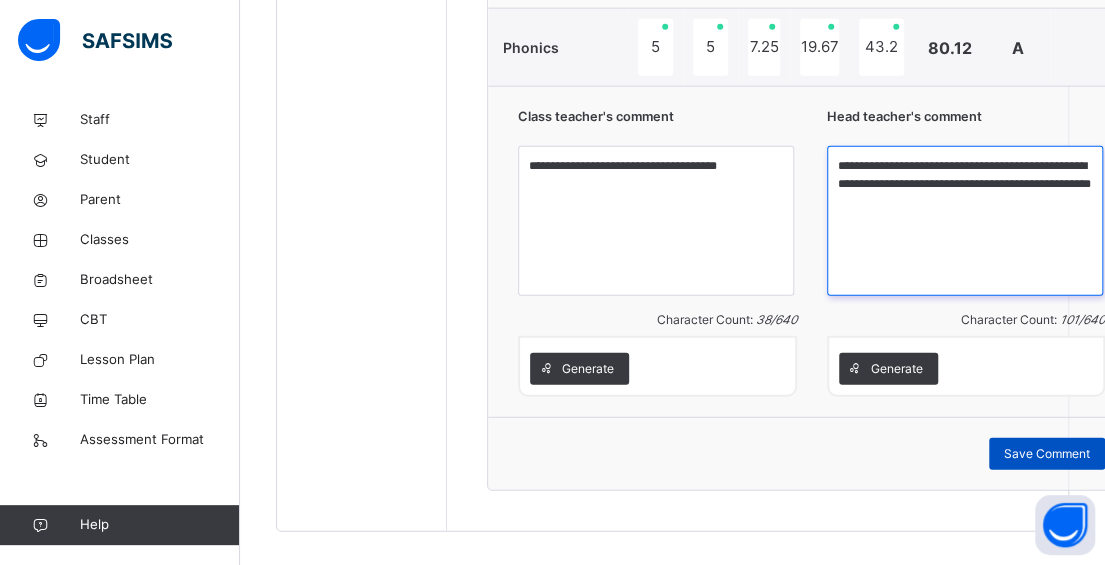 type on "**********" 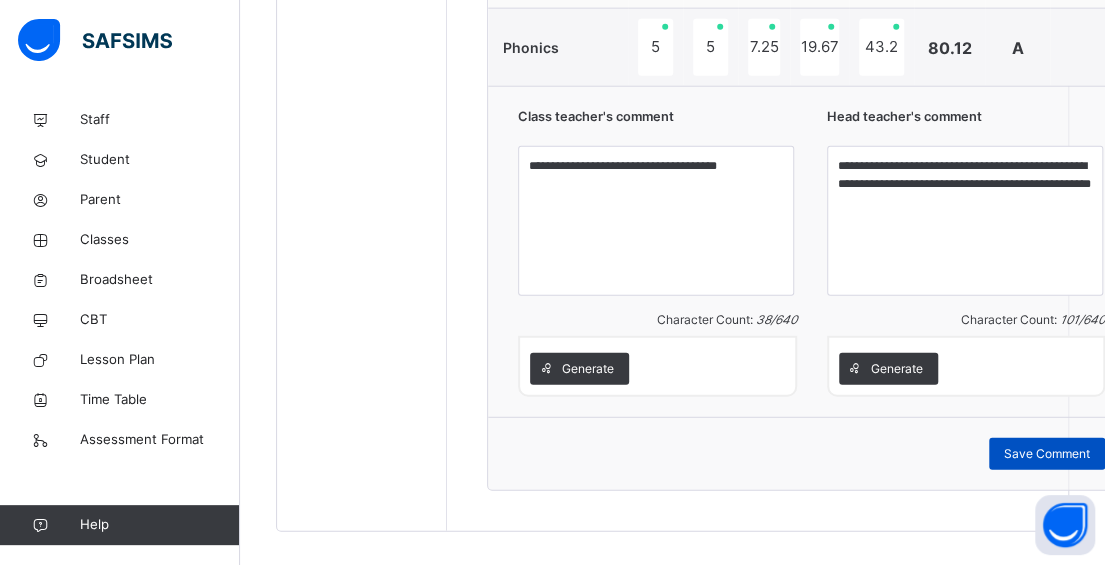 click on "Save Comment" at bounding box center [1047, 454] 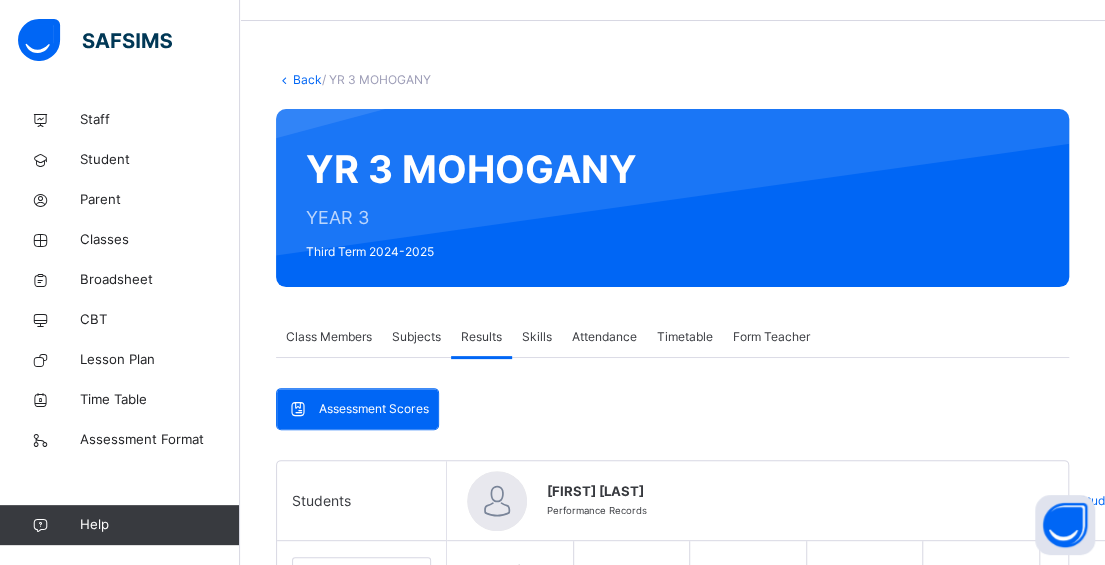 scroll, scrollTop: 0, scrollLeft: 0, axis: both 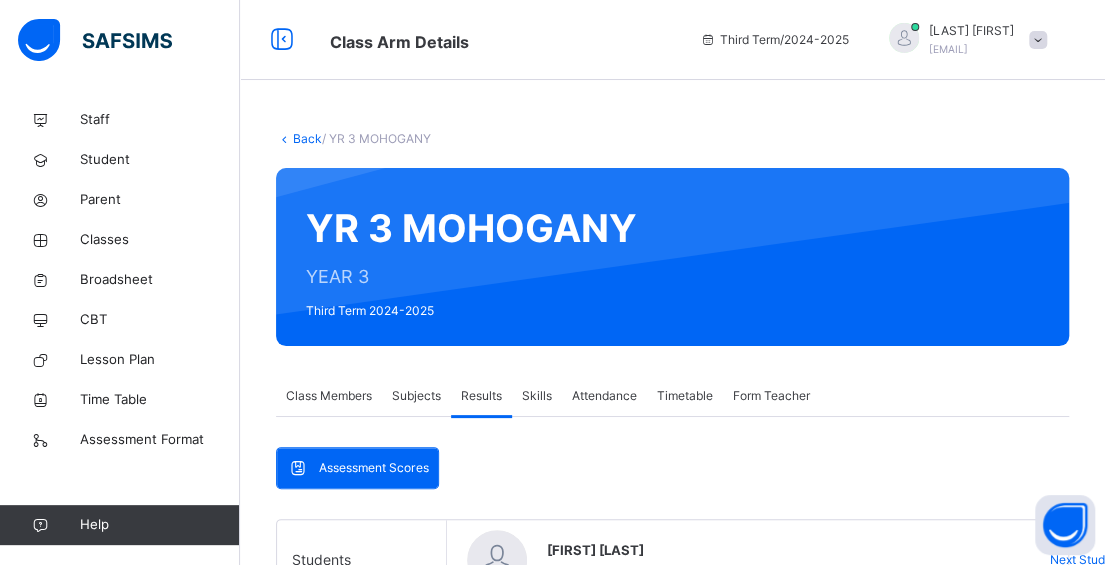 click at bounding box center [1038, 40] 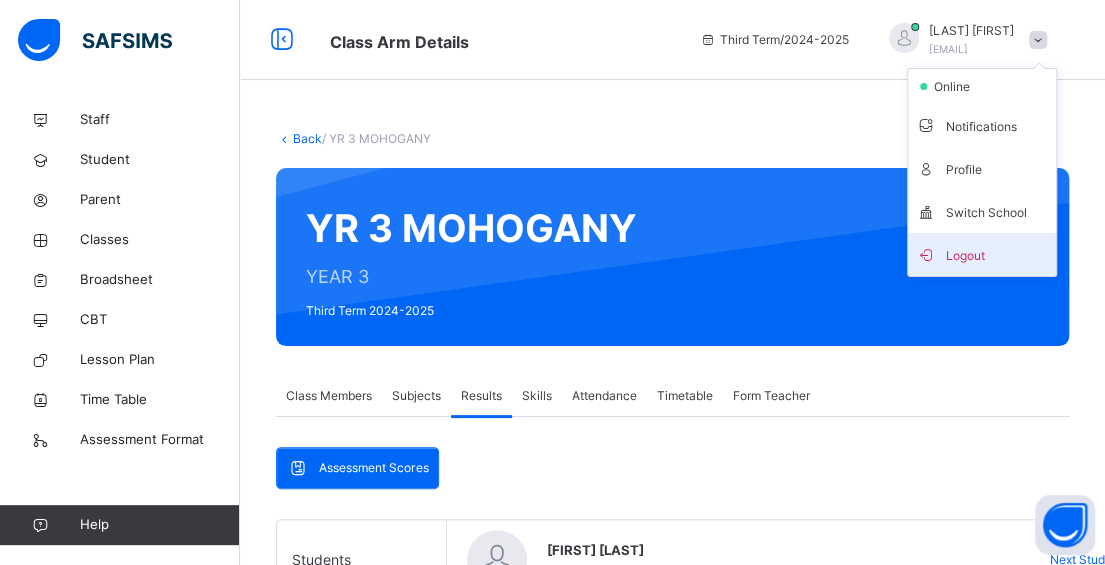 click on "Logout" at bounding box center [982, 254] 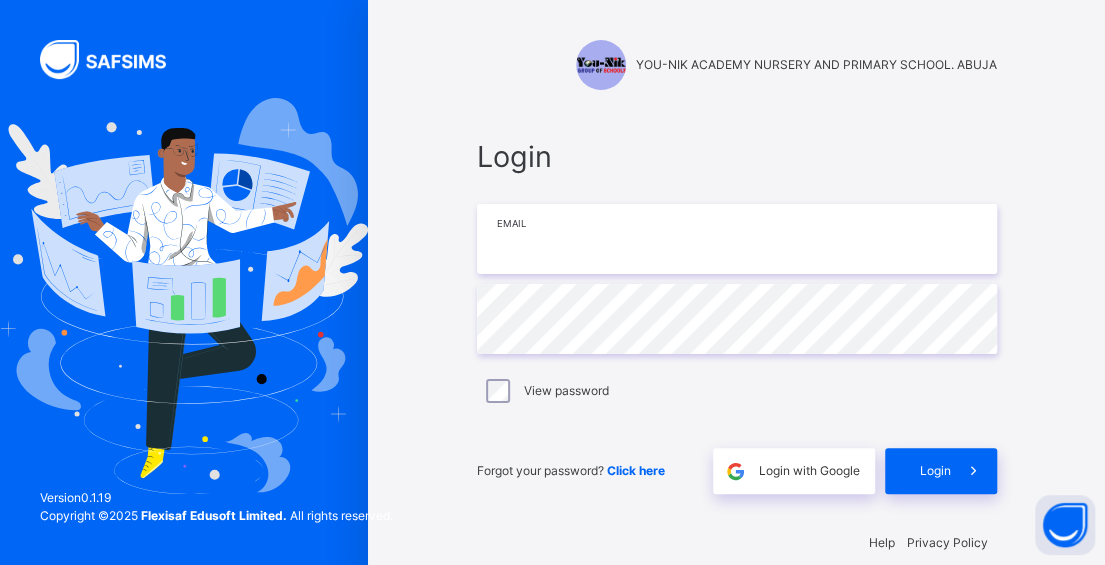 type on "**********" 